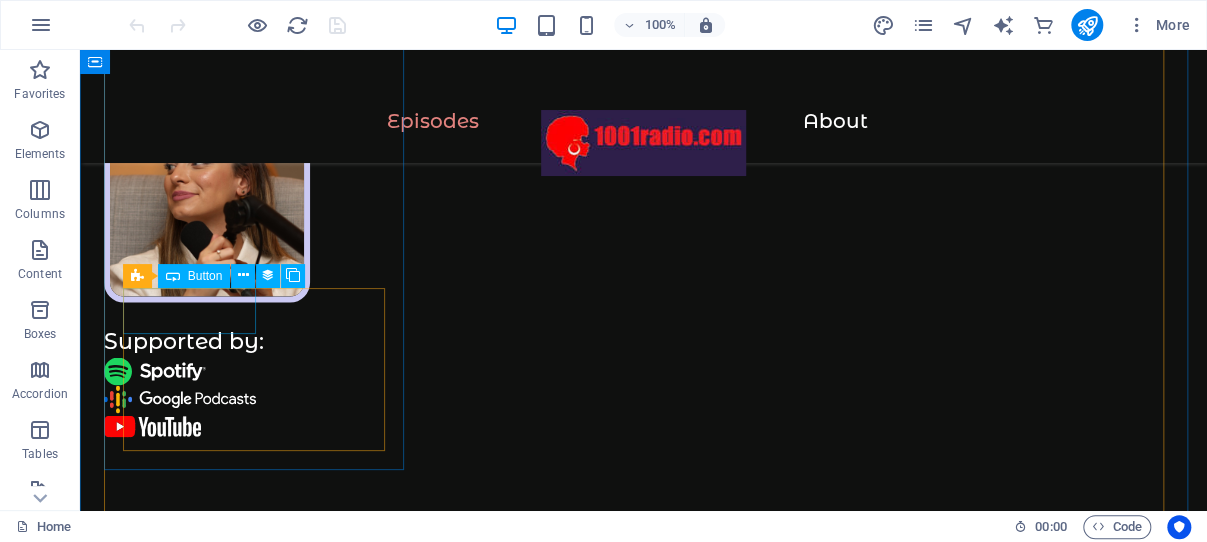 scroll, scrollTop: 1484, scrollLeft: 0, axis: vertical 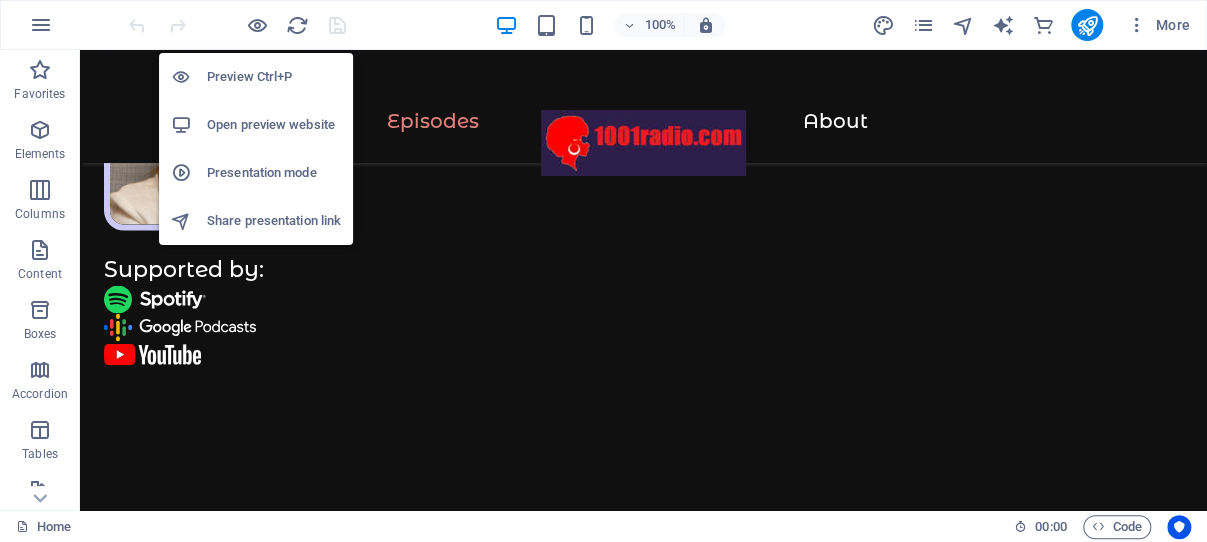click on "Open preview website" at bounding box center (274, 125) 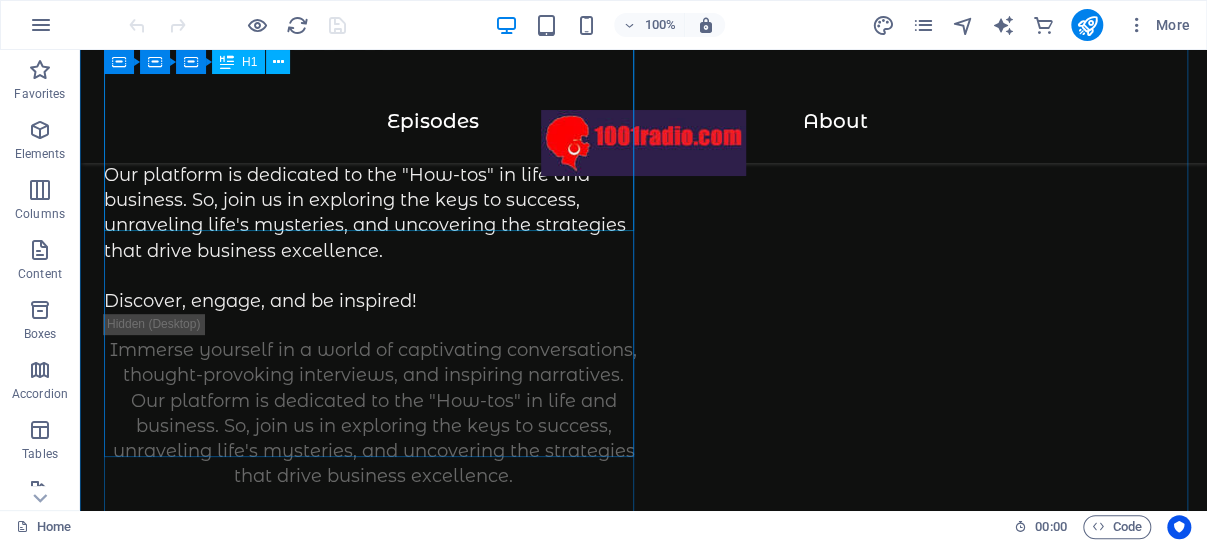 scroll, scrollTop: 106, scrollLeft: 0, axis: vertical 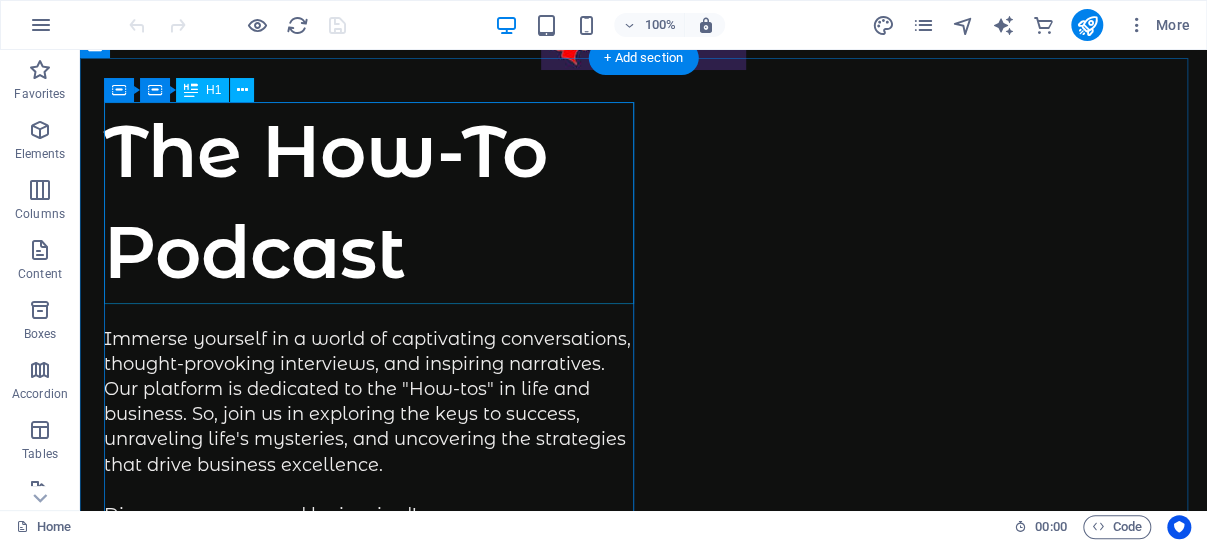 click on "The How-To Podcast" at bounding box center (374, 202) 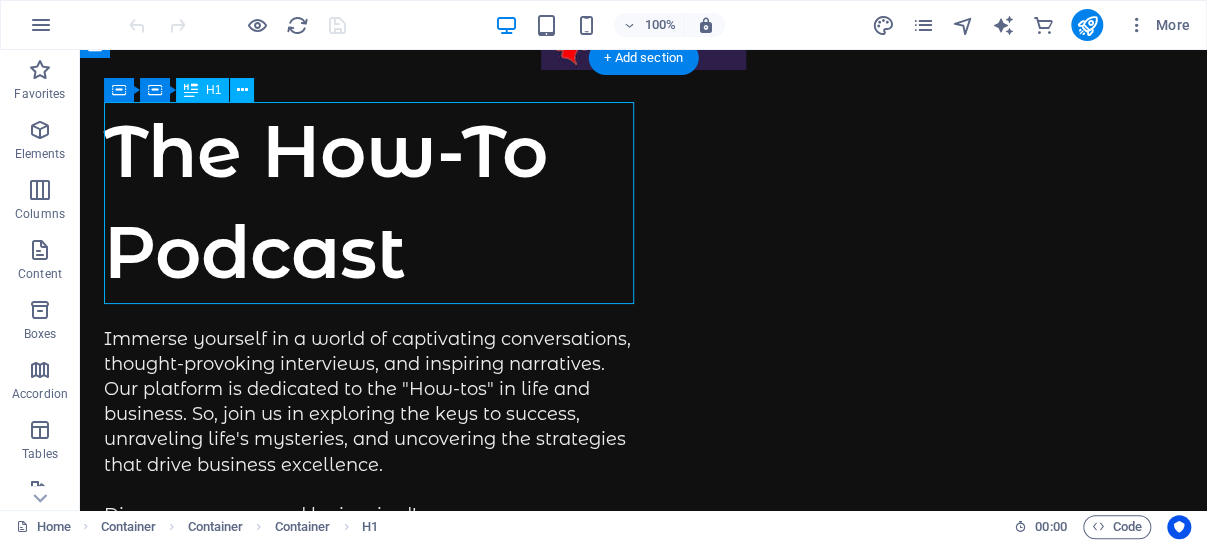 click on "The How-To Podcast" at bounding box center (374, 202) 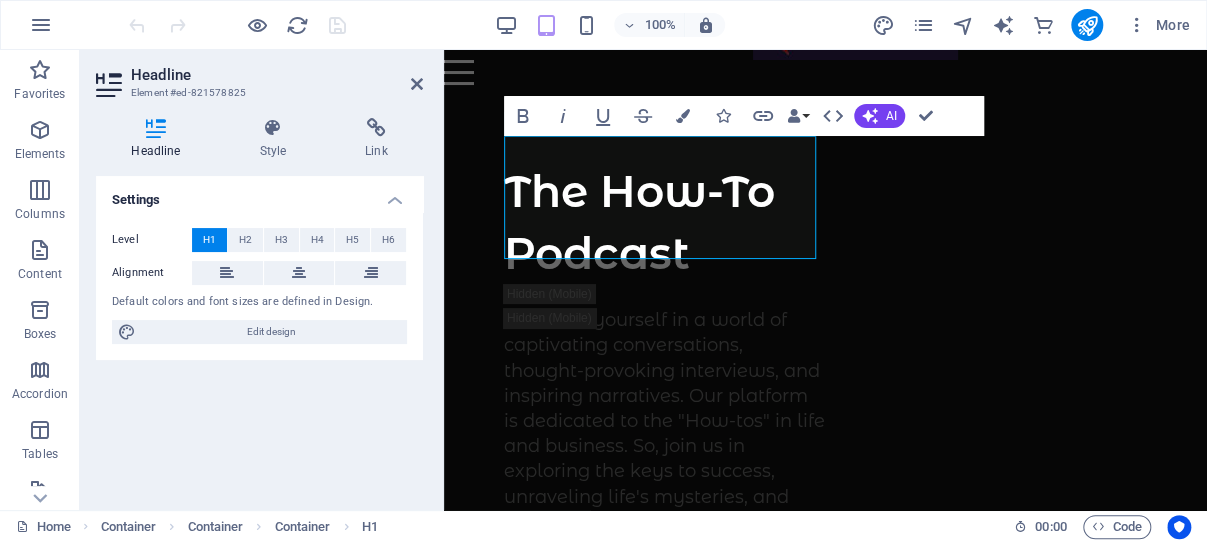 type 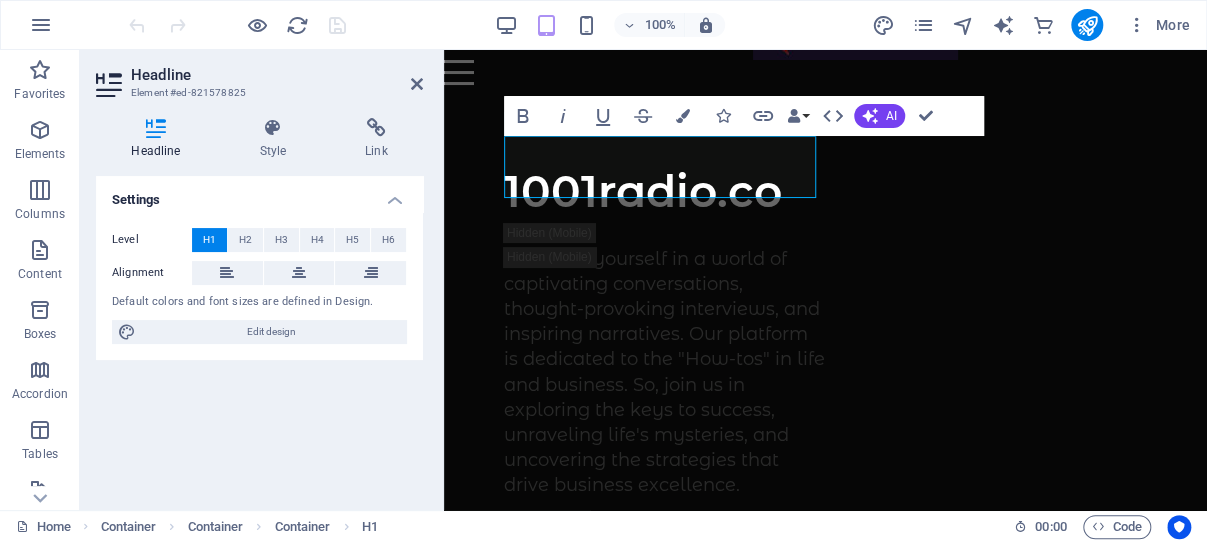 scroll, scrollTop: 0, scrollLeft: 10, axis: horizontal 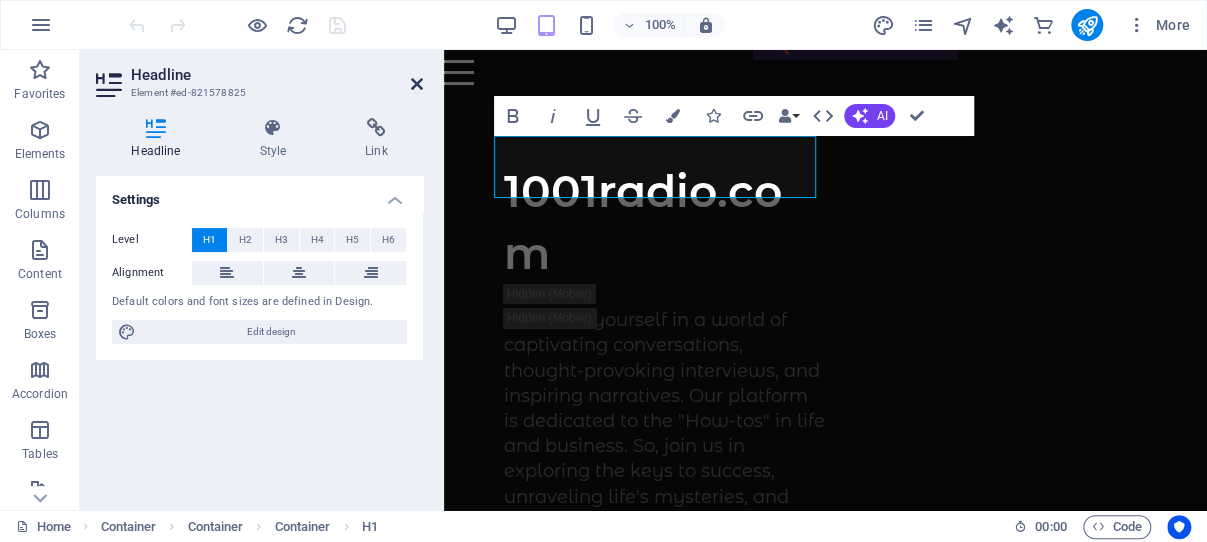 drag, startPoint x: 413, startPoint y: 82, endPoint x: 332, endPoint y: 32, distance: 95.189285 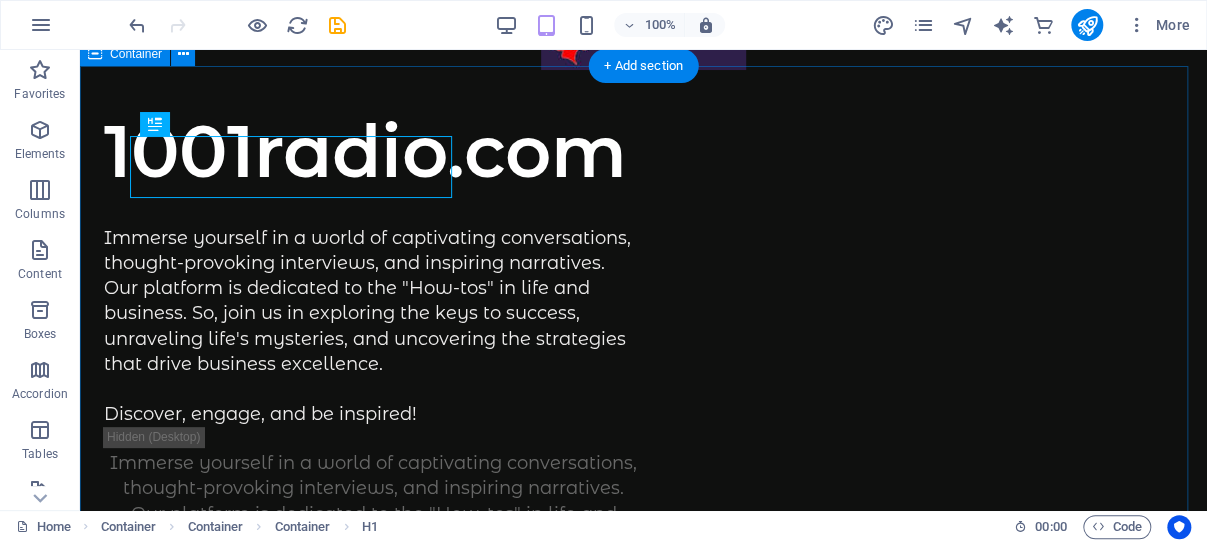 scroll, scrollTop: 102, scrollLeft: 0, axis: vertical 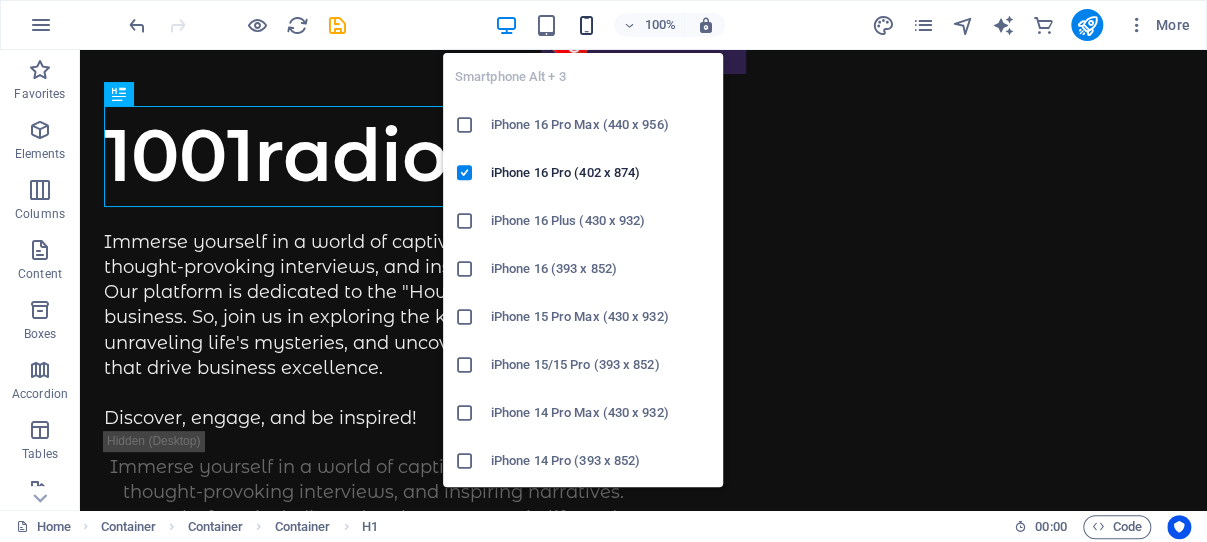 click at bounding box center [586, 25] 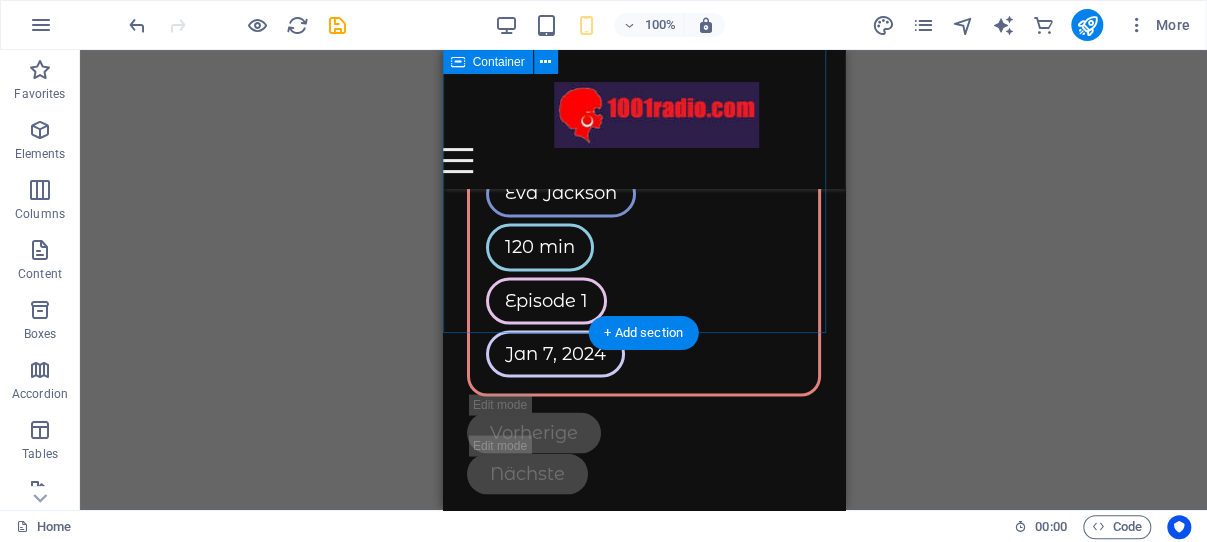 scroll, scrollTop: 8162, scrollLeft: 0, axis: vertical 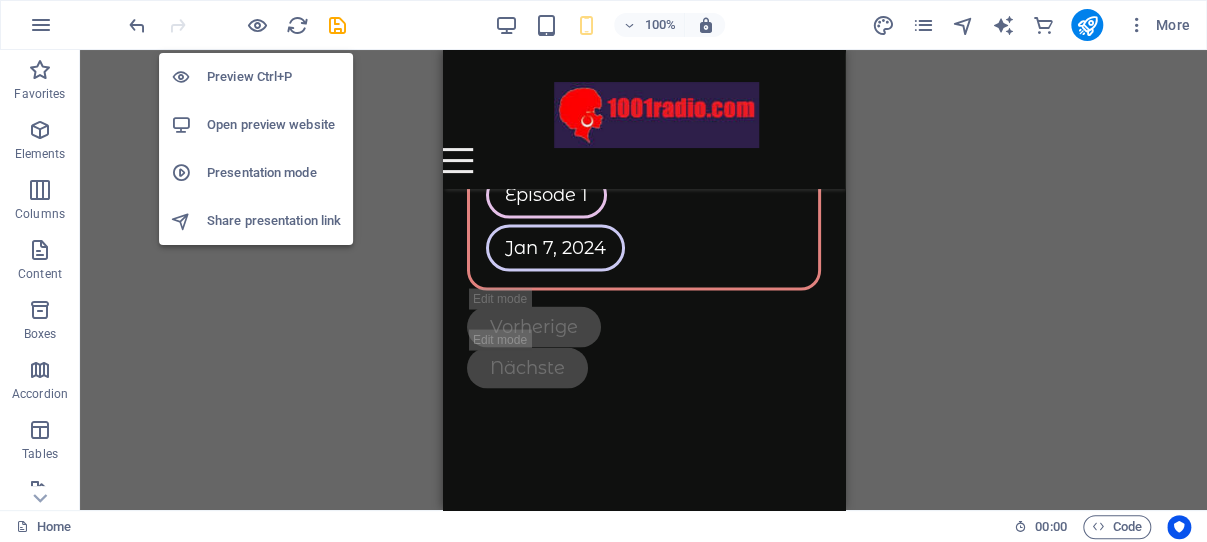 click on "Open preview website" at bounding box center [274, 125] 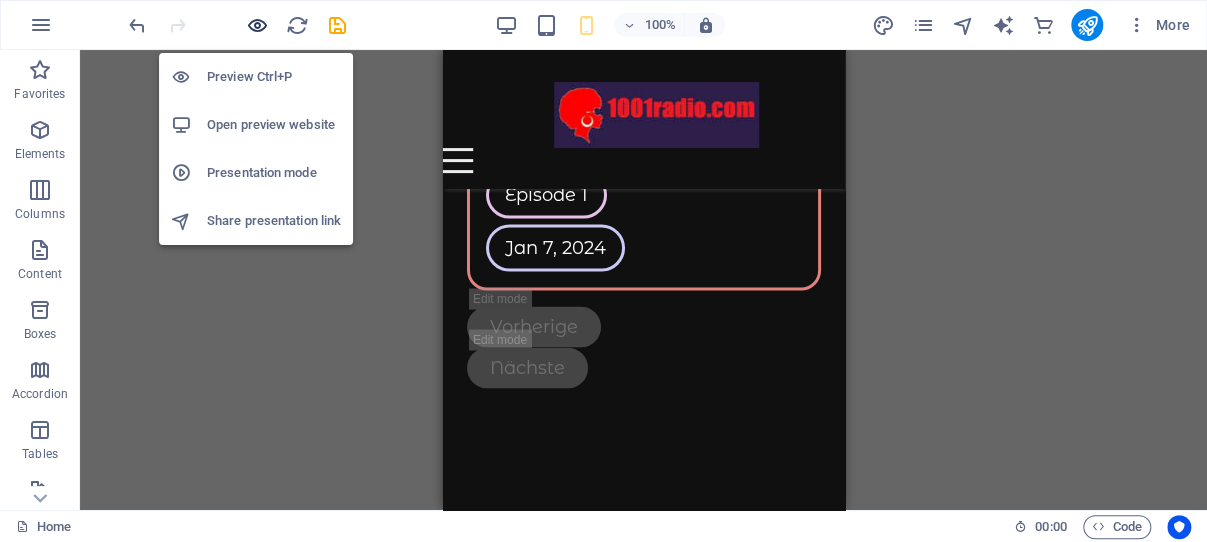 click at bounding box center [257, 25] 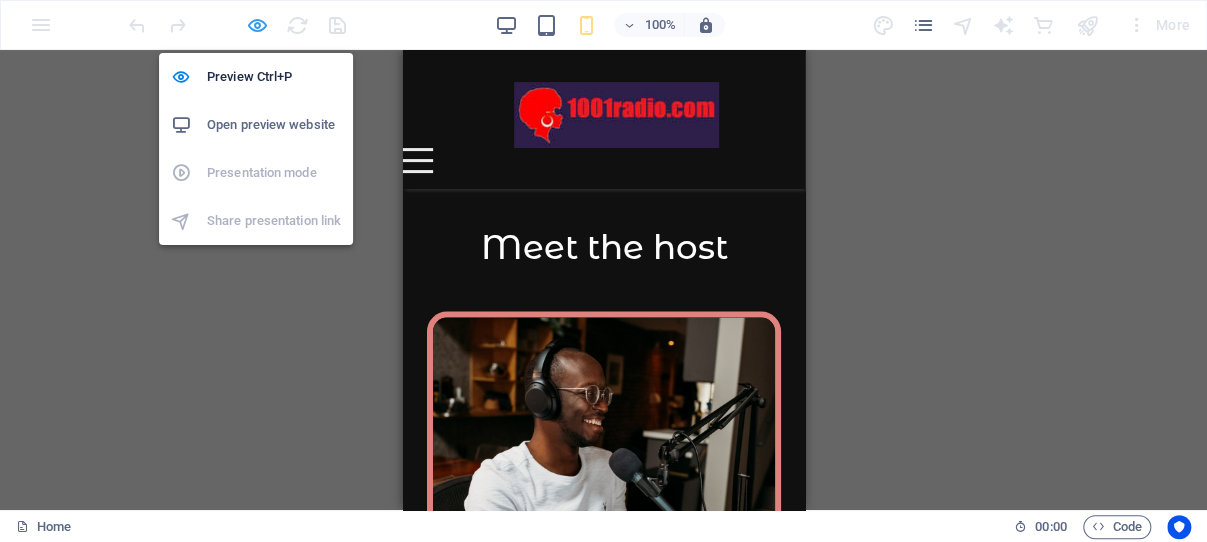 scroll, scrollTop: 7788, scrollLeft: 0, axis: vertical 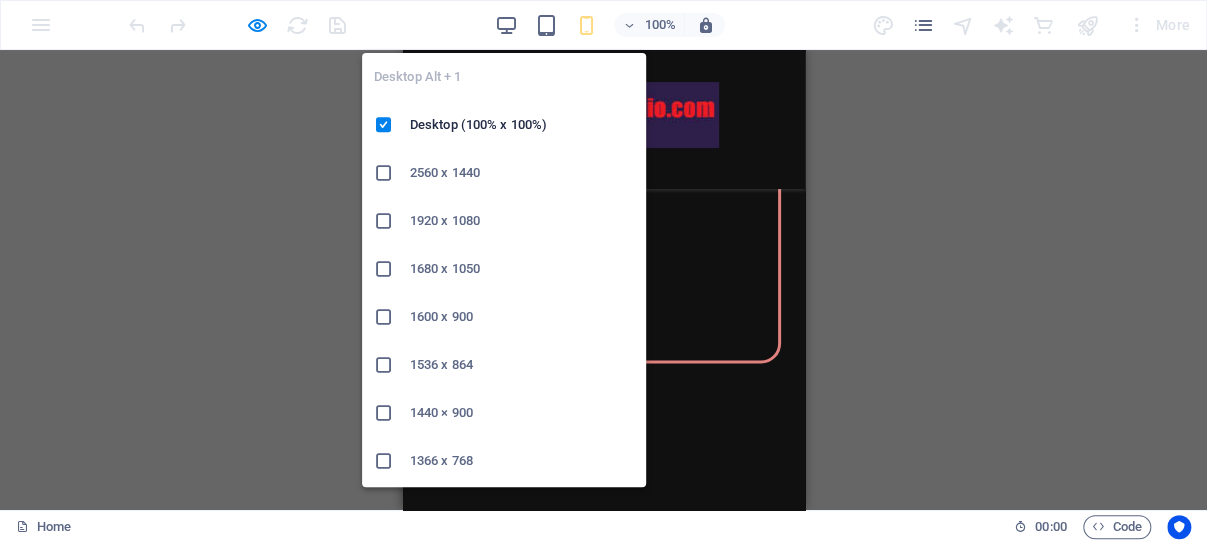 drag, startPoint x: 508, startPoint y: 20, endPoint x: 486, endPoint y: 17, distance: 22.203604 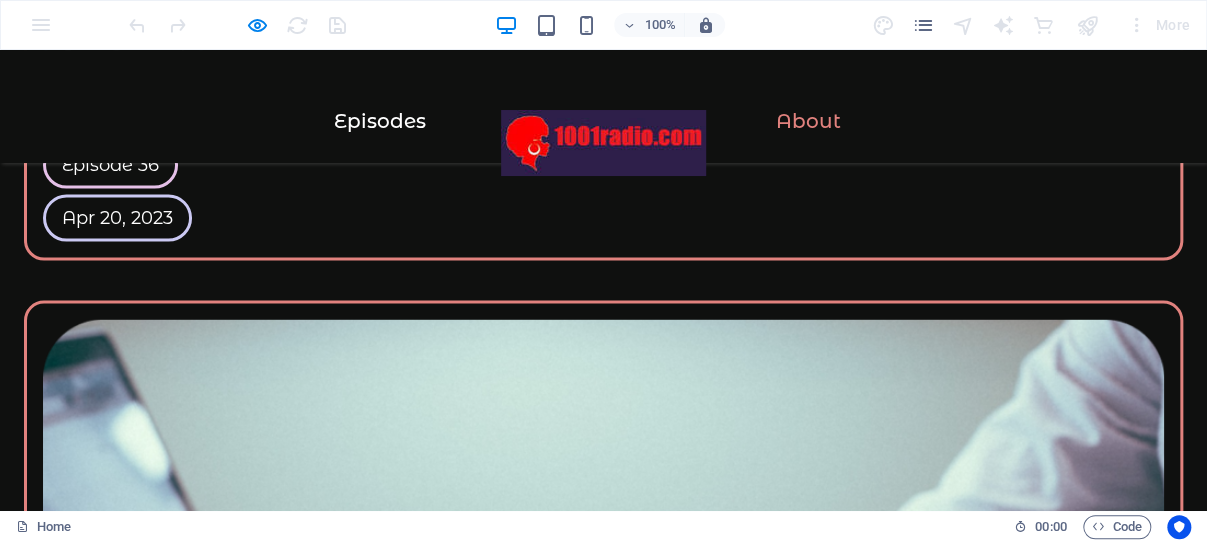 scroll, scrollTop: 4887, scrollLeft: 0, axis: vertical 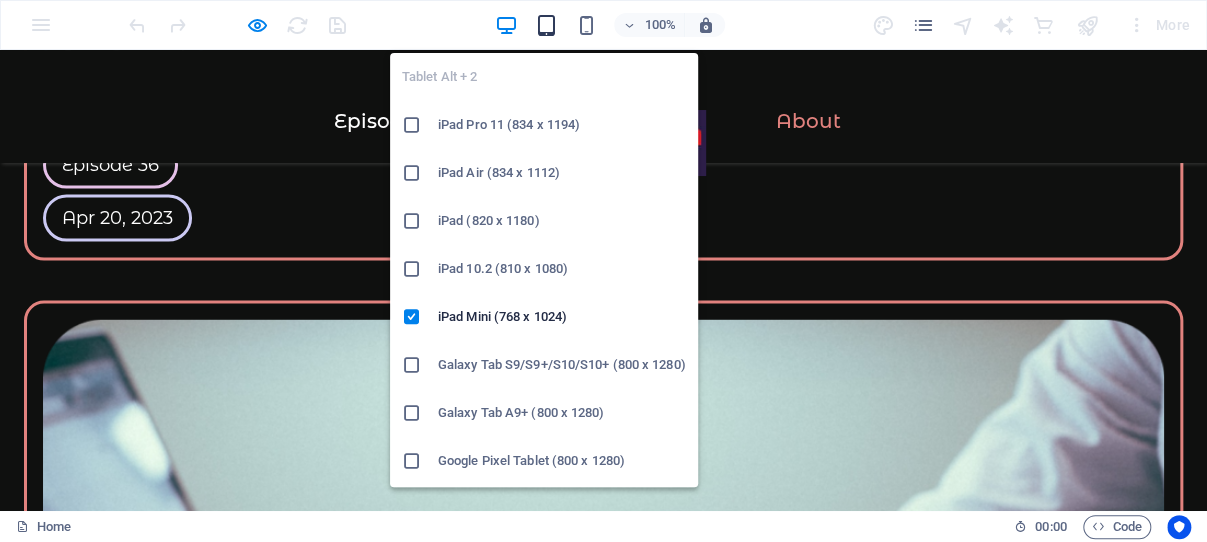 click at bounding box center (546, 25) 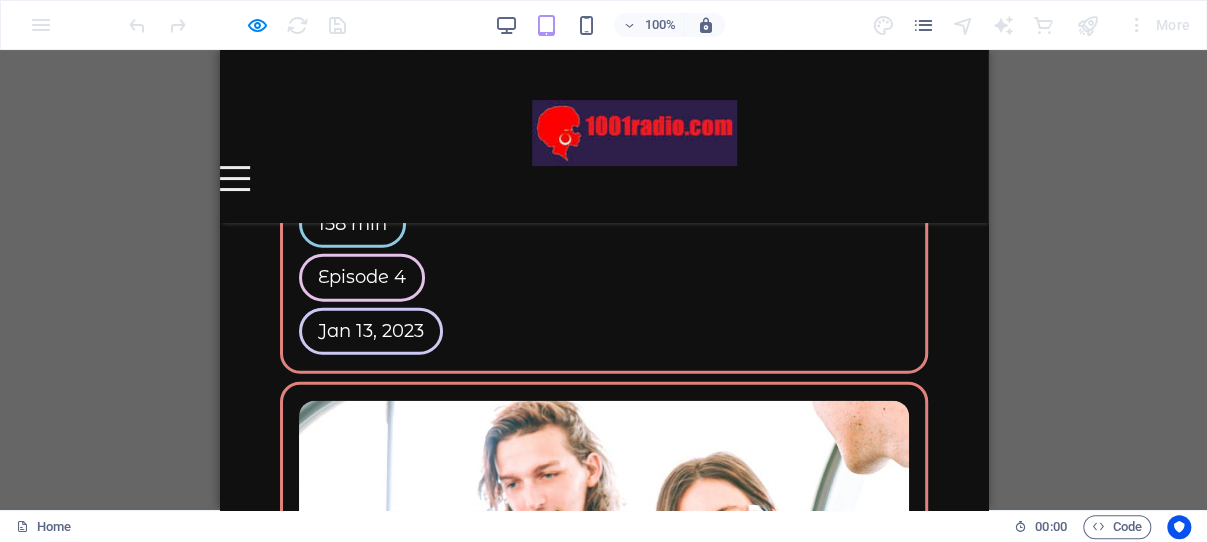 scroll, scrollTop: 5239, scrollLeft: 0, axis: vertical 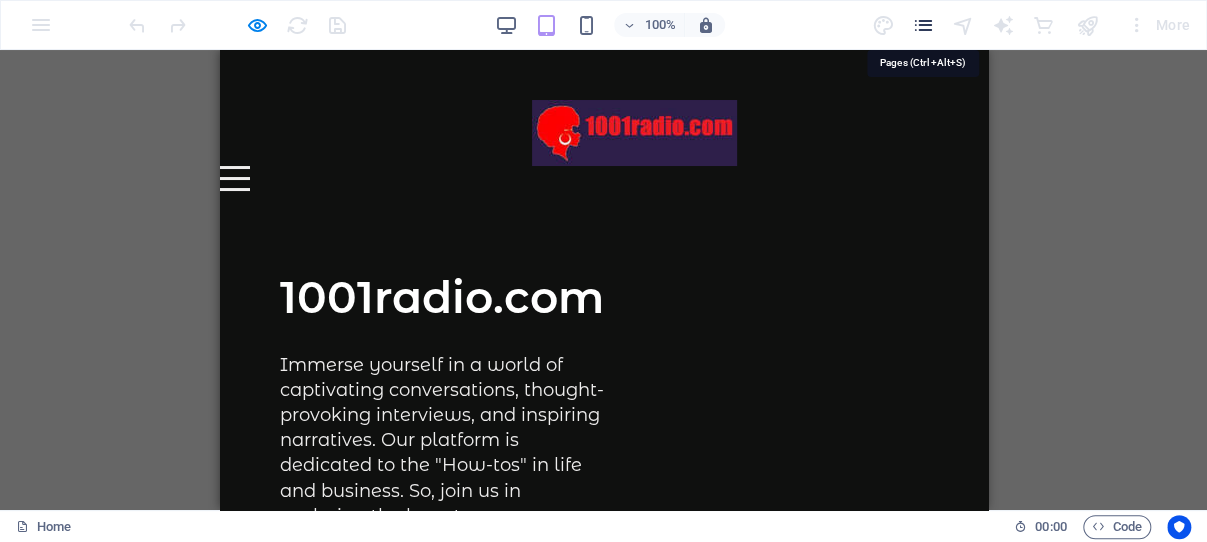 click at bounding box center [922, 25] 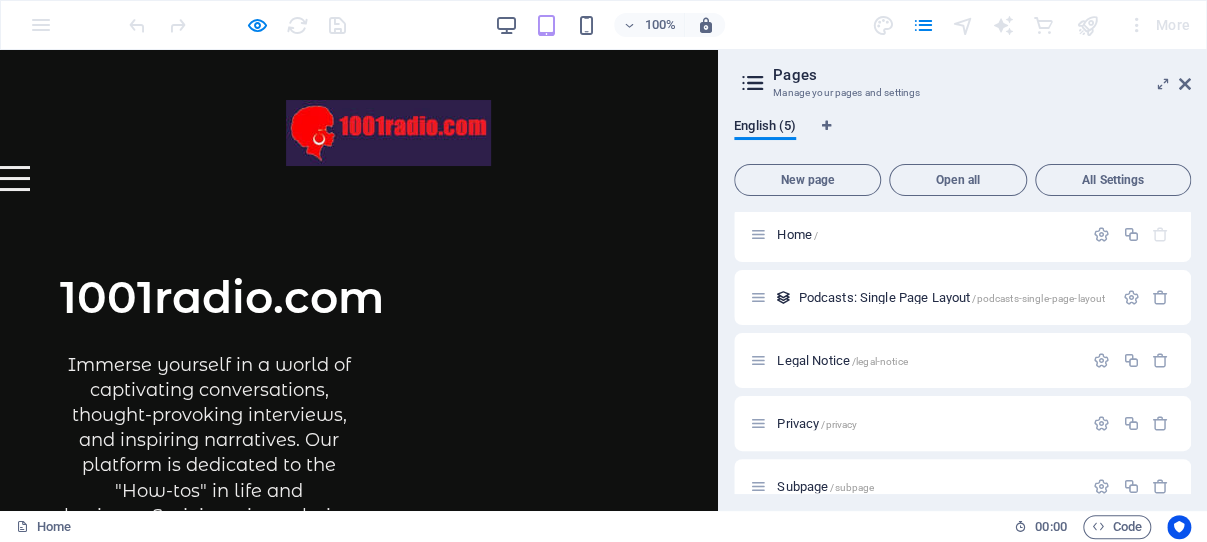 scroll, scrollTop: 4, scrollLeft: 0, axis: vertical 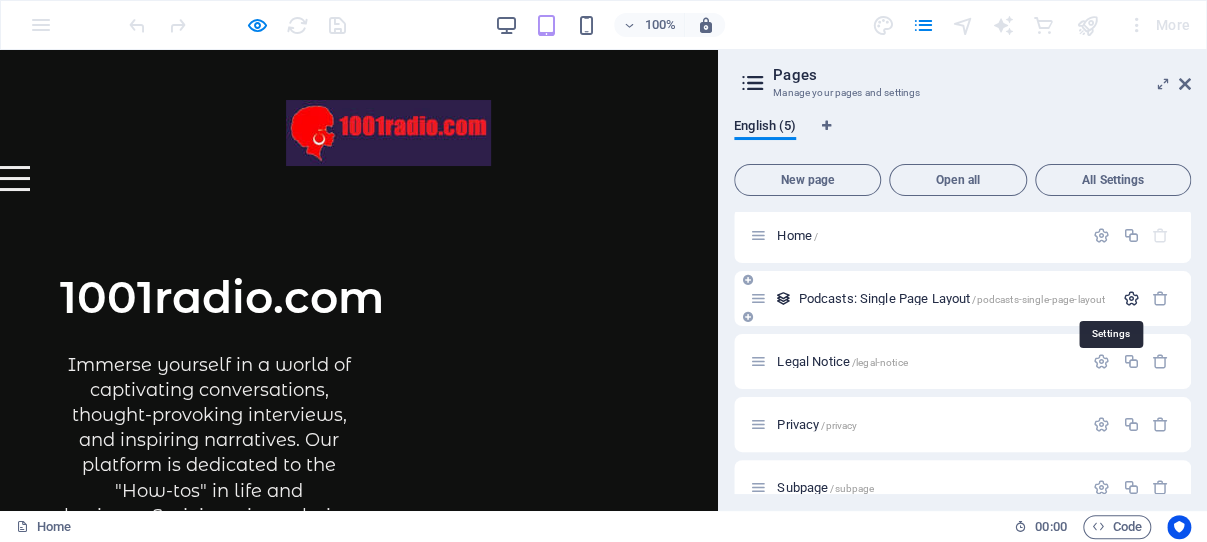 click at bounding box center (1130, 298) 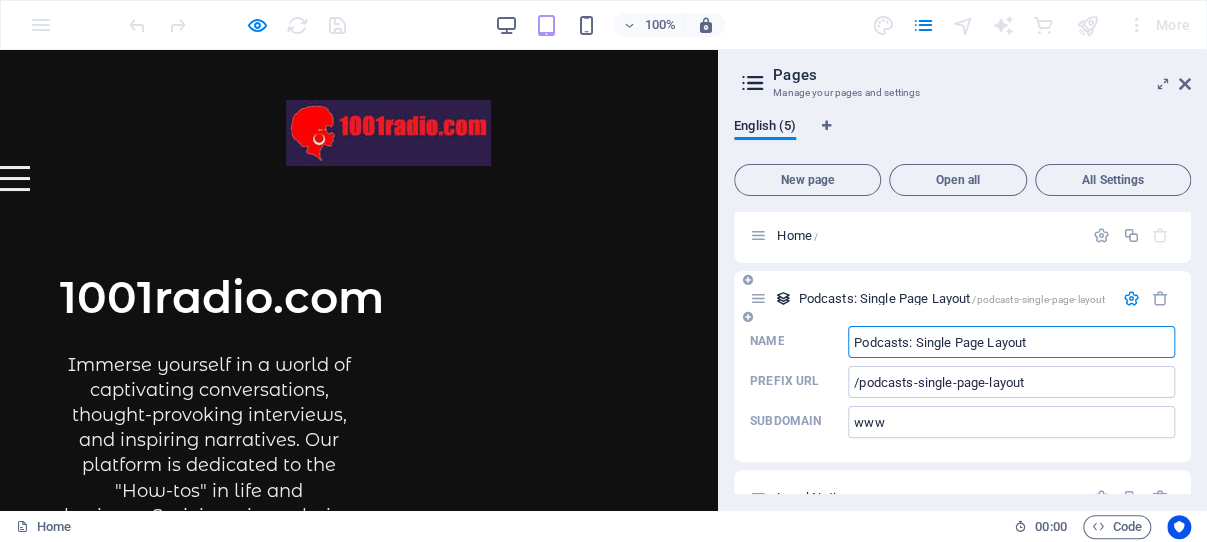 drag, startPoint x: 1050, startPoint y: 342, endPoint x: 855, endPoint y: 347, distance: 195.06409 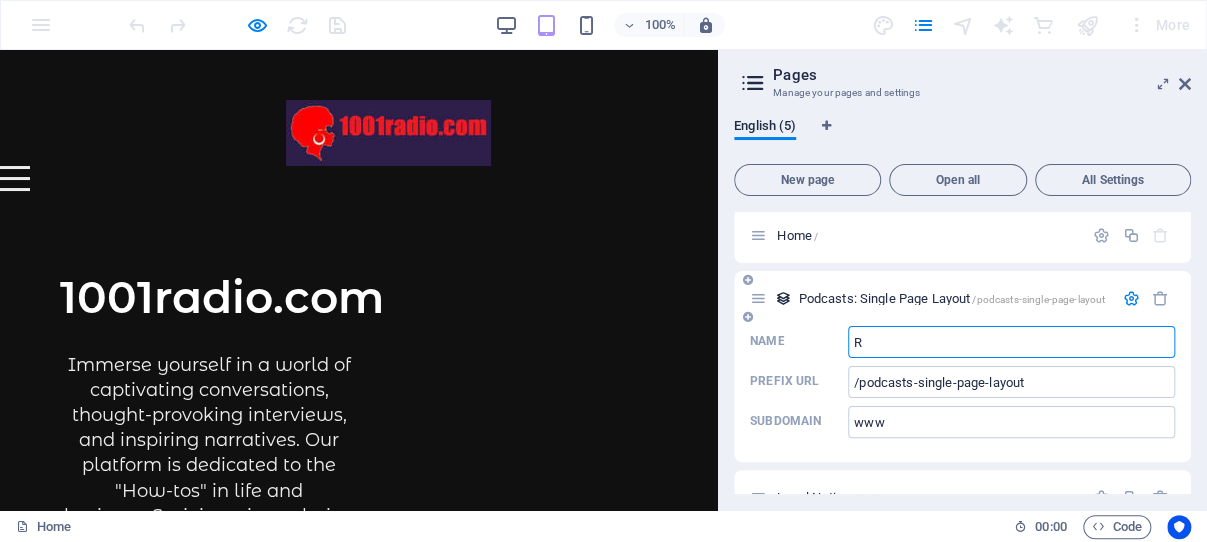 type on "Ra" 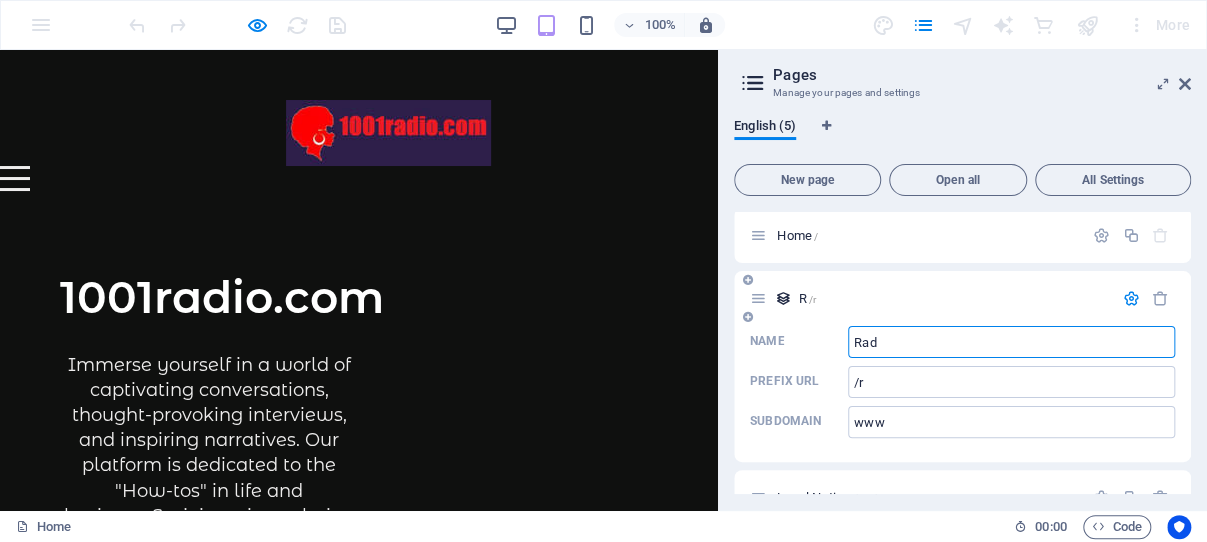 type on "Radi" 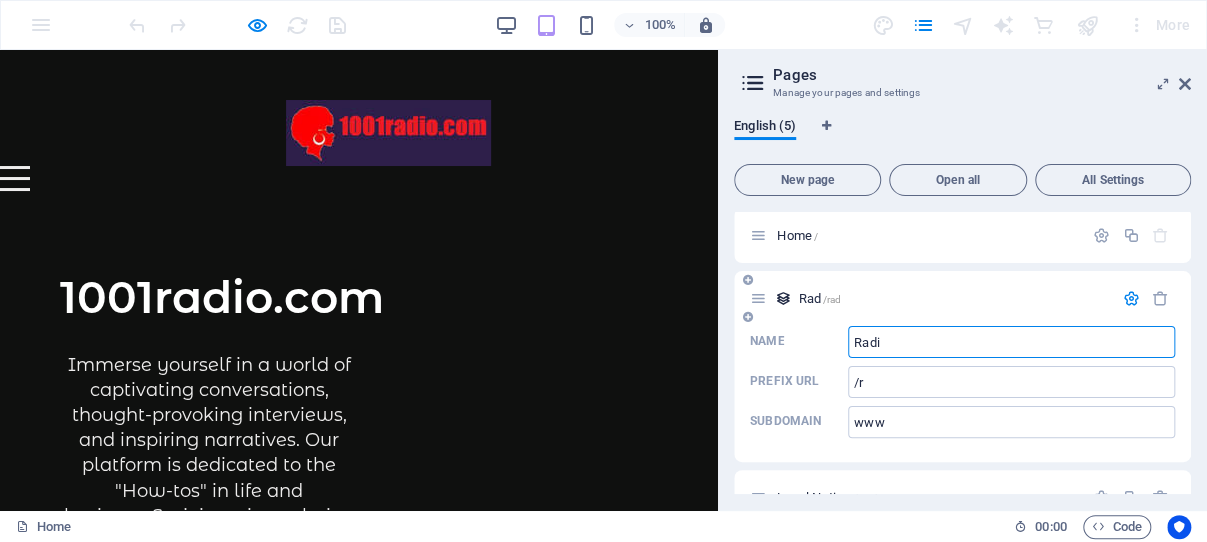 type on "/rad" 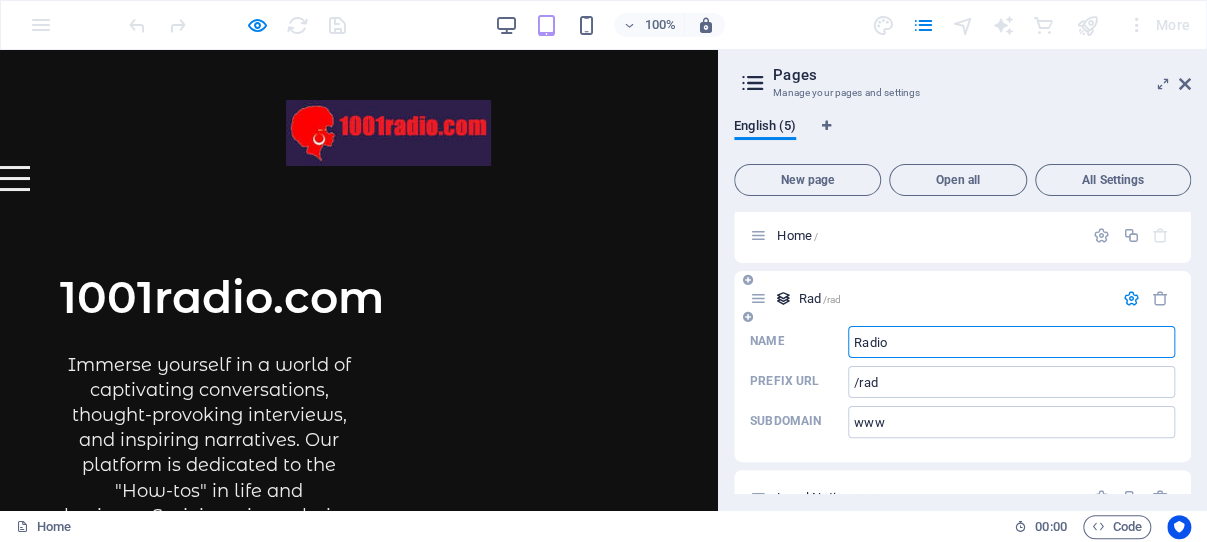 type on "Radio" 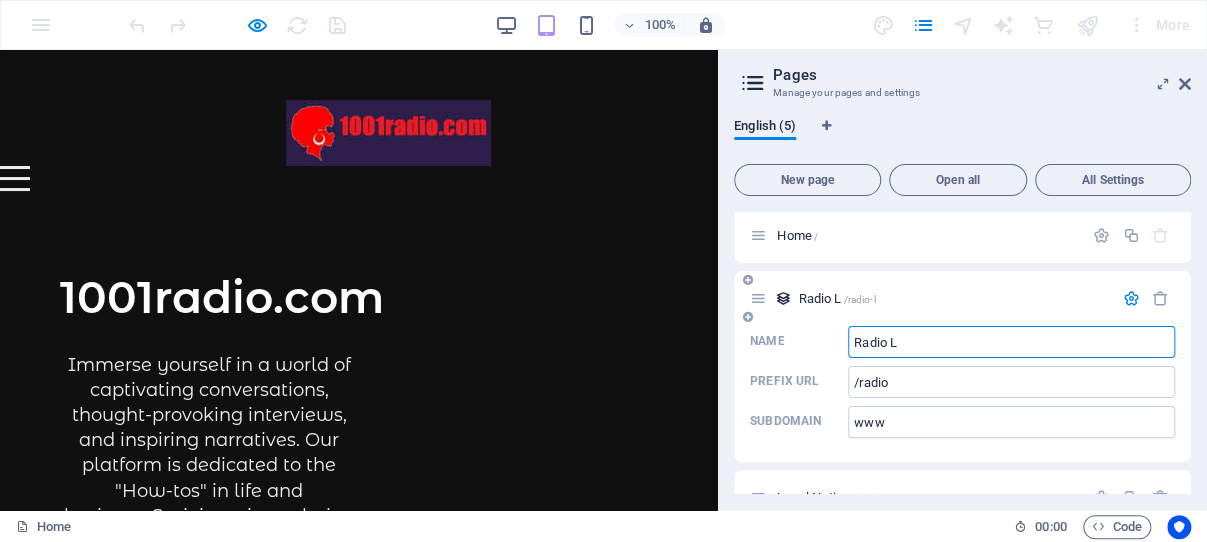 type on "Radio Li" 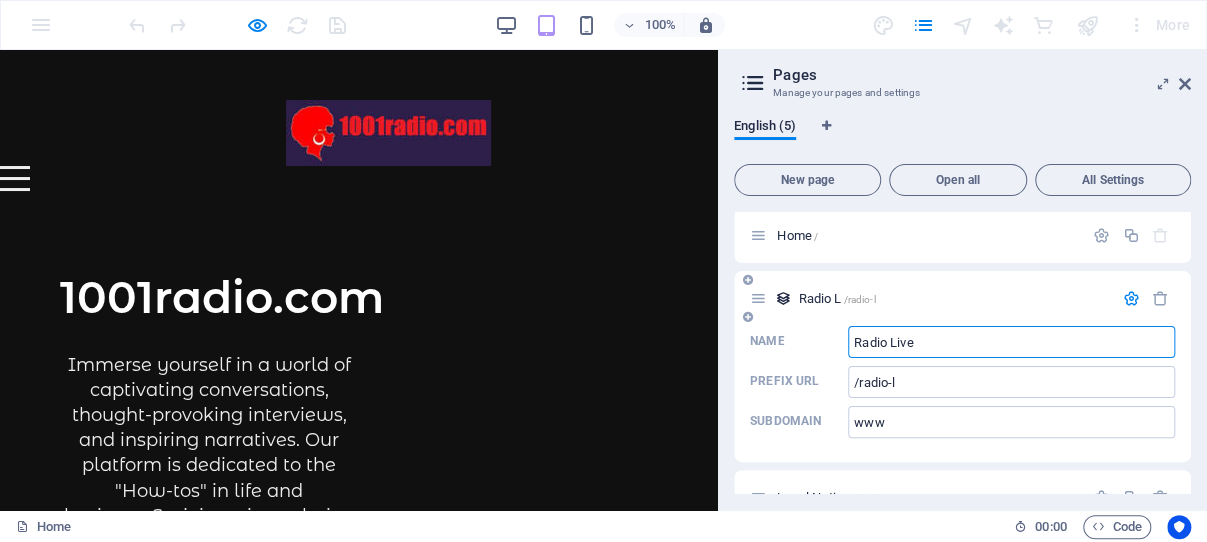 type on "Radio Live" 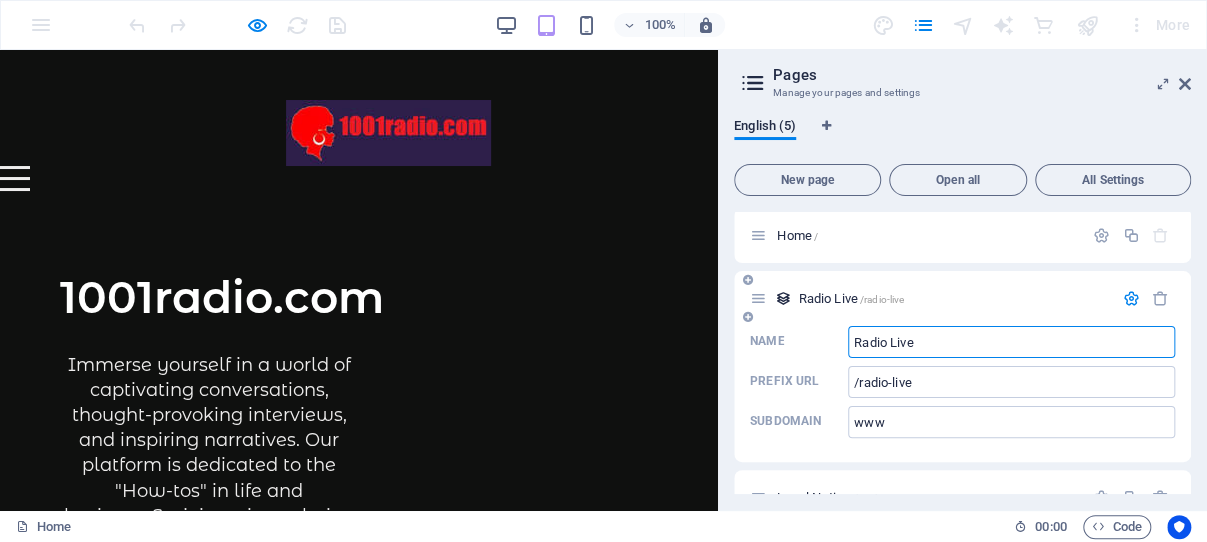 drag, startPoint x: 885, startPoint y: 342, endPoint x: 852, endPoint y: 341, distance: 33.01515 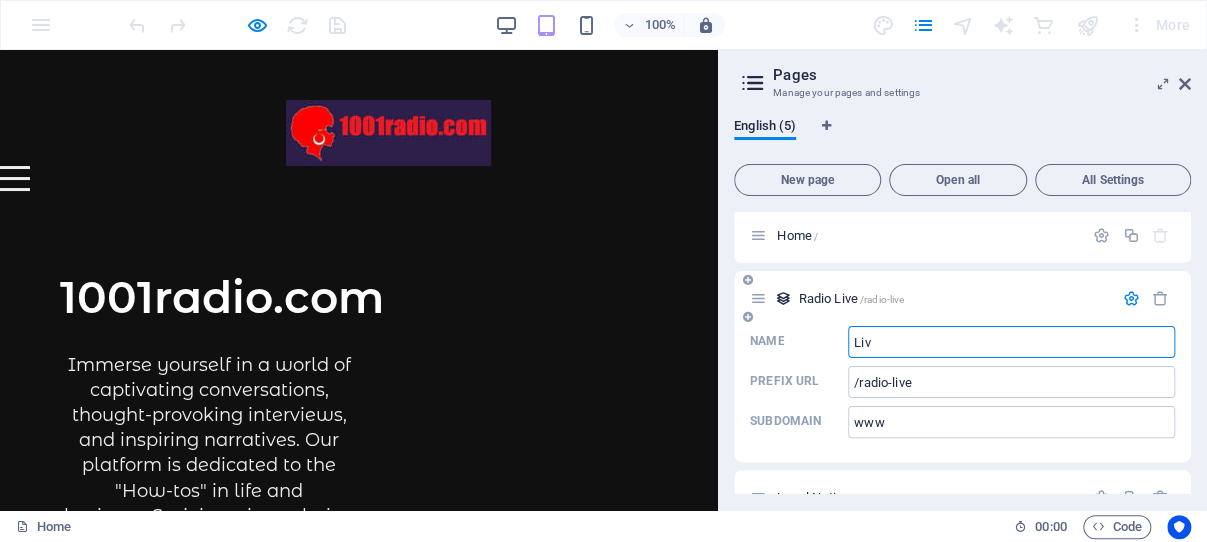 type on "Live" 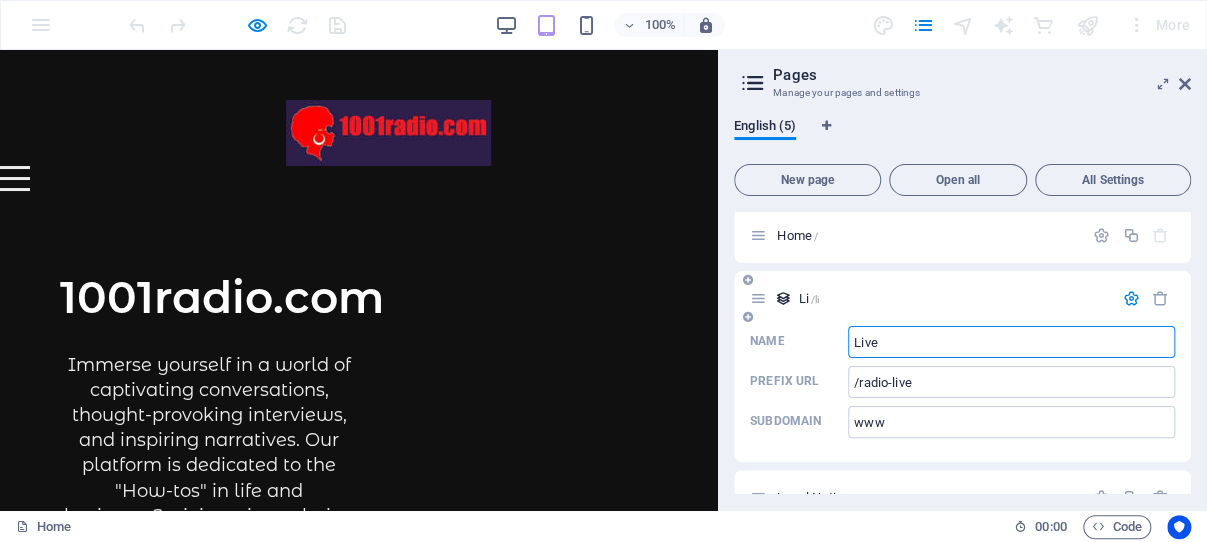 type on "/li" 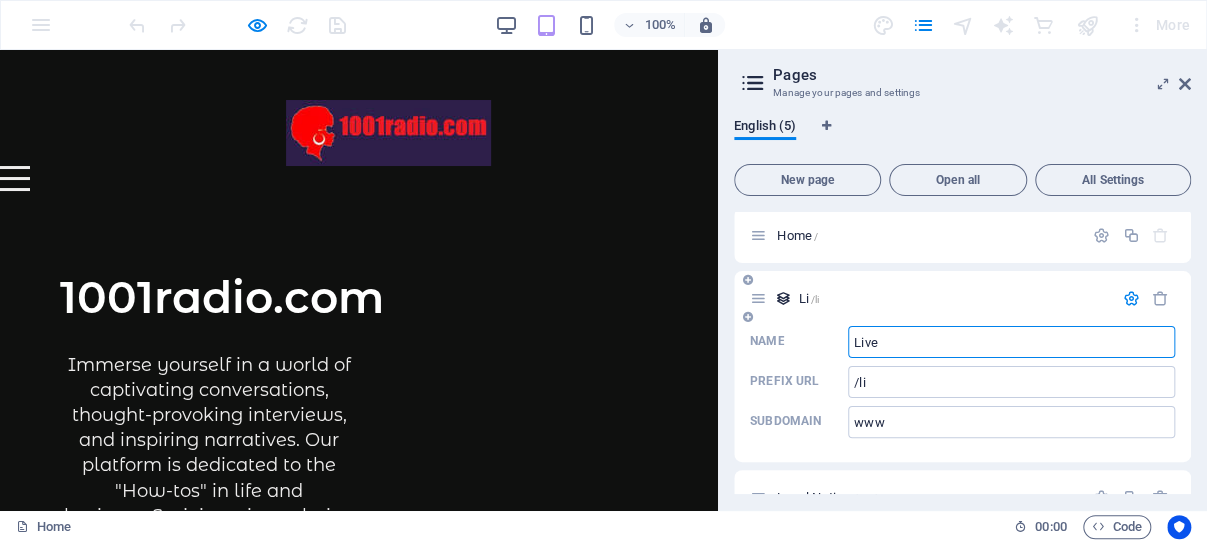 type on "Live R" 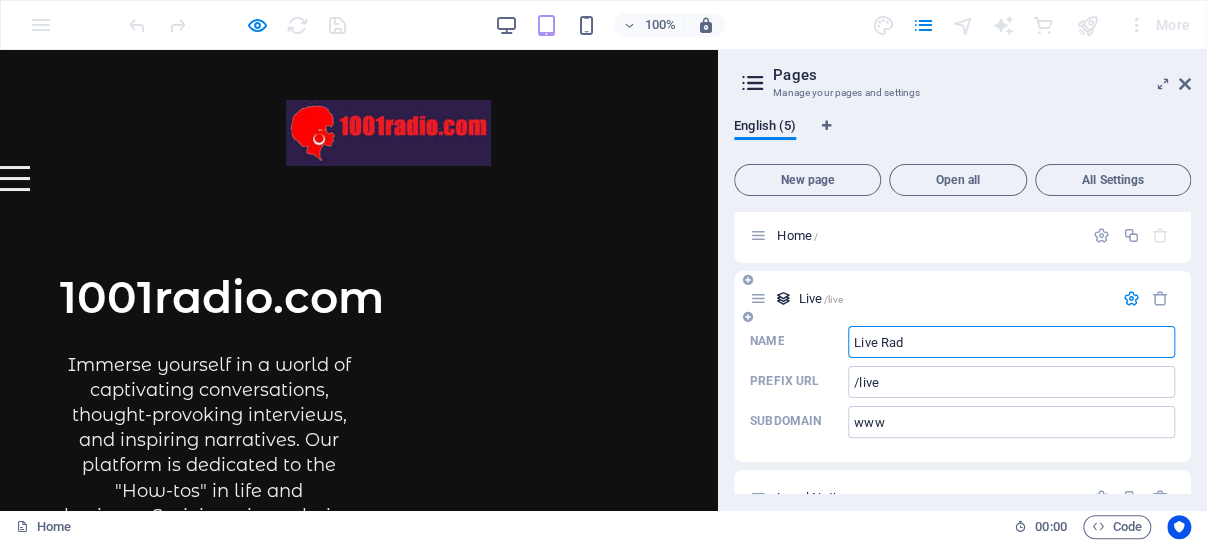 type on "Live Rad" 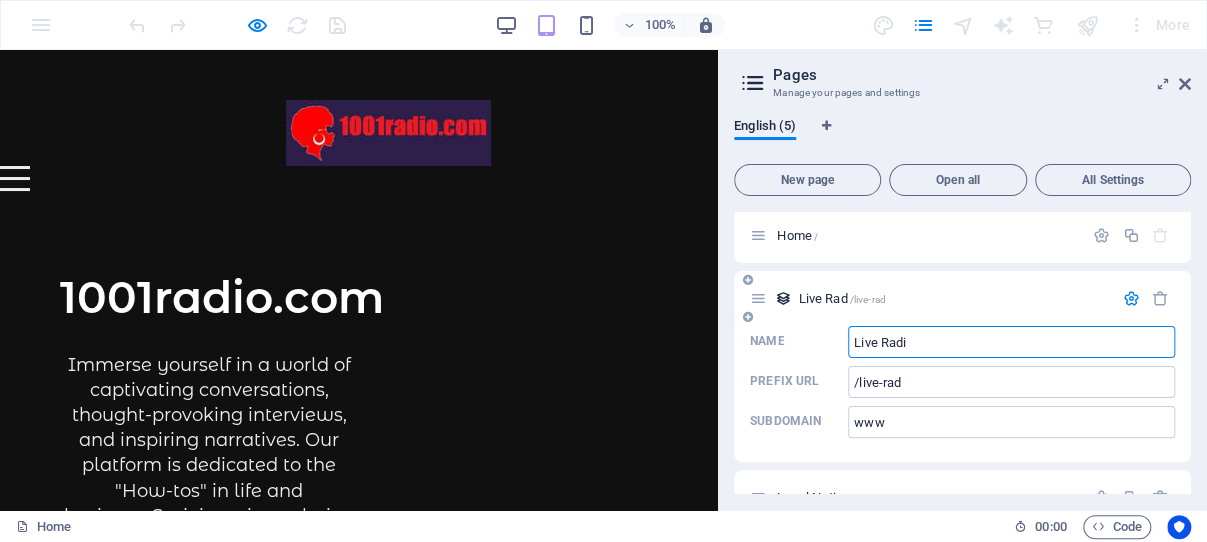 type on "Live Radio" 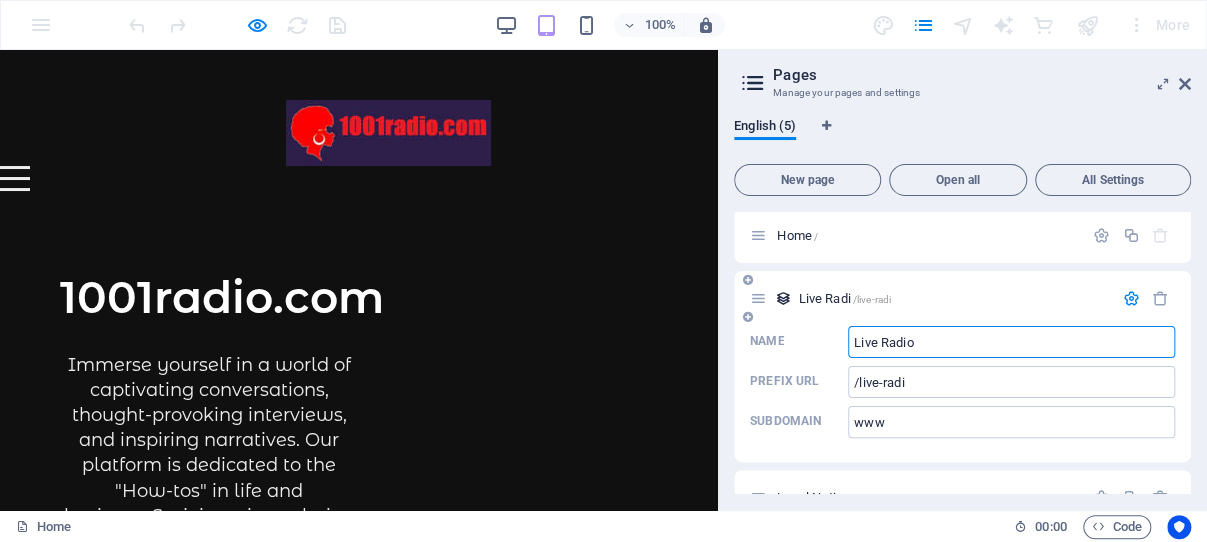 type on "Live Radio" 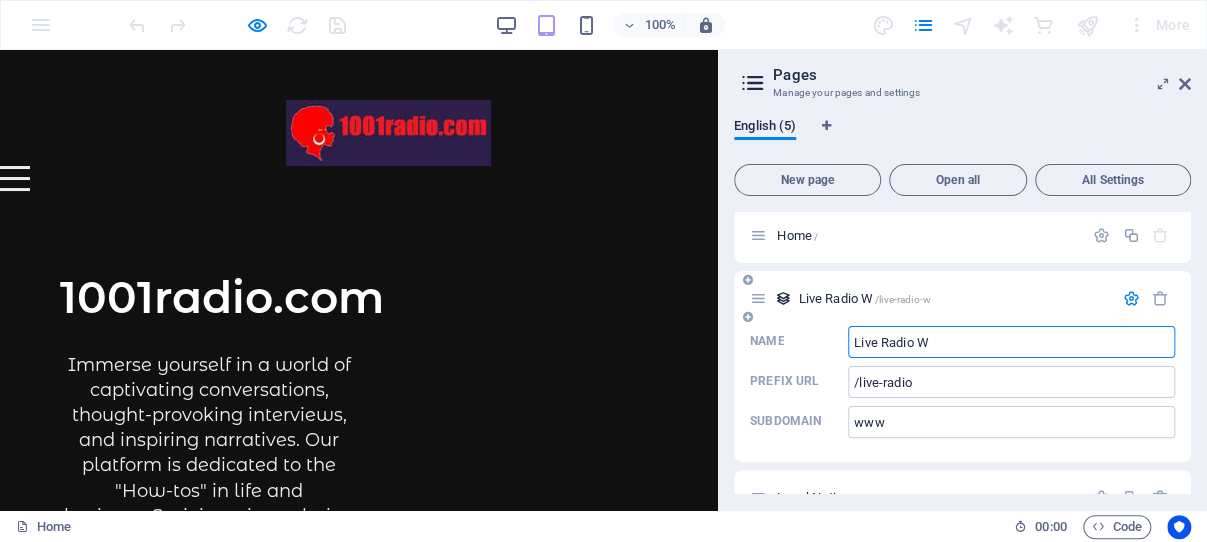 type on "Live Radio W" 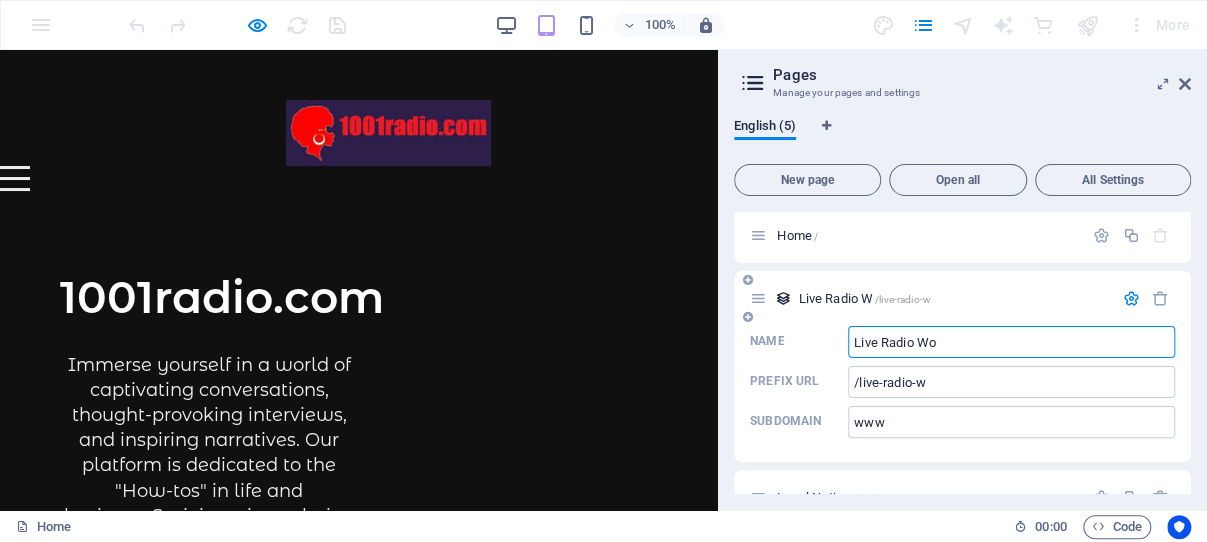 type on "Live Radio Wor" 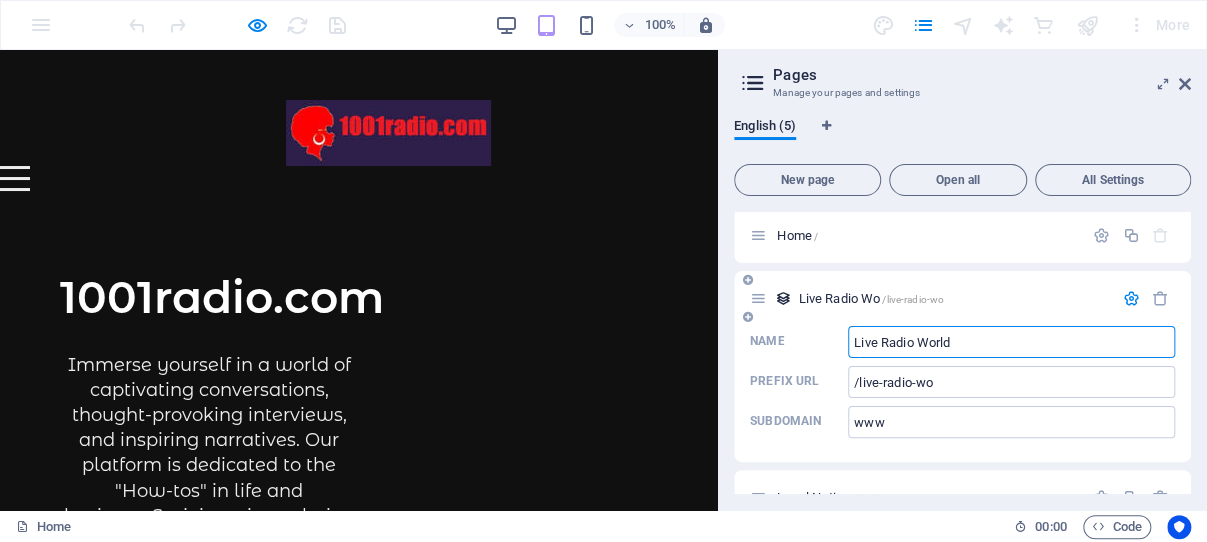 type on "Live Radio World" 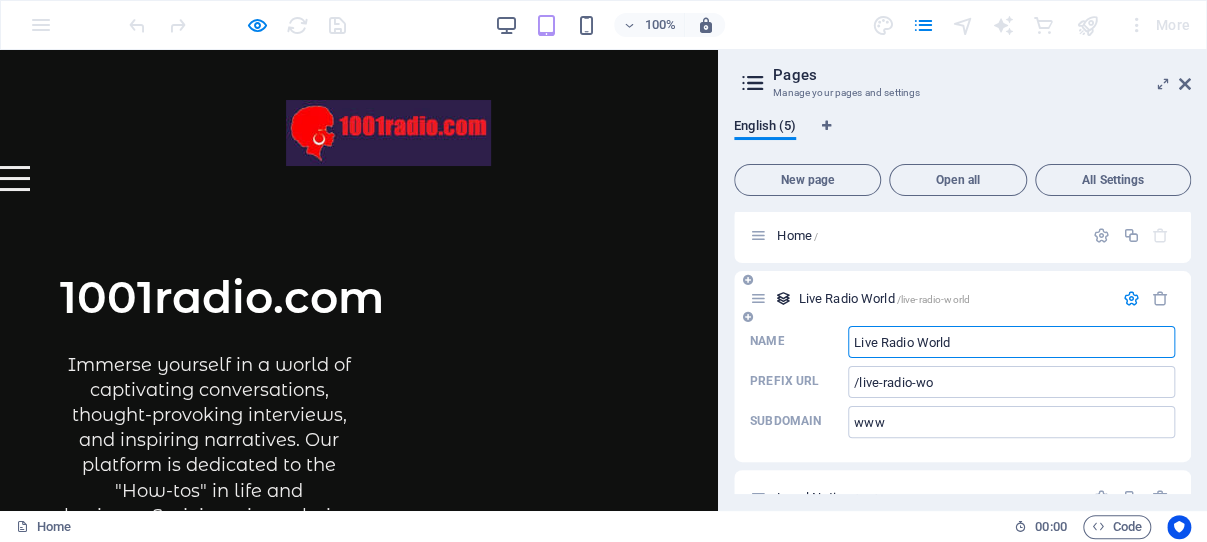 type on "/live-radio-world" 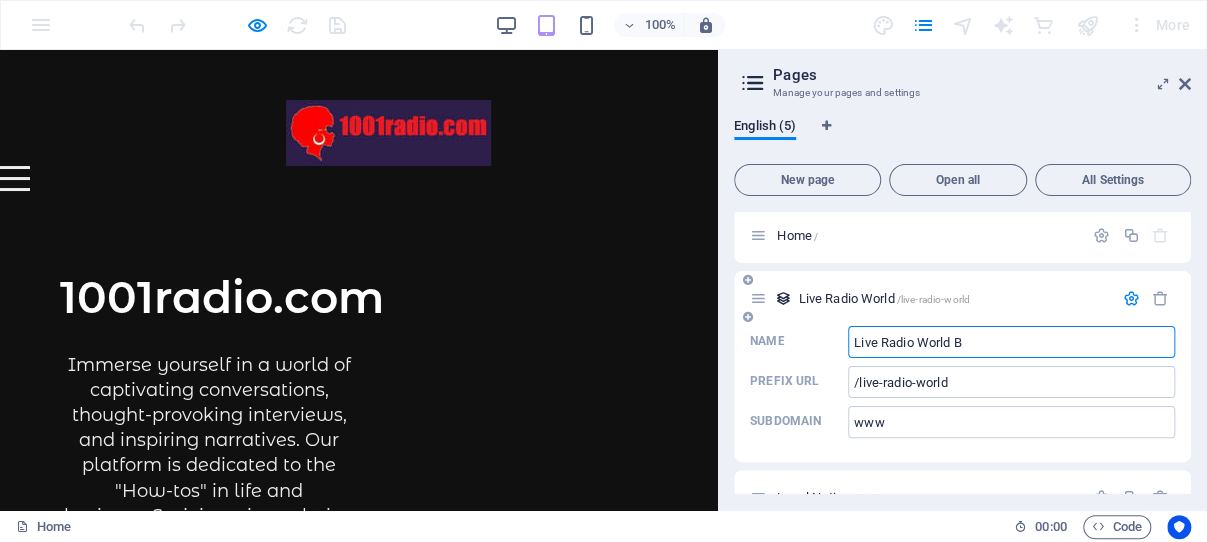 type on "Live Radio World B" 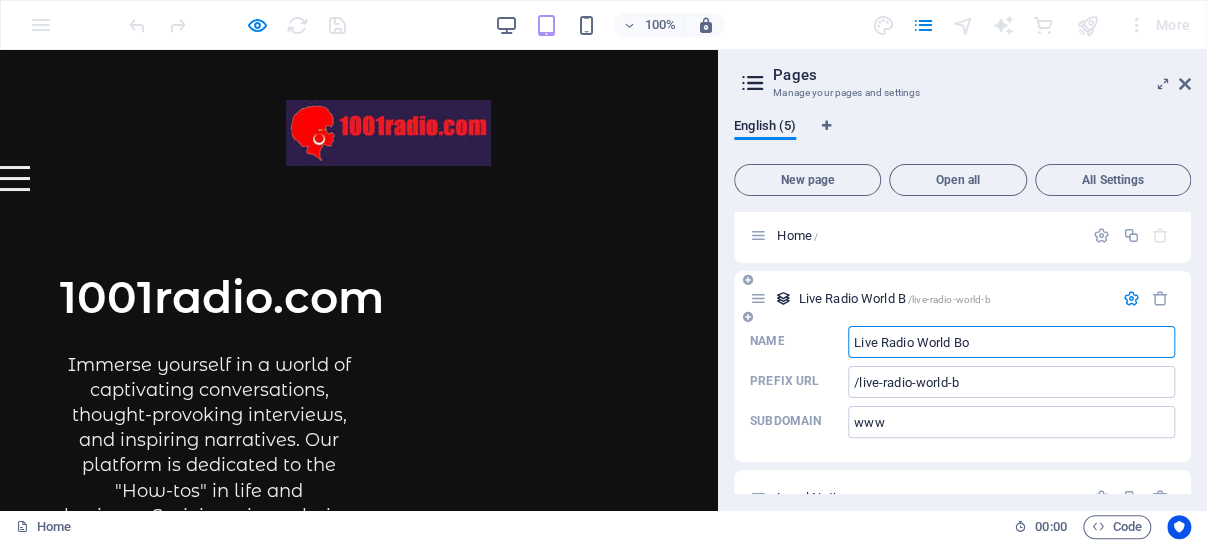 type on "Live Radio World Bo" 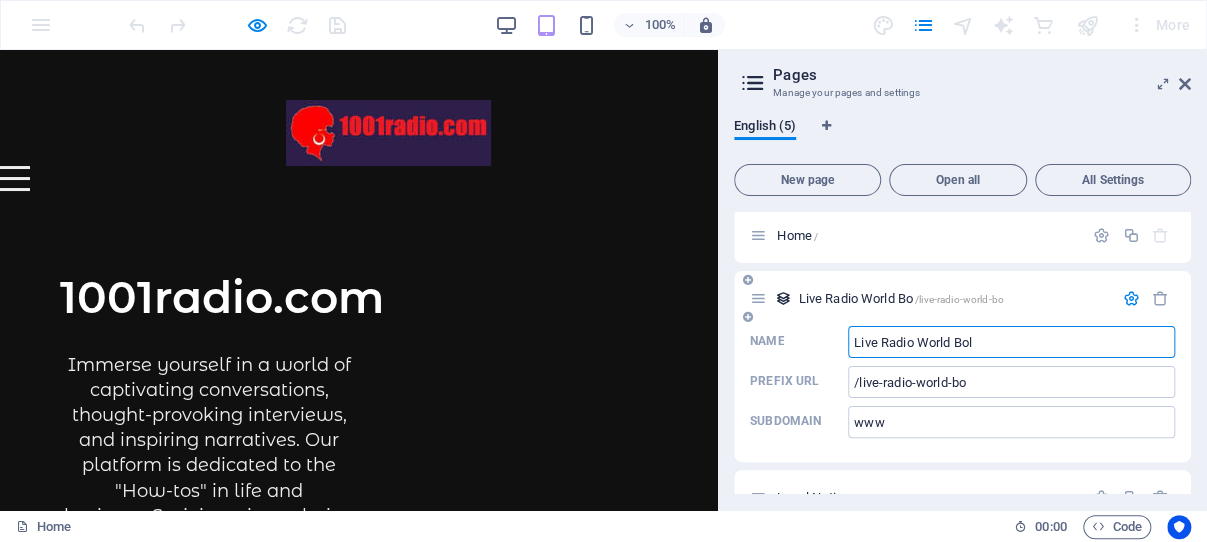 type on "Live Radio World Bol" 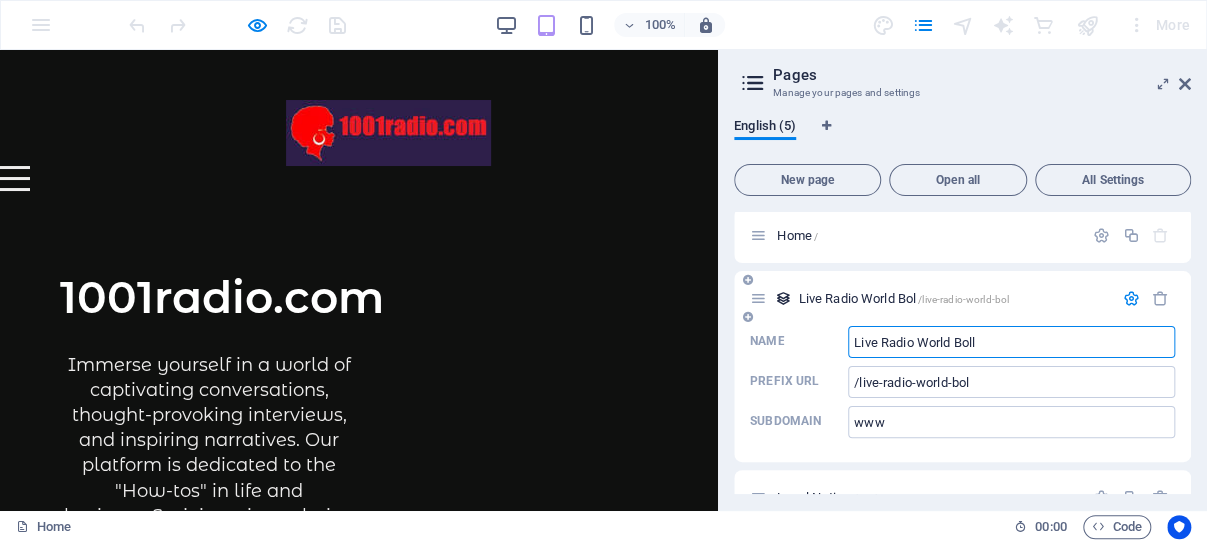 type on "Live Radio World Boll" 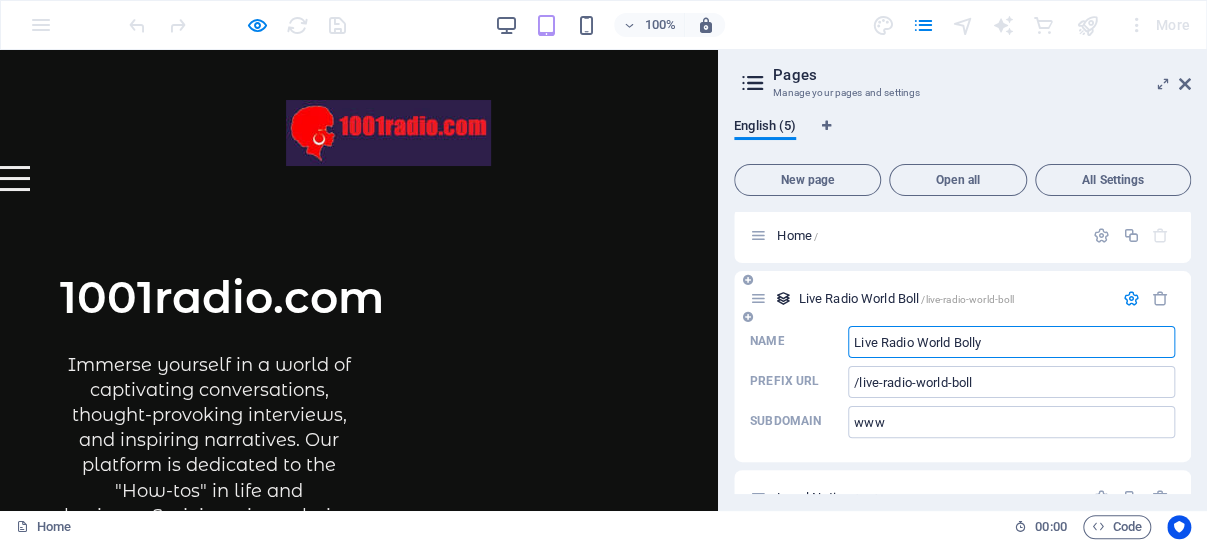 type on "Live Radio World Bollyw" 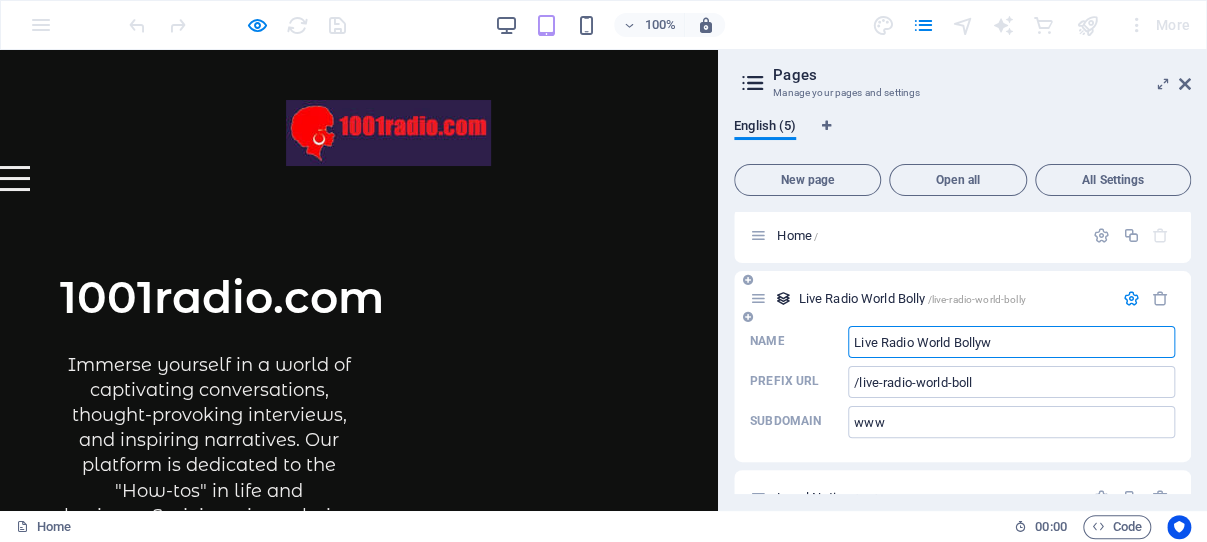 type on "/live-radio-world-bolly" 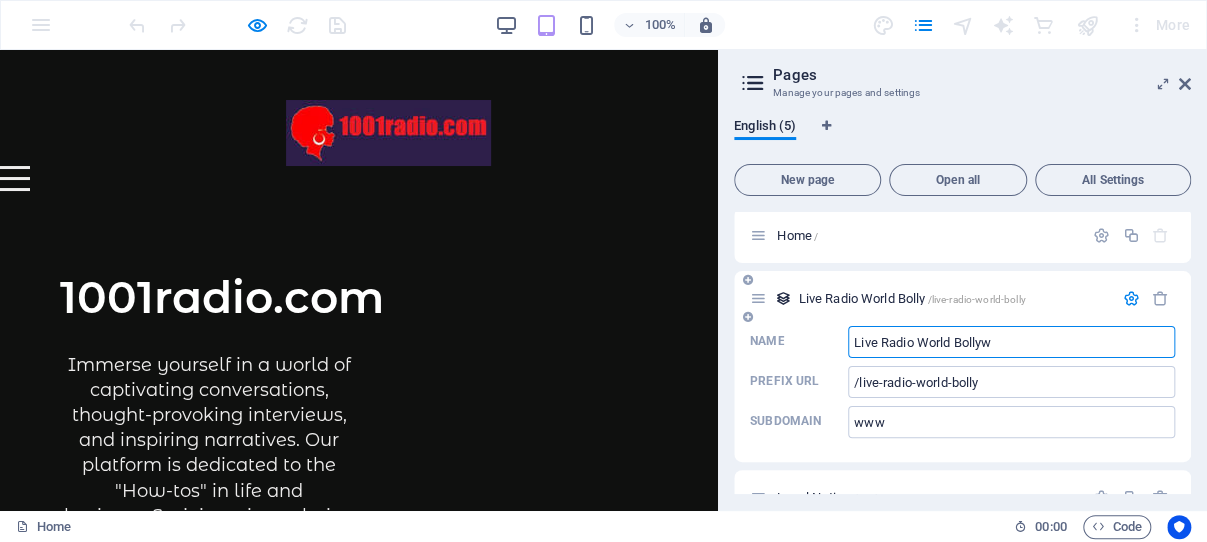 type on "Live Radio World Bollyw" 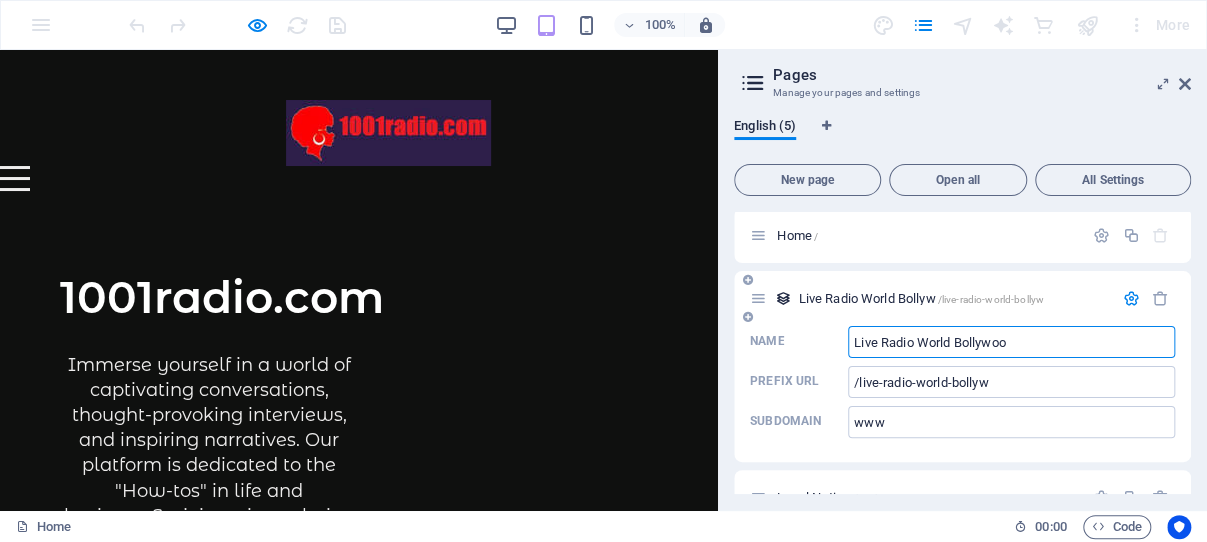 type on "Live Radio World Bollywood" 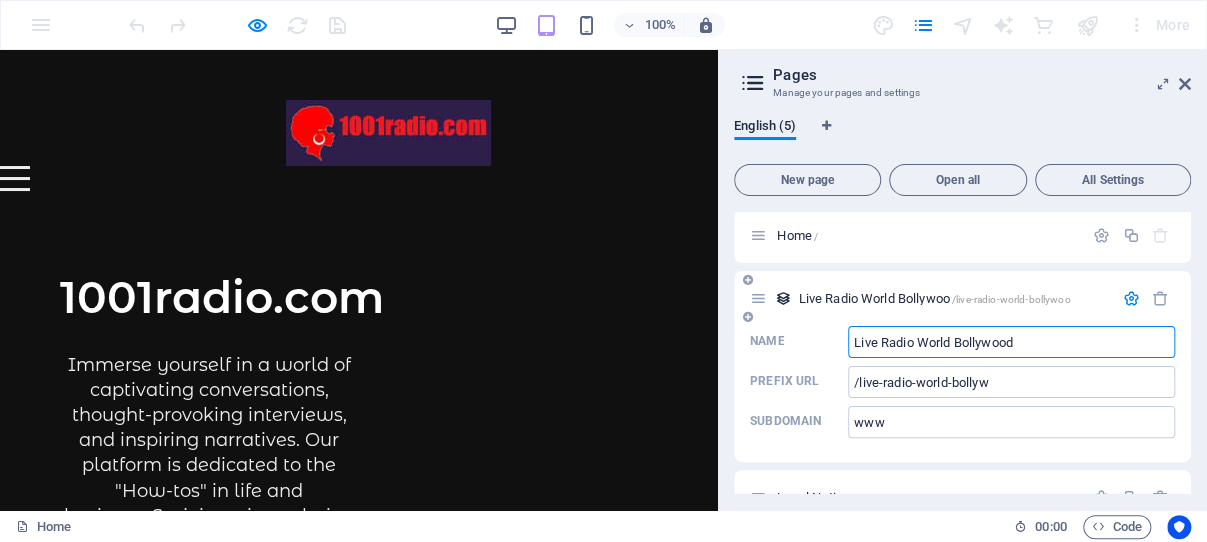 type on "/live-radio-world-bollywoo" 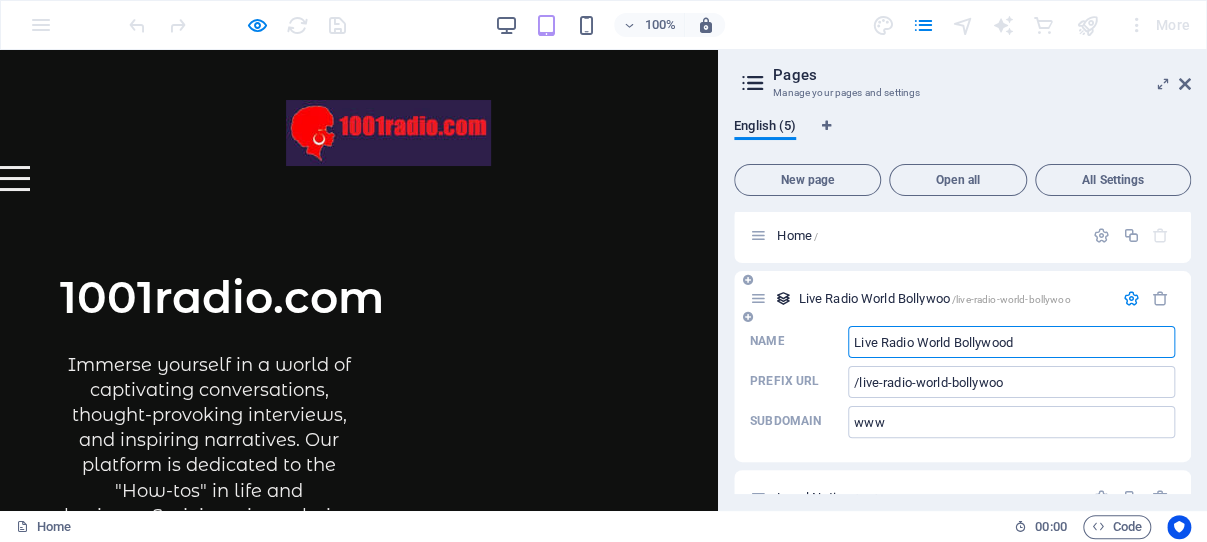 type on "Live Radio World Bollywood" 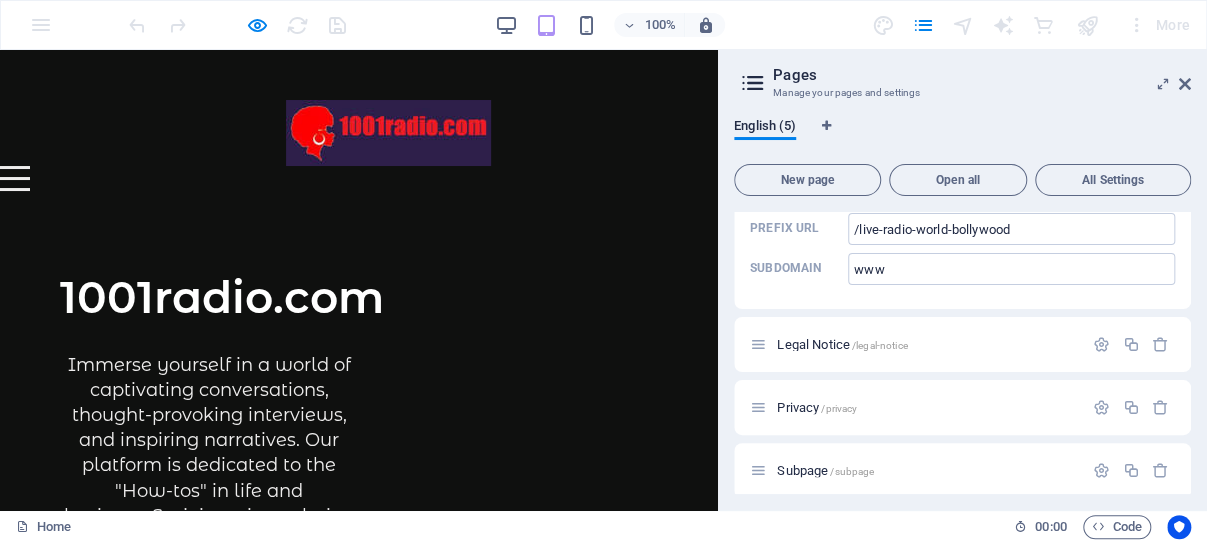scroll, scrollTop: 169, scrollLeft: 0, axis: vertical 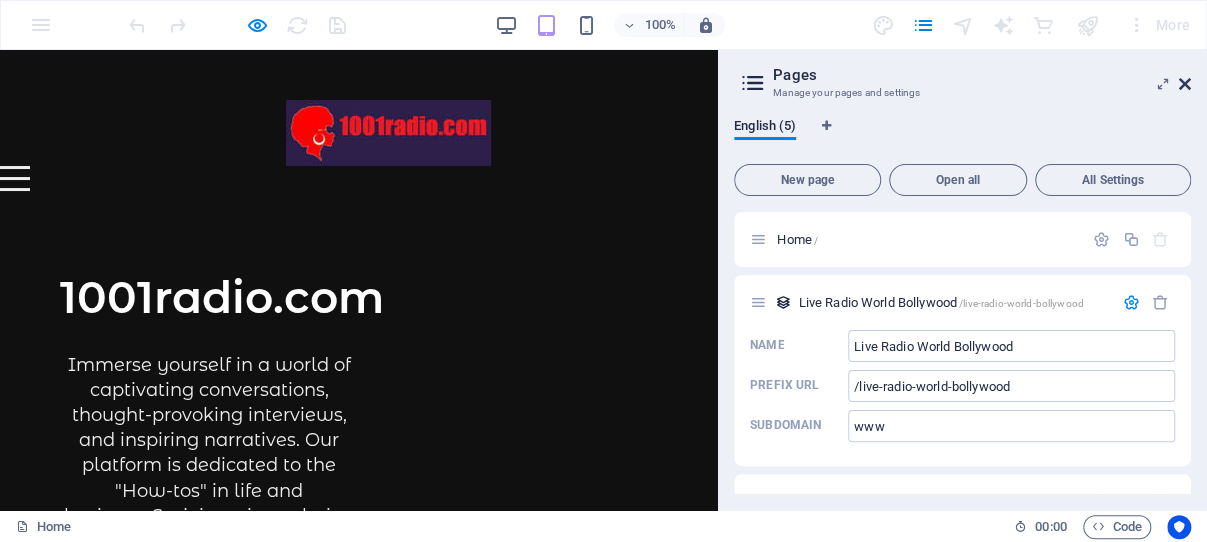 click at bounding box center (1185, 84) 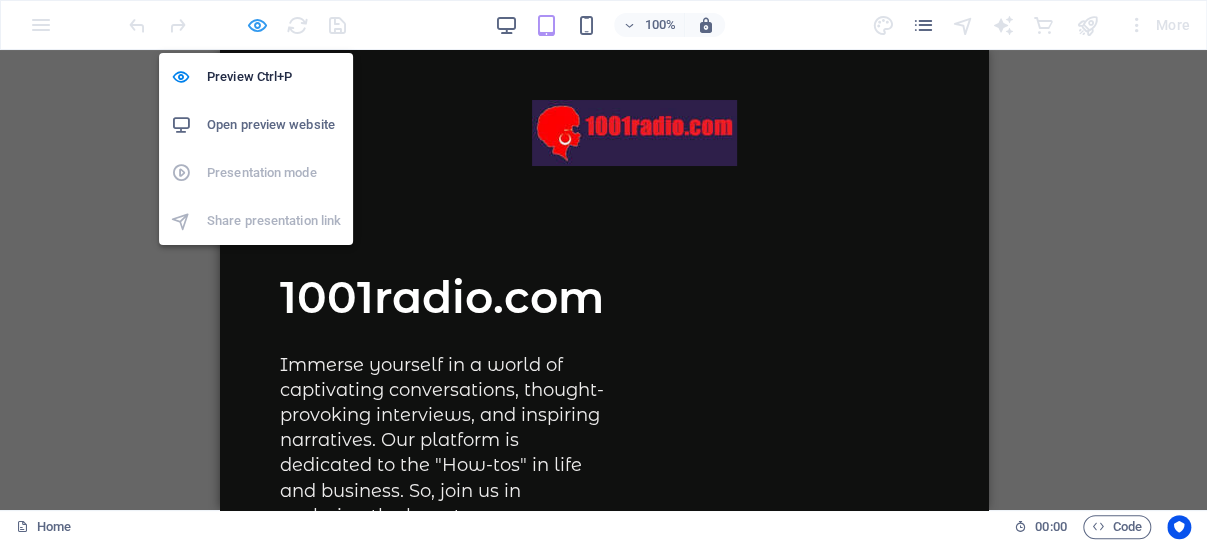 click at bounding box center [257, 25] 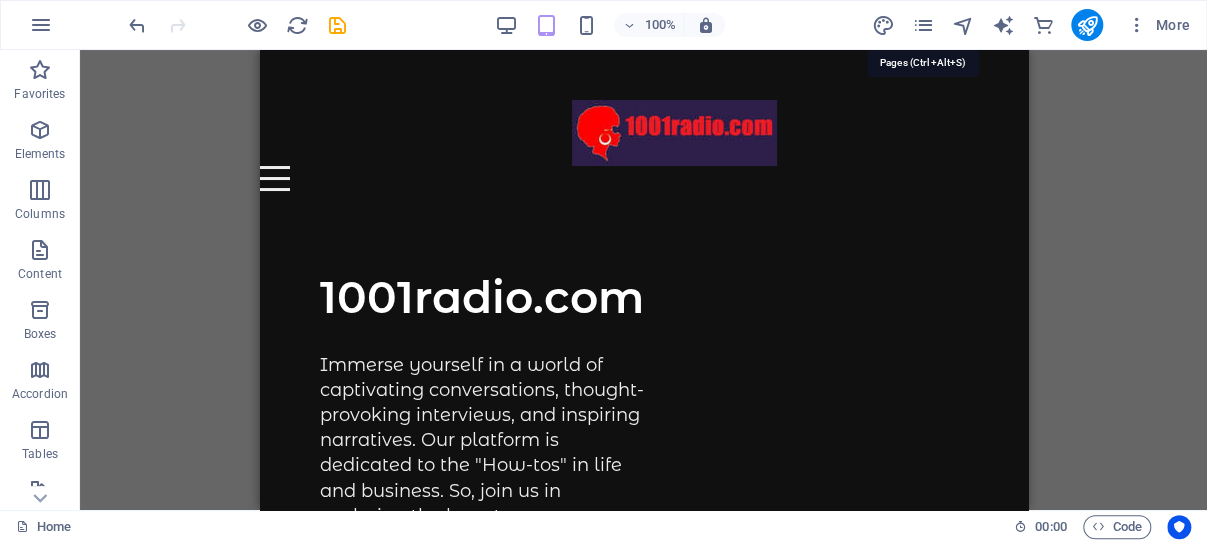 drag, startPoint x: 928, startPoint y: 20, endPoint x: 928, endPoint y: 43, distance: 23 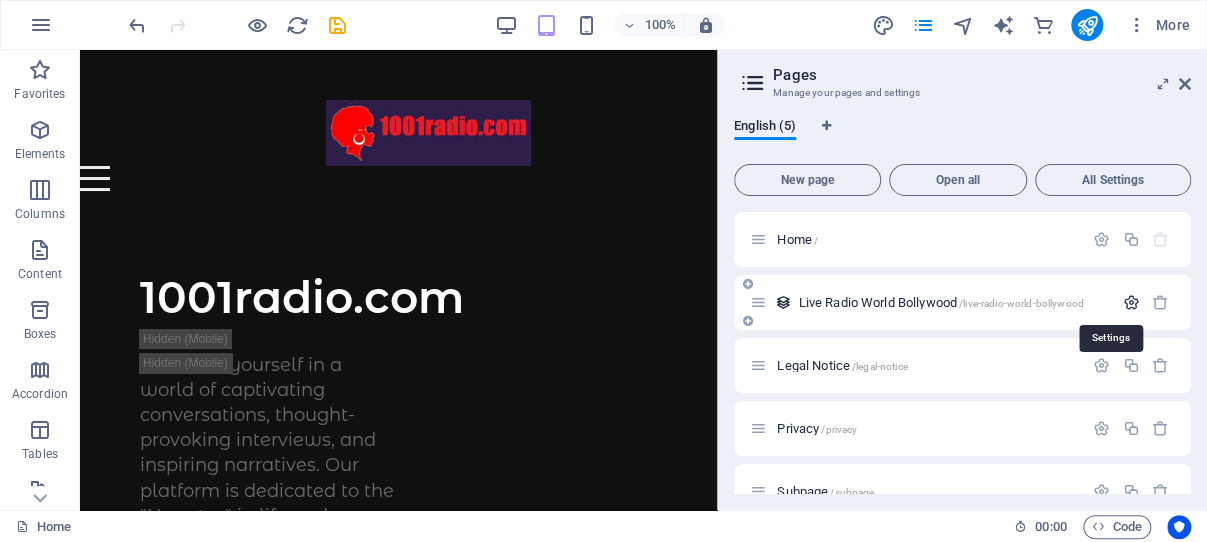 click at bounding box center (1130, 302) 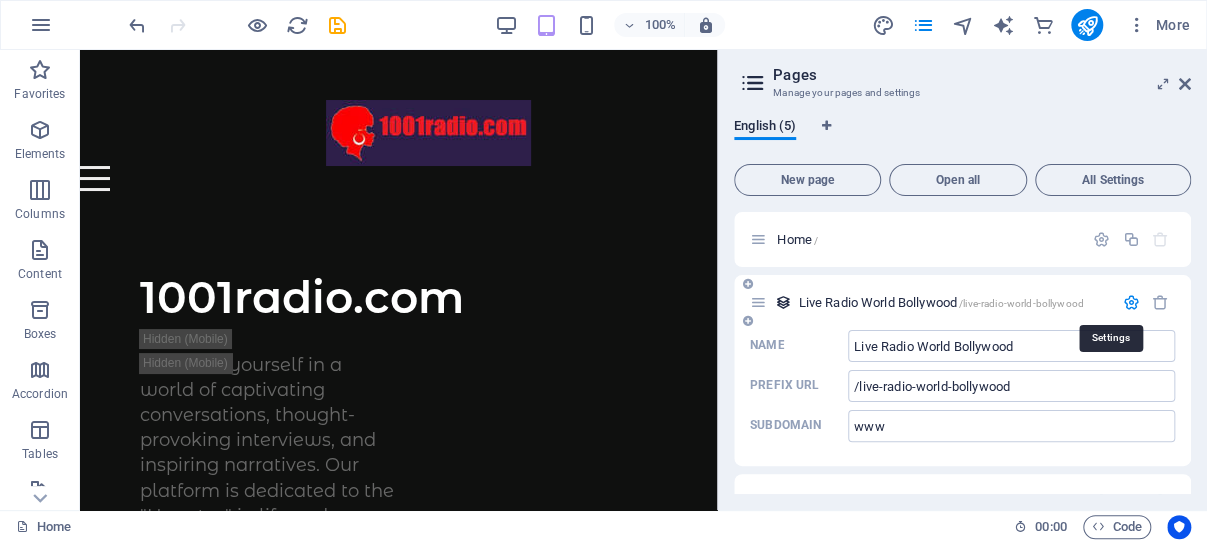 click at bounding box center (1130, 302) 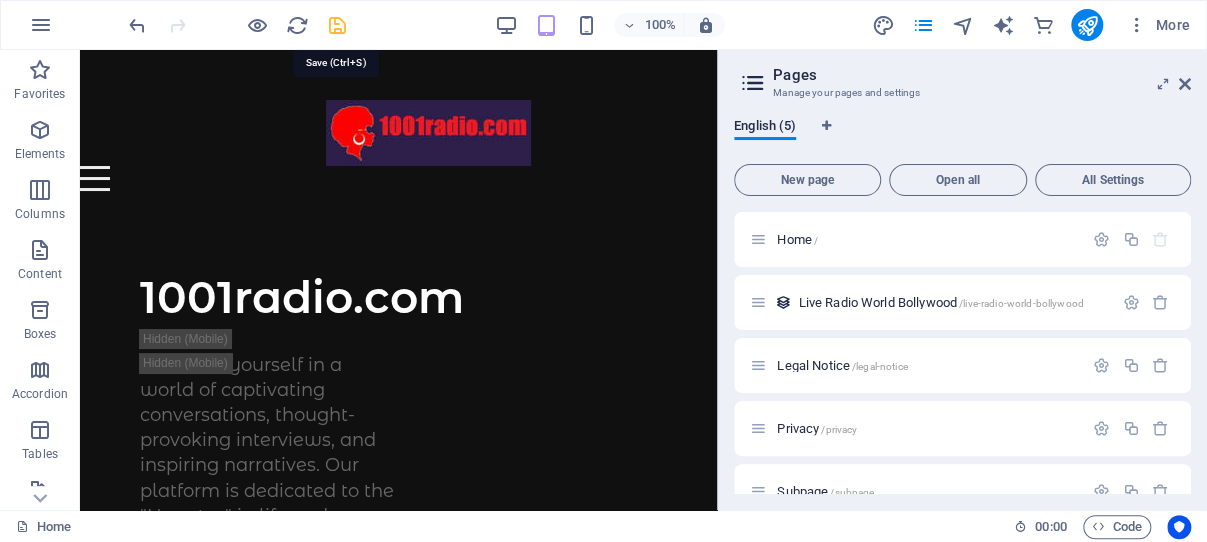 click at bounding box center (337, 25) 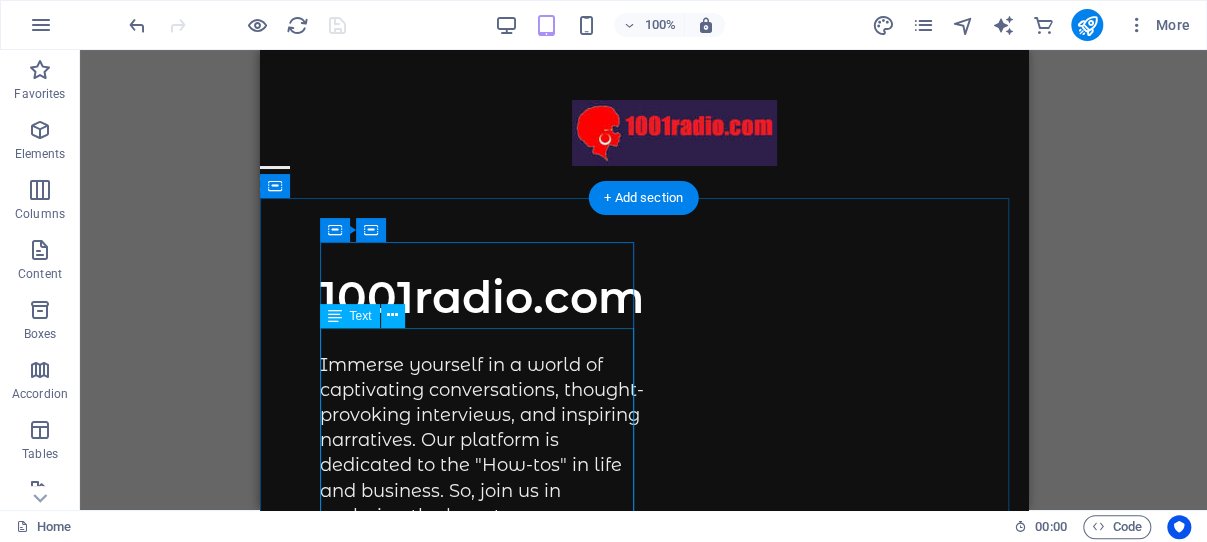 scroll, scrollTop: 106, scrollLeft: 0, axis: vertical 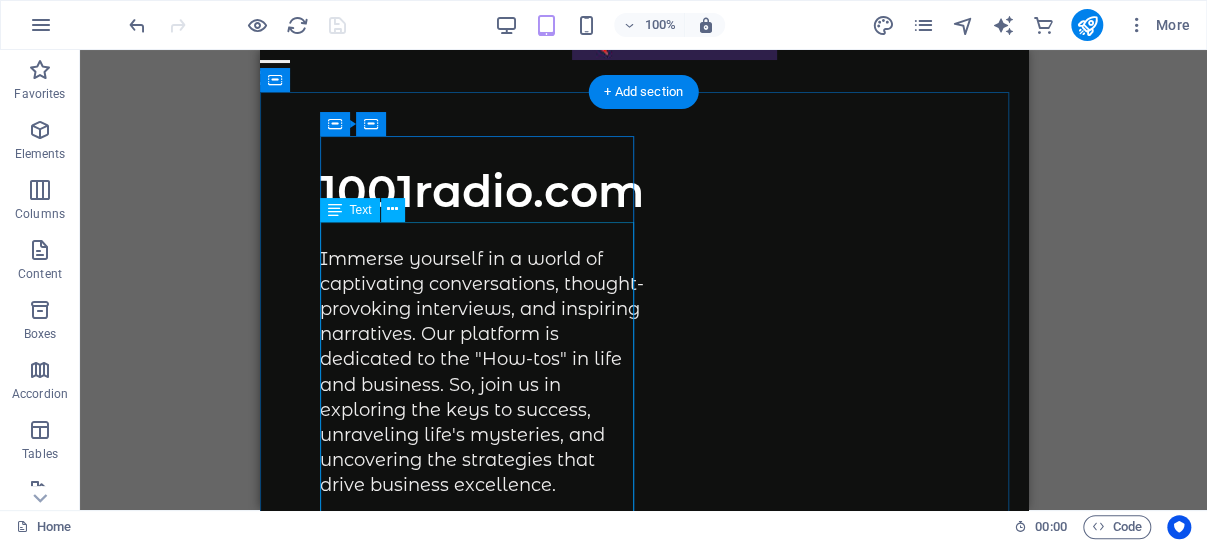 click on "Immerse yourself in a world of captivating conversations, thought-provoking interviews, and inspiring narratives. Our platform is dedicated to the "How-tos" in life and business. So, join us in exploring the keys to success, unraveling life's mysteries, and uncovering the strategies that drive business excellence. Discover, engage, and be inspired!" at bounding box center [481, 398] 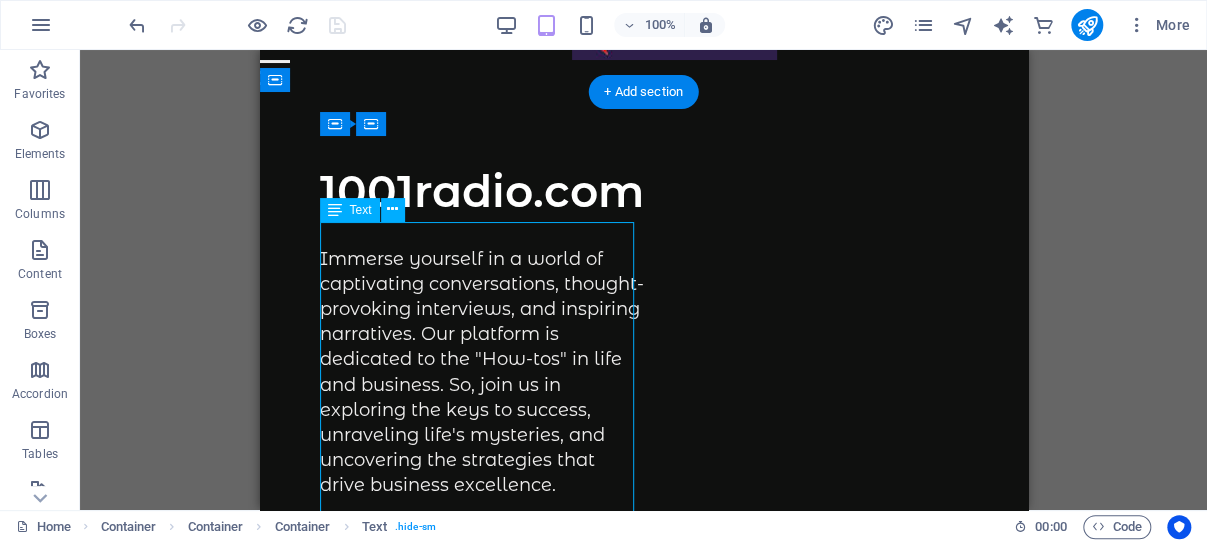 click on "Immerse yourself in a world of captivating conversations, thought-provoking interviews, and inspiring narratives. Our platform is dedicated to the "How-tos" in life and business. So, join us in exploring the keys to success, unraveling life's mysteries, and uncovering the strategies that drive business excellence. Discover, engage, and be inspired!" at bounding box center (481, 398) 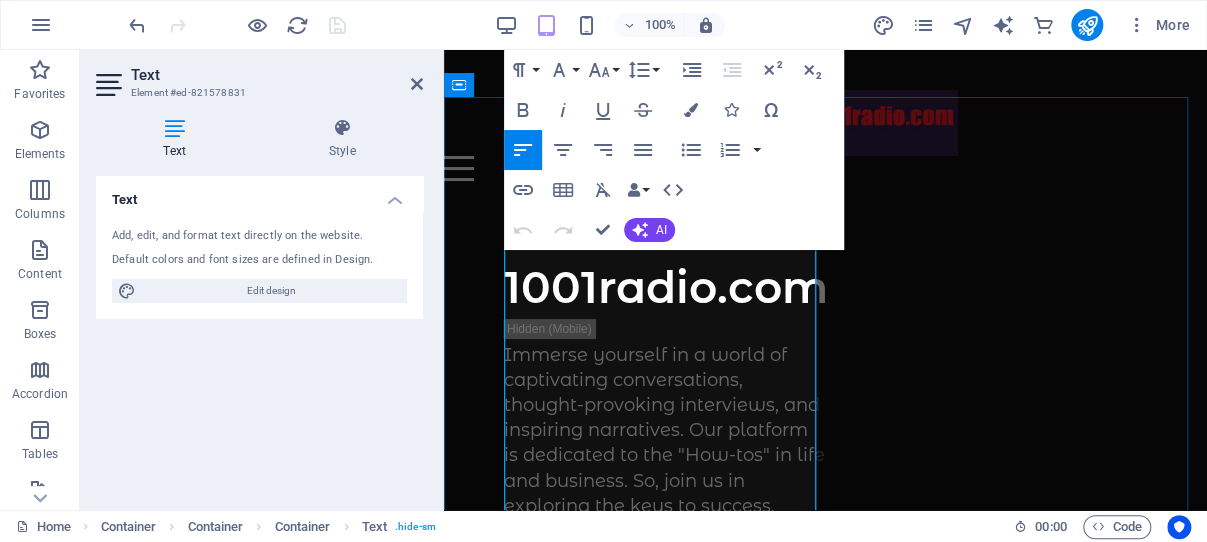 scroll, scrollTop: 0, scrollLeft: 0, axis: both 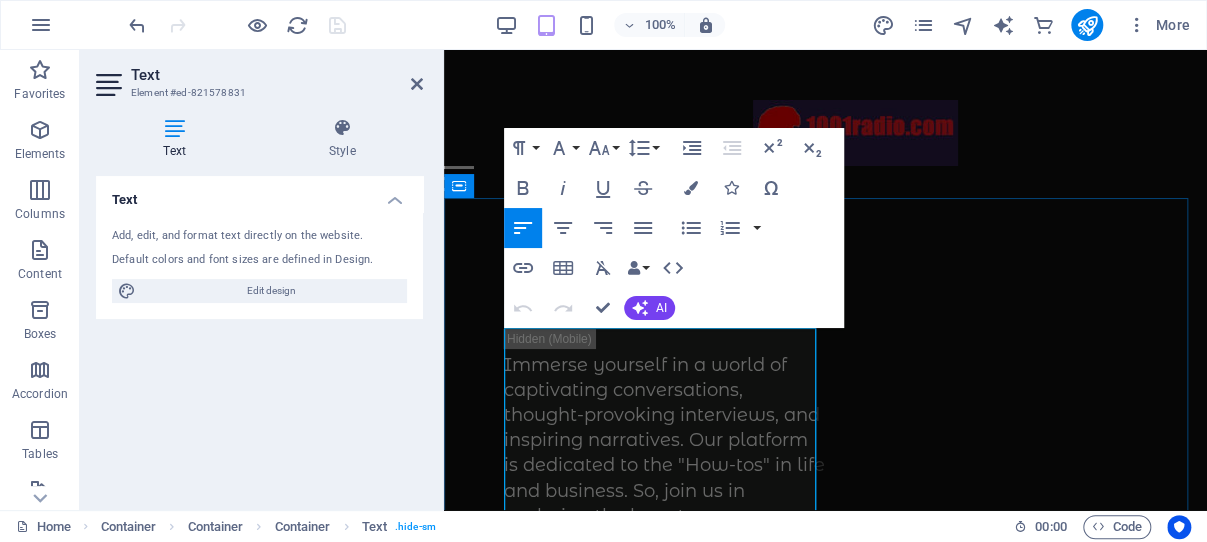 click on "Immerse yourself in a world of captivating conversations, thought-provoking interviews, and inspiring narratives. Our platform is dedicated to the "How-tos" in life and business. So, join us in exploring the keys to success, unraveling life's mysteries, and uncovering the strategies that drive business excellence. Discover, engage, and be inspired!" at bounding box center (665, 504) 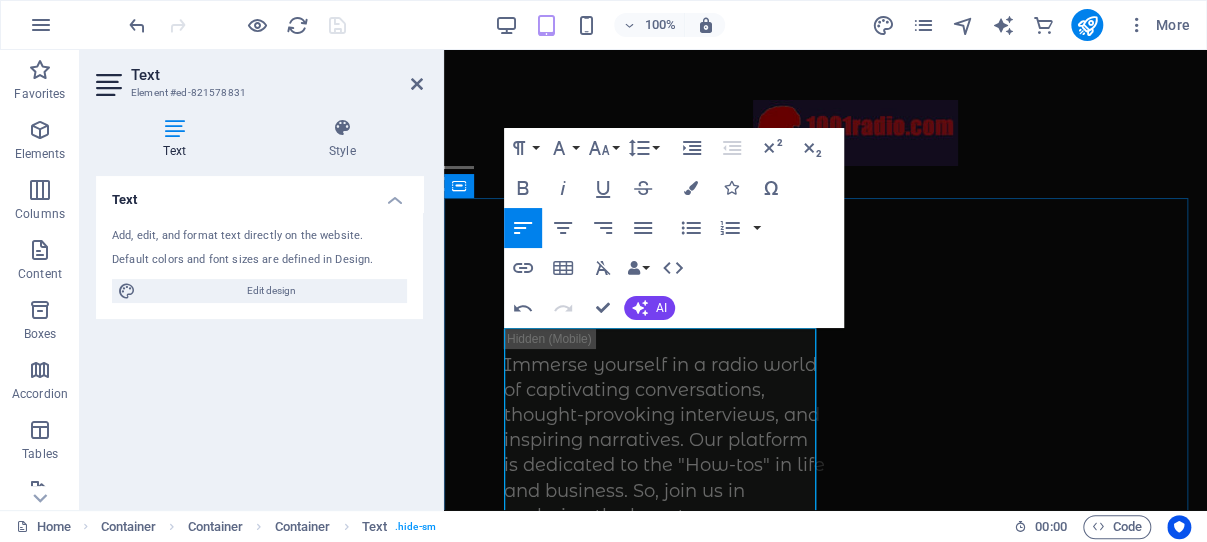 click on "Immerse yourself in a radio world of captivating conversations, thought-provoking interviews, and inspiring narratives. Our platform is dedicated to the "How-tos" in life and business. So, join us in exploring the keys to success, unraveling life's mysteries, and uncovering the strategies that drive business excellence. Discover, engage, and be inspired!" at bounding box center (665, 504) 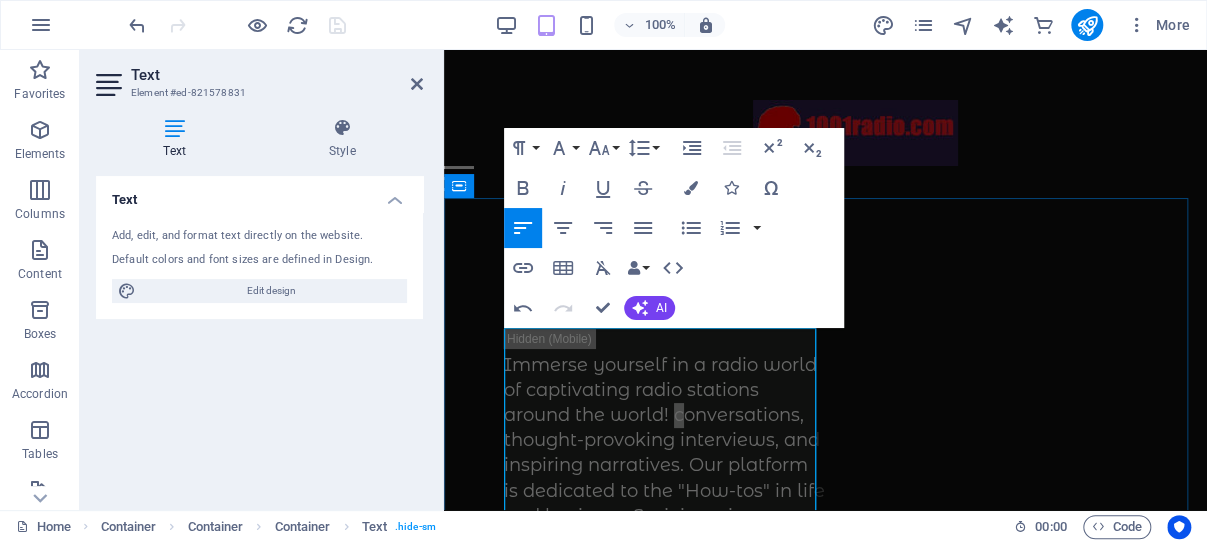 click on "Immerse yourself in a radio world of captivating radio stations around the world! conversations, thought-provoking interviews, and inspiring narratives. Our platform is dedicated to the "How-tos" in life and business. So, join us in exploring the keys to success, unraveling life's mysteries, and uncovering the strategies that drive business excellence. Discover, engage, and be inspired!" at bounding box center (665, 516) 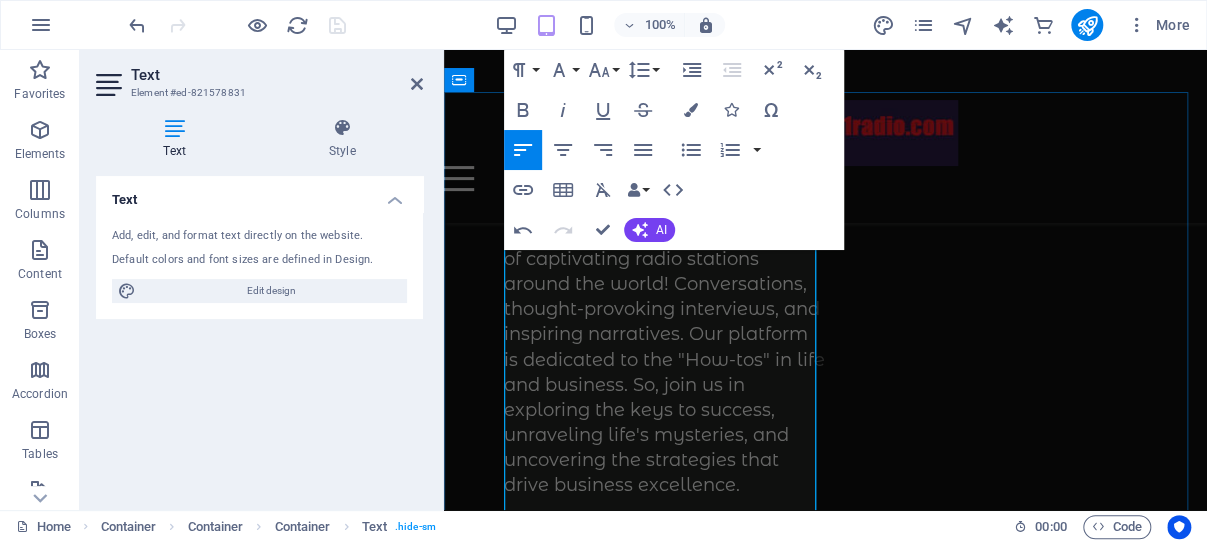 scroll, scrollTop: 212, scrollLeft: 0, axis: vertical 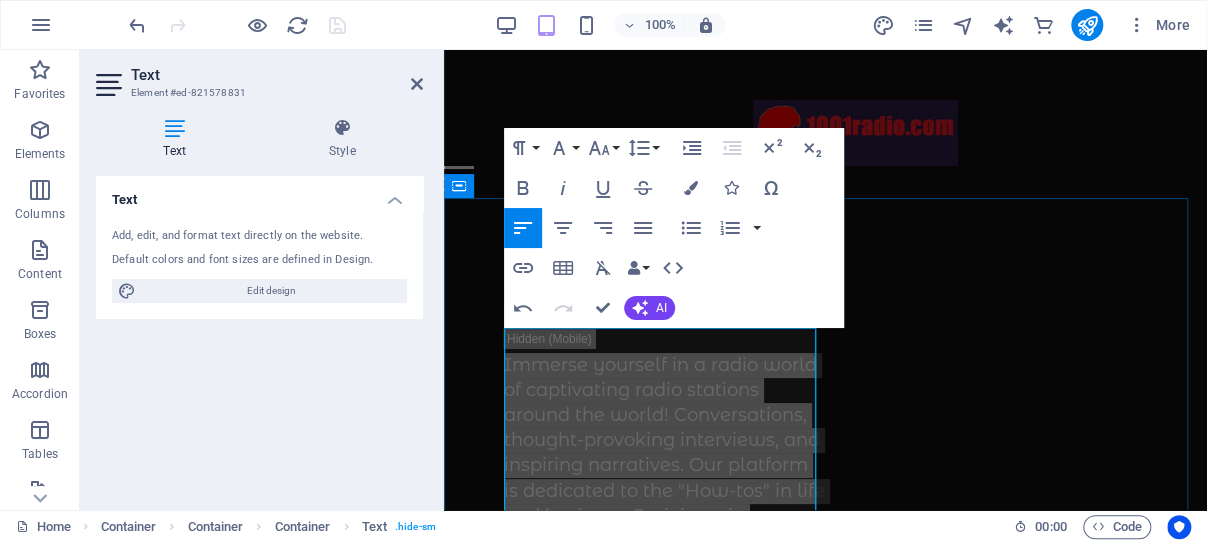 drag, startPoint x: 814, startPoint y: 457, endPoint x: 504, endPoint y: 342, distance: 330.6433 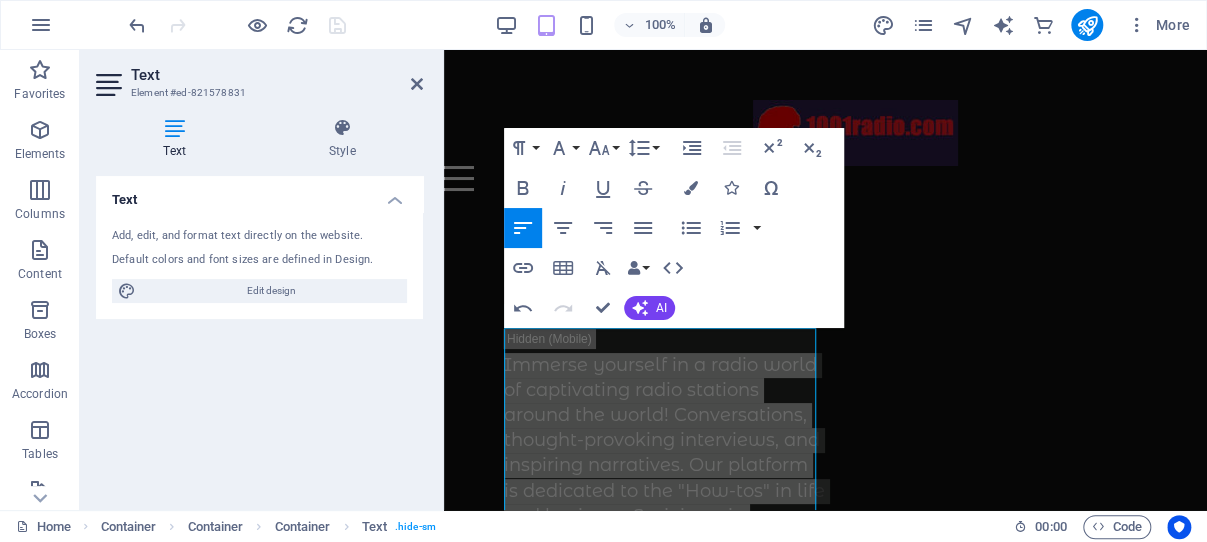 copy on "Immerse yourself in a radio world of captivating radio stations around the world! Conversations, thought-provoking interviews, and inspiring narratives. Our platform is dedicated to the "How-tos" in life and business. So, join us in exploring the keys to success, unraveling life's mysteries, and uncovering the strategies that drive business excellence. Discover, engage, and be inspired!" 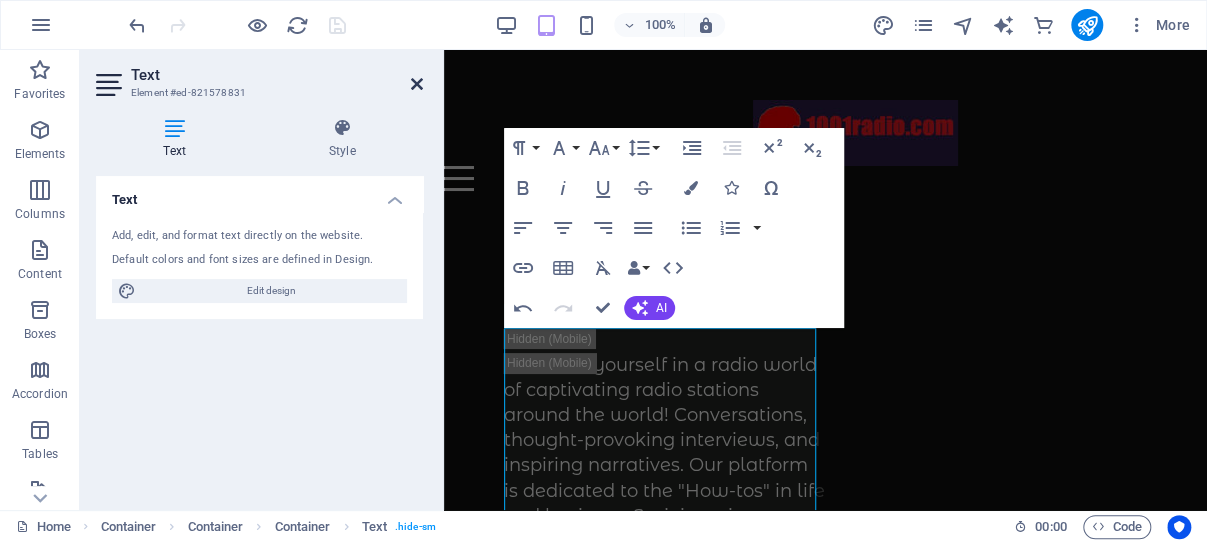 click at bounding box center [417, 84] 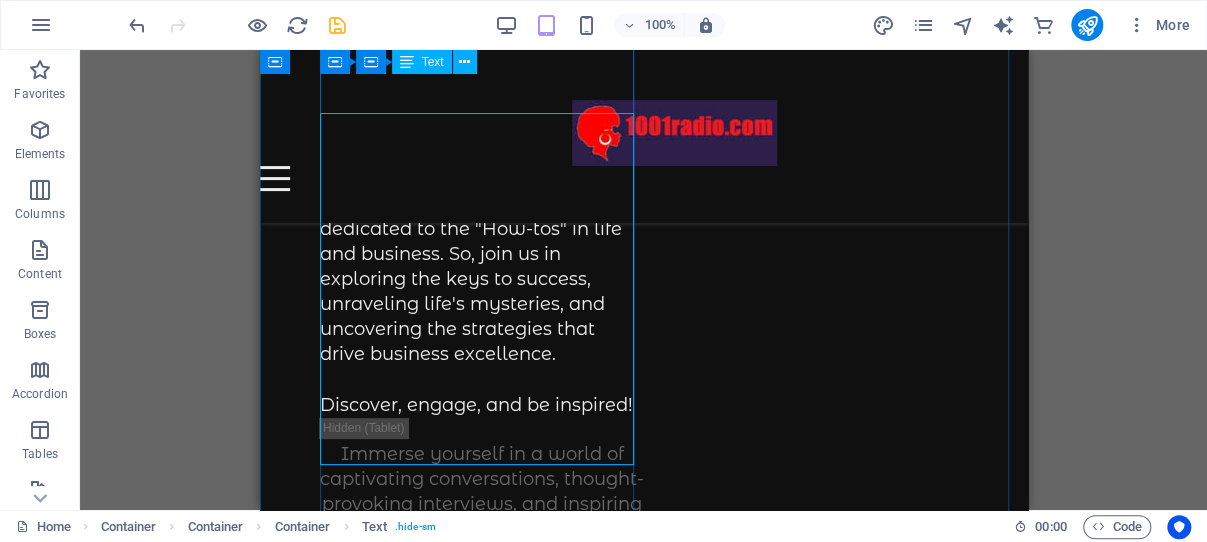 scroll, scrollTop: 212, scrollLeft: 0, axis: vertical 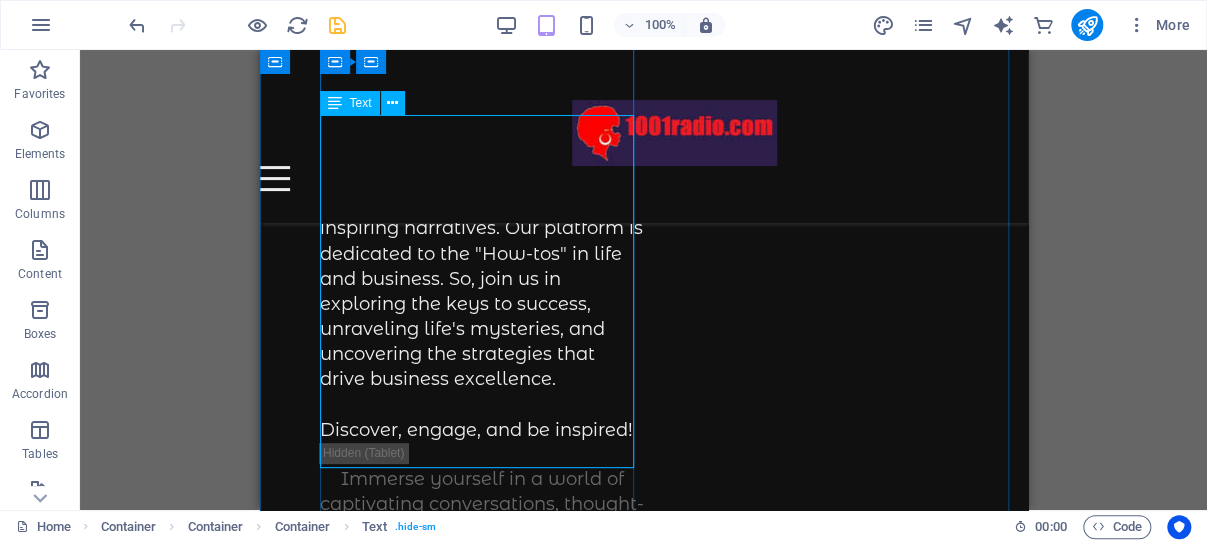 click on "Immerse yourself in a radio world of captivating radio stations around the world! Conversations, thought-provoking interviews, and inspiring narratives. Our platform is dedicated to the "How-tos" in life and business. So, join us in exploring the keys to success, unraveling life's mysteries, and uncovering the strategies that drive business excellence. Discover, engage, and be inspired!" at bounding box center [481, 279] 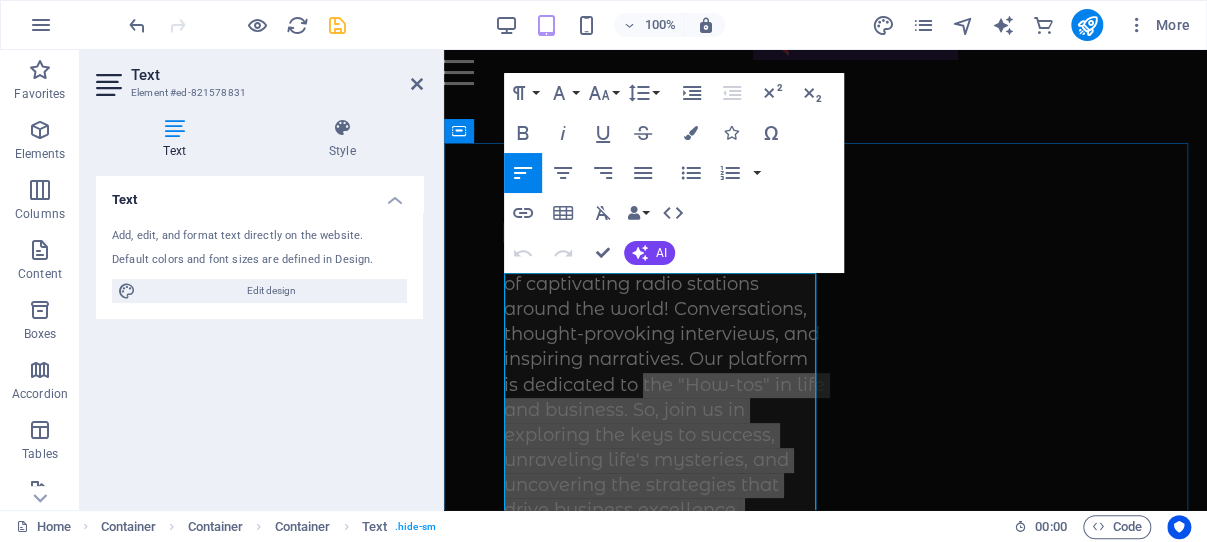 scroll, scrollTop: 0, scrollLeft: 0, axis: both 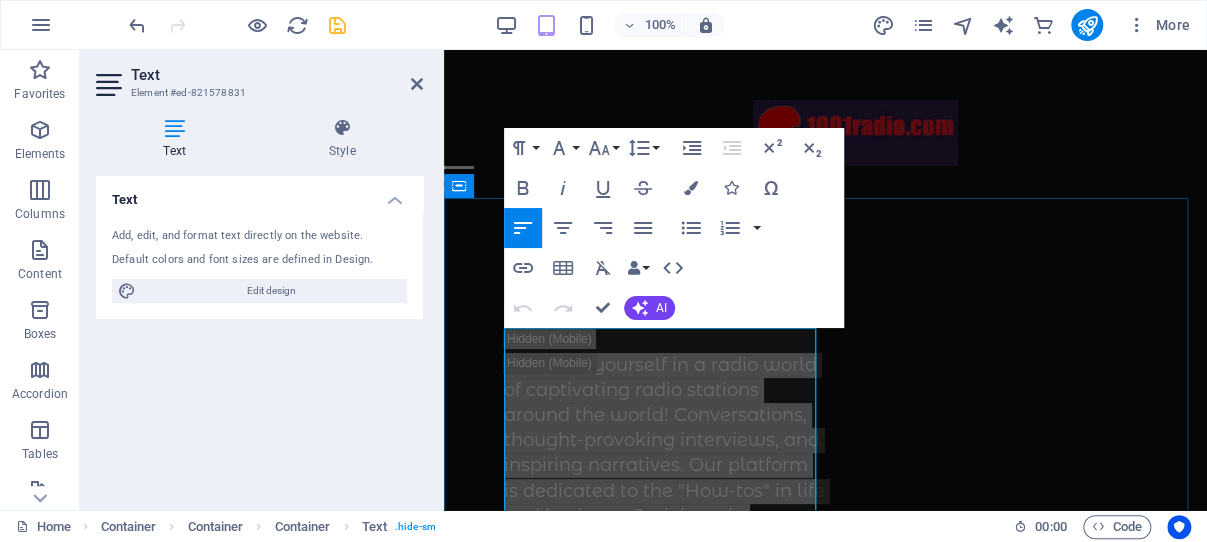 drag, startPoint x: 814, startPoint y: 452, endPoint x: 504, endPoint y: 338, distance: 330.29684 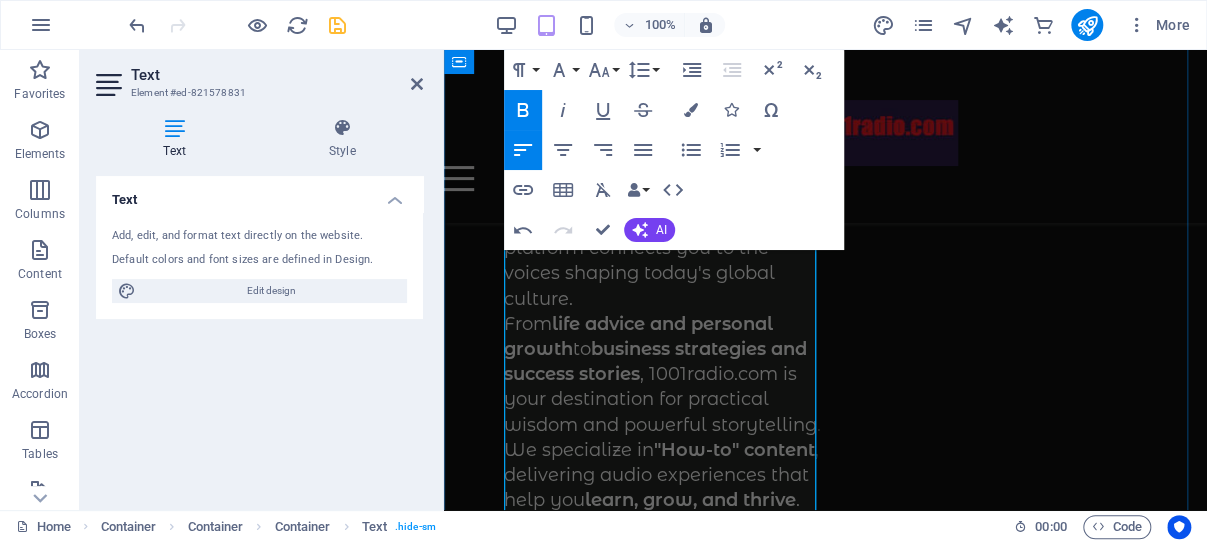 scroll, scrollTop: 424, scrollLeft: 0, axis: vertical 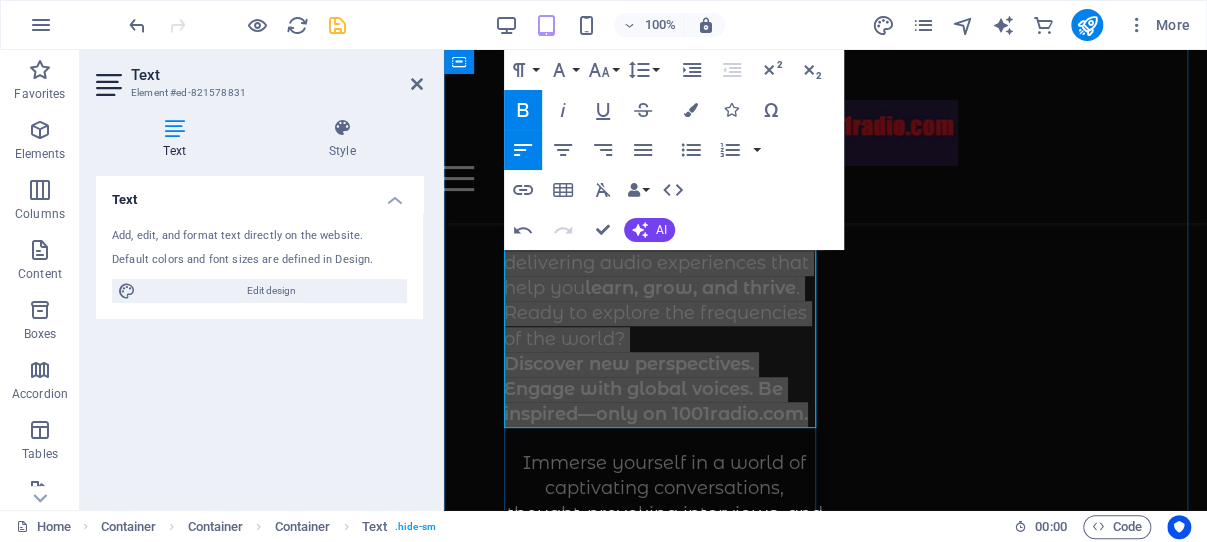 drag, startPoint x: 707, startPoint y: 319, endPoint x: 818, endPoint y: 417, distance: 148.07092 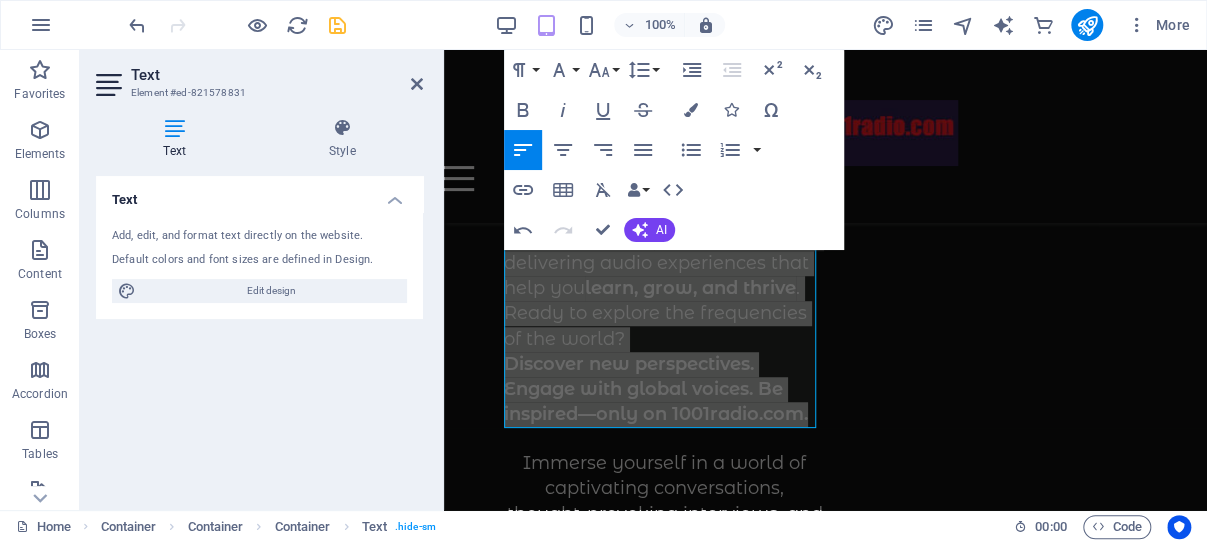 copy on "We specialize in  "How-to" content , delivering audio experiences that help you  learn, grow, and thrive . Ready to explore the frequencies of the world? Discover new perspectives. Engage with global voices. Be inspired—only on 1001radio.com." 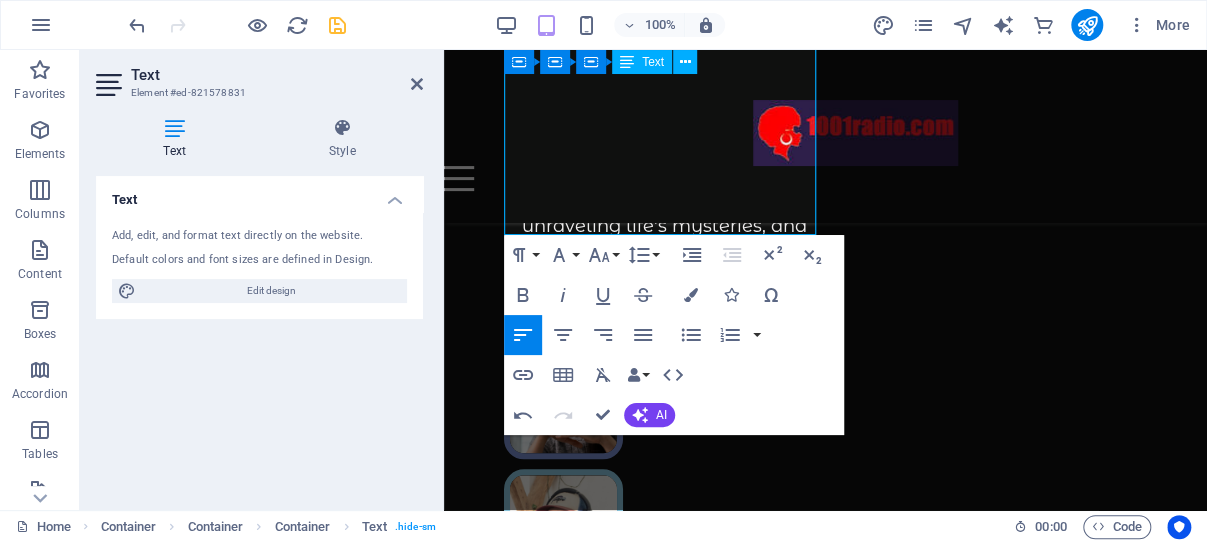scroll, scrollTop: 424, scrollLeft: 0, axis: vertical 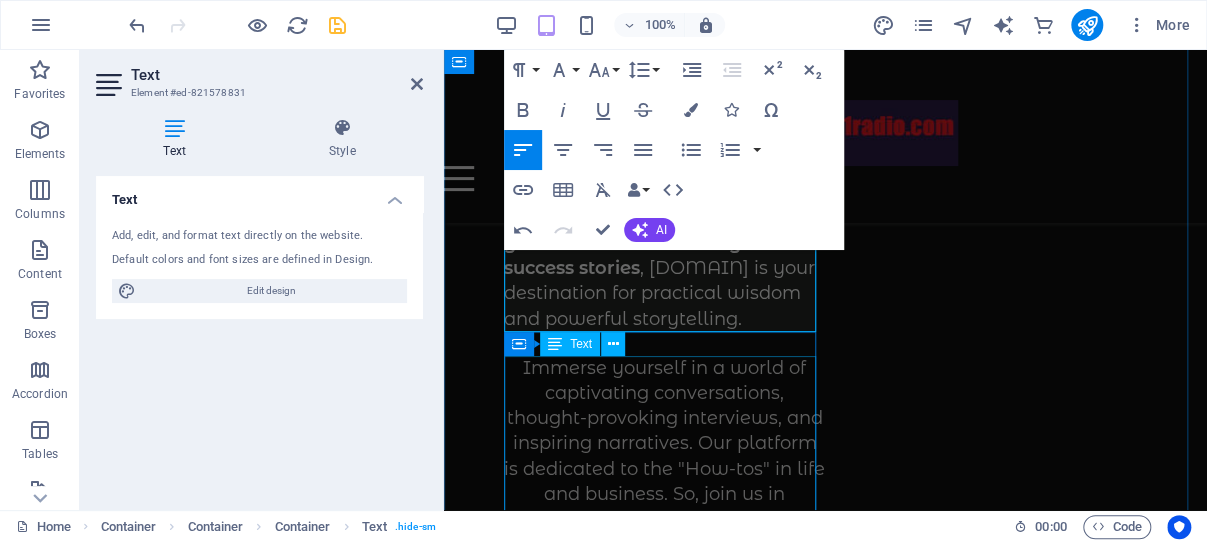 click on "Immerse yourself in a world of captivating conversations, thought-provoking interviews, and inspiring narratives. Our platform is dedicated to the "How-tos" in life and business. So, join us in exploring the keys to success, unraveling life's mysteries, and uncovering the strategies that drive business excellence. Discover, engage, and be inspired!" at bounding box center [665, 507] 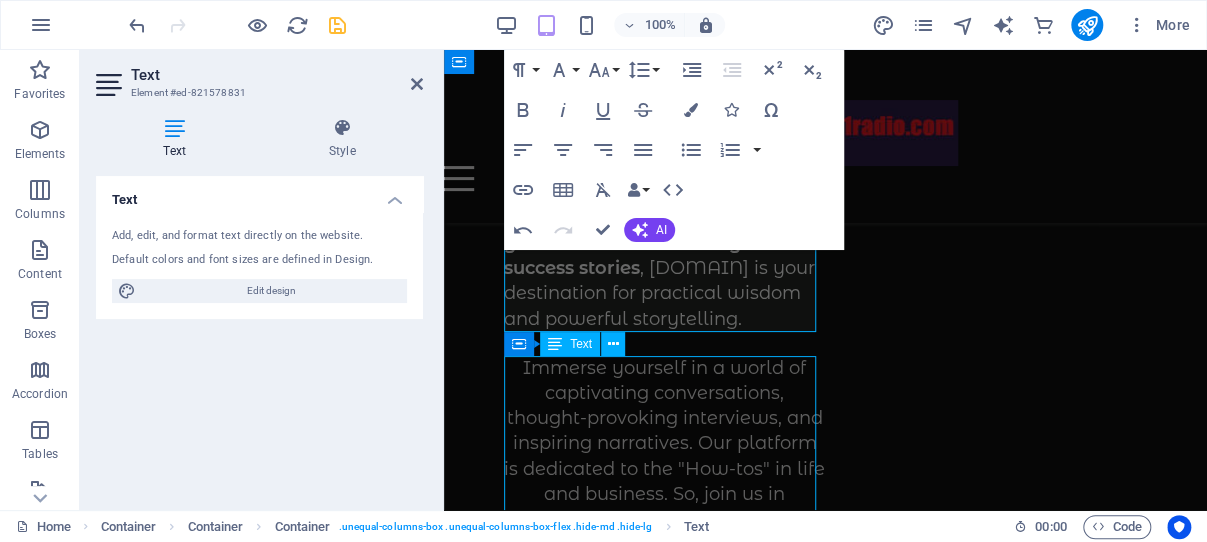 click on "Immerse yourself in a world of captivating conversations, thought-provoking interviews, and inspiring narratives. Our platform is dedicated to the "How-tos" in life and business. So, join us in exploring the keys to success, unraveling life's mysteries, and uncovering the strategies that drive business excellence. Discover, engage, and be inspired!" at bounding box center [665, 507] 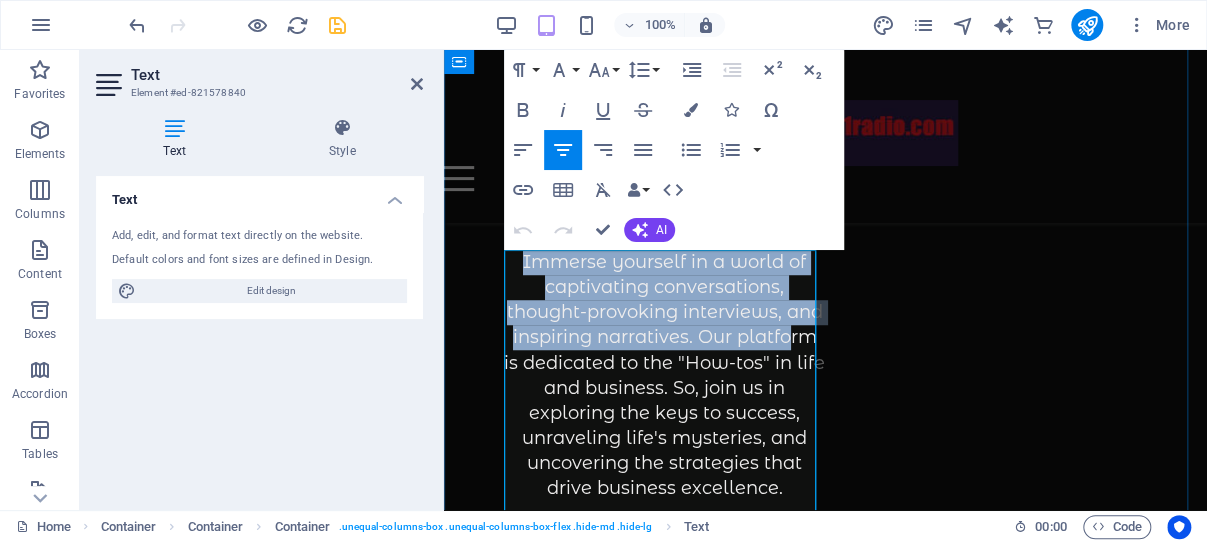 scroll, scrollTop: 636, scrollLeft: 0, axis: vertical 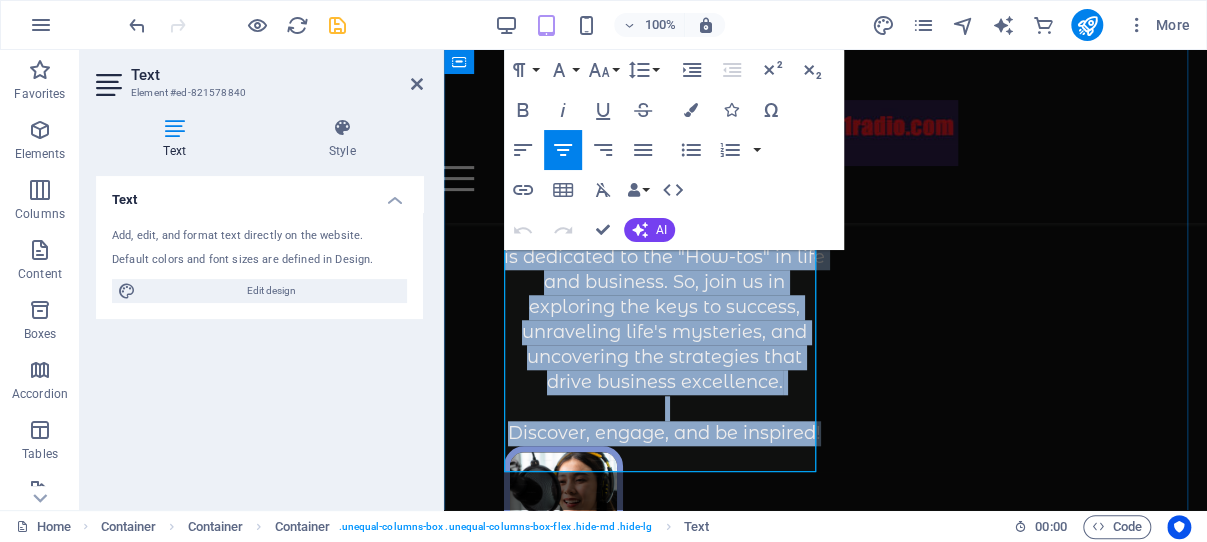 drag, startPoint x: 515, startPoint y: 366, endPoint x: 814, endPoint y: 457, distance: 312.5412 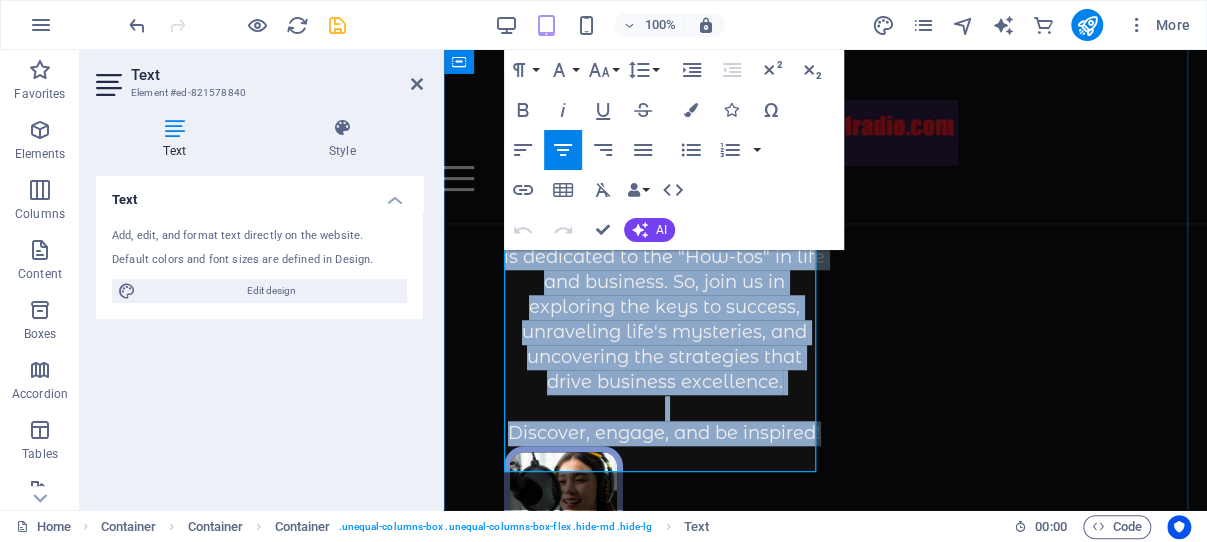click on "Immerse yourself in a world of captivating conversations, thought-provoking interviews, and inspiring narratives. Our platform is dedicated to the "How-tos" in life and business. So, join us in exploring the keys to success, unraveling life's mysteries, and uncovering the strategies that drive business excellence. Discover, engage, and be inspired!" at bounding box center [665, 295] 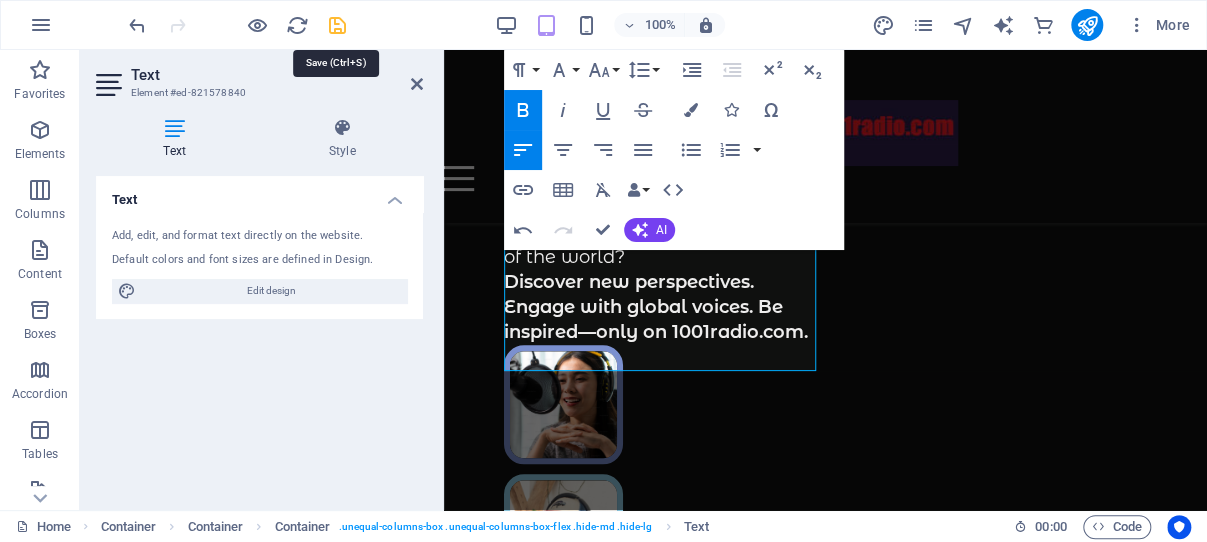 click at bounding box center (337, 25) 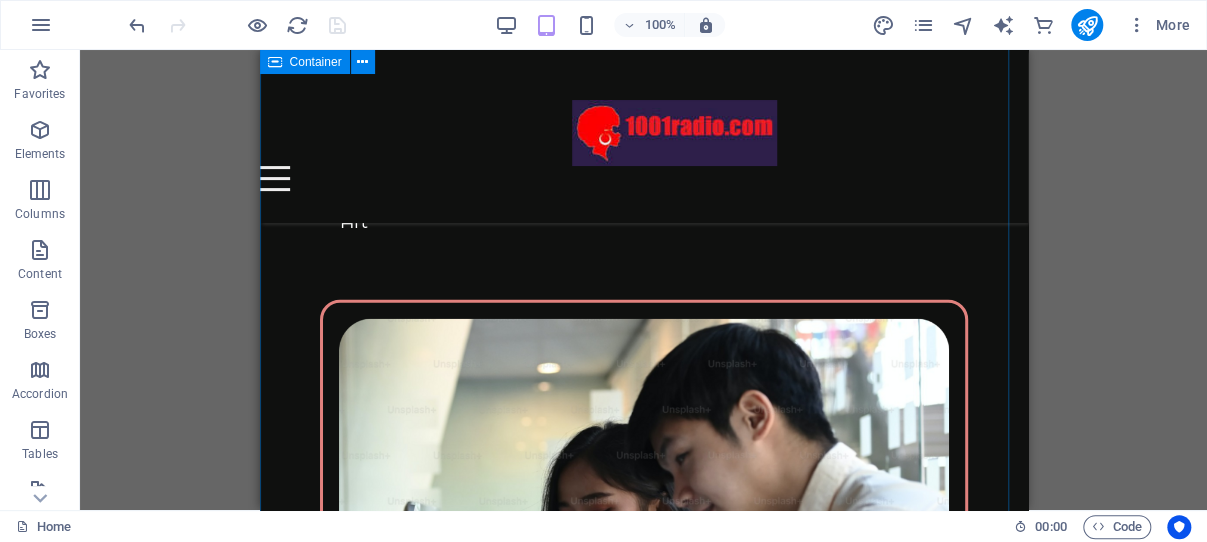 scroll, scrollTop: 2332, scrollLeft: 0, axis: vertical 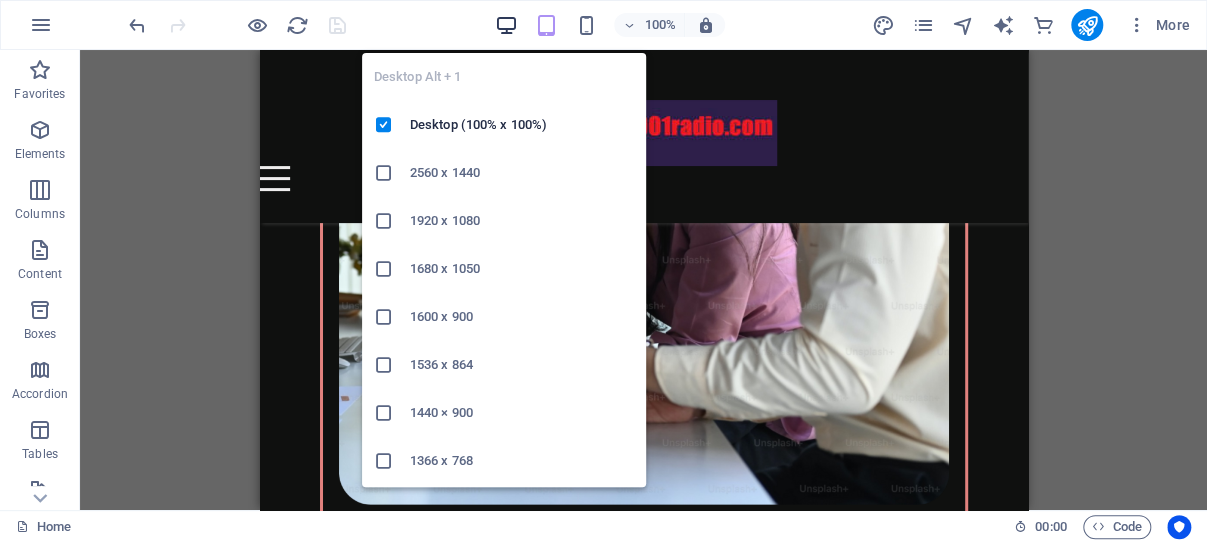 click at bounding box center (506, 25) 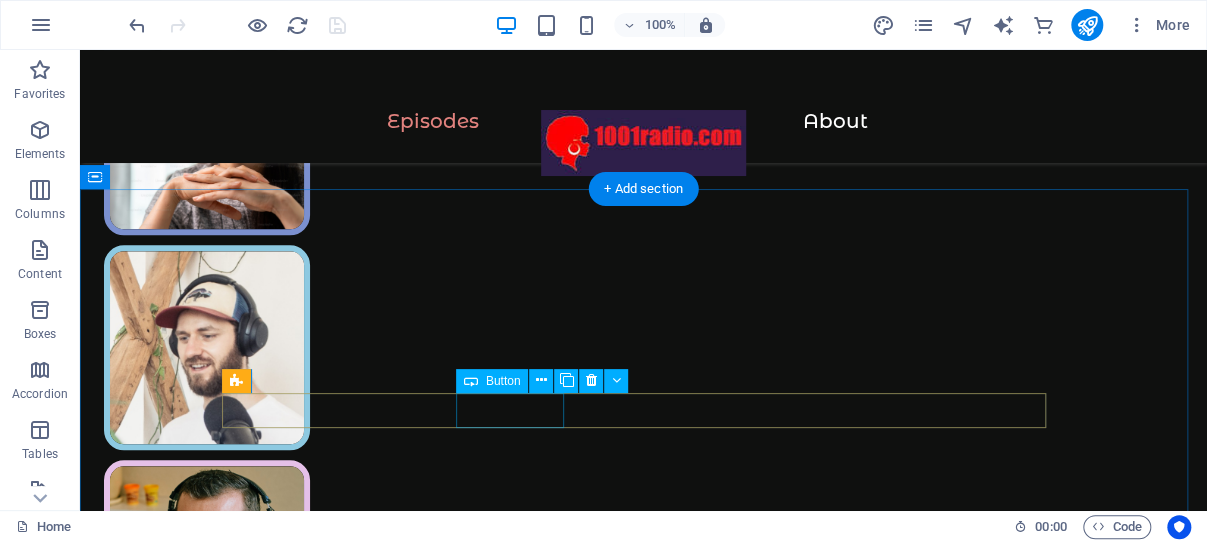 scroll, scrollTop: 708, scrollLeft: 0, axis: vertical 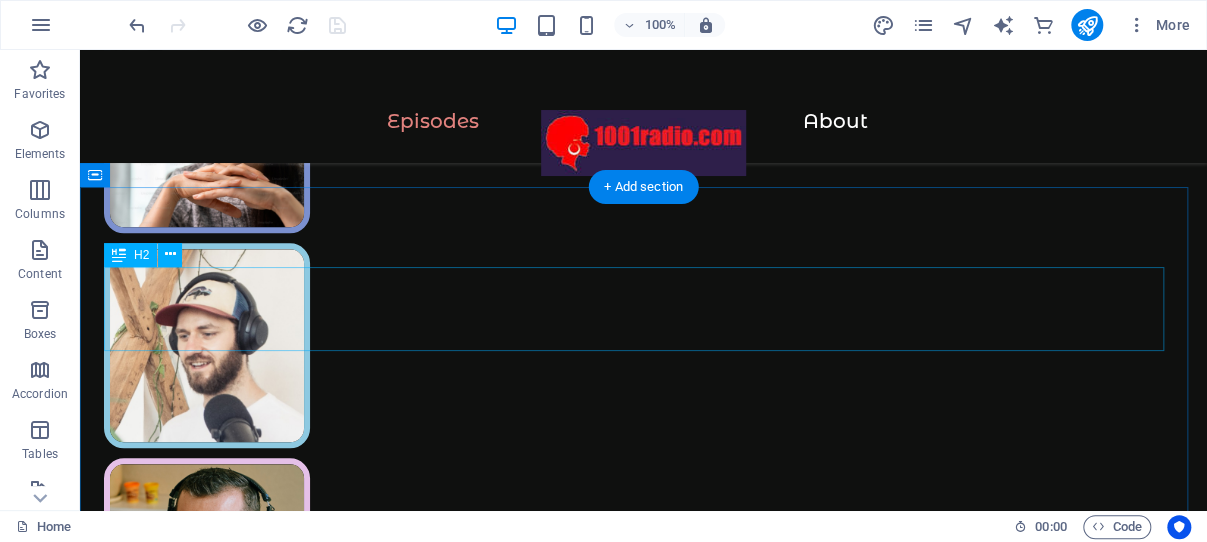click on "Listen to the best episodes" at bounding box center [643, 1218] 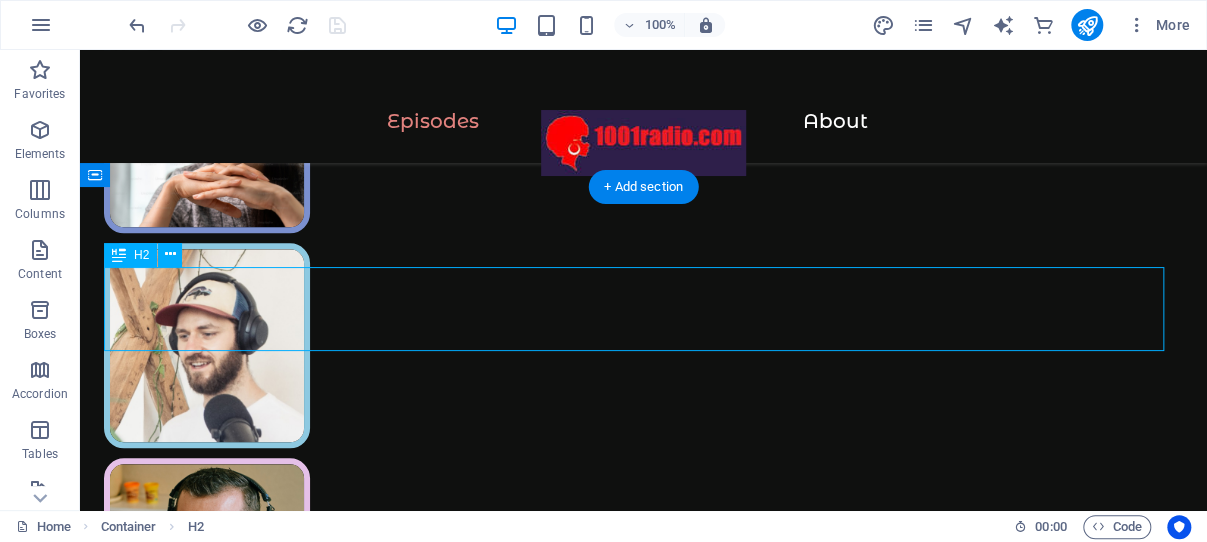 click on "Listen to the best episodes" at bounding box center (643, 1218) 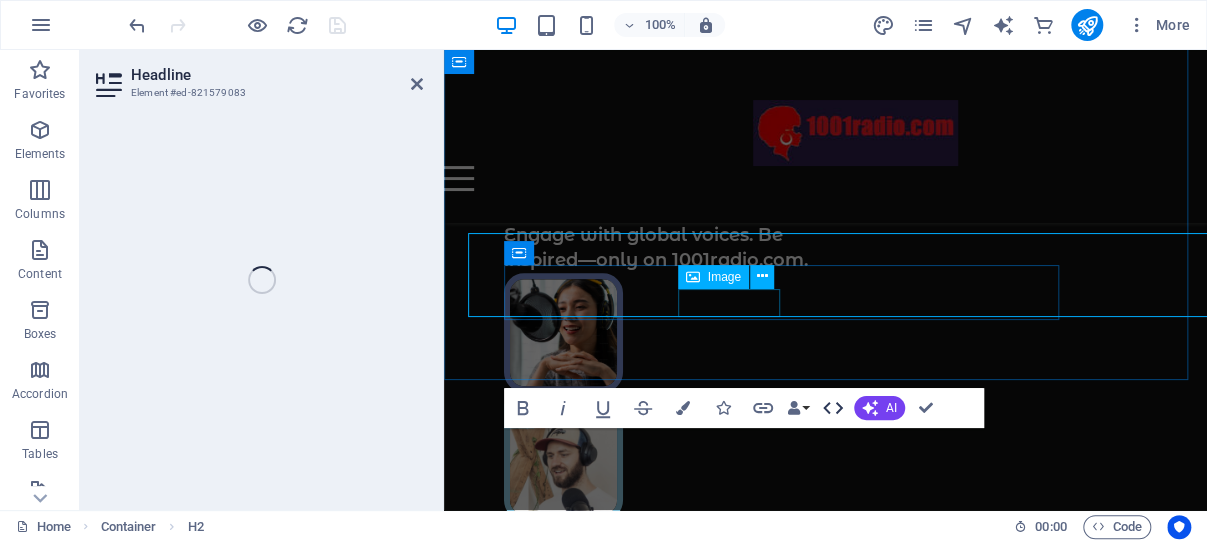 scroll, scrollTop: 742, scrollLeft: 0, axis: vertical 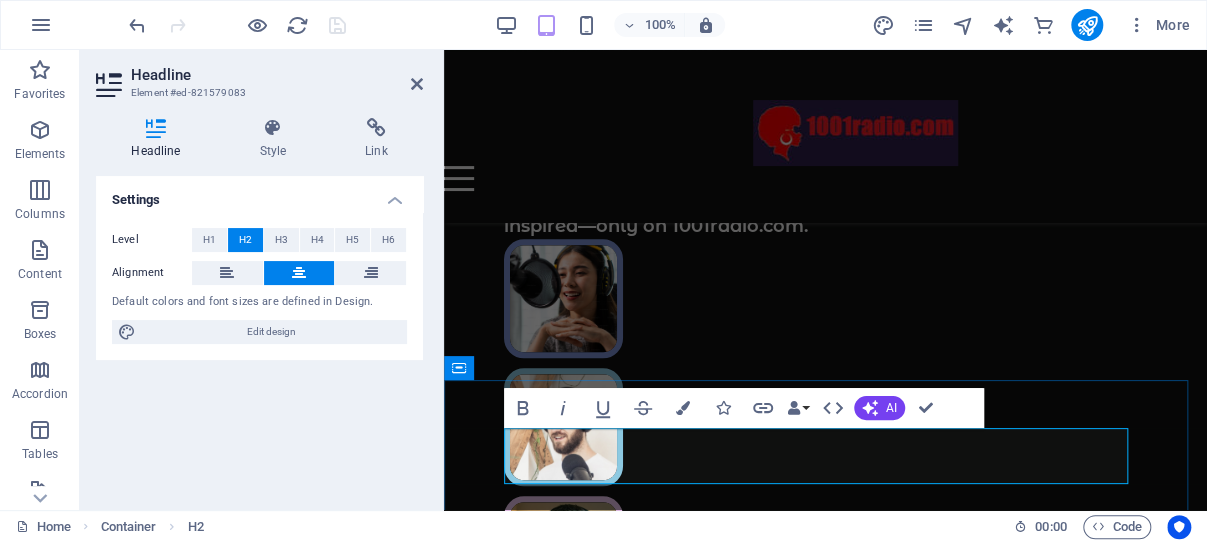 click on "Listen to the best episodes" at bounding box center (825, 1016) 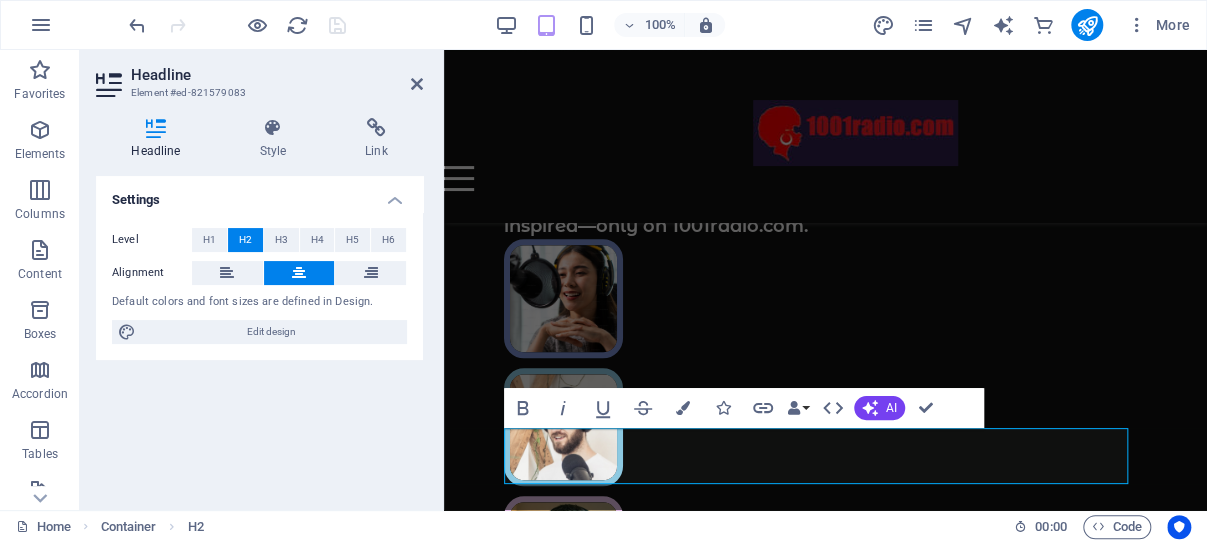 click on "Settings Level H1 H2 H3 H4 H5 H6 Alignment Default colors and font sizes are defined in Design. Edit design" at bounding box center (259, 335) 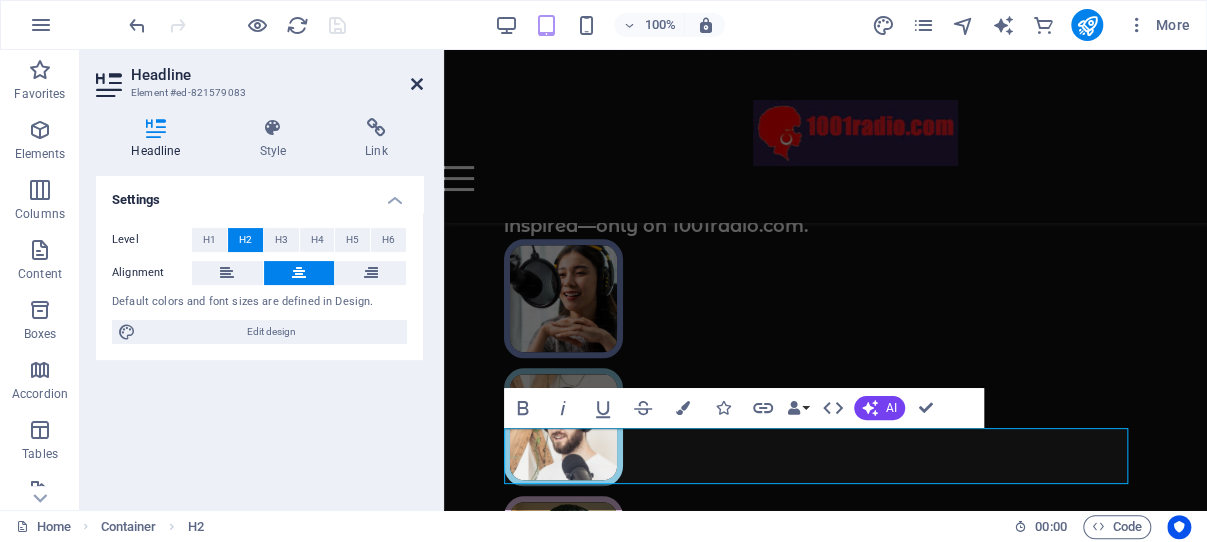 drag, startPoint x: 416, startPoint y: 80, endPoint x: 325, endPoint y: 71, distance: 91.44397 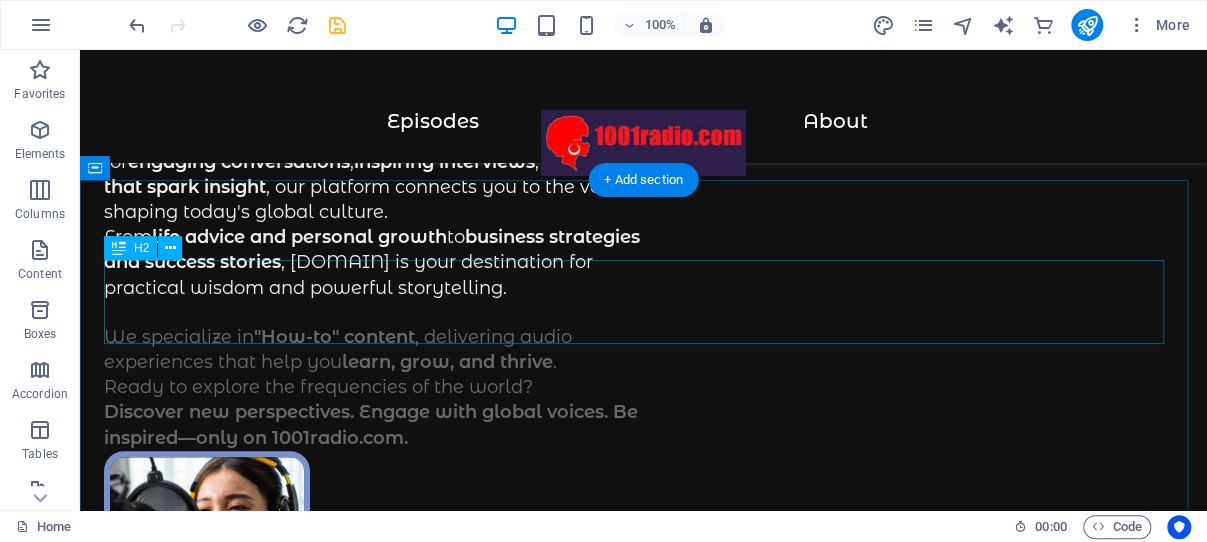 scroll, scrollTop: 814, scrollLeft: 0, axis: vertical 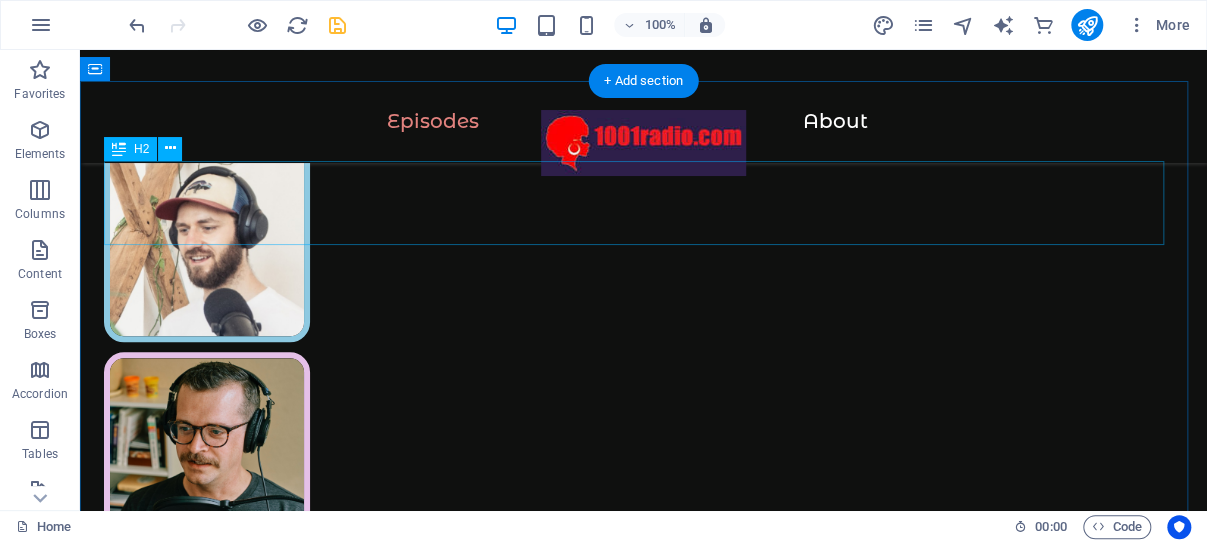 click on "Listen to the best stations" at bounding box center [643, 1112] 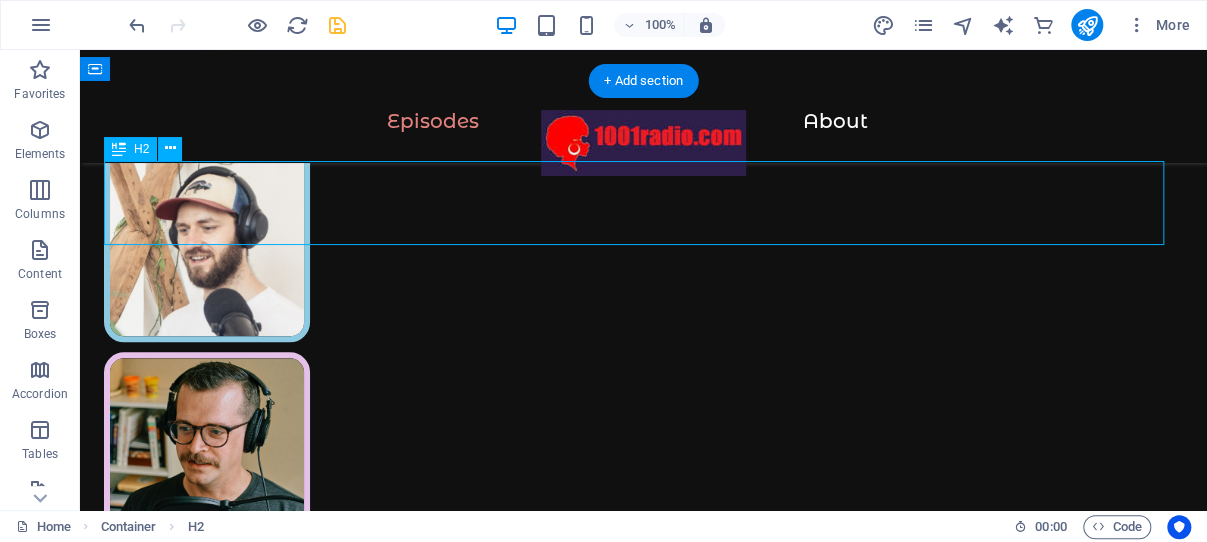click on "Listen to the best stations" at bounding box center (643, 1112) 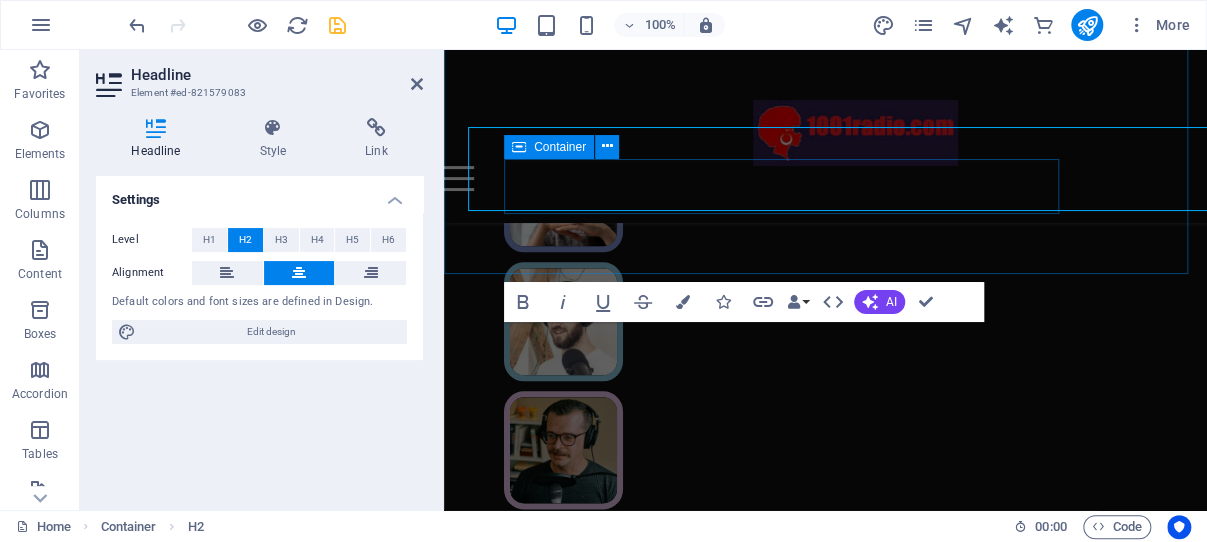 scroll, scrollTop: 848, scrollLeft: 0, axis: vertical 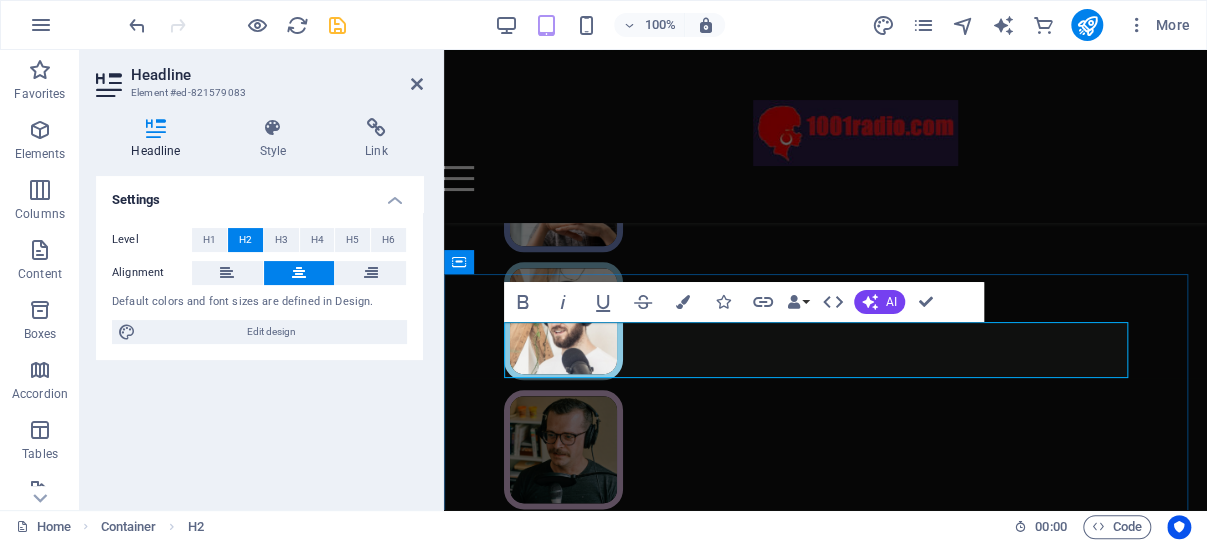 click on "Listen to the best stations" at bounding box center [825, 910] 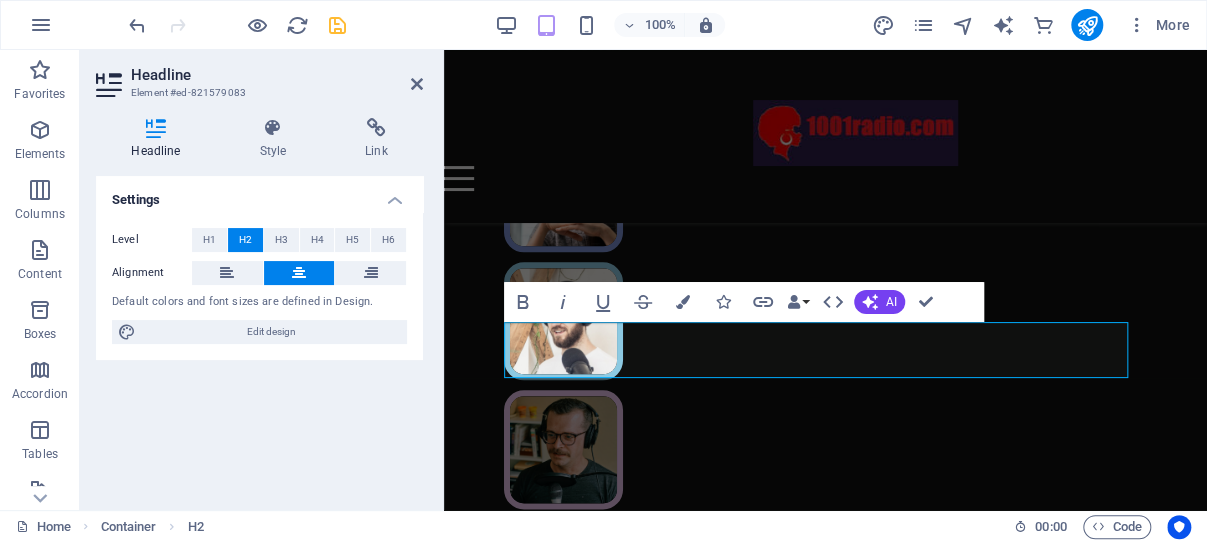 copy on "Listen to Global stations" 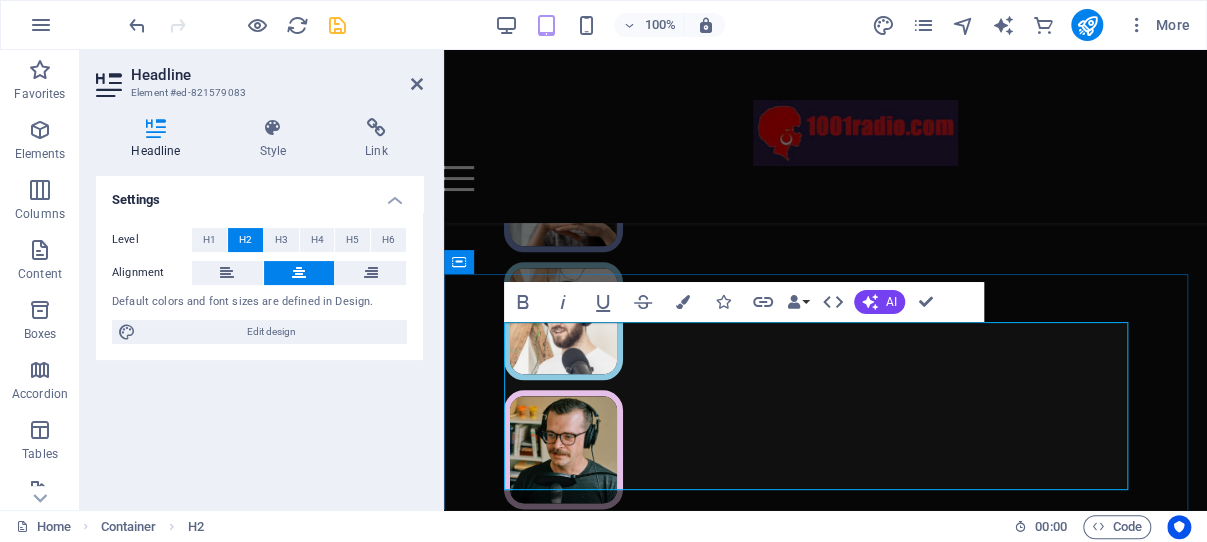 click on "une In to Worldwide Radio Stations Online – Live Global Streams 24/7" at bounding box center [825, 966] 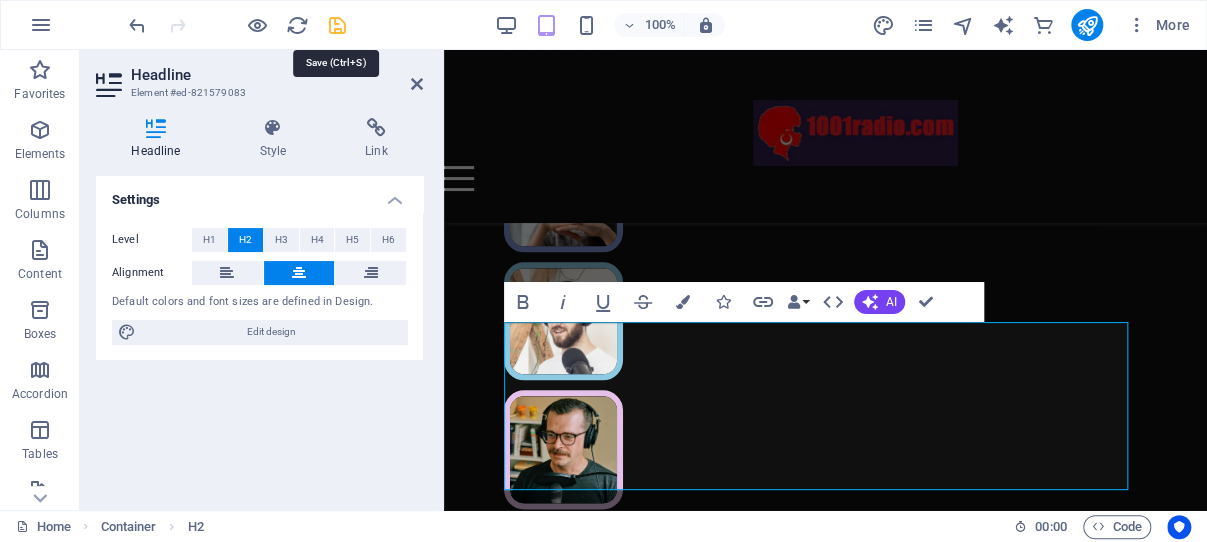 drag, startPoint x: 337, startPoint y: 19, endPoint x: 253, endPoint y: 175, distance: 177.17787 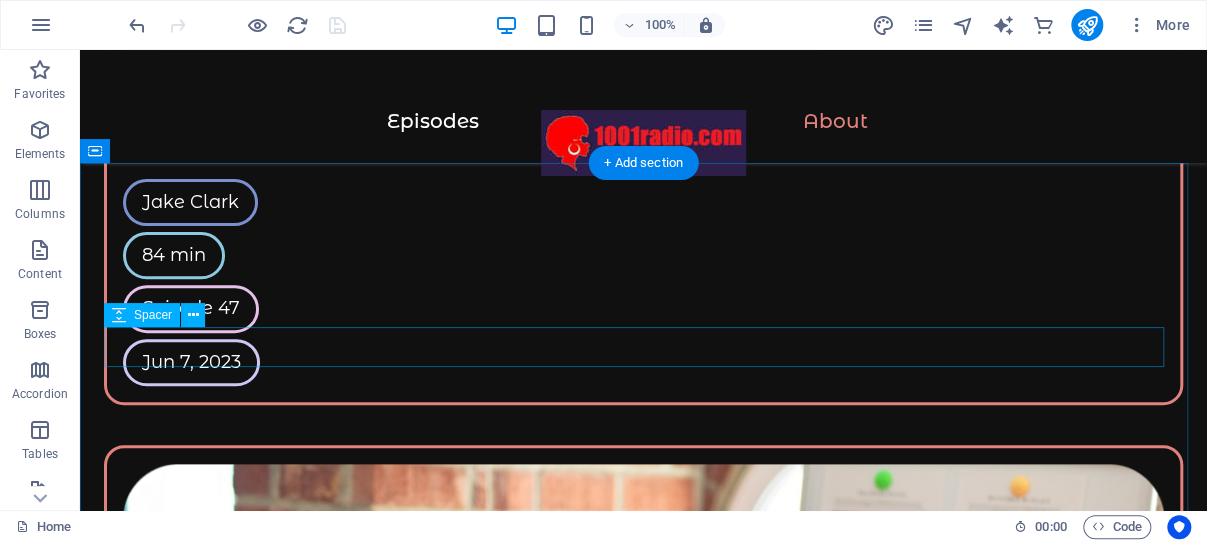 scroll, scrollTop: 3286, scrollLeft: 0, axis: vertical 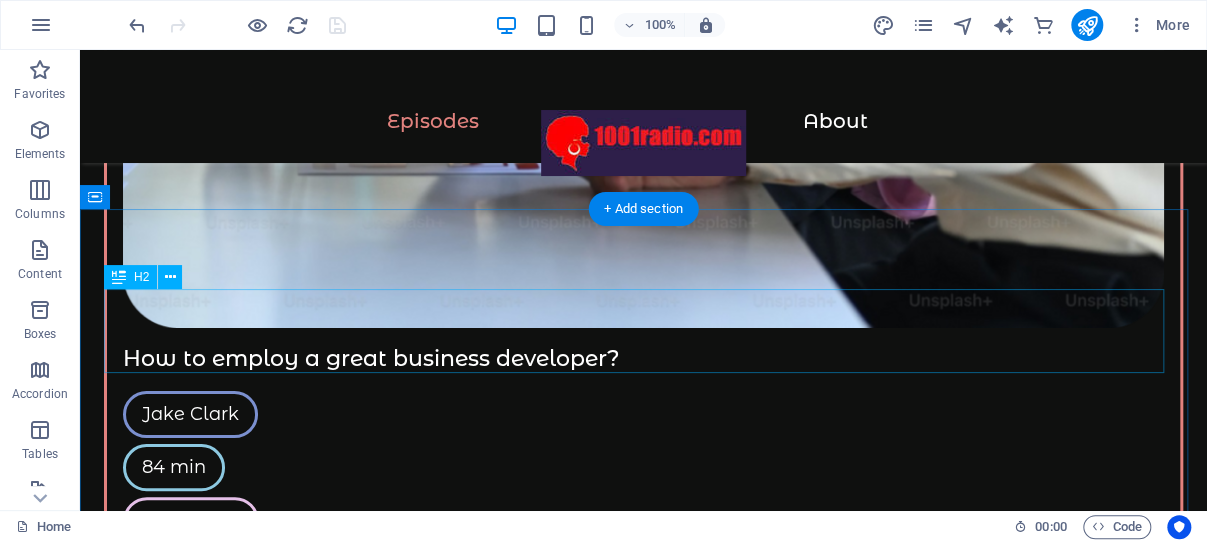 click on "Meet the host" at bounding box center [643, 12090] 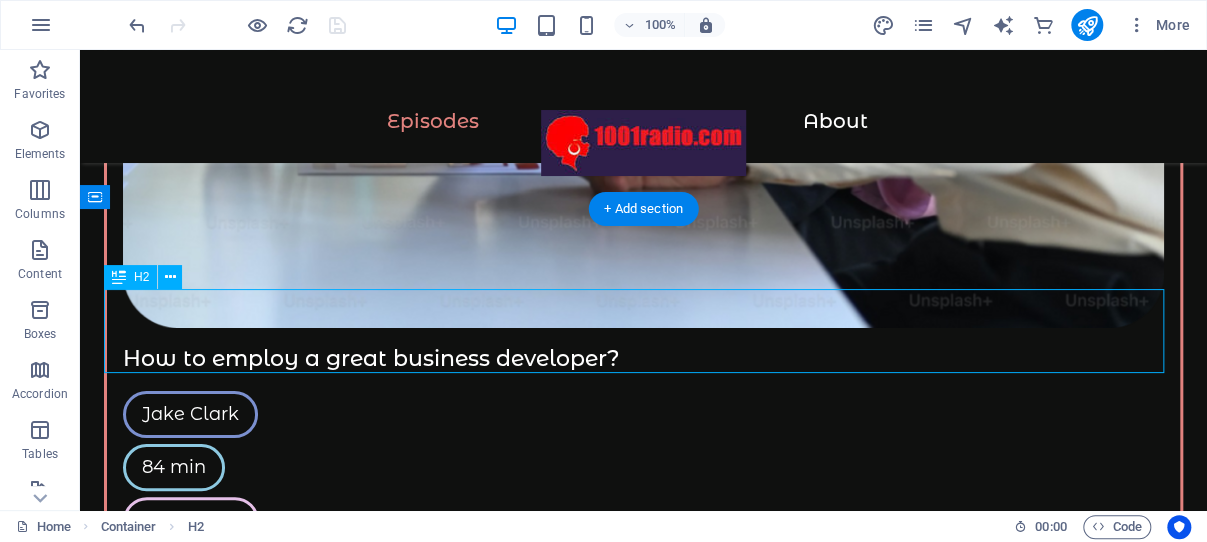 click on "Meet the host" at bounding box center (643, 12090) 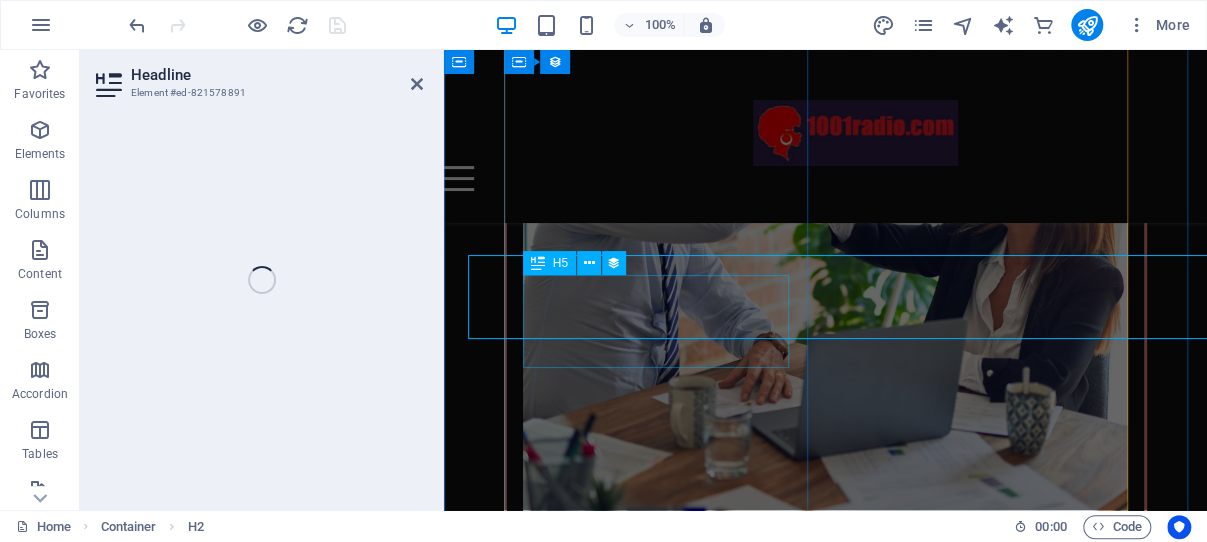 scroll, scrollTop: 4201, scrollLeft: 0, axis: vertical 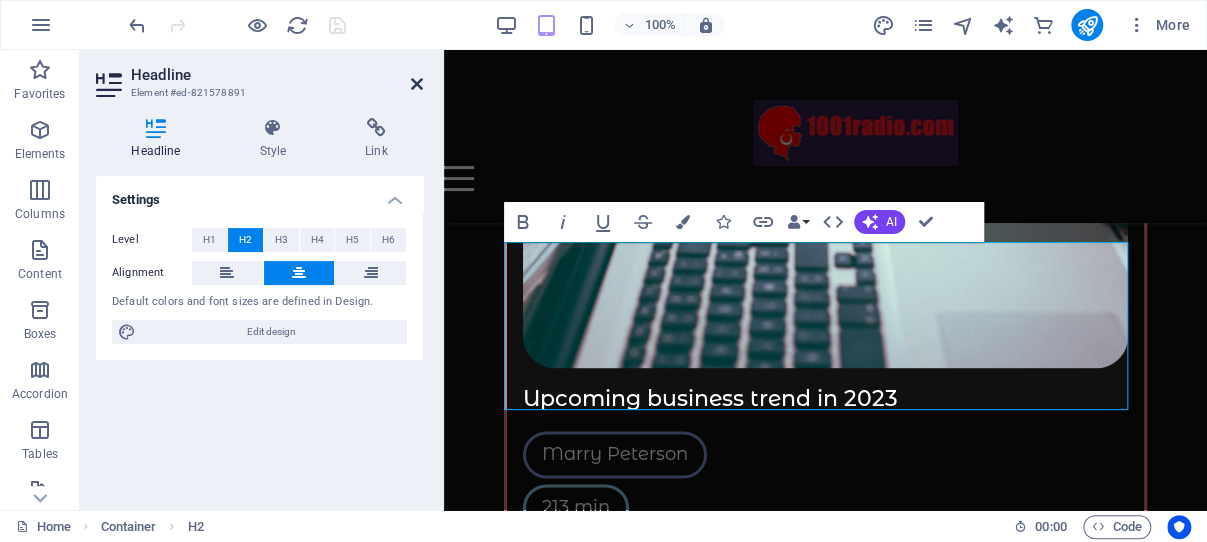 drag, startPoint x: 324, startPoint y: 39, endPoint x: 412, endPoint y: 80, distance: 97.082436 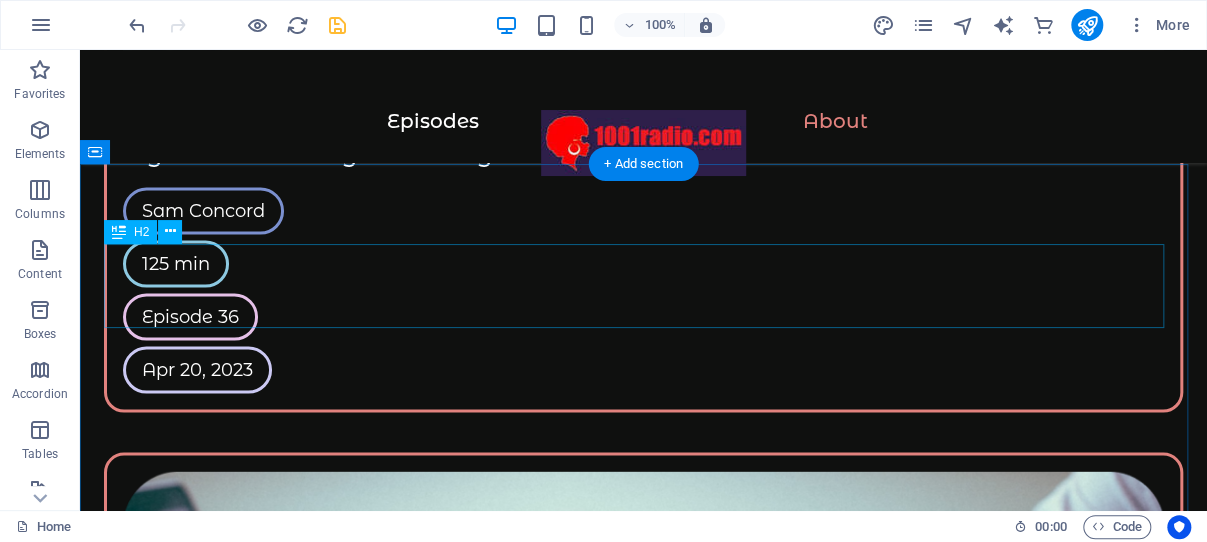 scroll, scrollTop: 5010, scrollLeft: 0, axis: vertical 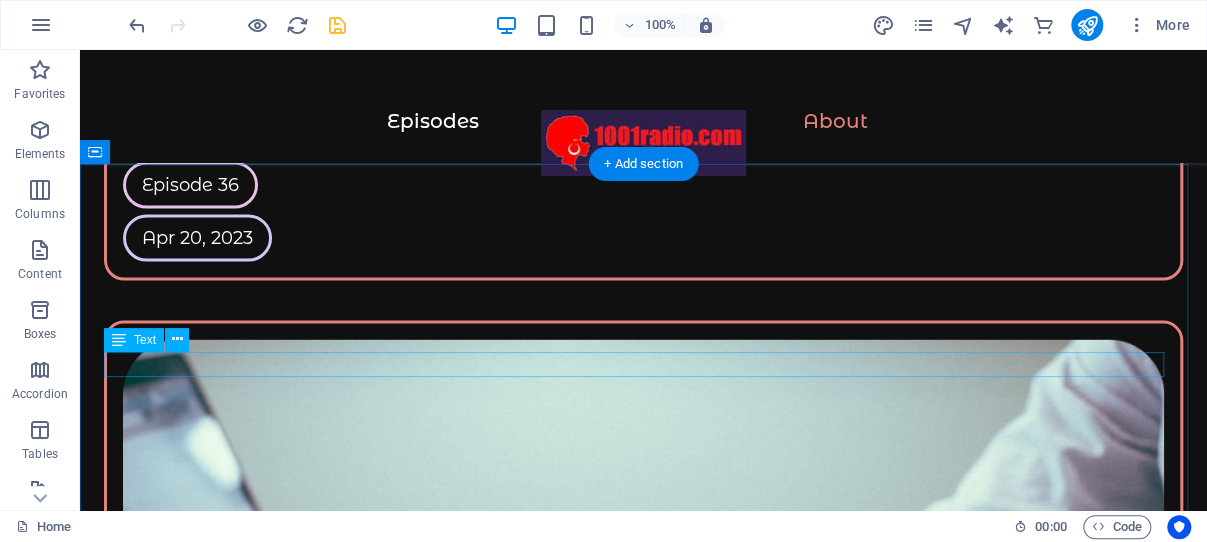click on "Be the first who gets notified about new episodes!" at bounding box center (643, 13832) 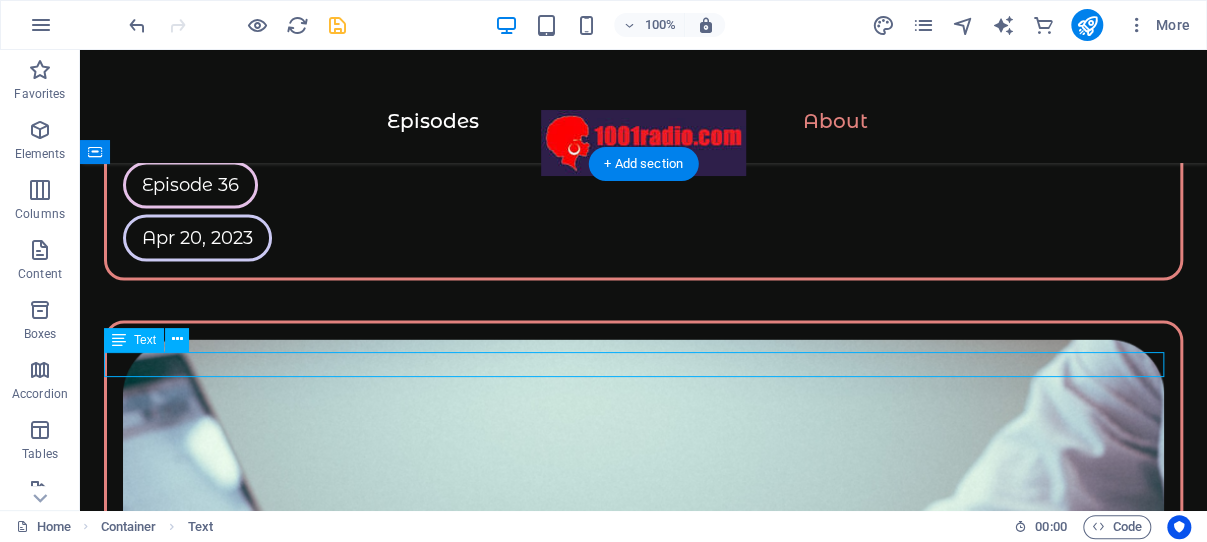 click on "Be the first who gets notified about new episodes!" at bounding box center [643, 13832] 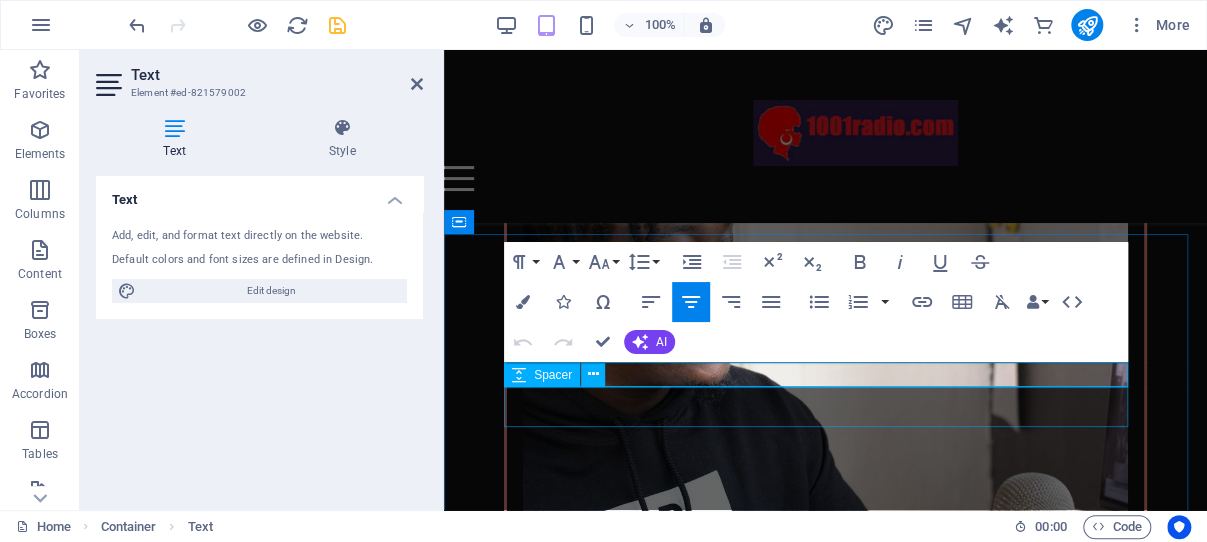 scroll, scrollTop: 6809, scrollLeft: 0, axis: vertical 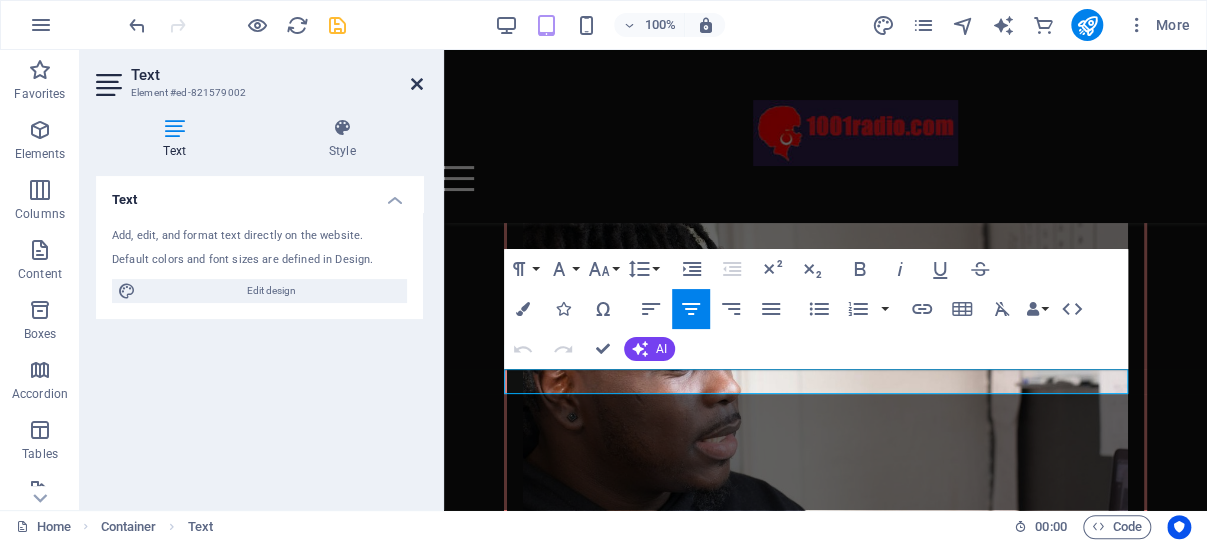 click at bounding box center [417, 84] 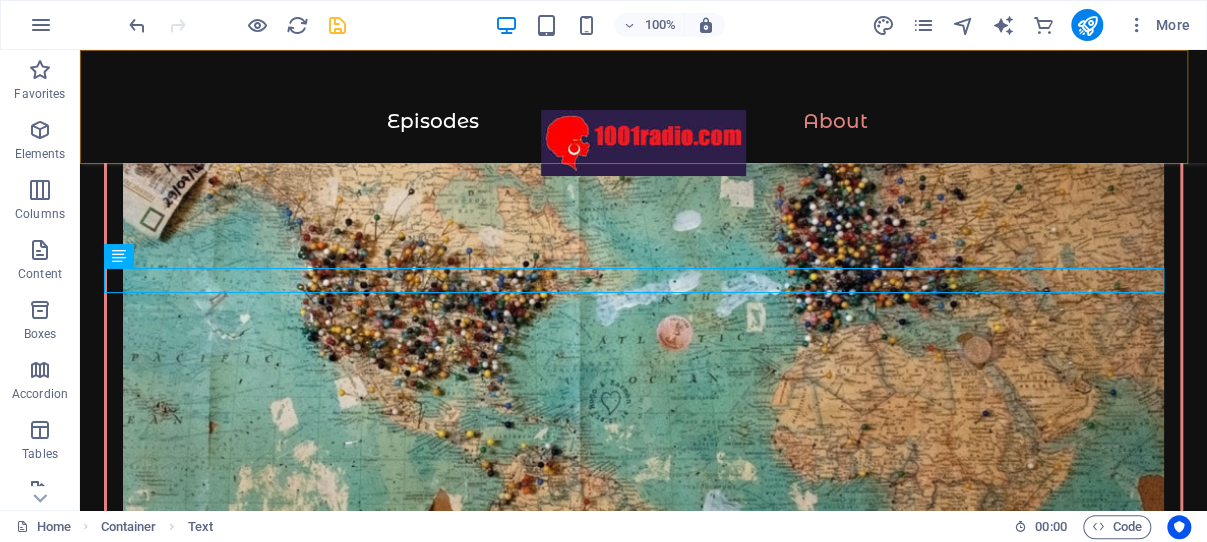 scroll, scrollTop: 5093, scrollLeft: 0, axis: vertical 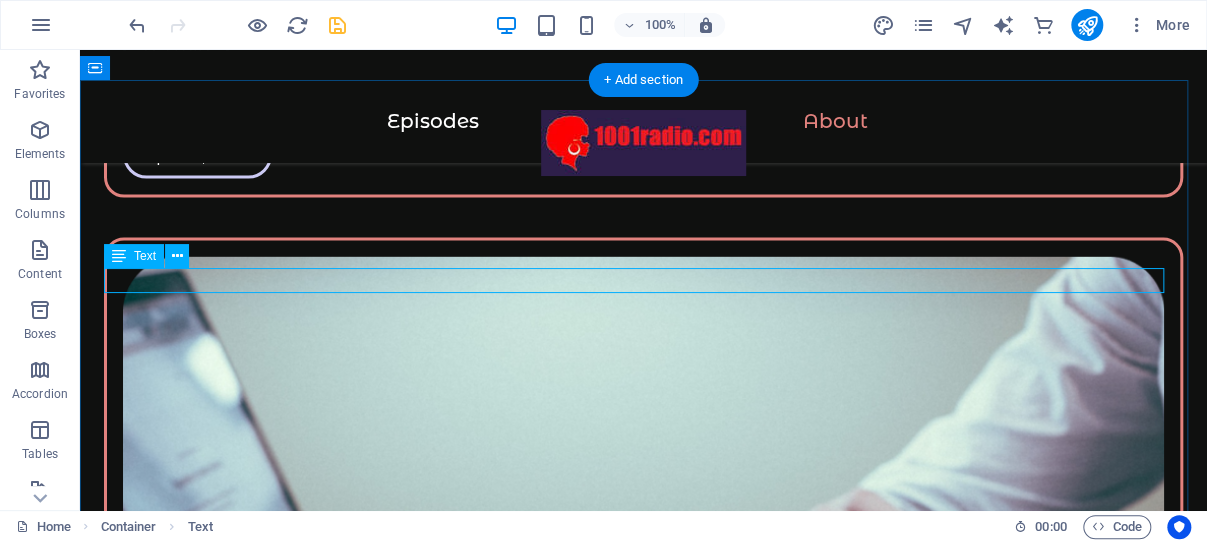 click on "Be the first who gets notified about new episodes!" at bounding box center [643, 13749] 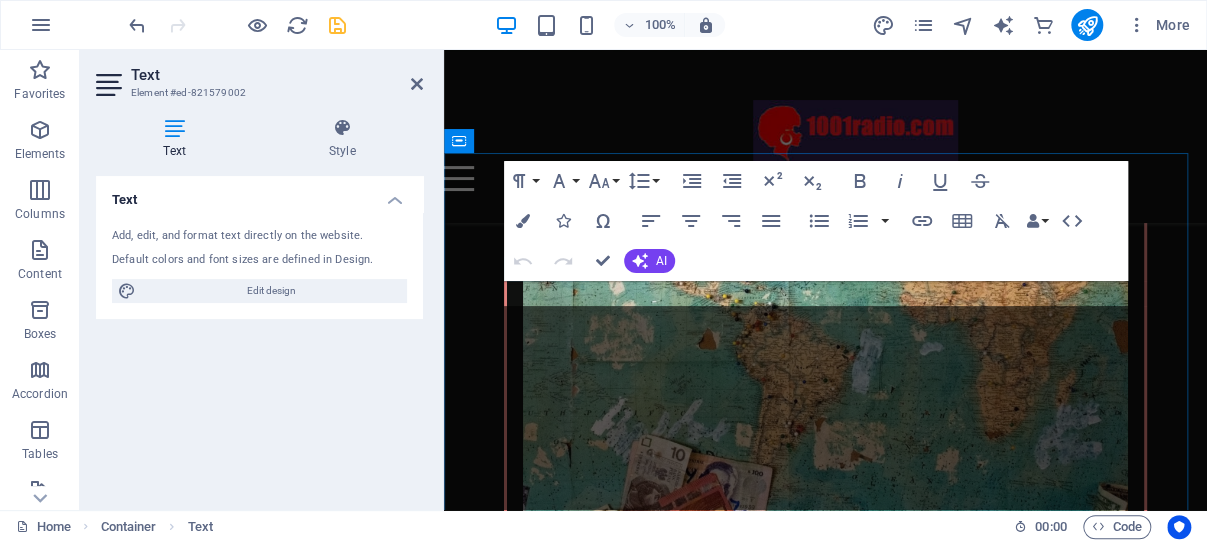 scroll, scrollTop: 6897, scrollLeft: 0, axis: vertical 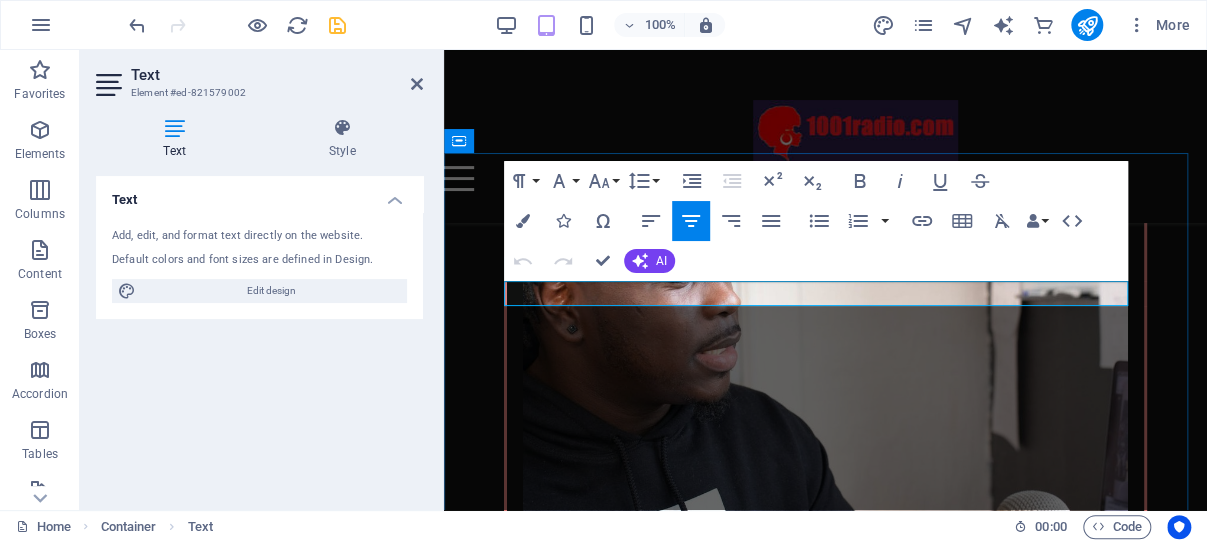 drag, startPoint x: 1043, startPoint y: 294, endPoint x: 587, endPoint y: 299, distance: 456.0274 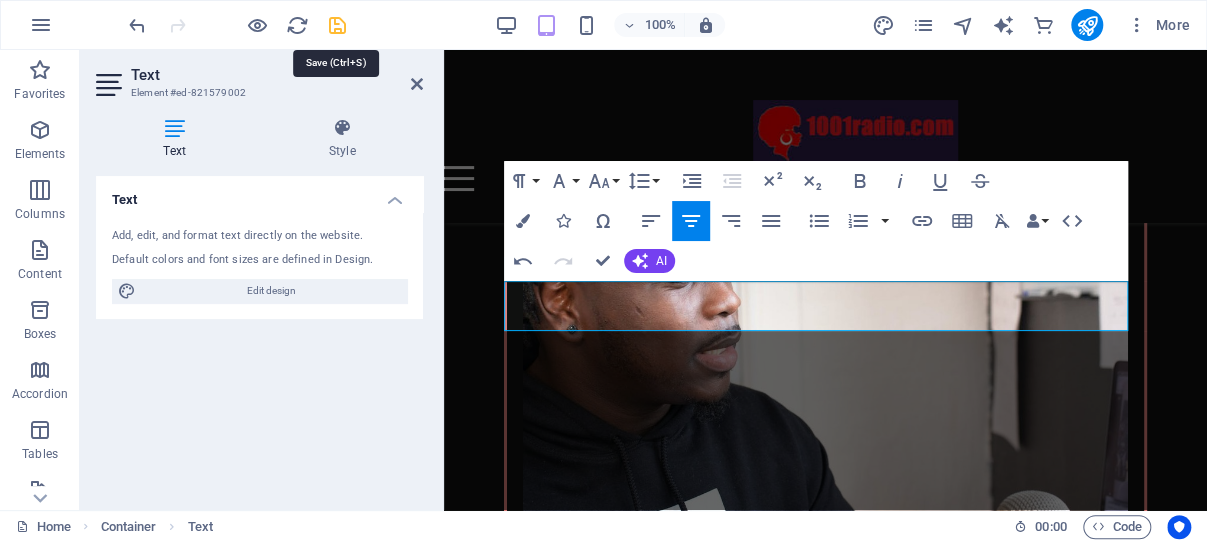 click at bounding box center [337, 25] 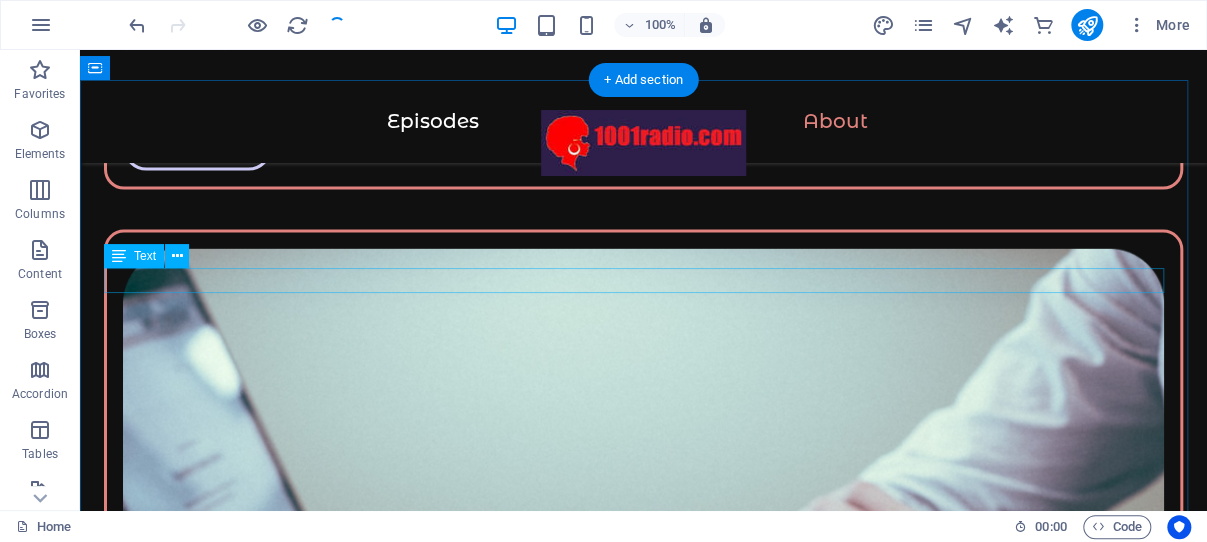 scroll, scrollTop: 5093, scrollLeft: 0, axis: vertical 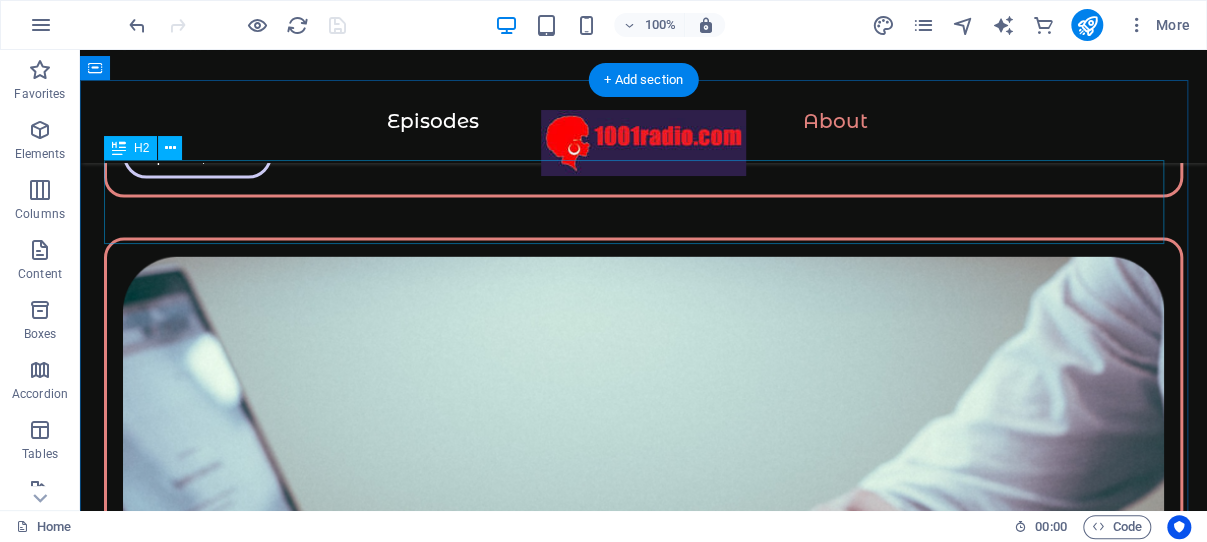 click on "Stay connected" at bounding box center [643, 13671] 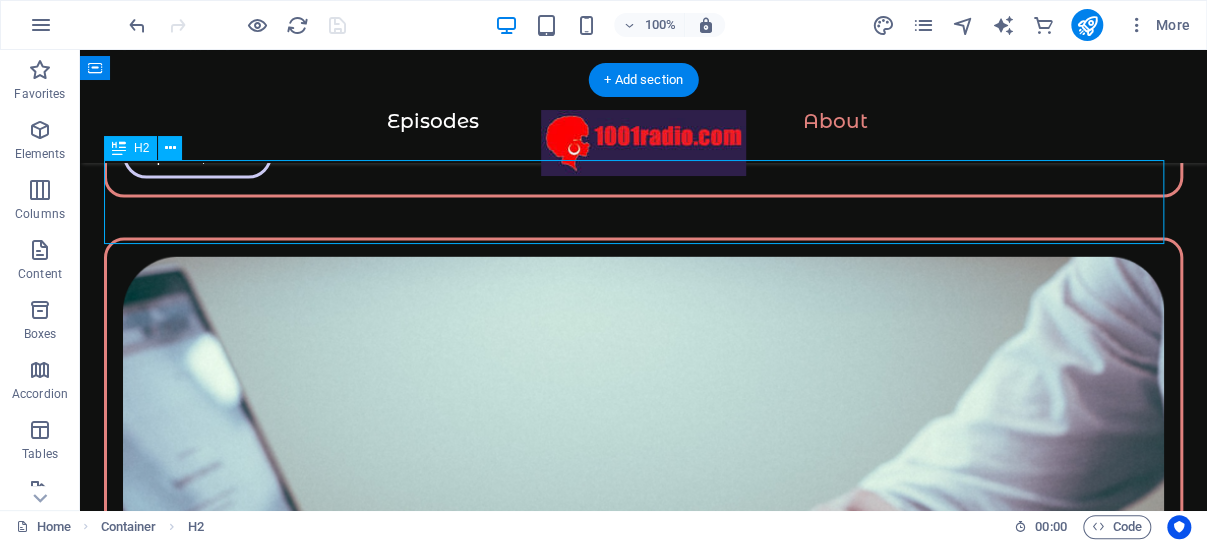 click on "Stay connected" at bounding box center (643, 13671) 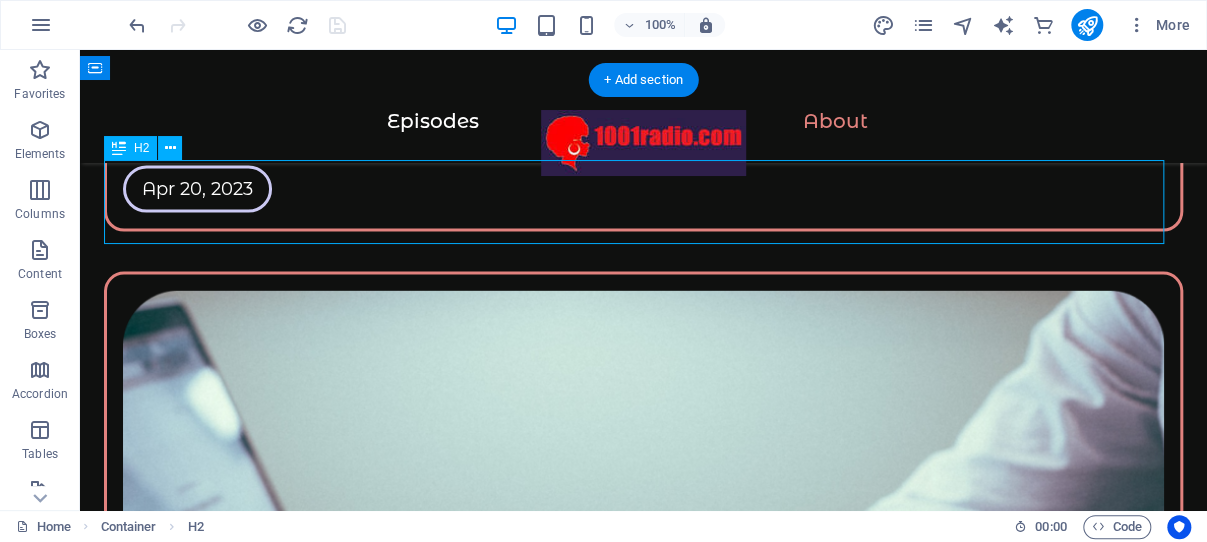 scroll, scrollTop: 6645, scrollLeft: 0, axis: vertical 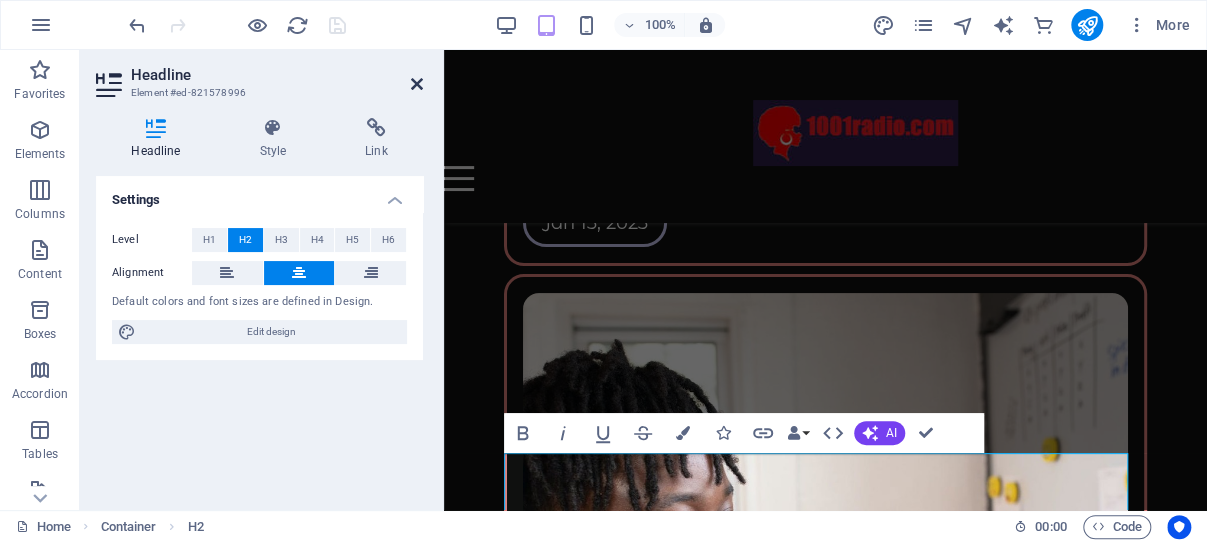 drag, startPoint x: 413, startPoint y: 82, endPoint x: 307, endPoint y: 28, distance: 118.96218 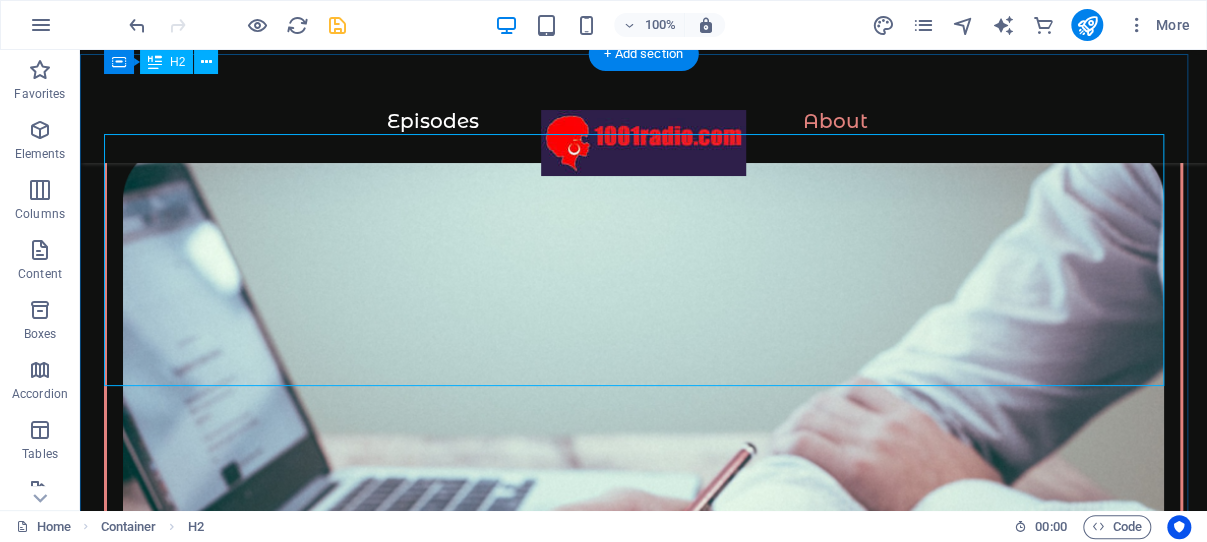 scroll, scrollTop: 5099, scrollLeft: 0, axis: vertical 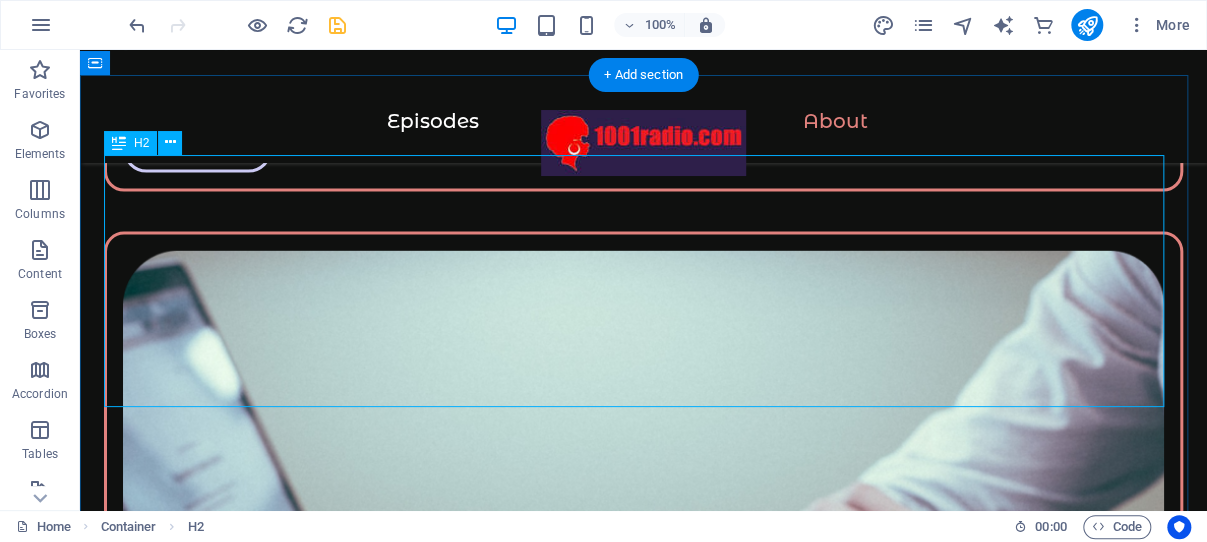 click on "Add Your Radio Station for Free – Reach a Global Audience on 1001radio.com" at bounding box center [643, 13749] 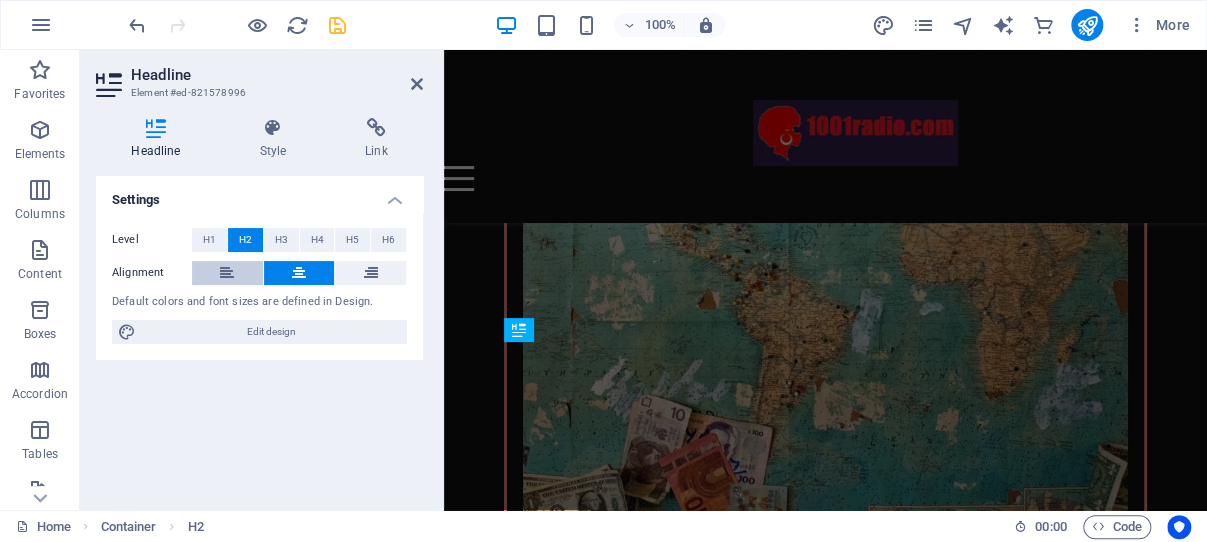 scroll, scrollTop: 6756, scrollLeft: 0, axis: vertical 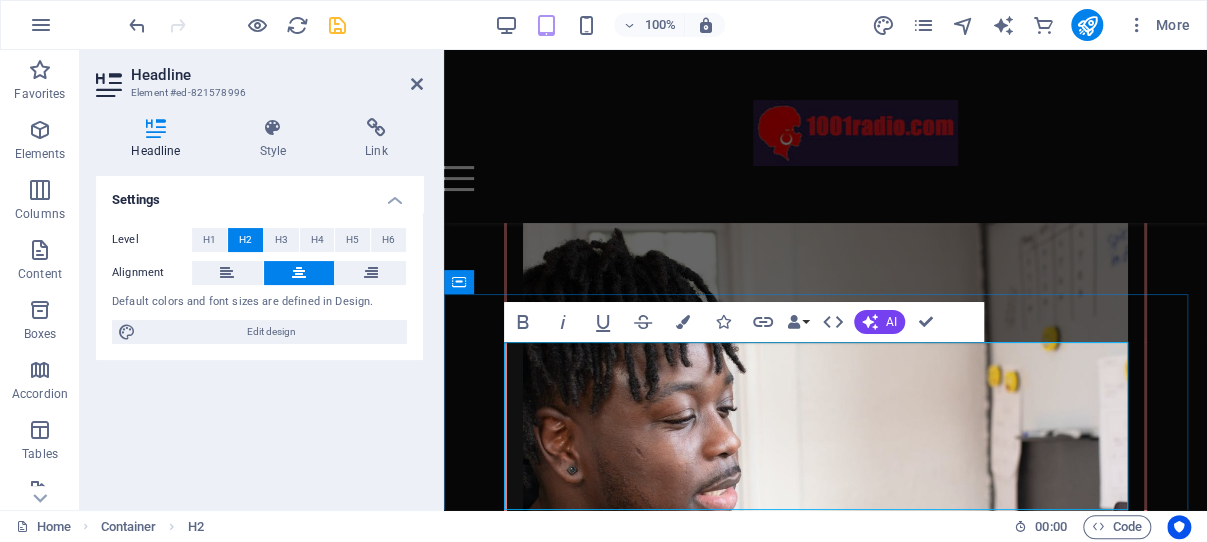 drag, startPoint x: 900, startPoint y: 425, endPoint x: 549, endPoint y: 362, distance: 356.60904 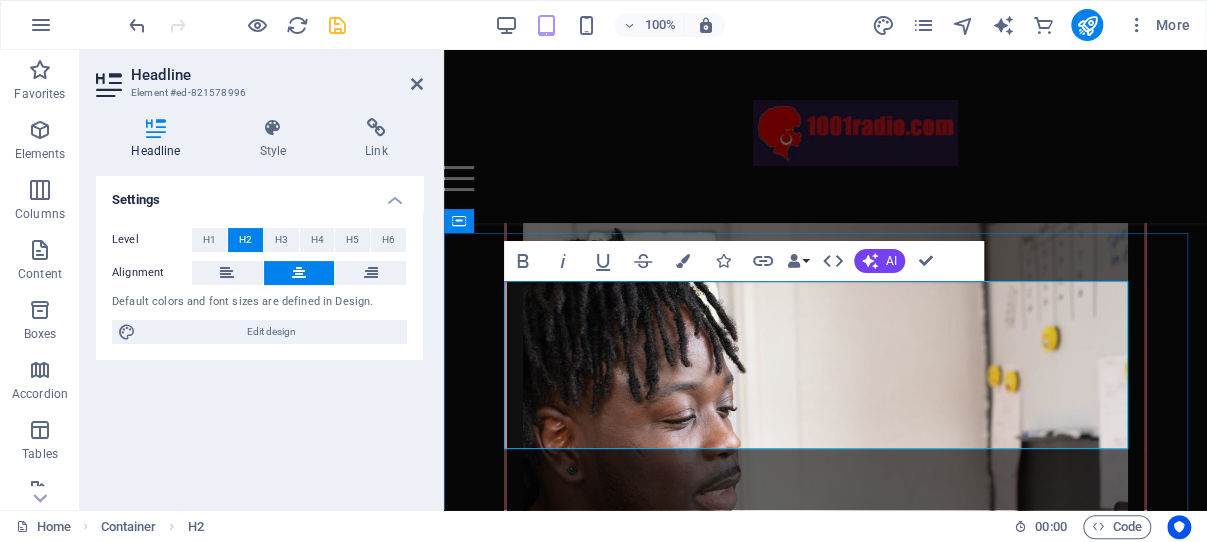 scroll, scrollTop: 6862, scrollLeft: 0, axis: vertical 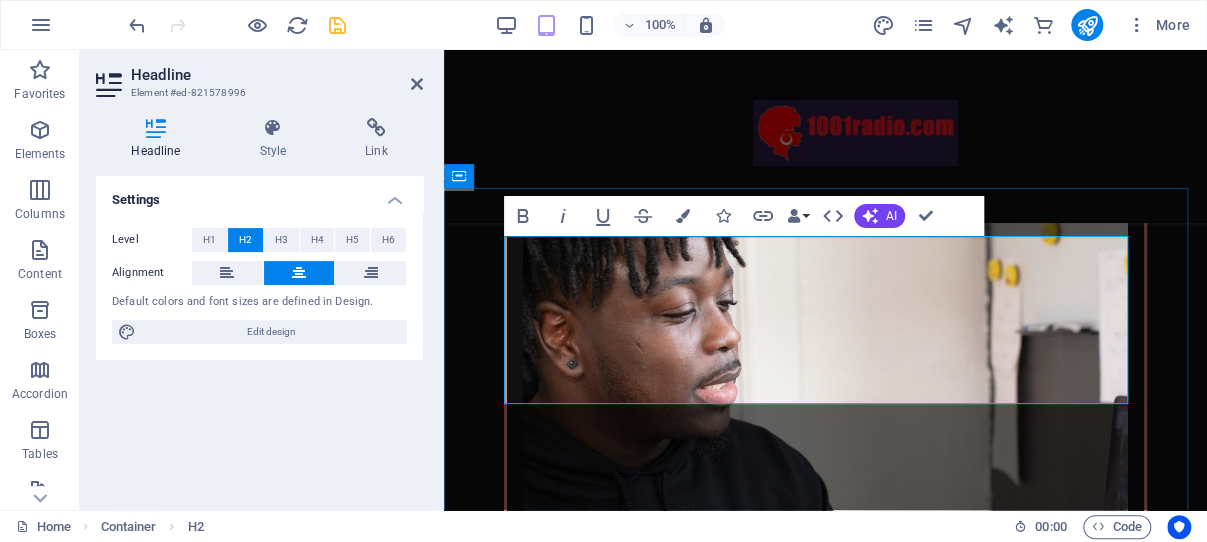 drag, startPoint x: 600, startPoint y: 370, endPoint x: 1090, endPoint y: 377, distance: 490.05 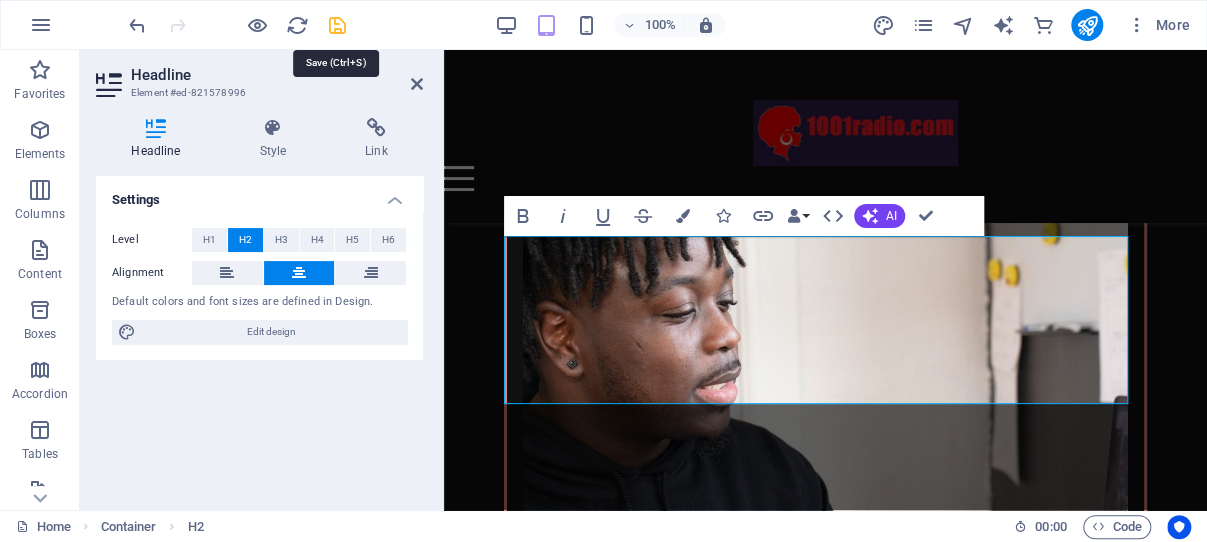 drag, startPoint x: 339, startPoint y: 23, endPoint x: 229, endPoint y: 157, distance: 173.36667 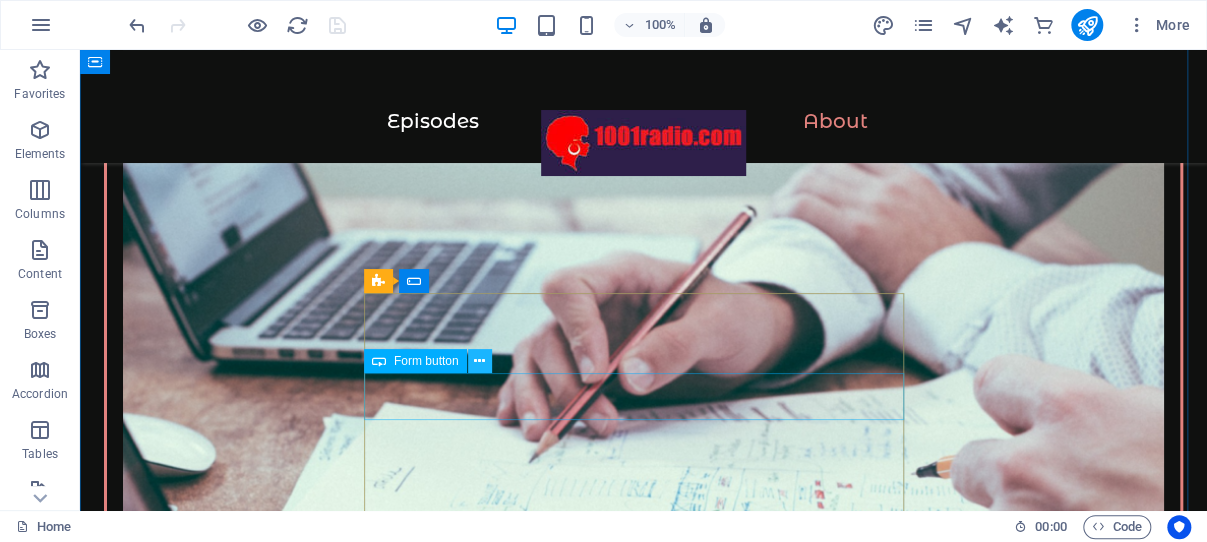 scroll, scrollTop: 5301, scrollLeft: 0, axis: vertical 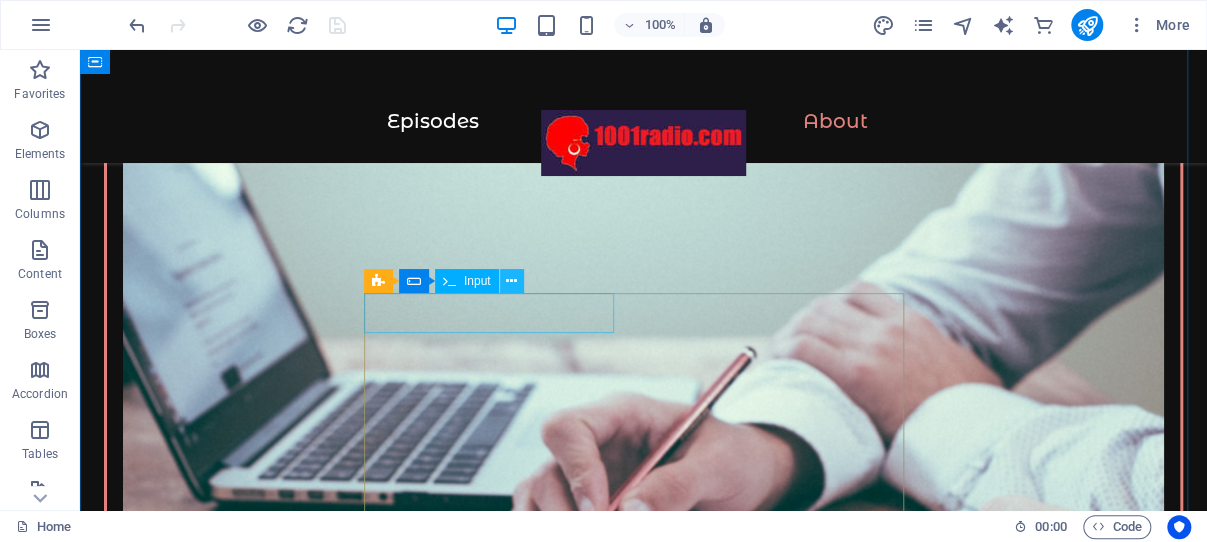 click at bounding box center [511, 281] 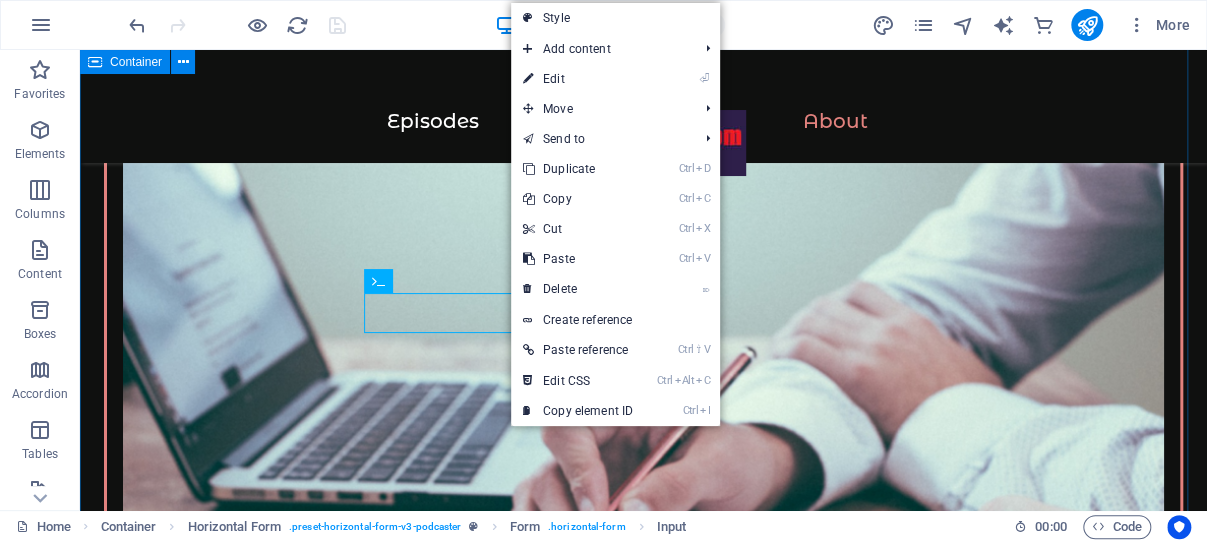 click on "Free Radio Station Listing – Share Your Sound with a Global Audience Broadcast Worldwide – Add Your Radio Station Free on 1001radio.com Submit   I have read and understand the privacy policy. Unreadable? Load new" at bounding box center (643, 13917) 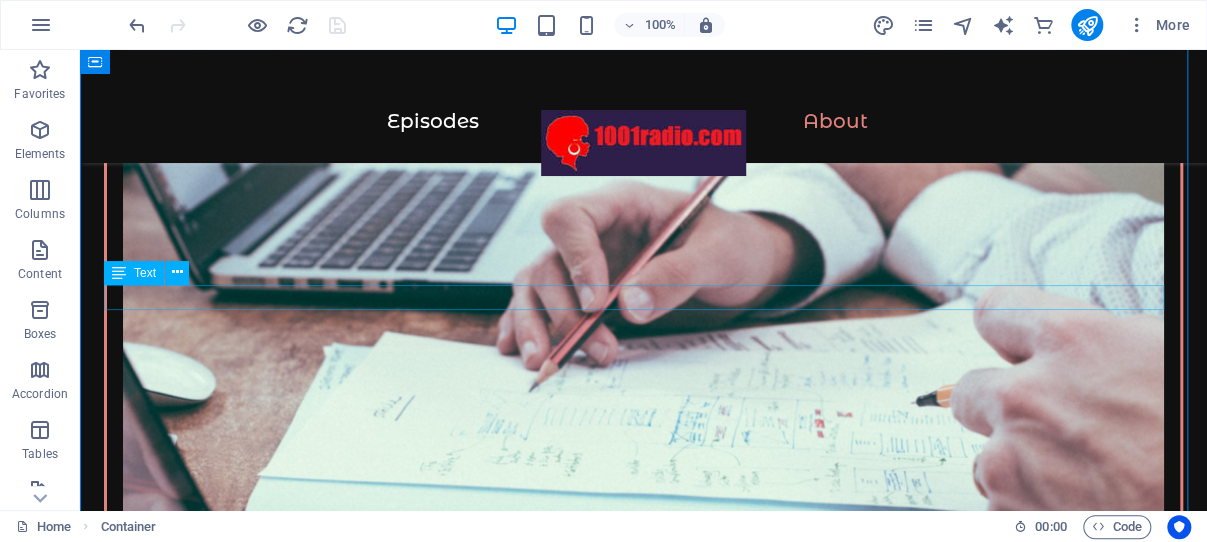 scroll, scrollTop: 5195, scrollLeft: 0, axis: vertical 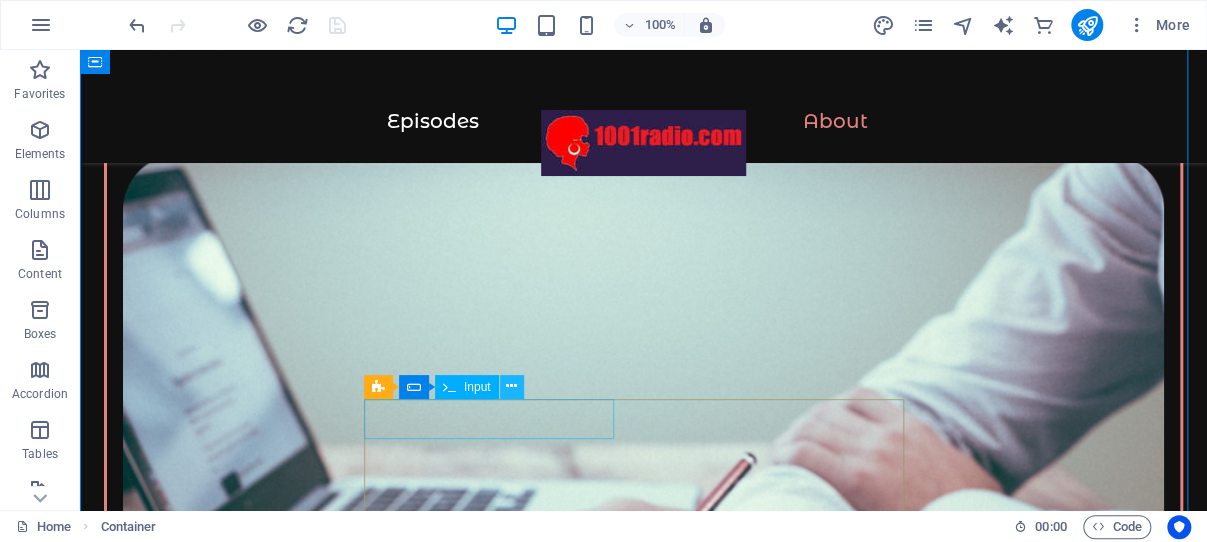 click at bounding box center [511, 386] 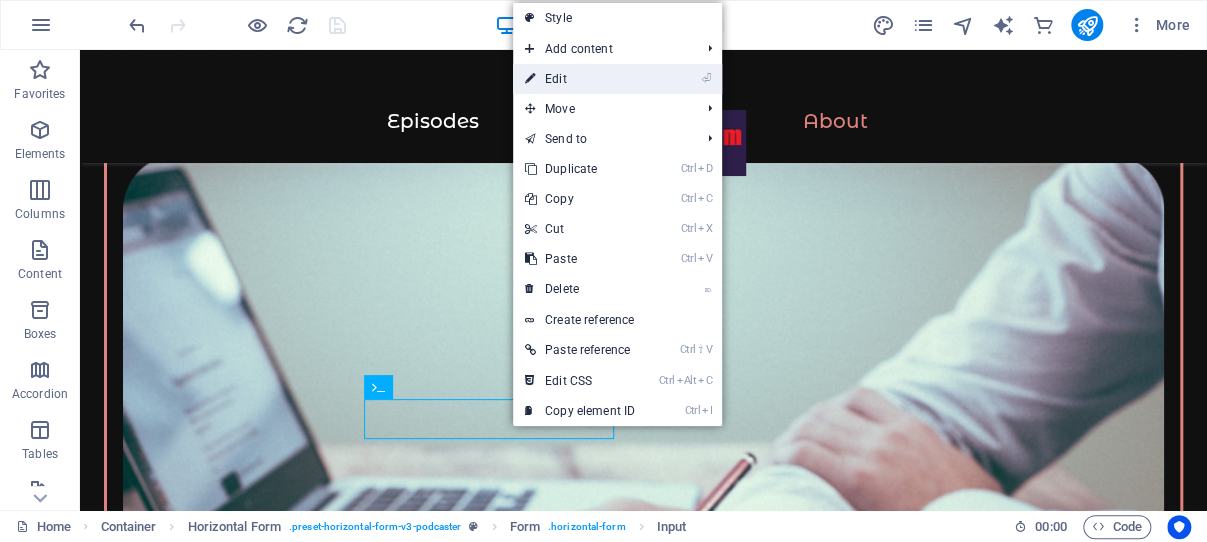 click on "⏎  Edit" at bounding box center [580, 79] 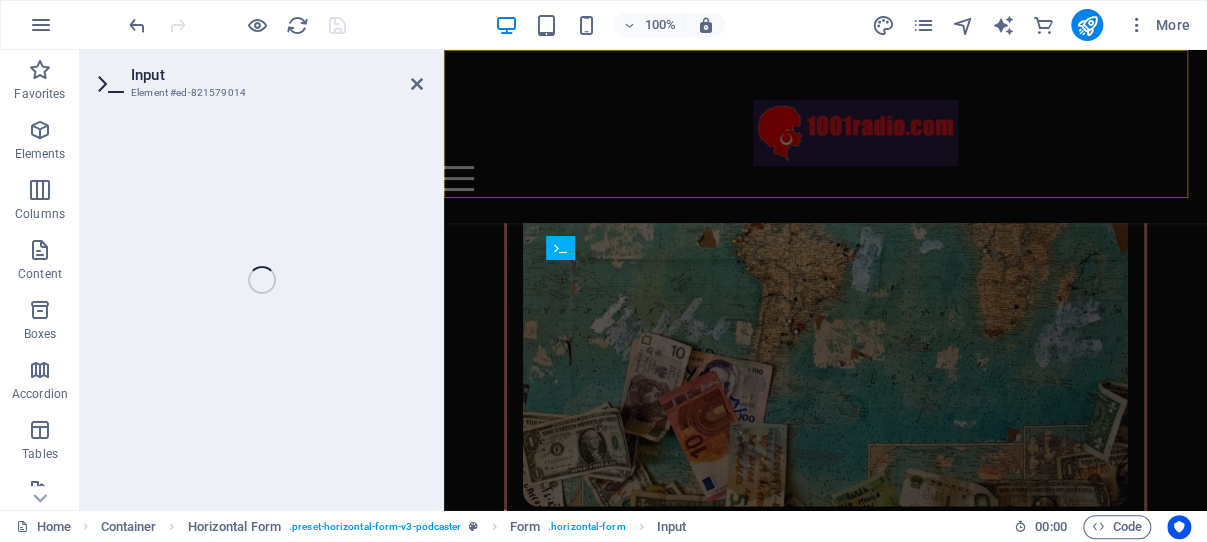 scroll, scrollTop: 7120, scrollLeft: 0, axis: vertical 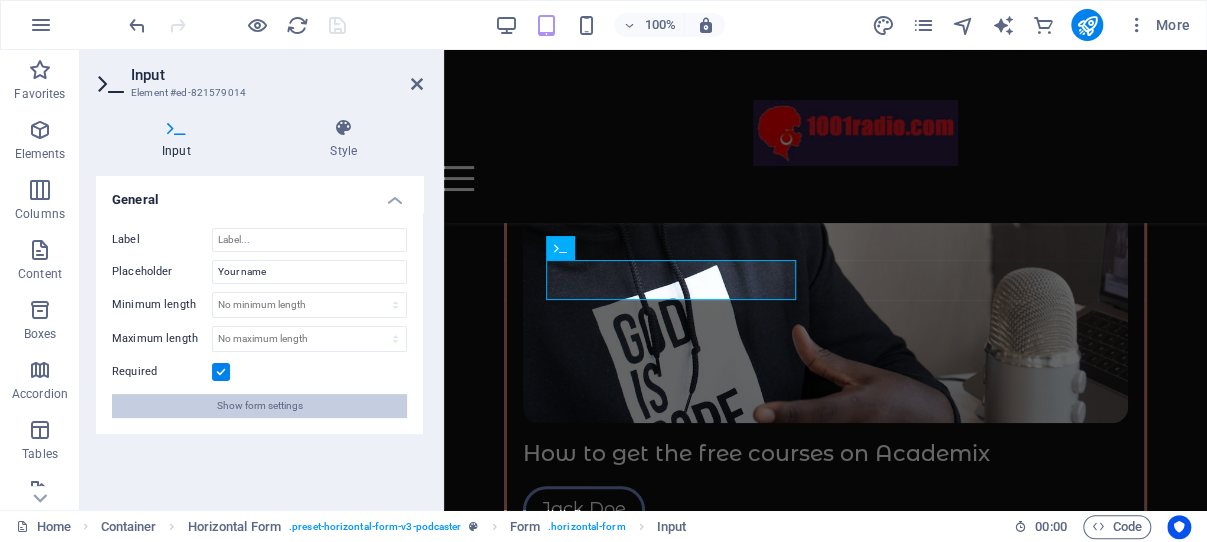 click on "Show form settings" at bounding box center (260, 406) 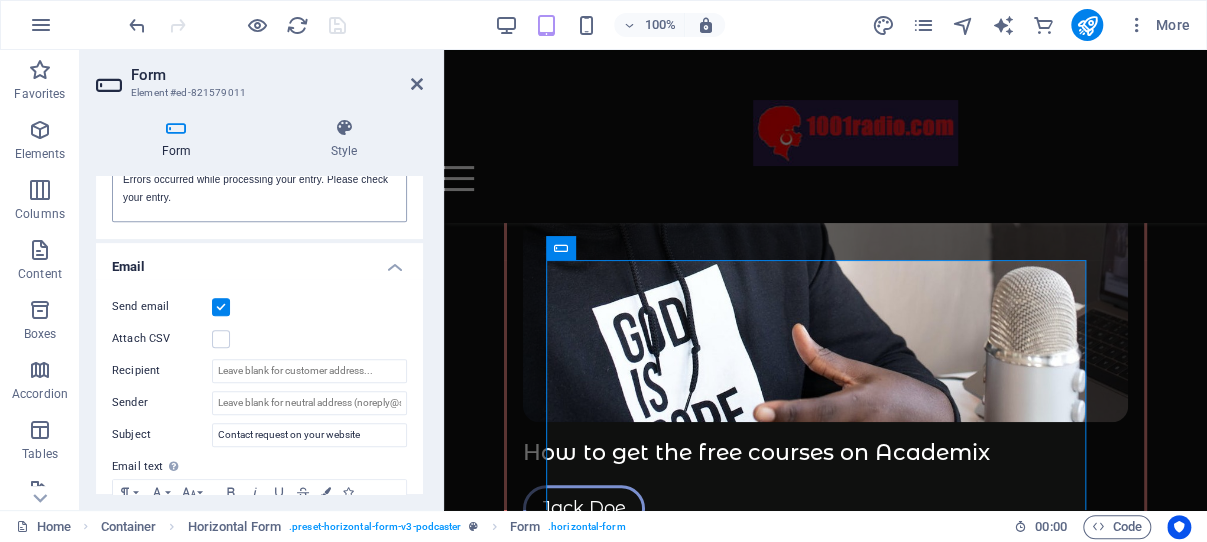 scroll, scrollTop: 477, scrollLeft: 0, axis: vertical 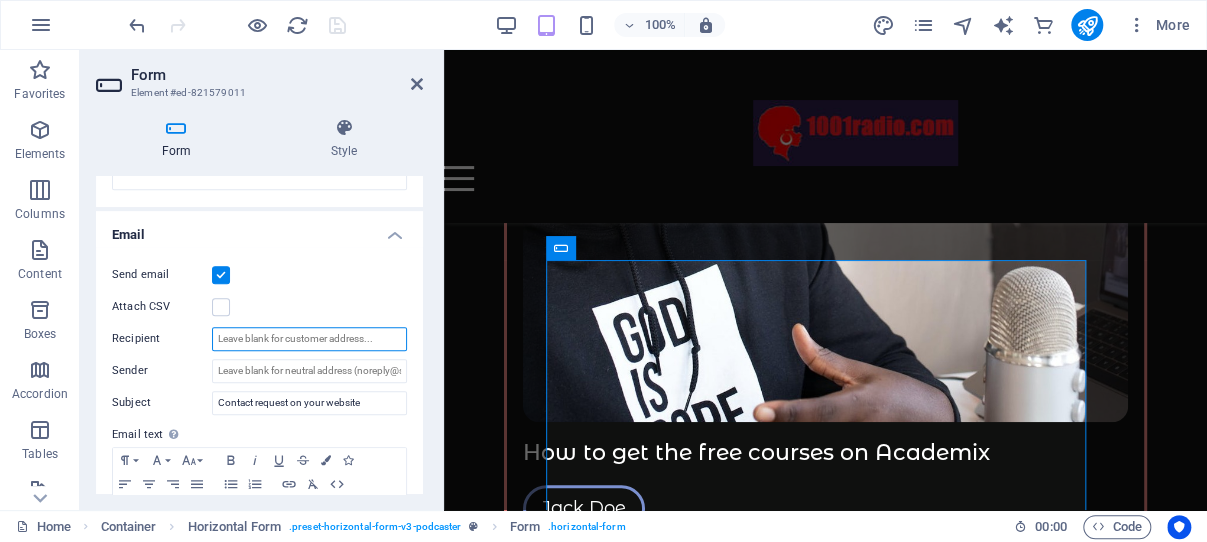drag, startPoint x: 212, startPoint y: 337, endPoint x: 381, endPoint y: 342, distance: 169.07394 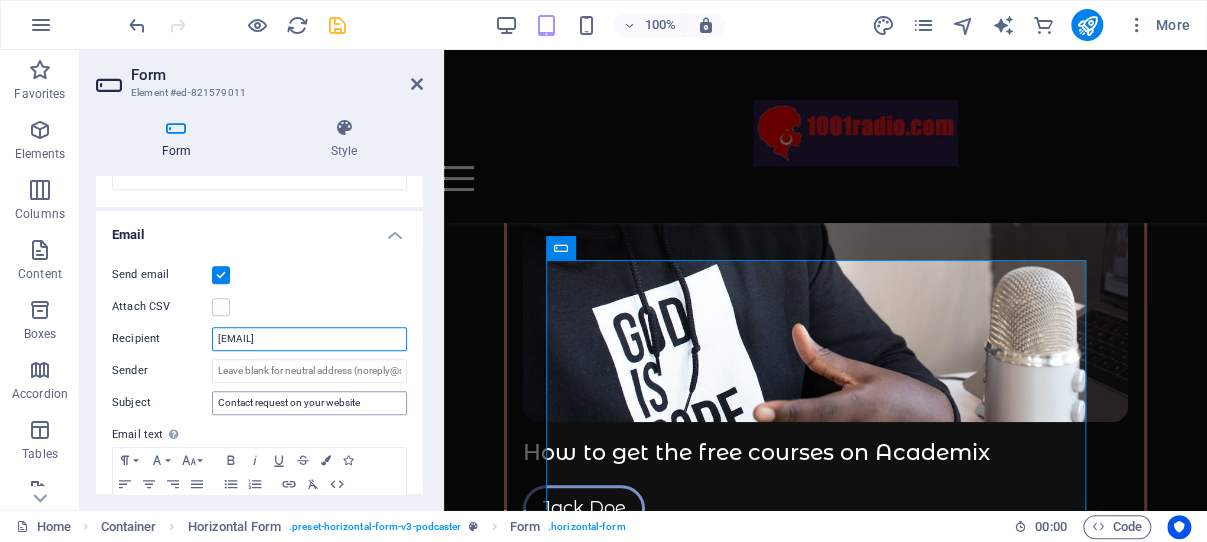 scroll, scrollTop: 572, scrollLeft: 0, axis: vertical 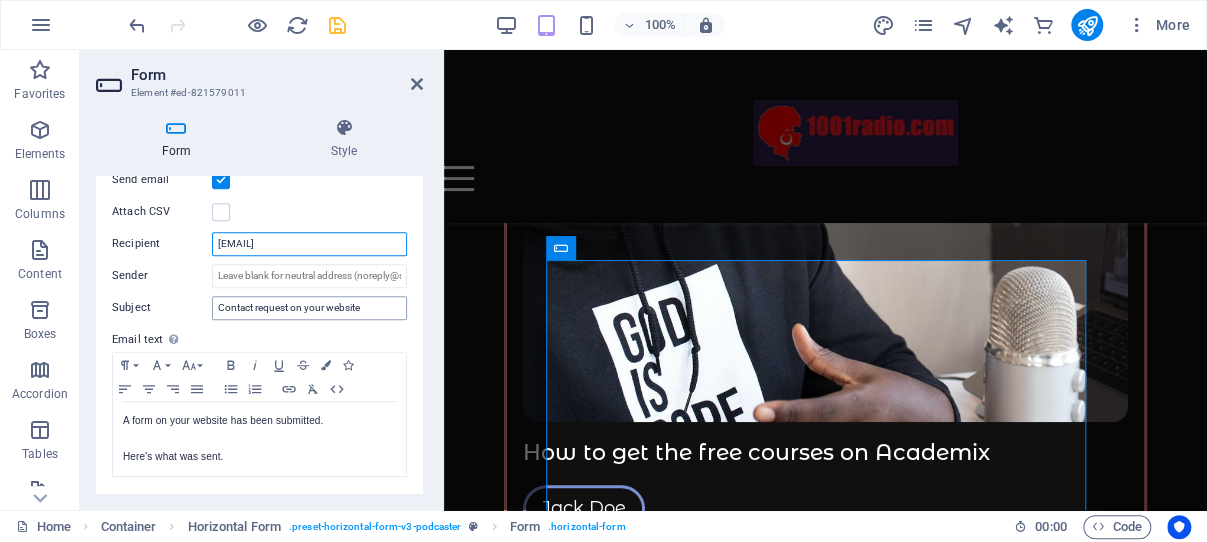 type on "[EMAIL]" 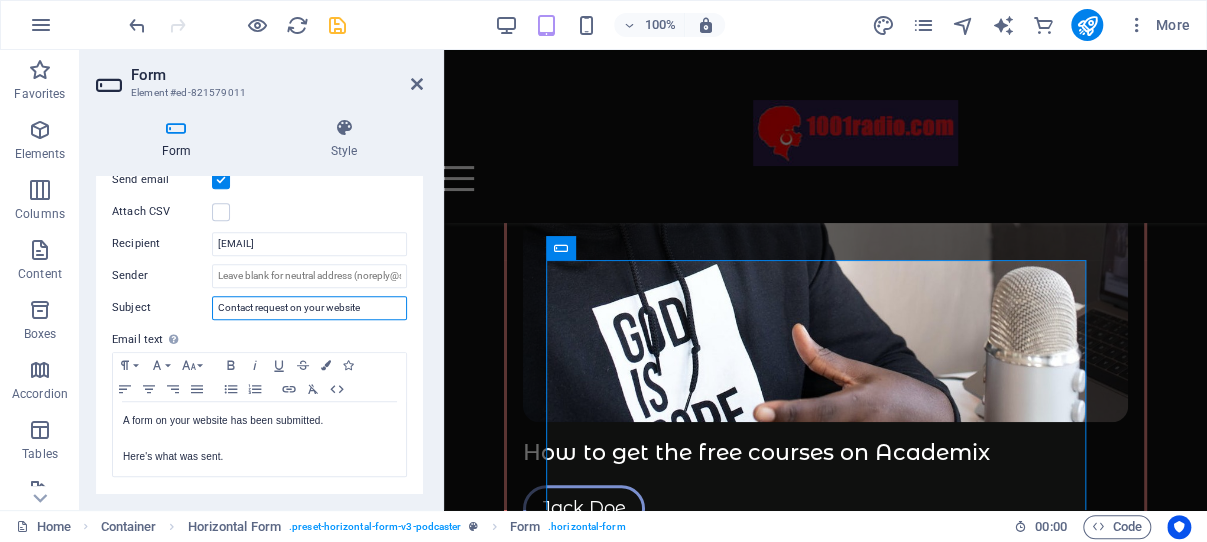 drag, startPoint x: 361, startPoint y: 305, endPoint x: 293, endPoint y: 307, distance: 68.0294 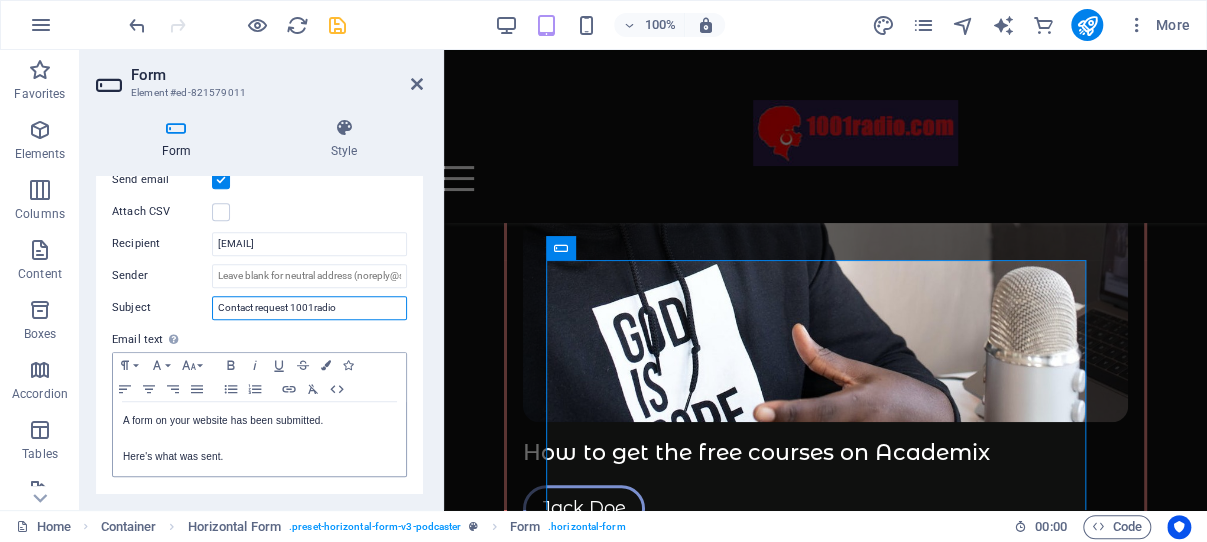 type on "Contact request 1001radio" 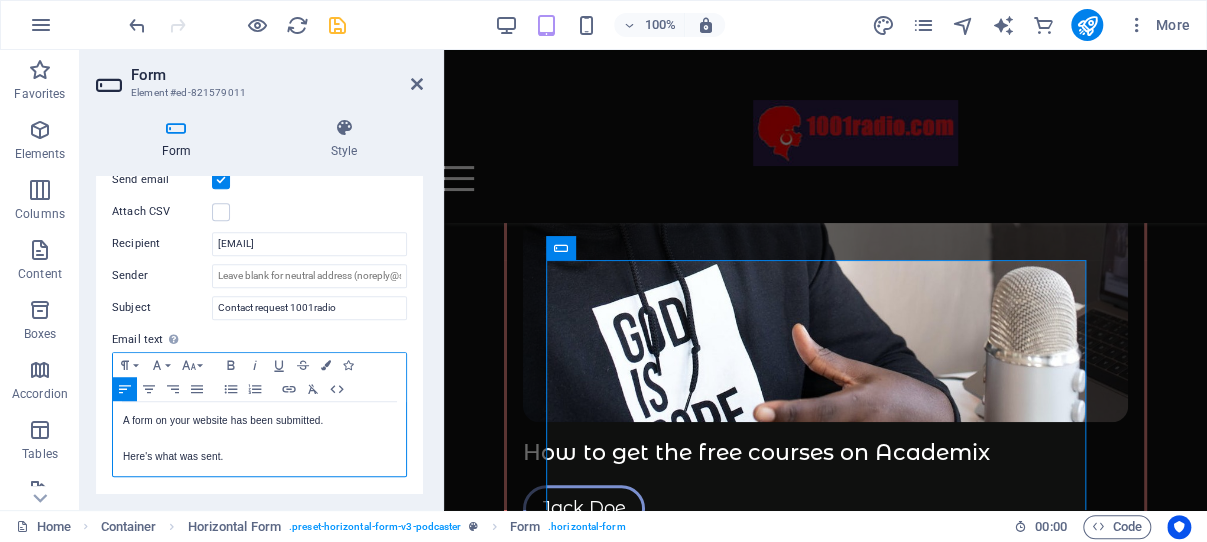 click on "A form on your website has been submitted." at bounding box center (259, 421) 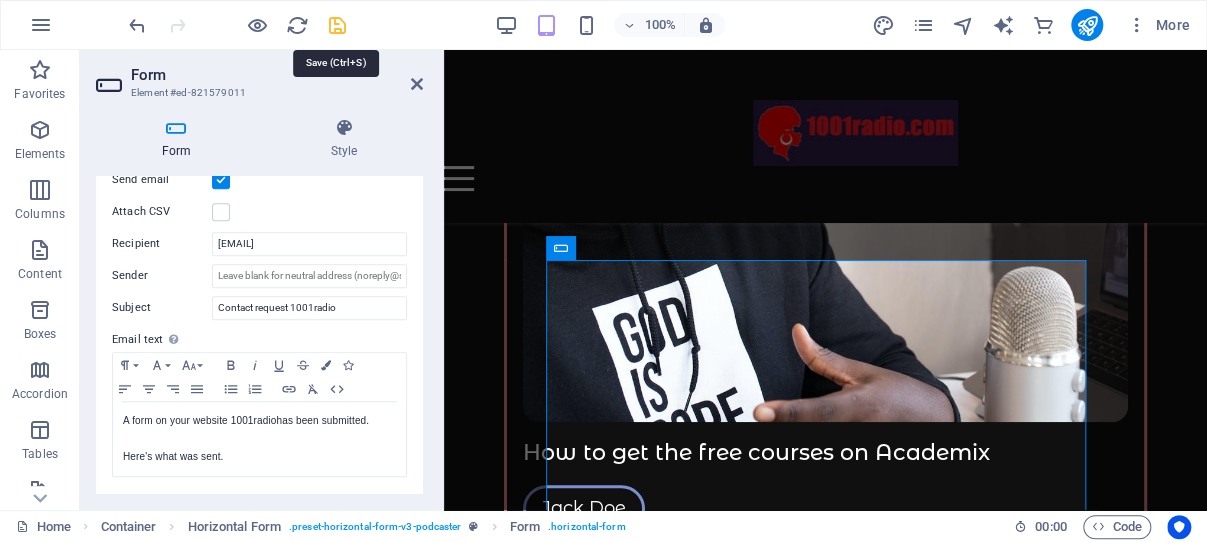 click at bounding box center (337, 25) 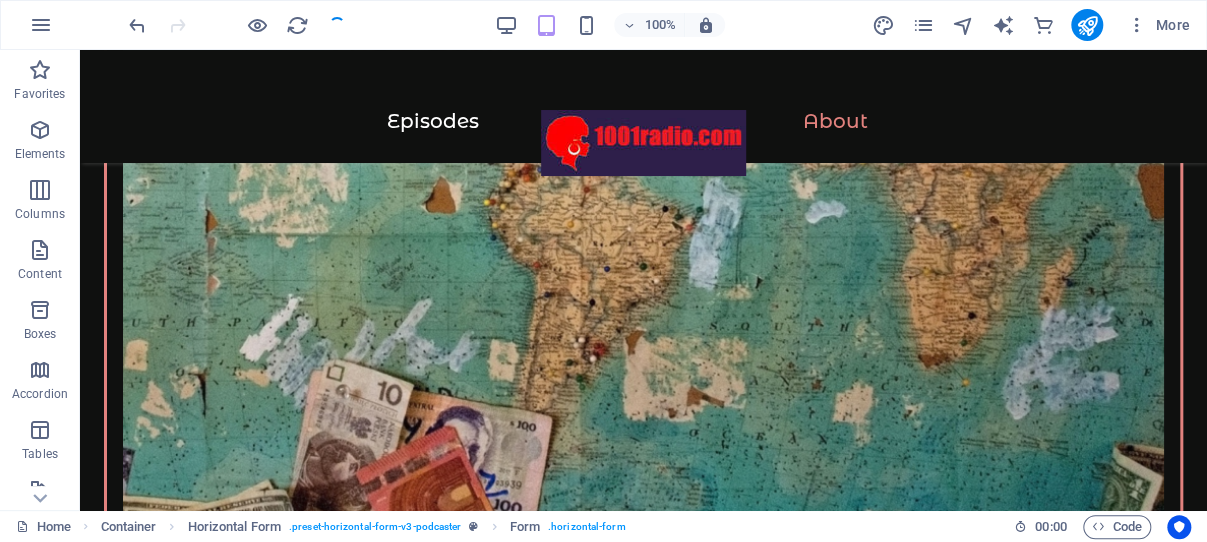 scroll, scrollTop: 5933, scrollLeft: 0, axis: vertical 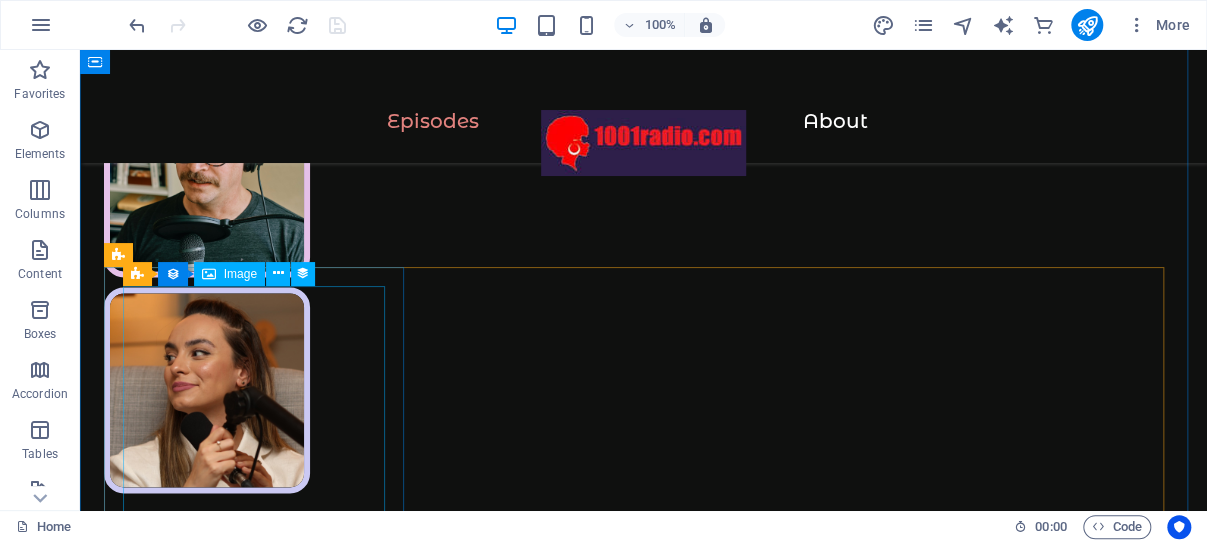 click at bounding box center (643, 1998) 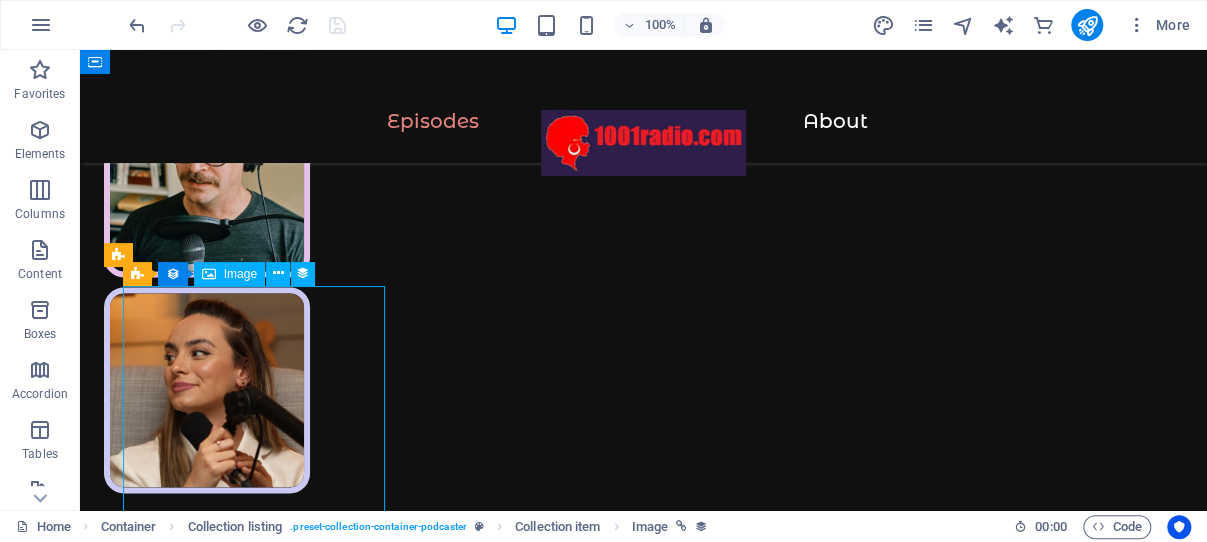 click at bounding box center (643, 1998) 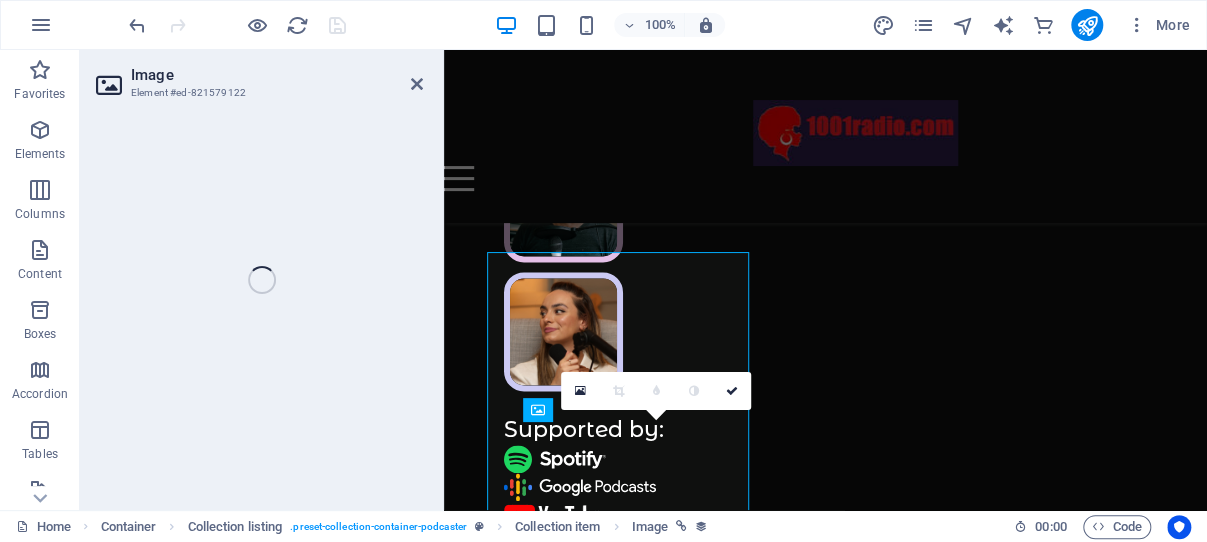 scroll, scrollTop: 1128, scrollLeft: 0, axis: vertical 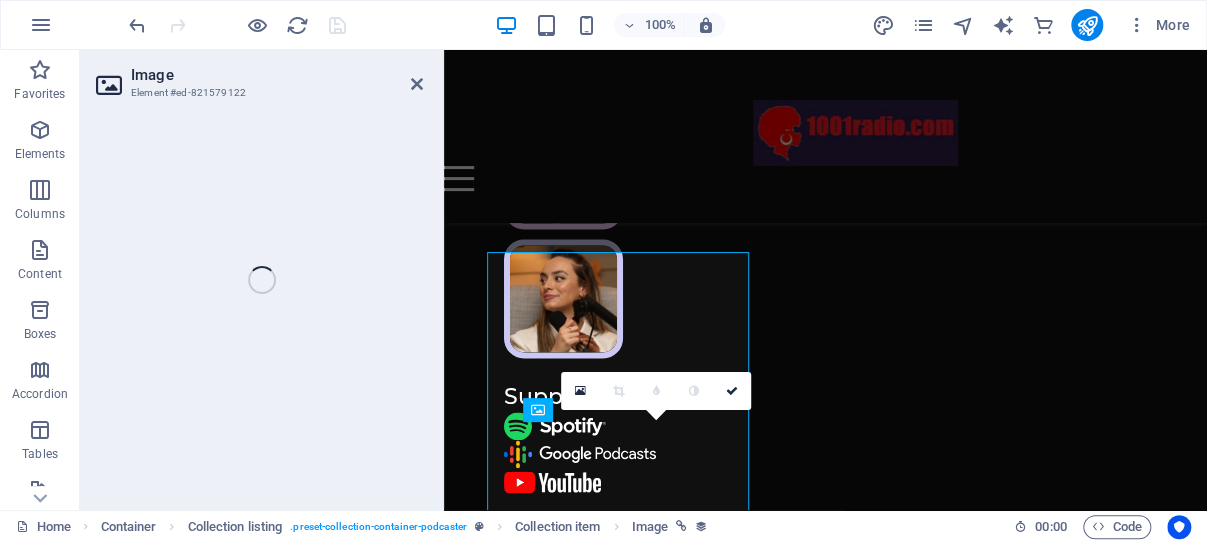 select on "podcast-image" 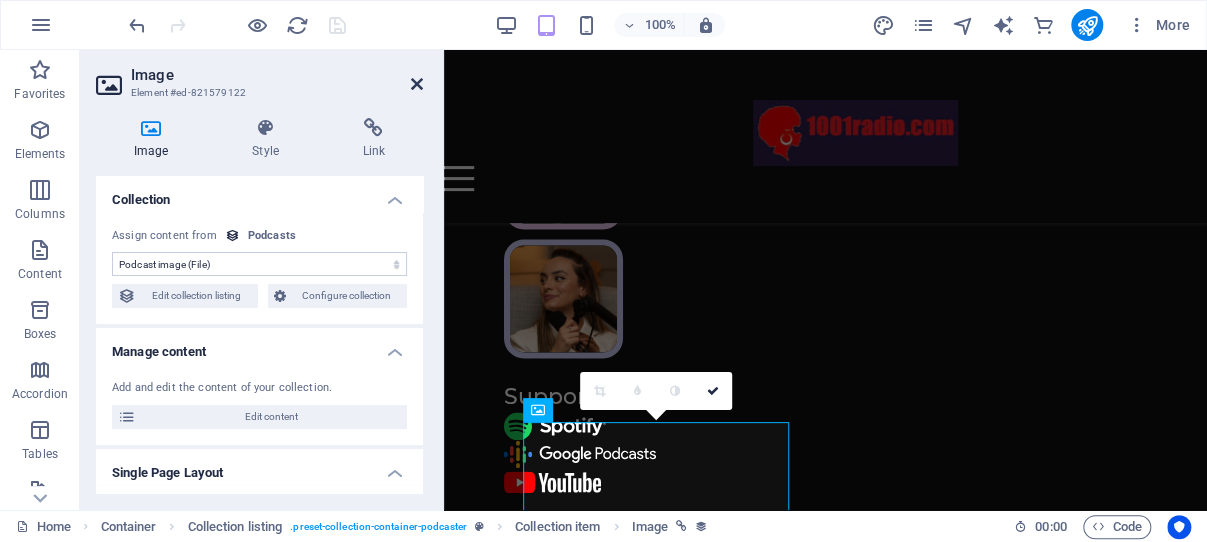 click at bounding box center (417, 84) 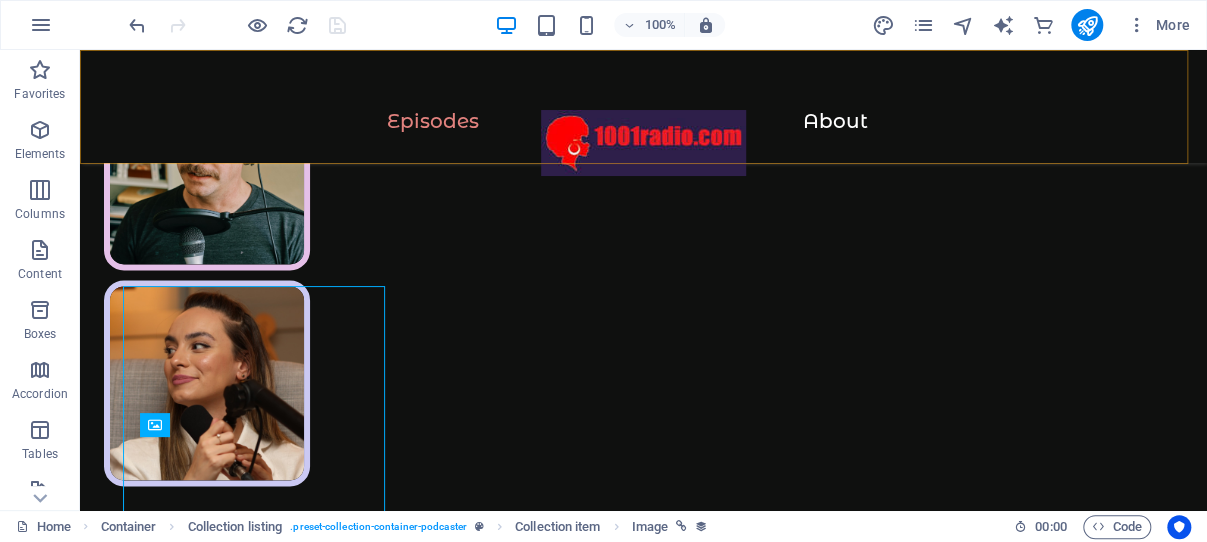 scroll, scrollTop: 1095, scrollLeft: 0, axis: vertical 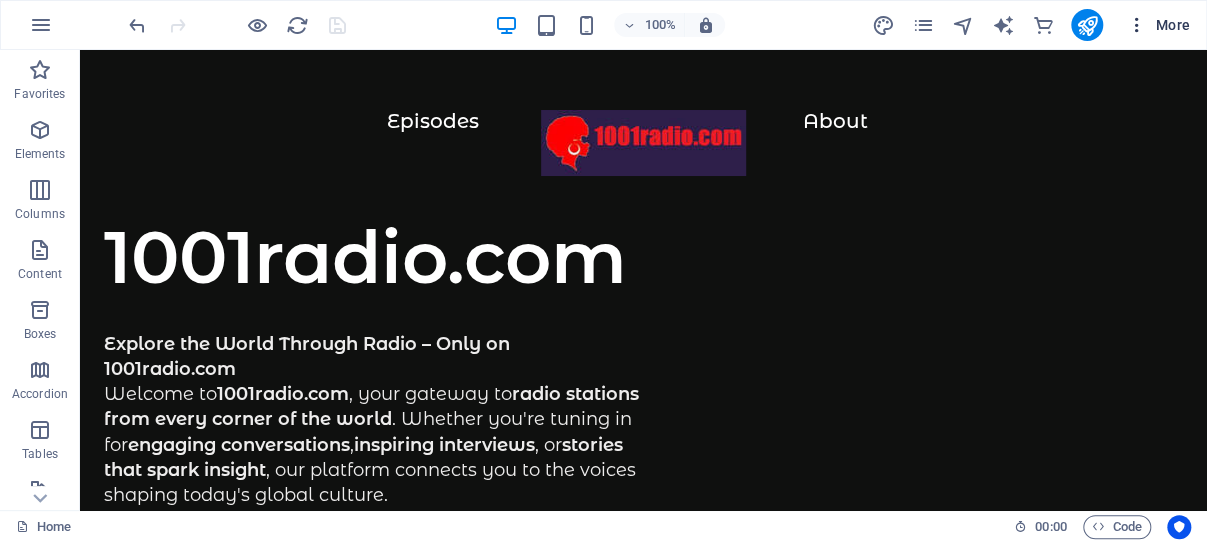 click at bounding box center [1137, 25] 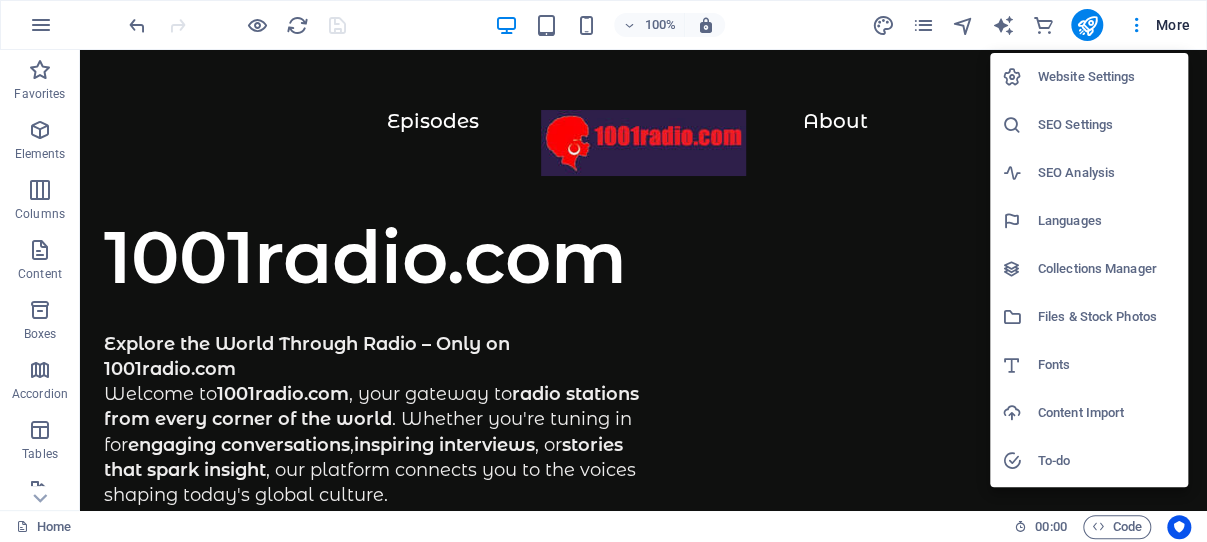 click on "Collections Manager" at bounding box center [1107, 269] 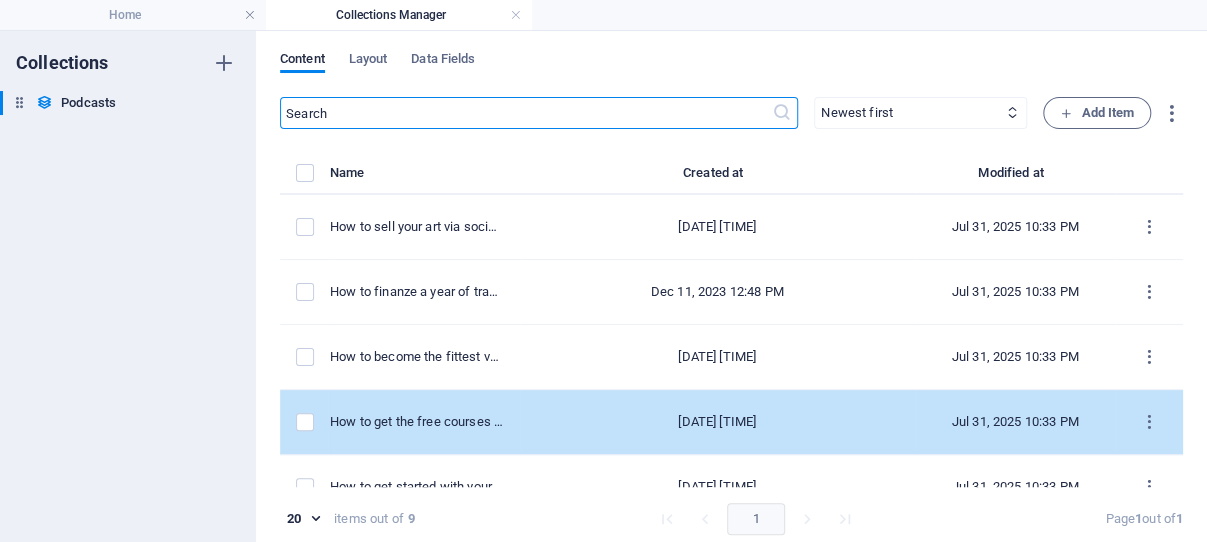 scroll, scrollTop: 9, scrollLeft: 0, axis: vertical 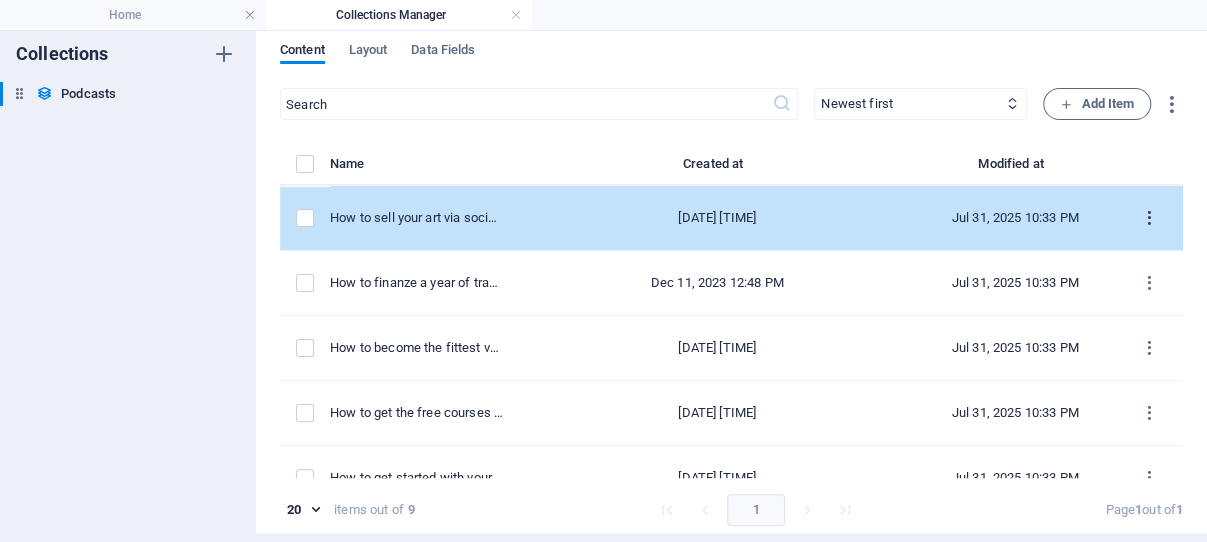 click at bounding box center [1149, 218] 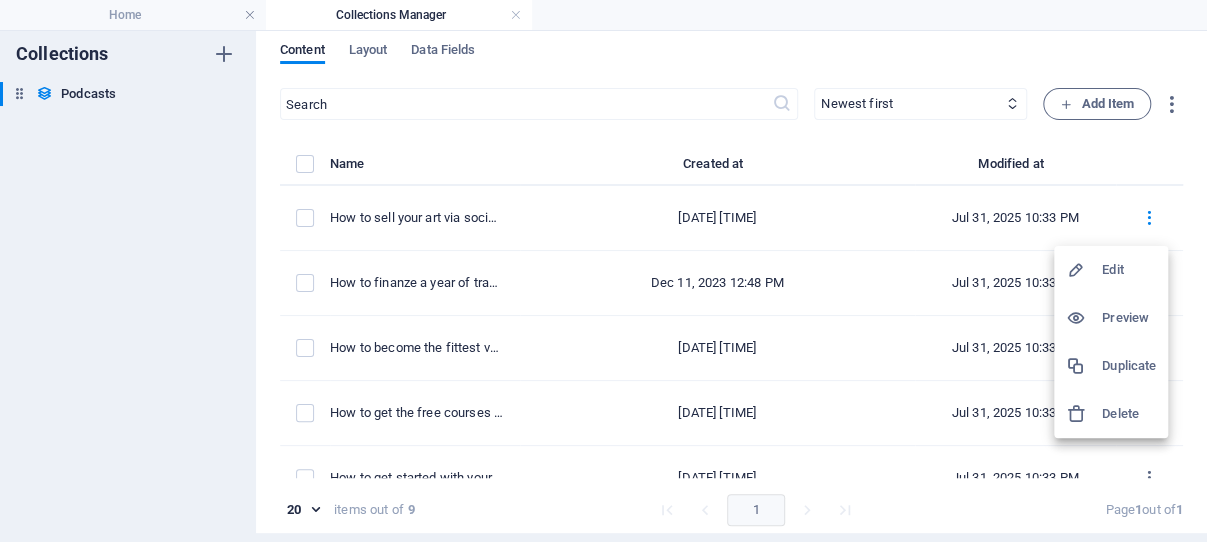 click on "Duplicate" at bounding box center [1129, 366] 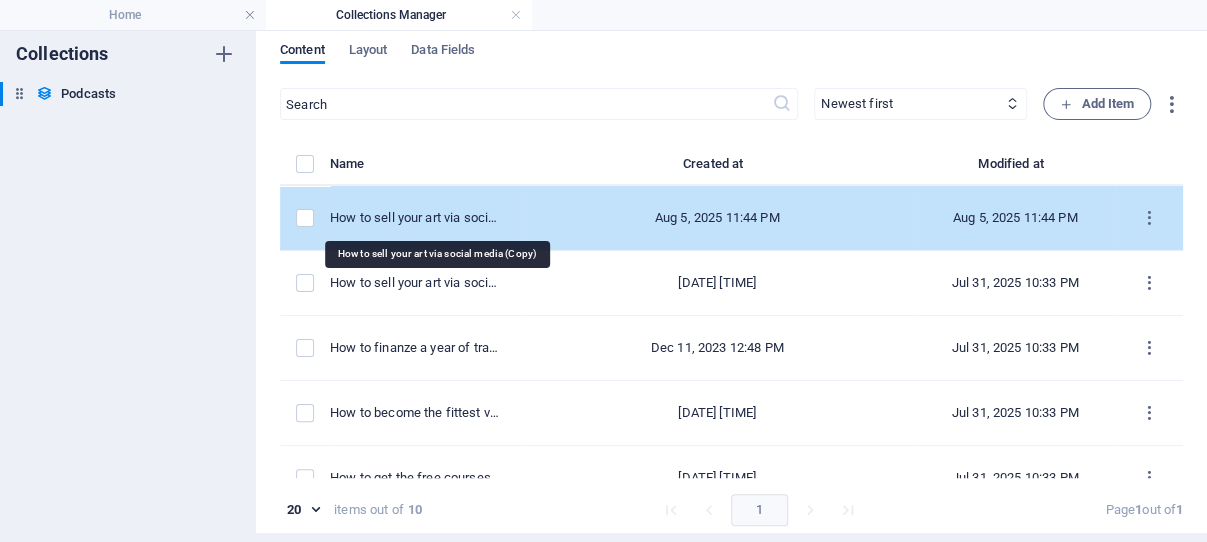click on "How to sell your art via social media (Copy)" at bounding box center [417, 218] 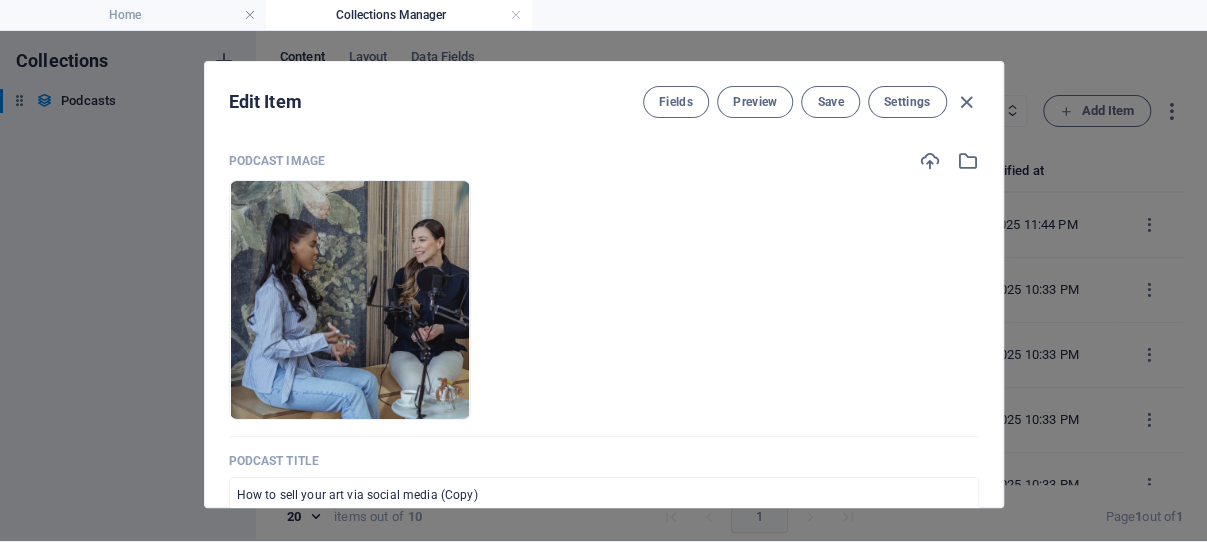 scroll, scrollTop: 0, scrollLeft: 0, axis: both 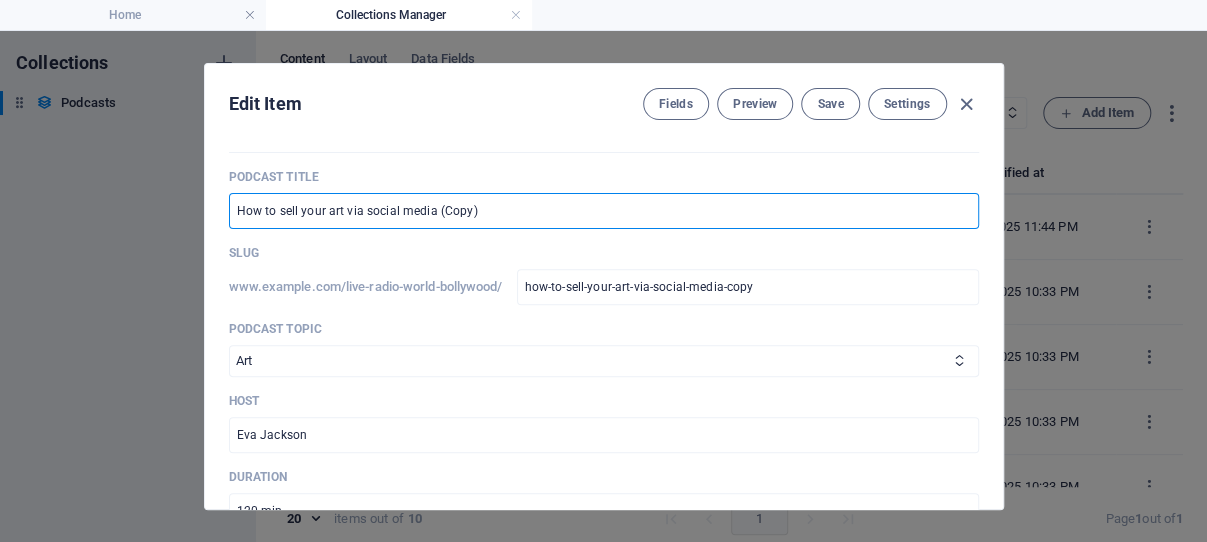 drag, startPoint x: 491, startPoint y: 208, endPoint x: 216, endPoint y: 203, distance: 275.04544 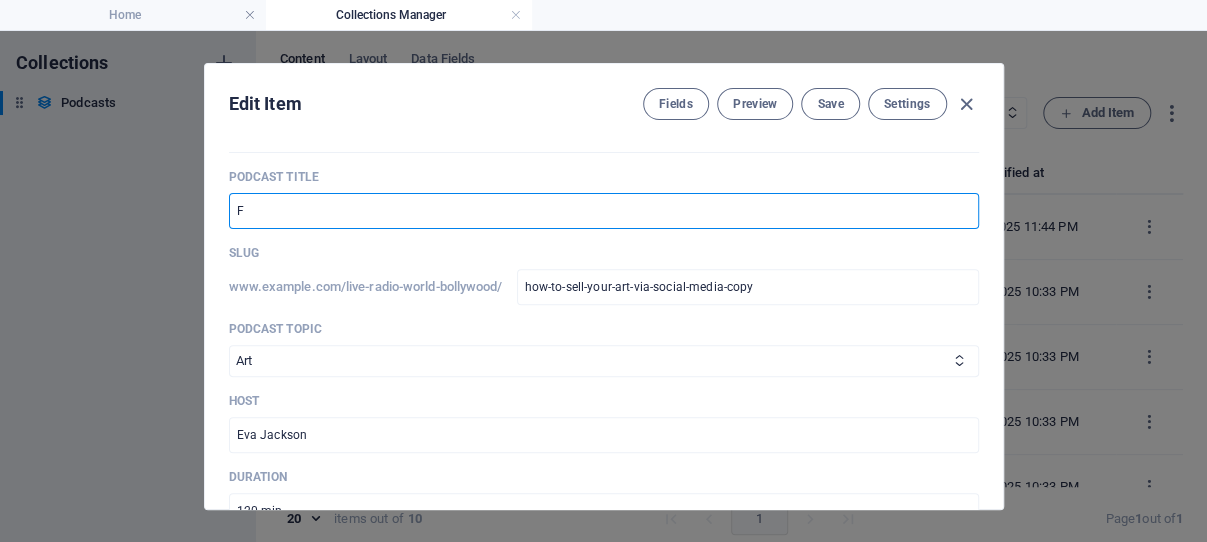 type on "f" 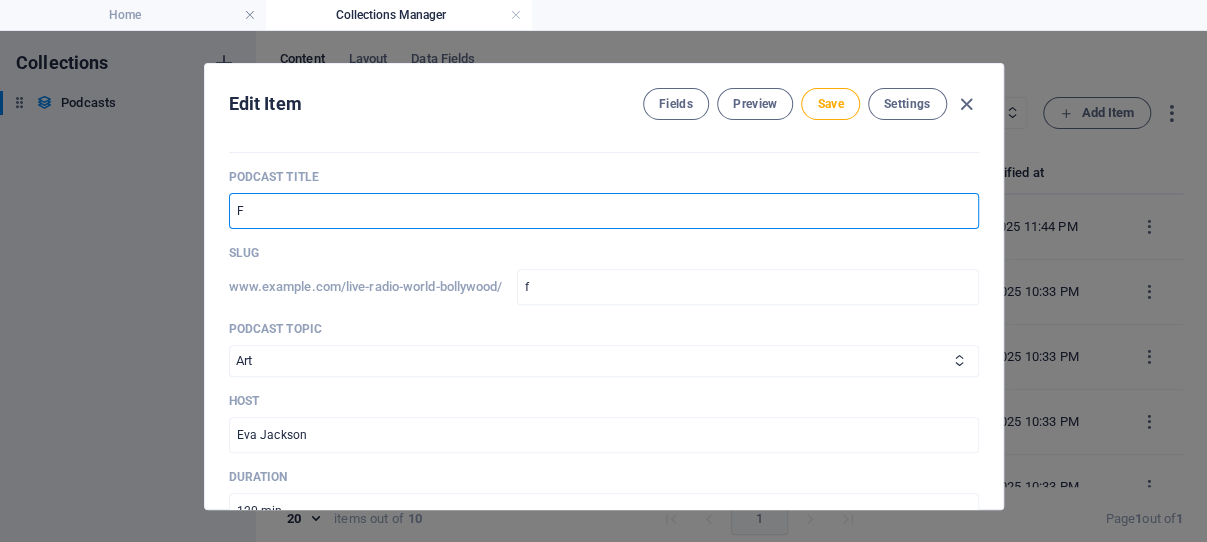 type on "Fr" 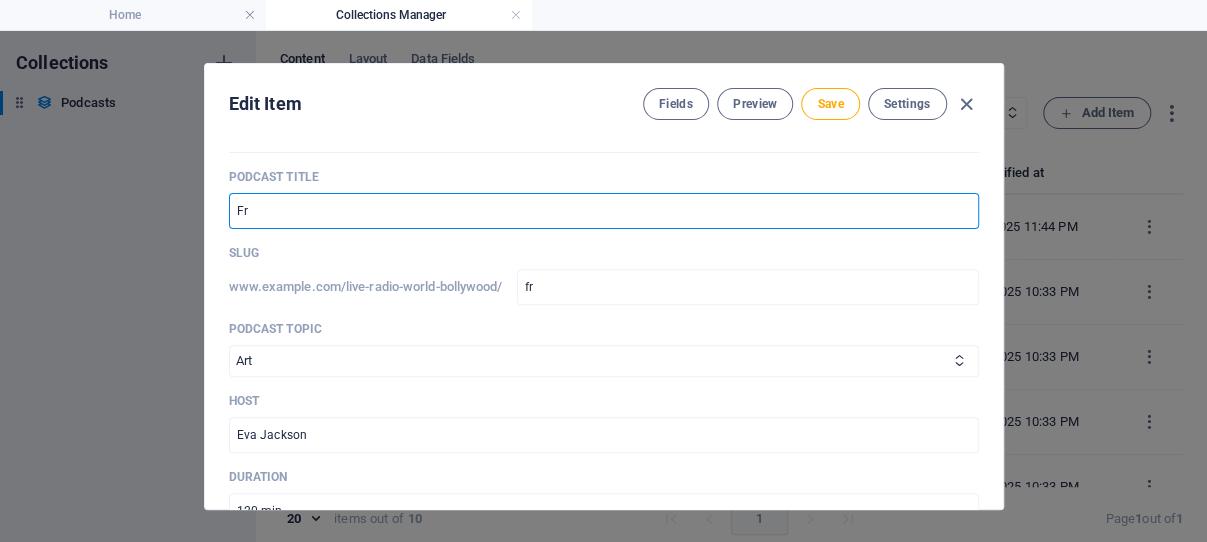 type on "Fre" 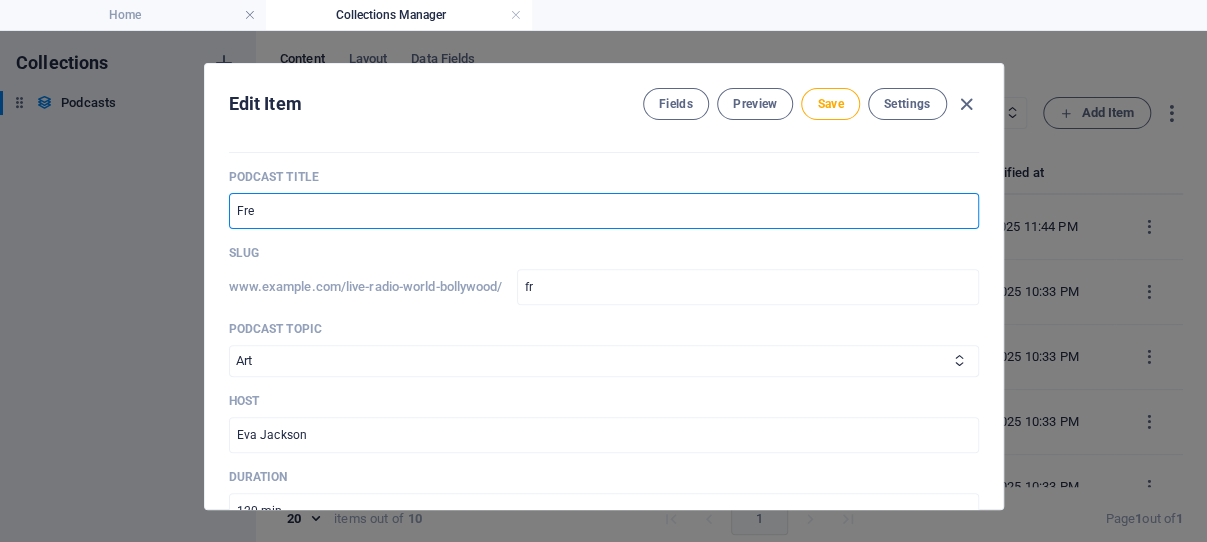 type on "fre" 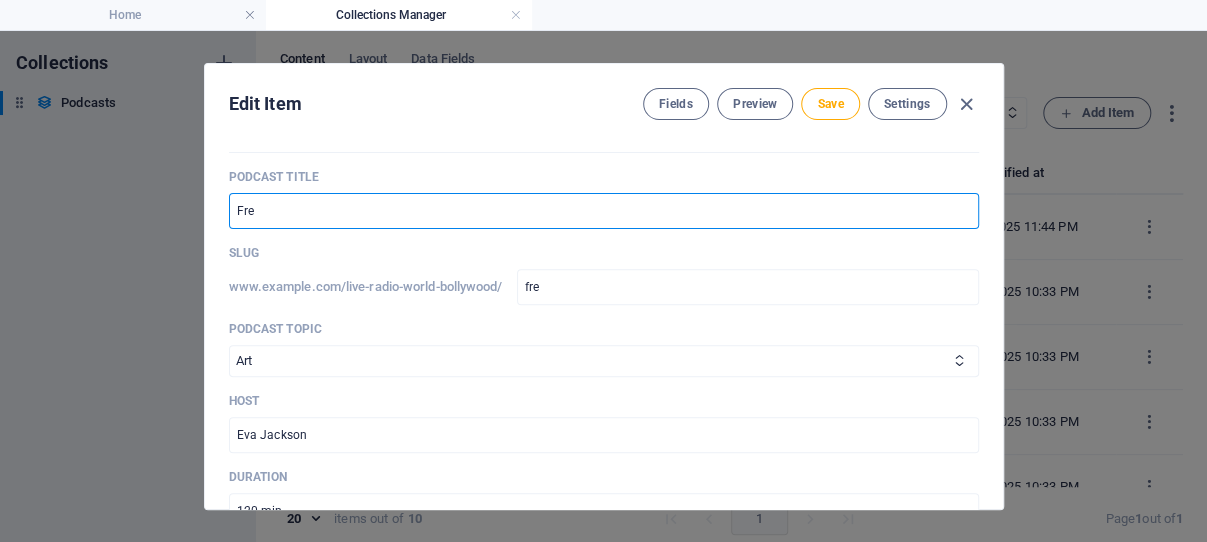 type on "Free" 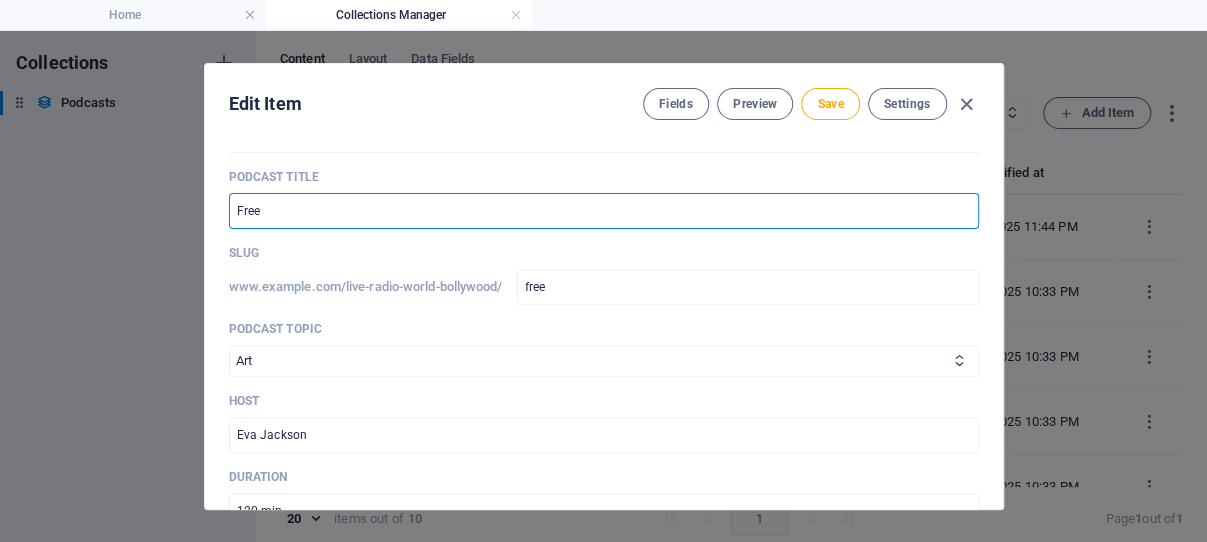 type on "Freed" 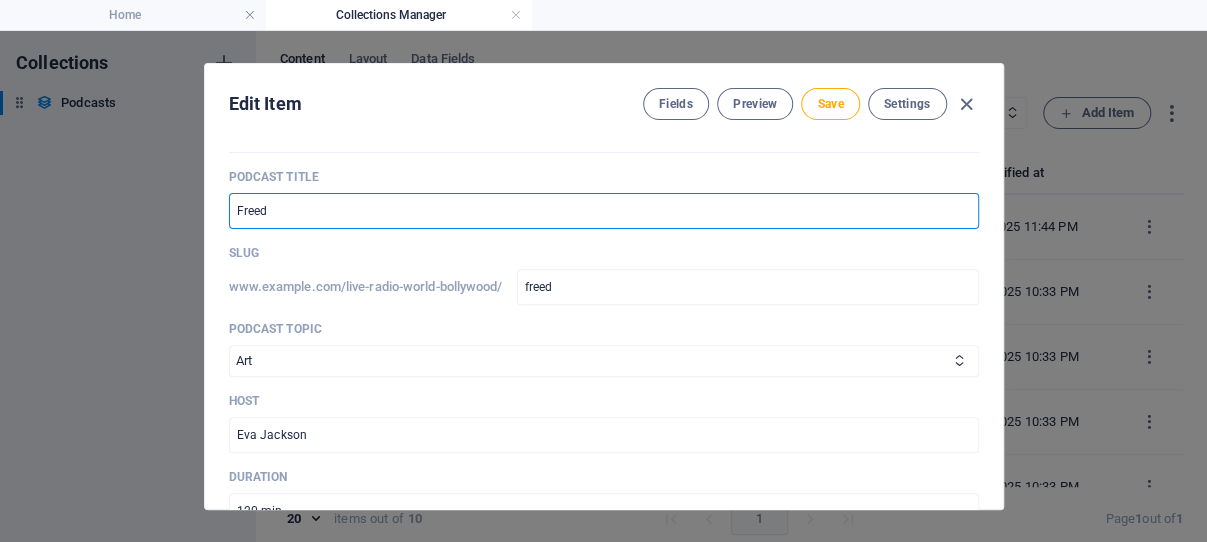 type on "Freedo" 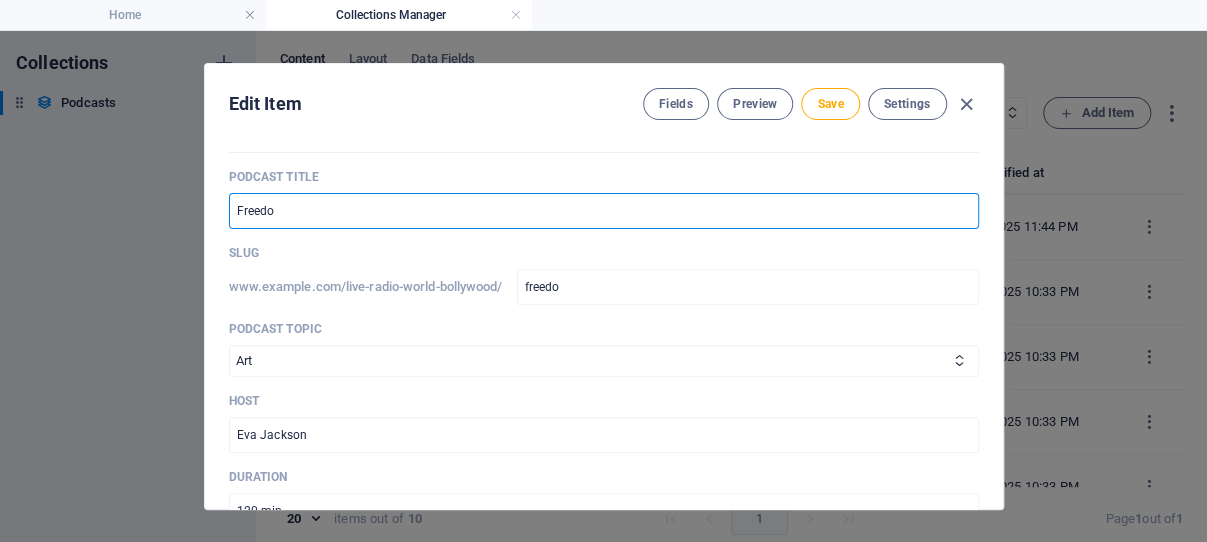 type on "Freedom" 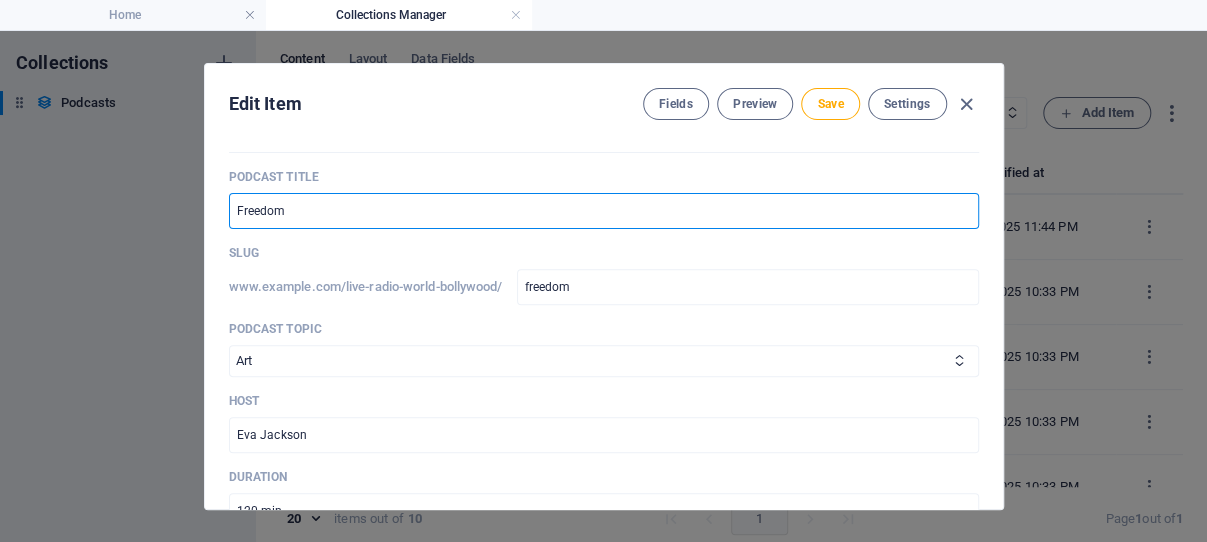 type on "Freedom R" 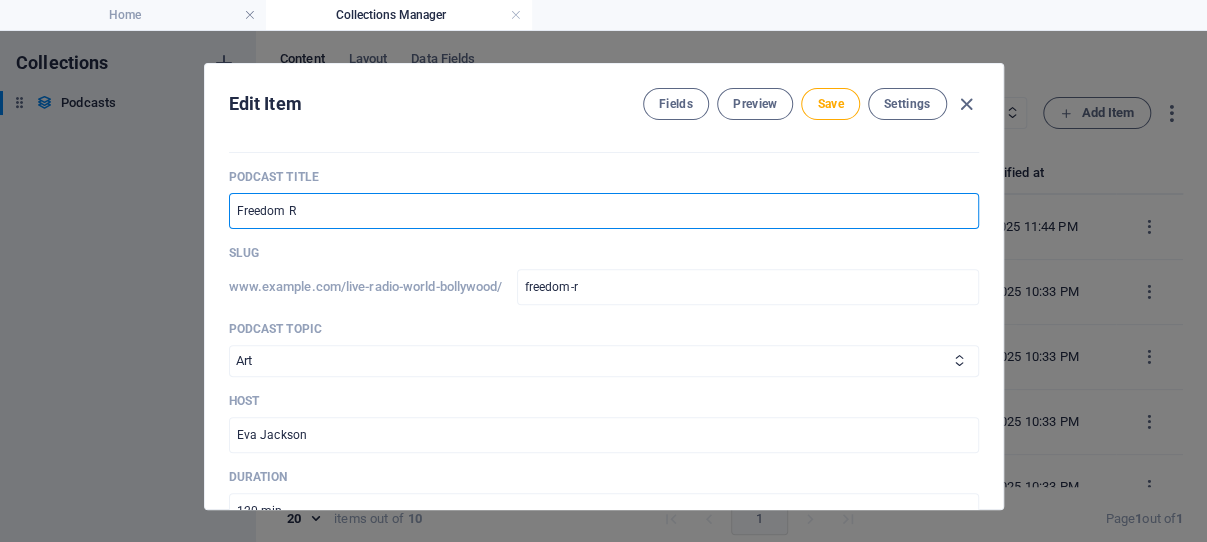 type on "Freedom Ra" 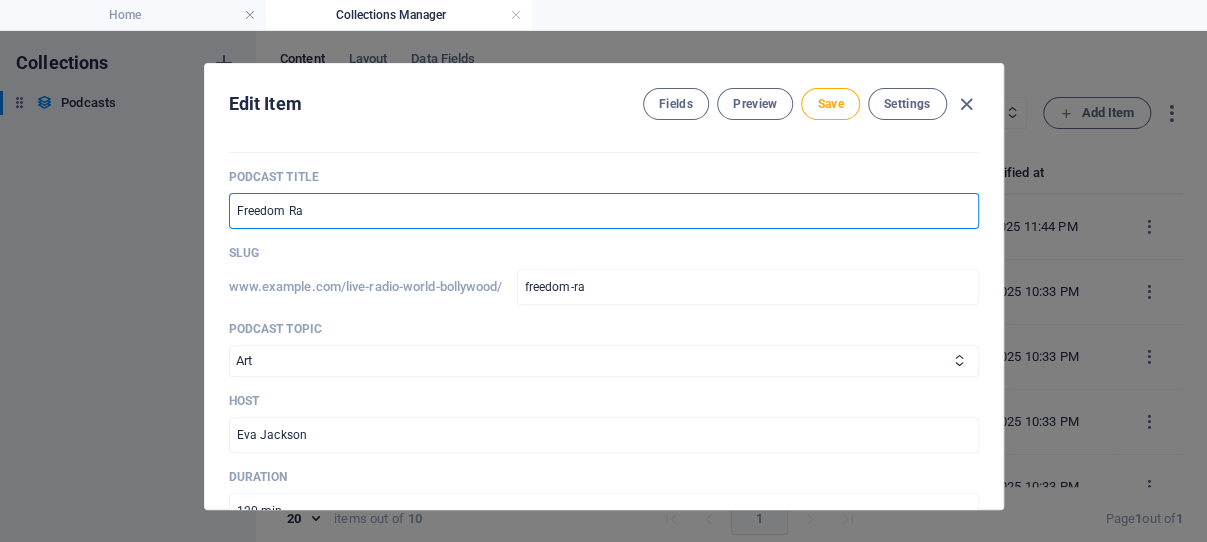 type on "Freedom Rad" 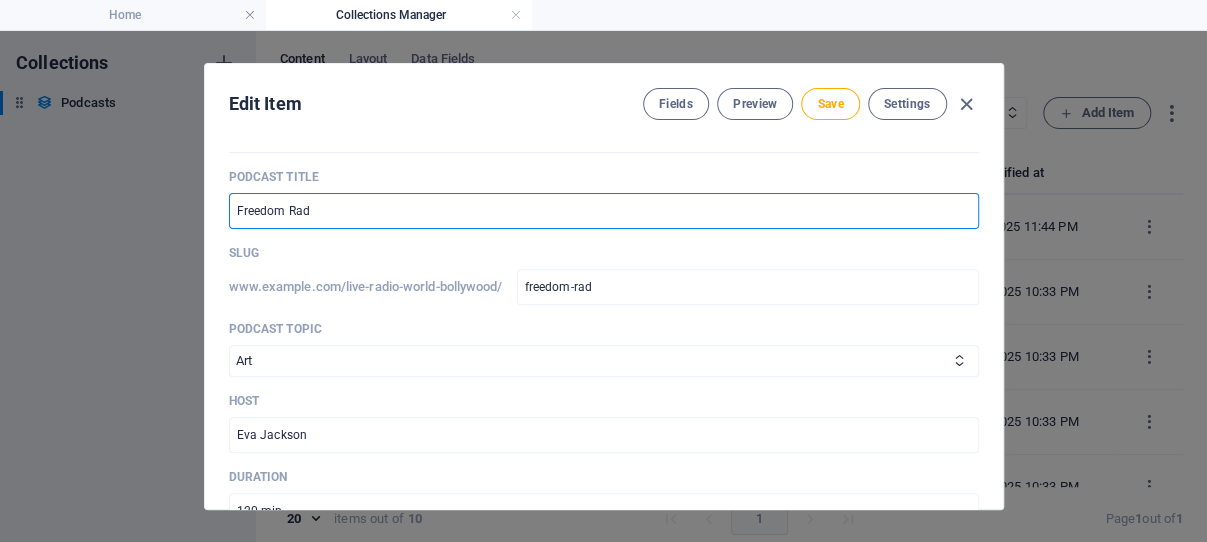type on "Freedom Radi" 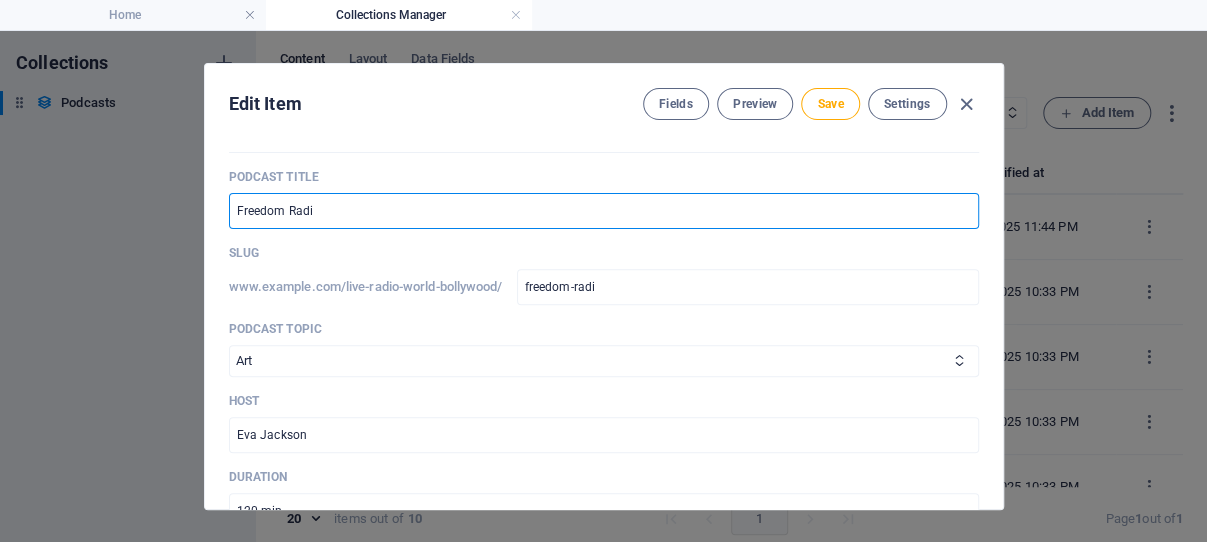 type on "Freedom Radio" 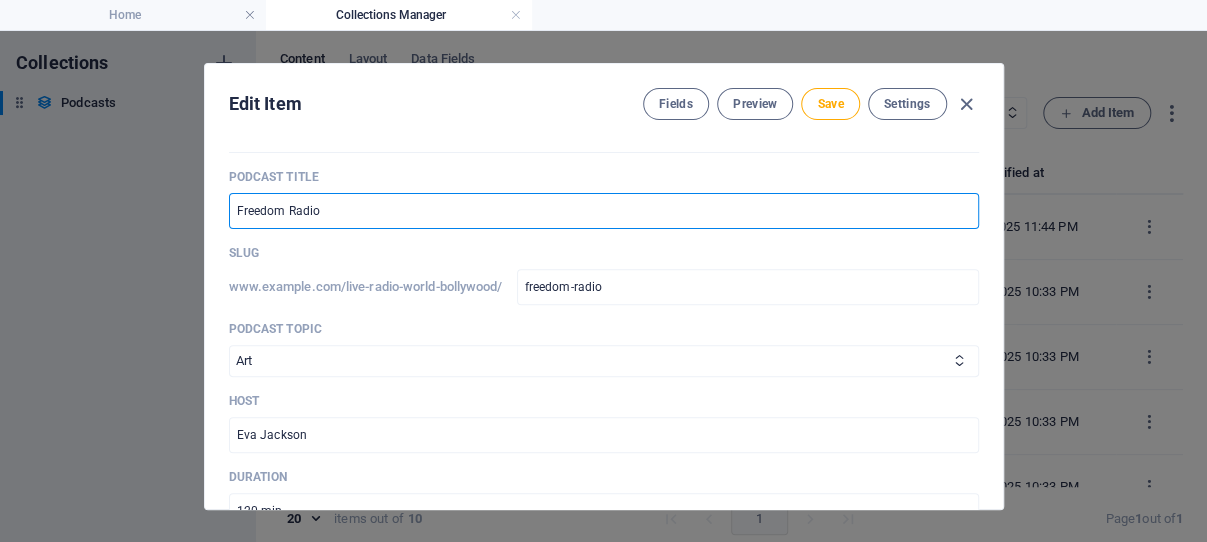 type on "freedom-radio" 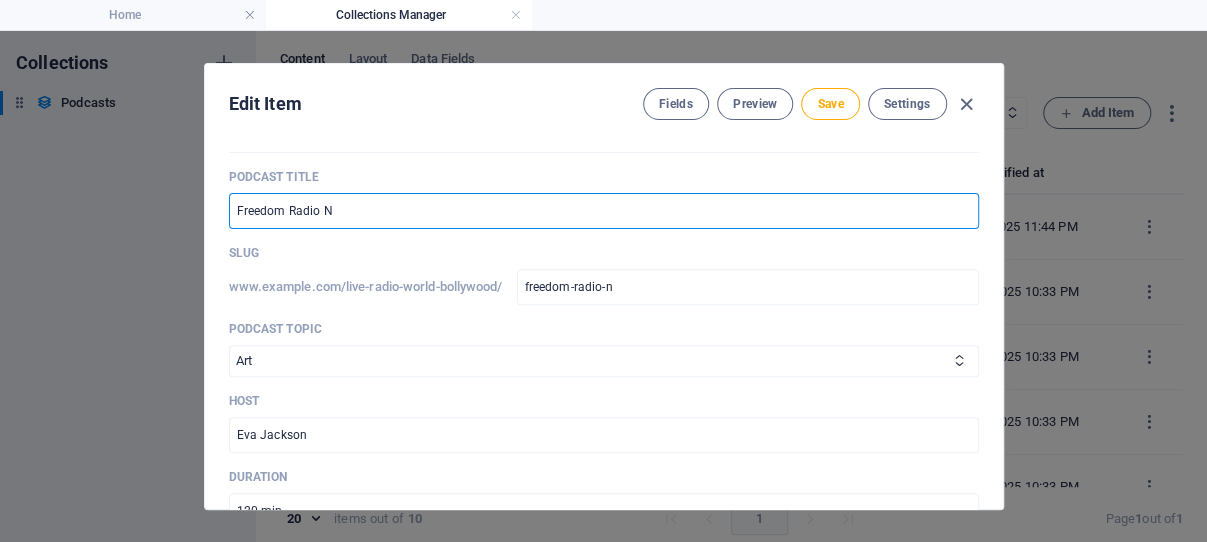 type on "Freedom Radio Ni" 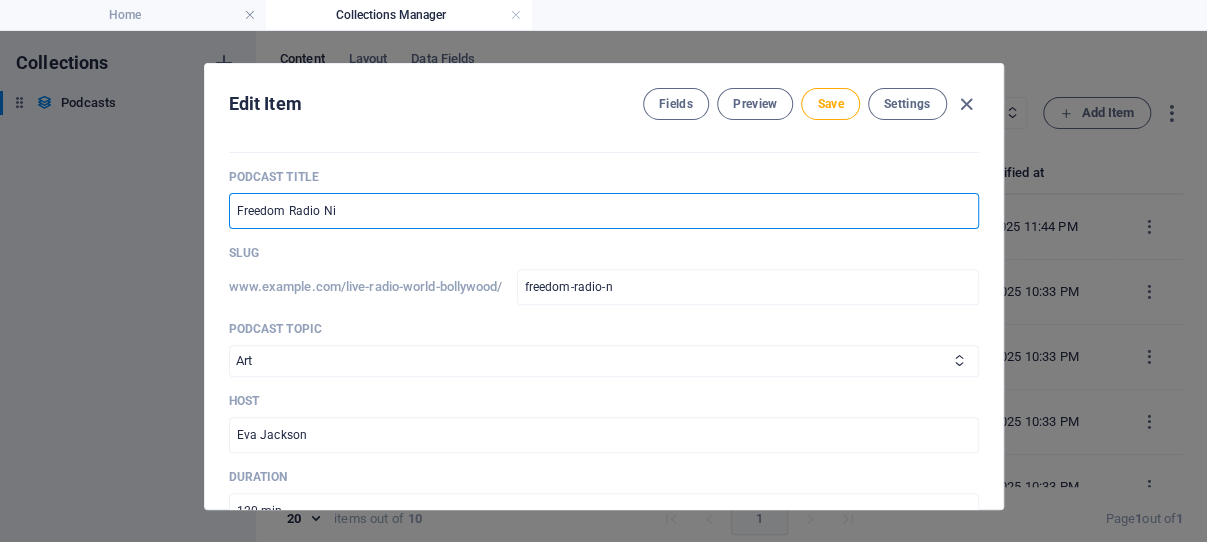type on "freedom-radio-ni" 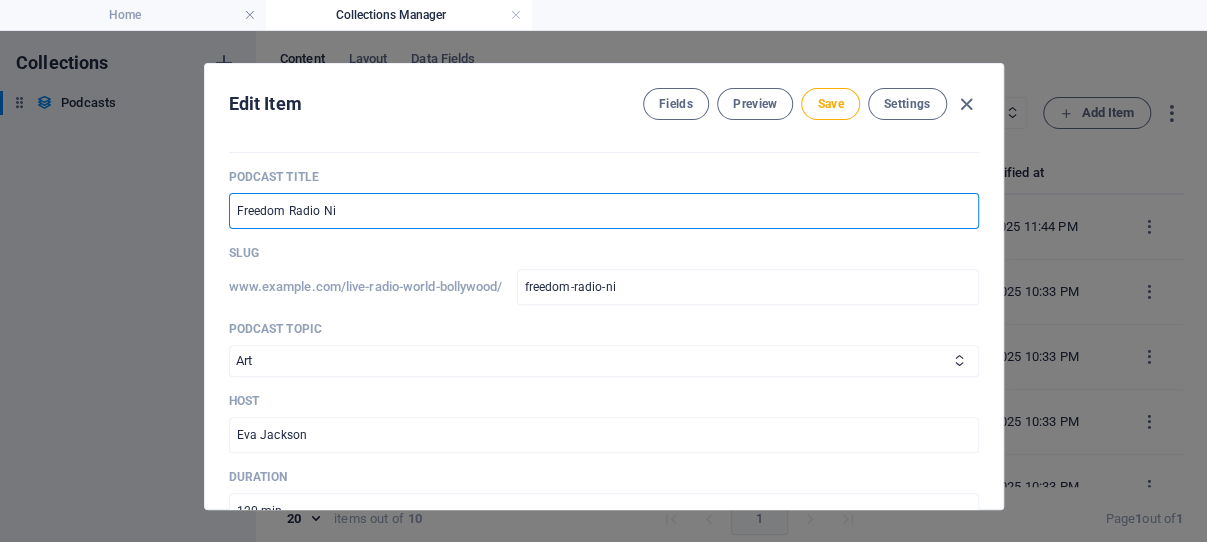 type on "Freedom Radio Nig" 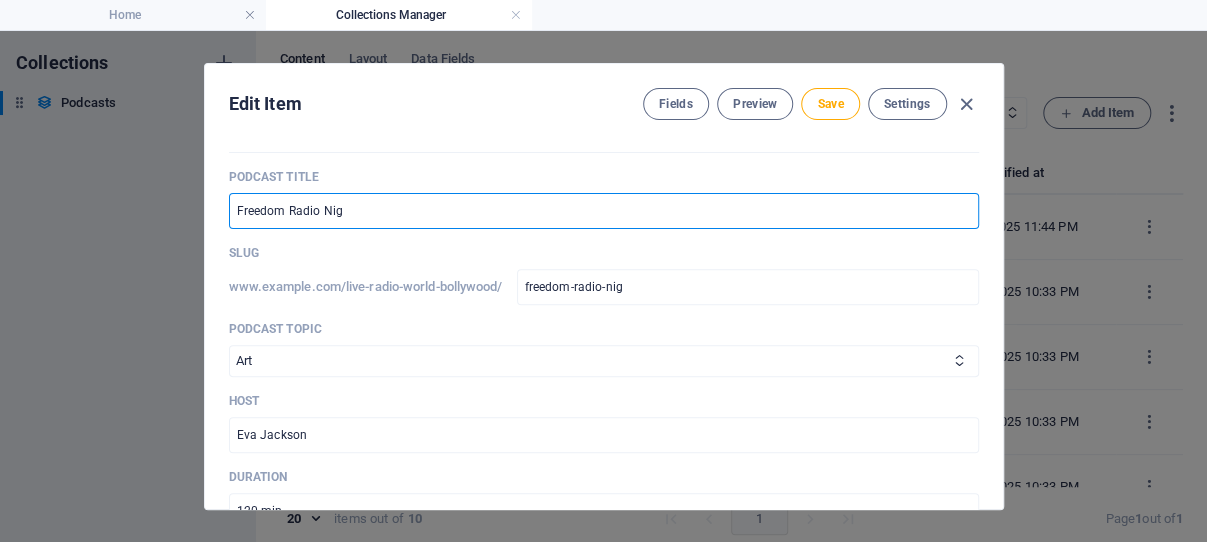 type on "Freedom Radio Nige" 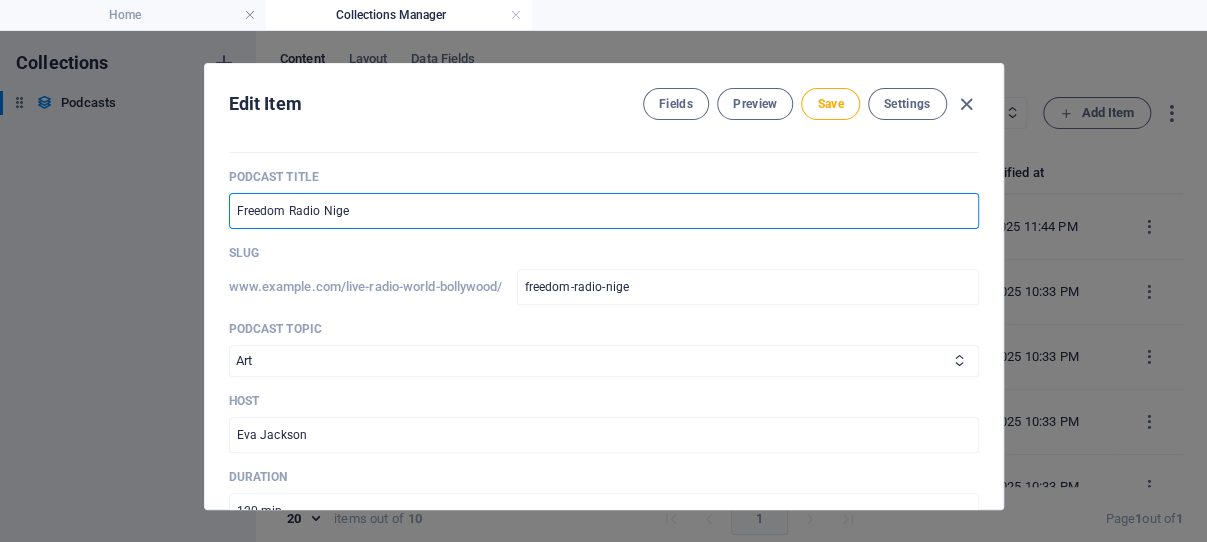 type on "Freedom Radio Niger" 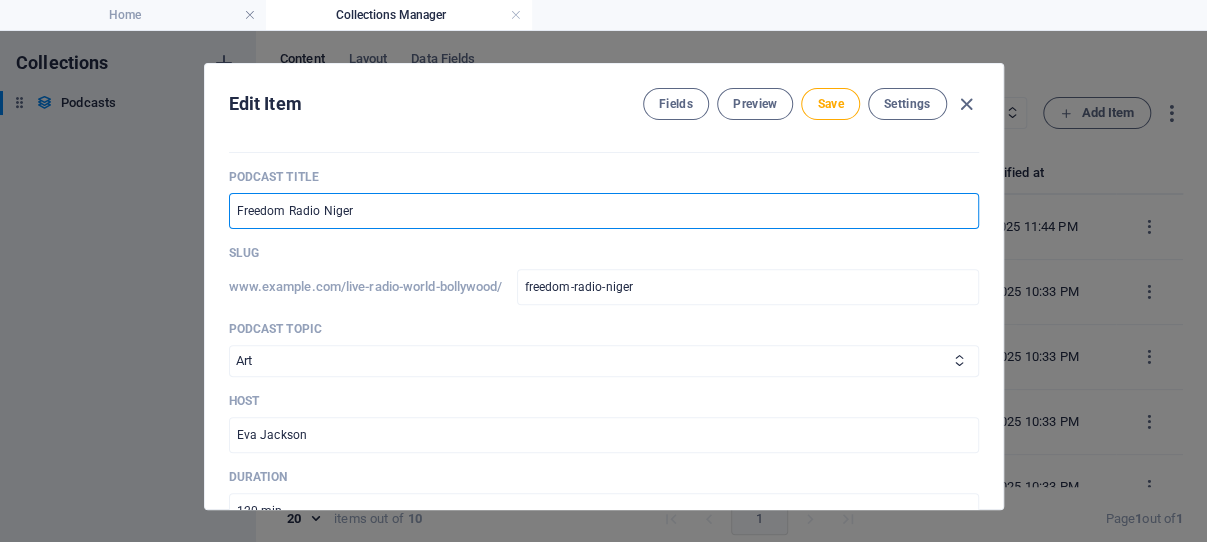 type on "Freedom Radio Nigeri" 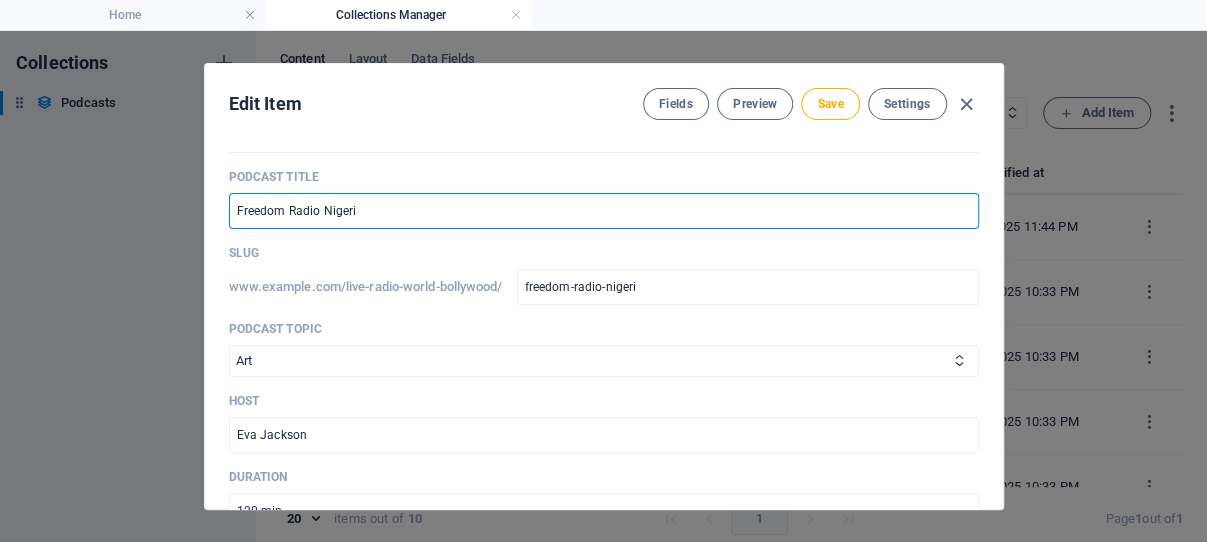 type on "Freedom Radio Nigeria" 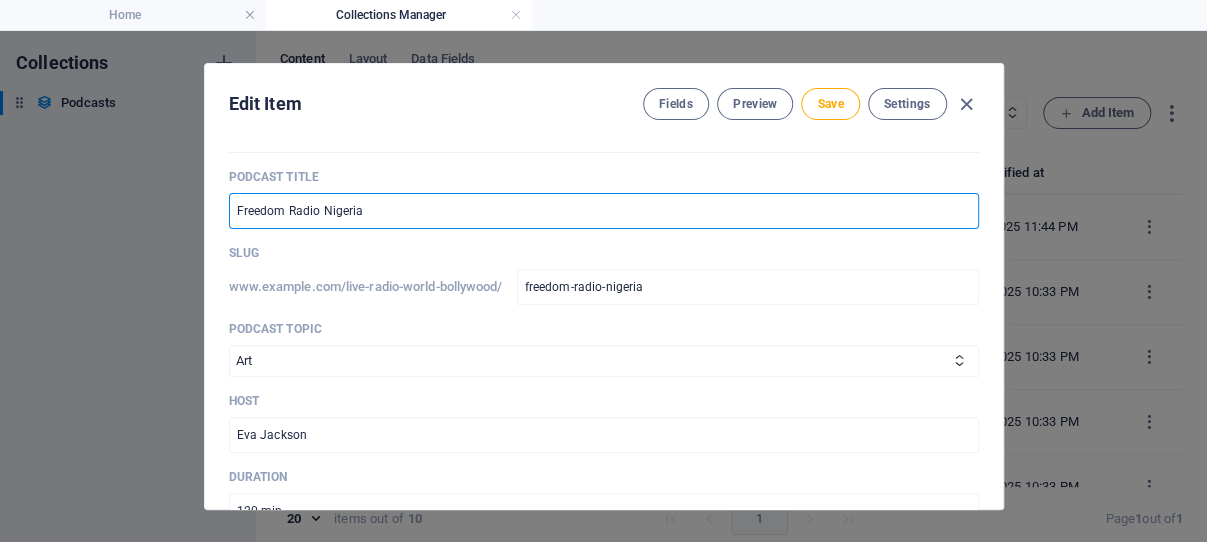 click on "Freedom Radio Nigeria" at bounding box center (604, 211) 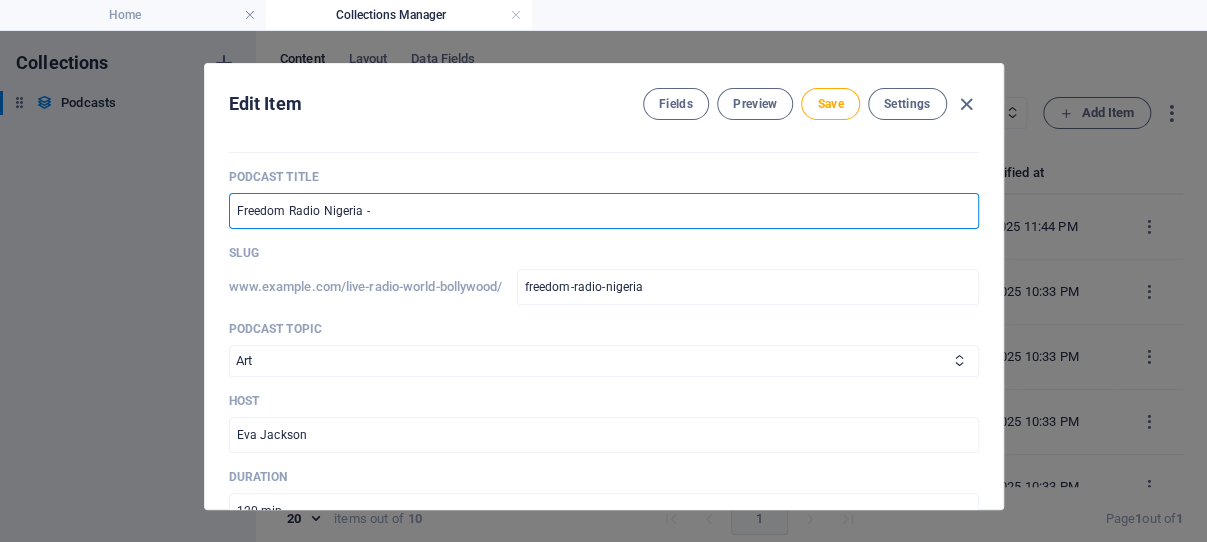 type on "Freedom Radio Nigeria - D" 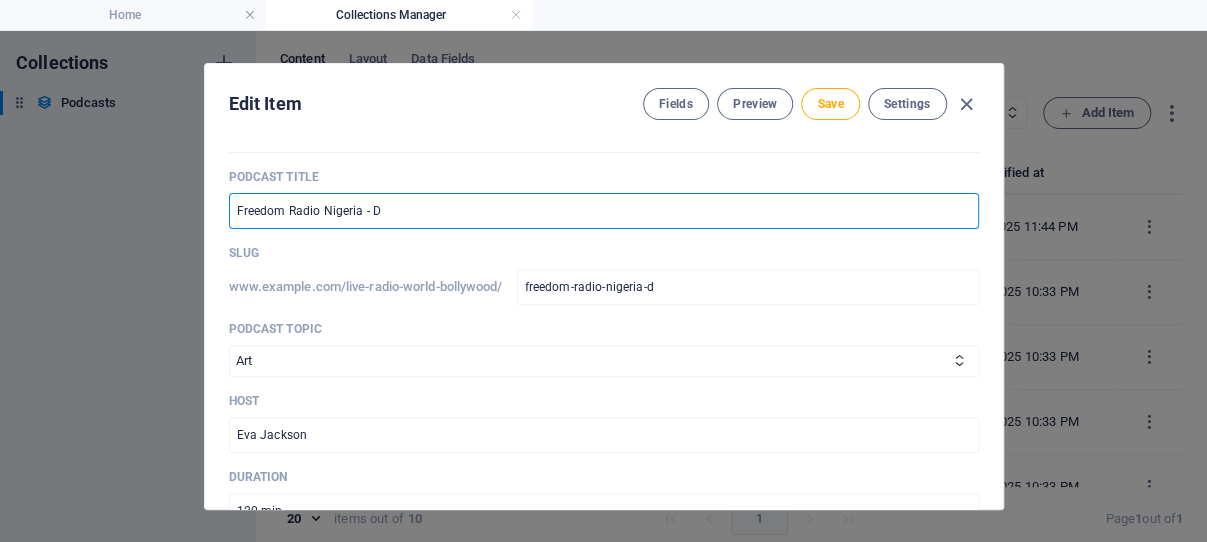 type on "Freedom Radio Nigeria - Du" 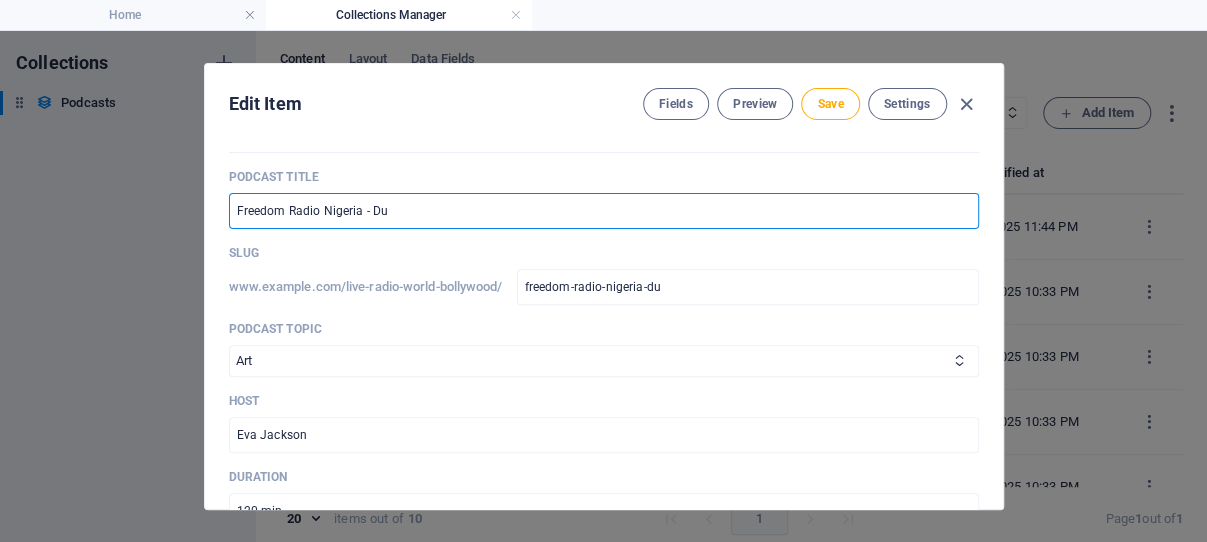 type on "Freedom Radio Nigeria - Dut" 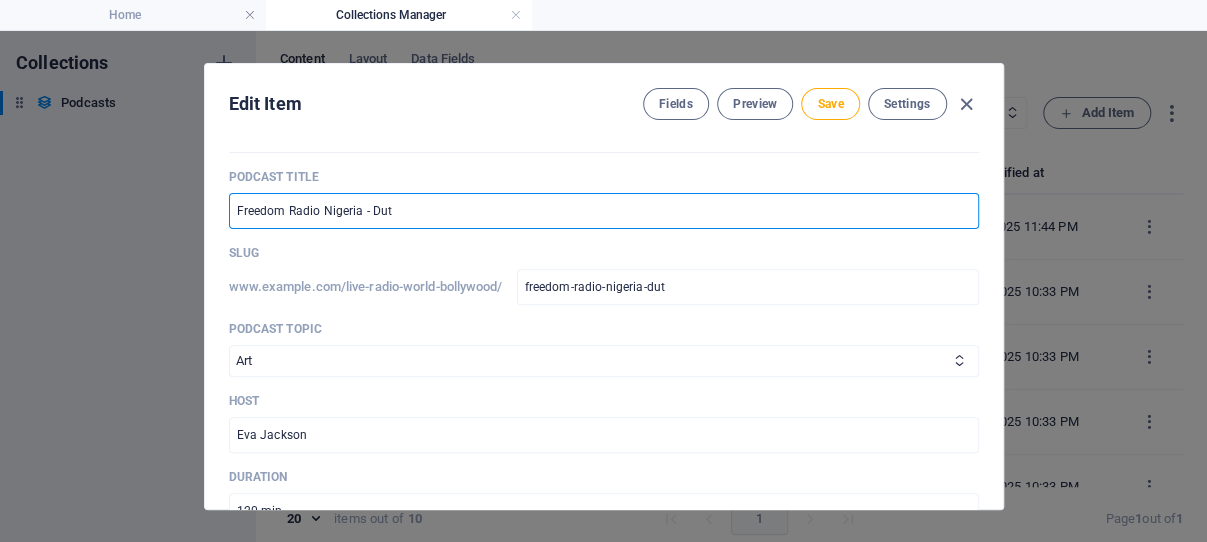 type on "Freedom Radio Nigeria - Duts" 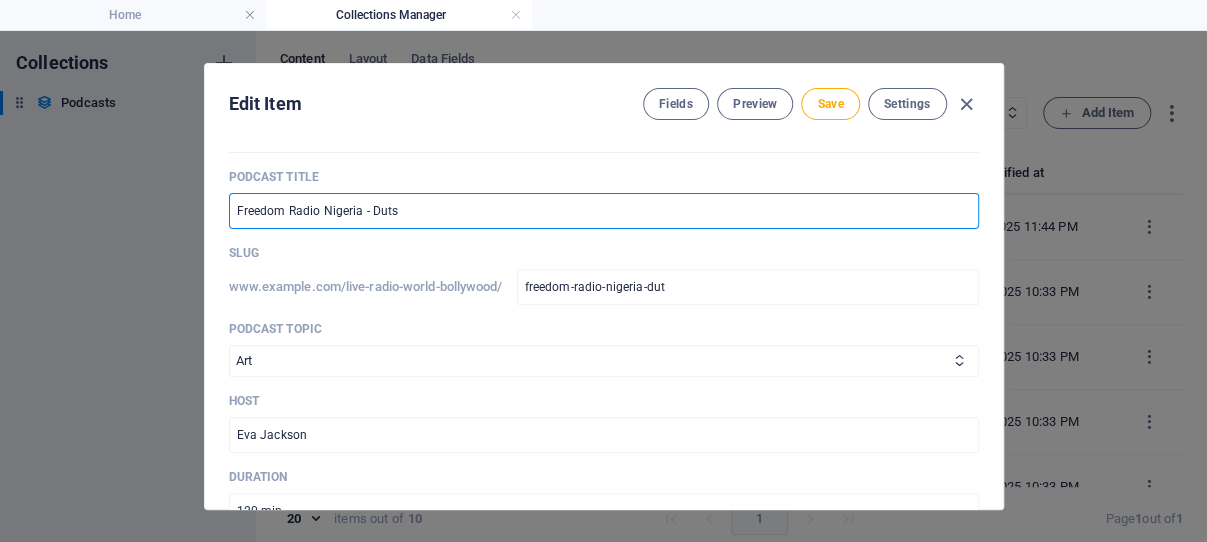 type on "freedom-radio-nigeria-duts" 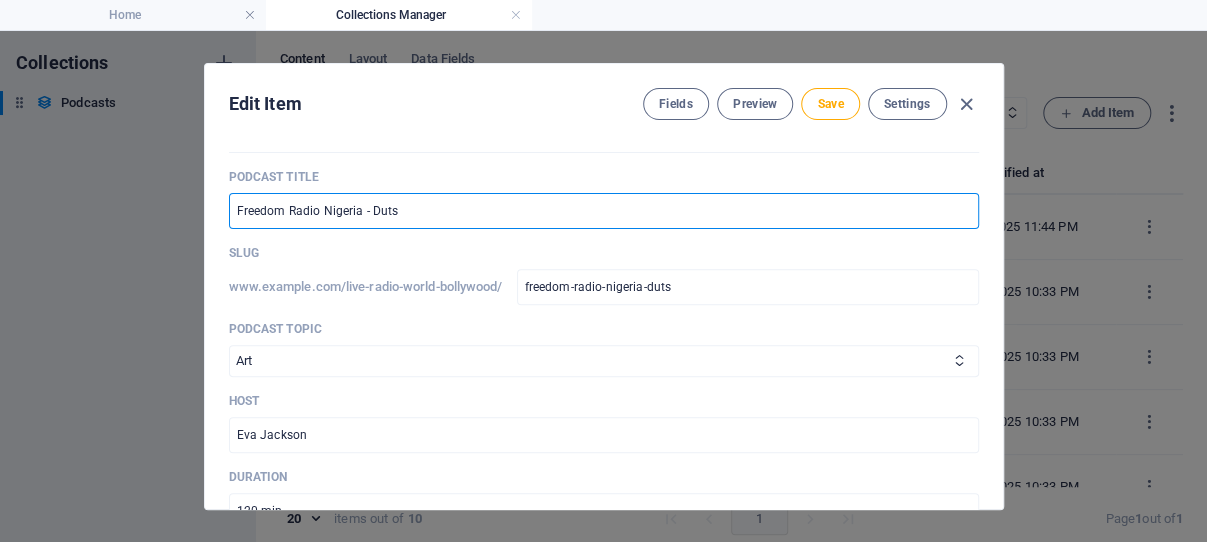 type on "Freedom Radio Nigeria - Dutse" 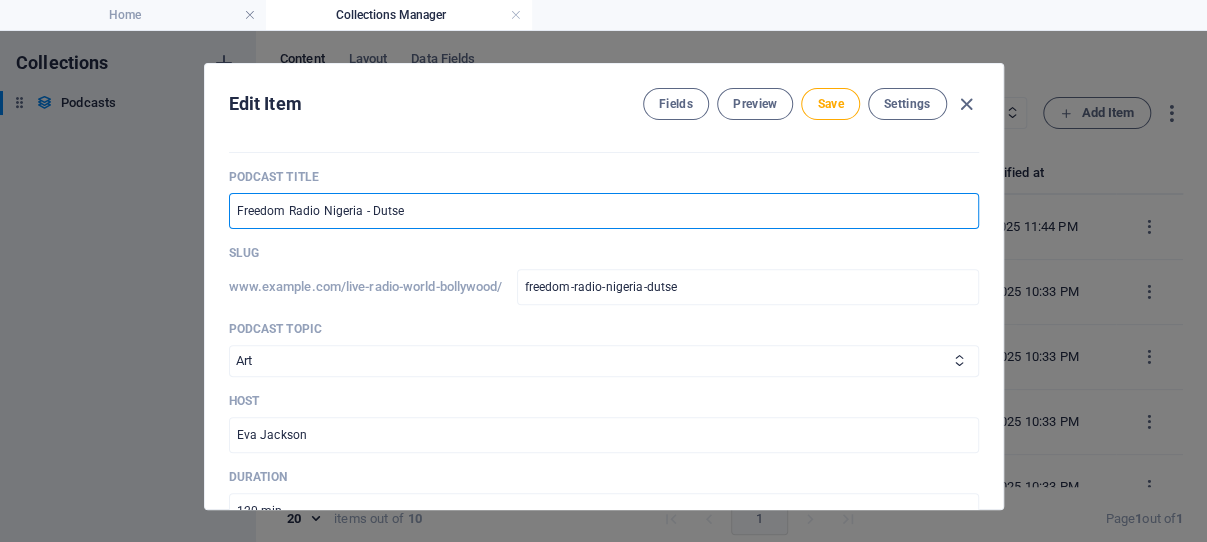 type on "Freedom Radio Nigeria - Dutsee" 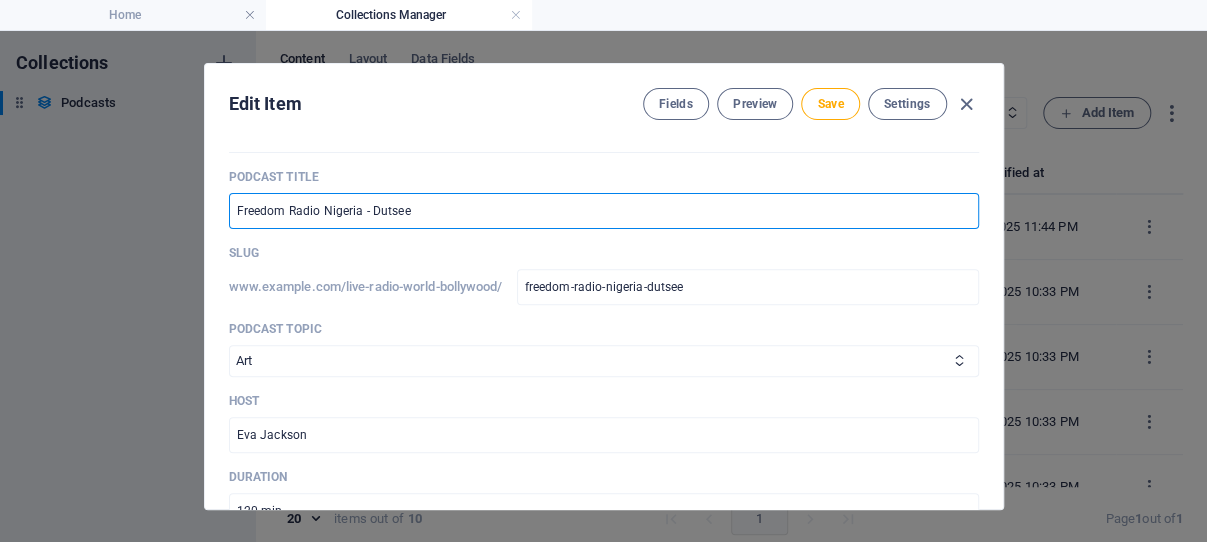 type on "Freedom Radio Nigeria - Dutsee 9" 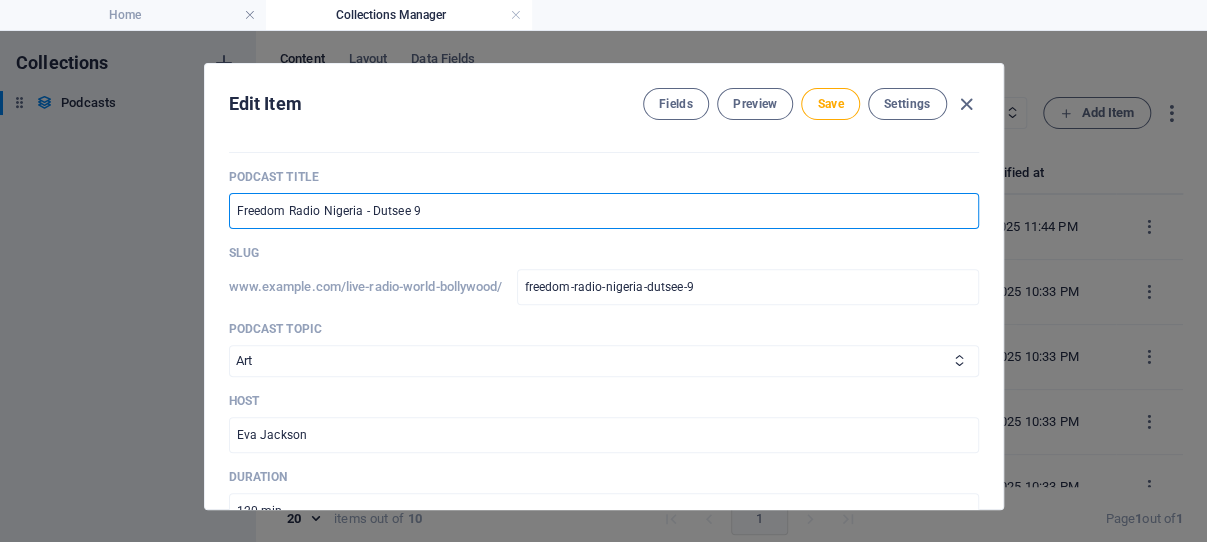 type on "Freedom Radio Nigeria - Dutsee 99" 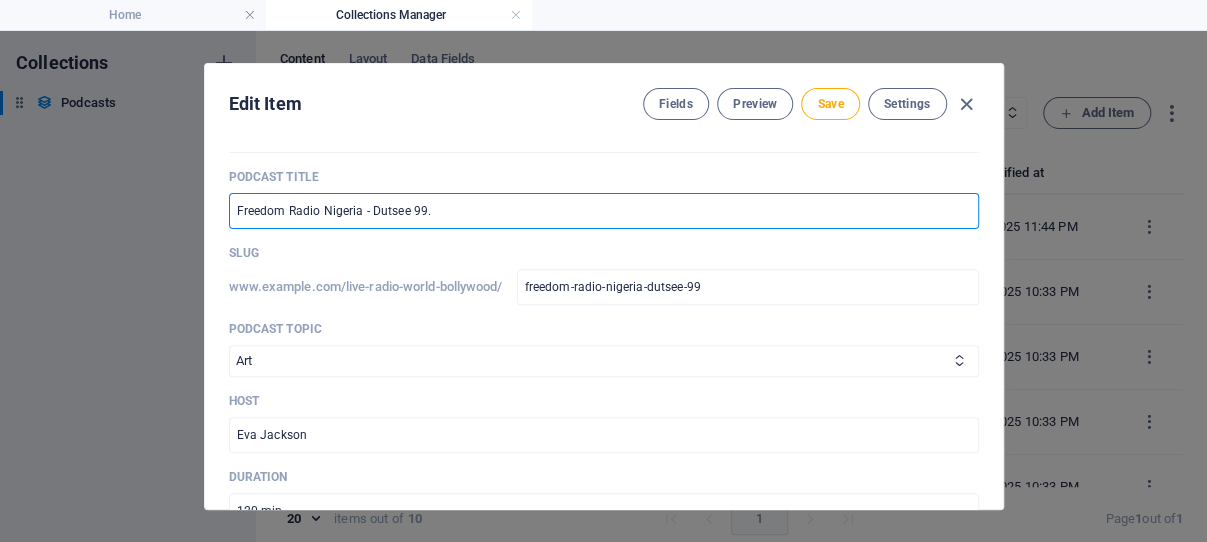 type on "Freedom Radio Nigeria - Dutsee 99.5" 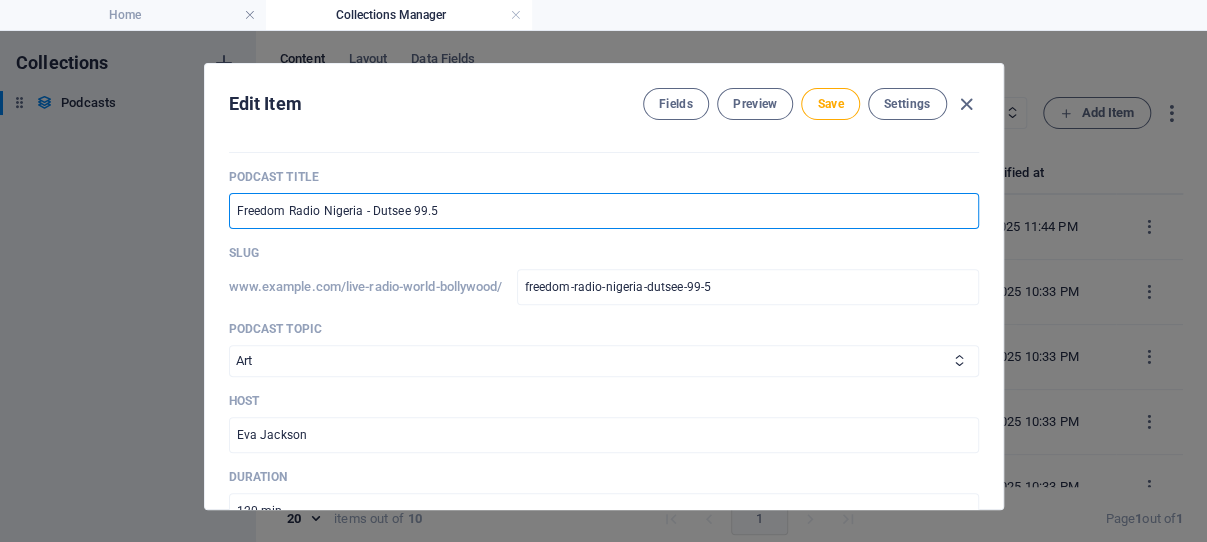 type on "Freedom Radio Nigeria - Dutsee 99.5 F" 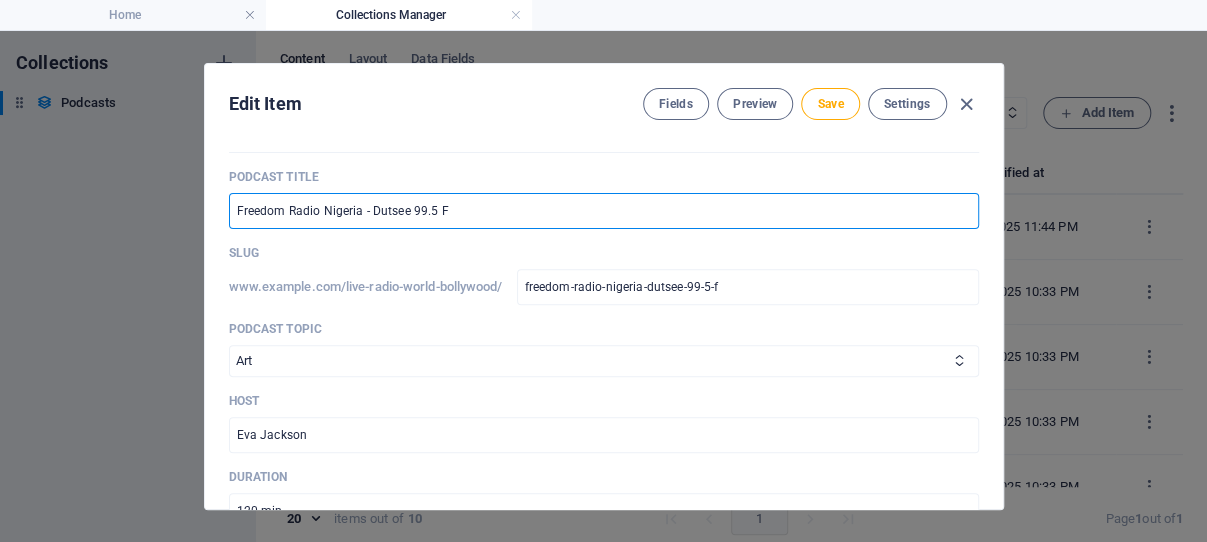 type on "Freedom Radio Nigeria - Dutsee 99.5 FM" 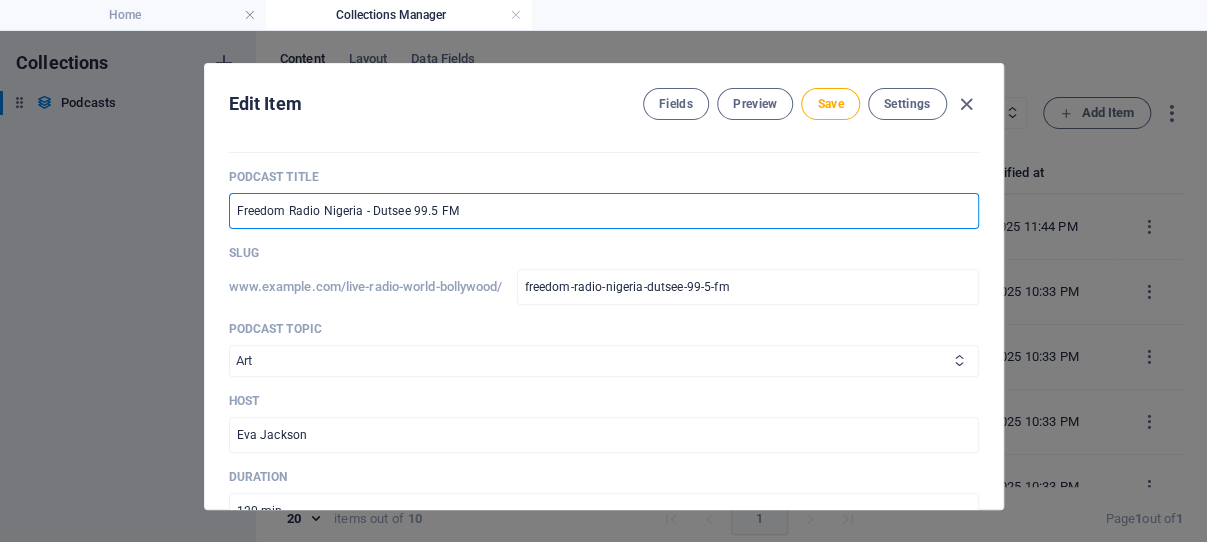 type on "Freedom Radio Nigeria - Dutsee 99.5 FM" 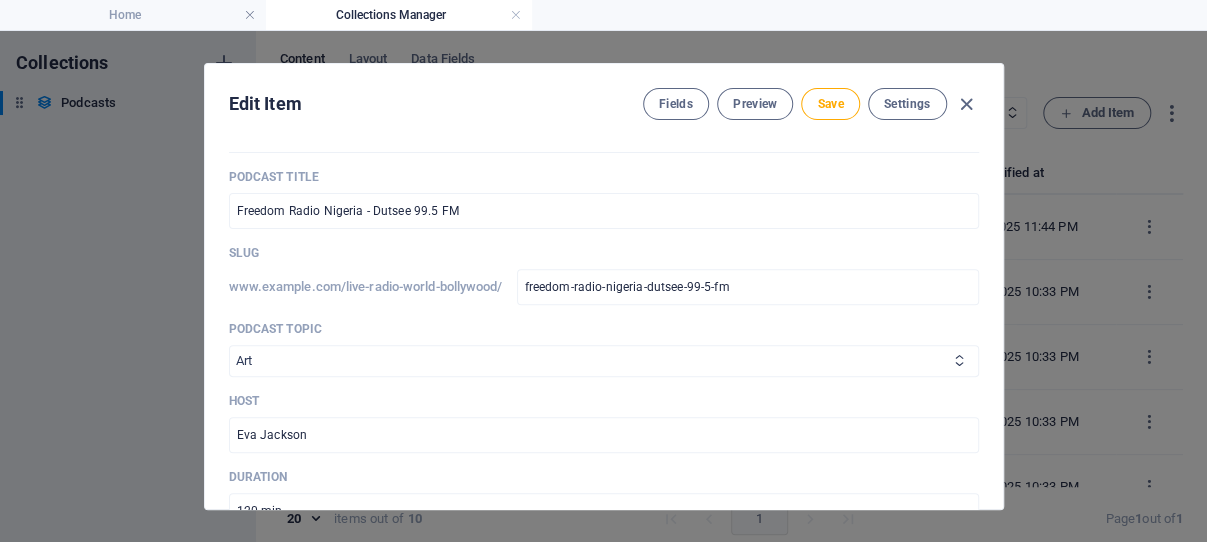 click on "Business Startup Education Sport Travel Art" at bounding box center (604, 361) 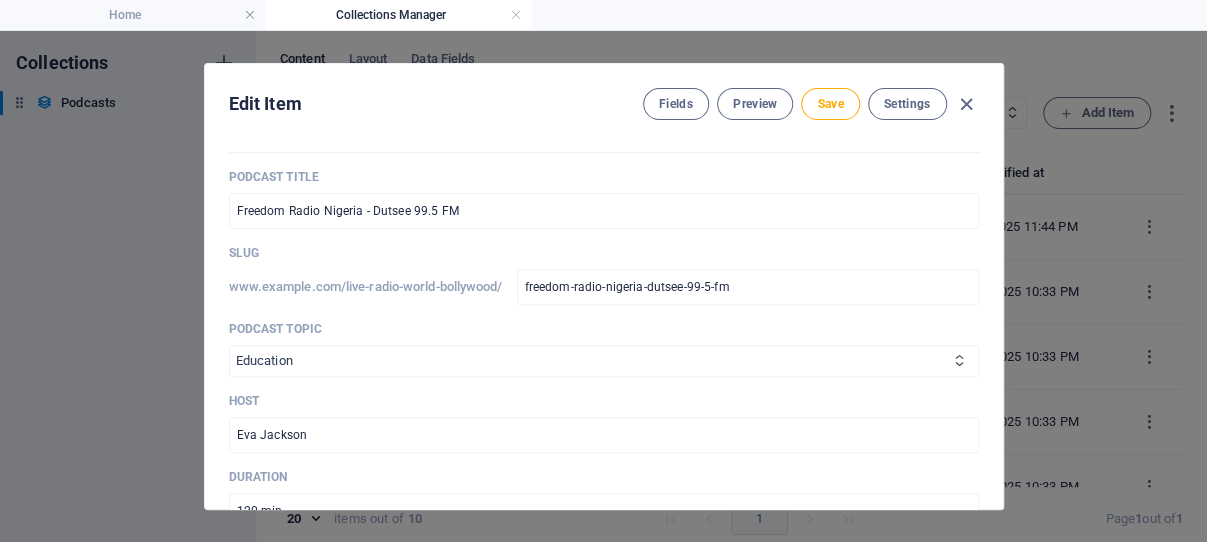 click on "Education" at bounding box center [0, 0] 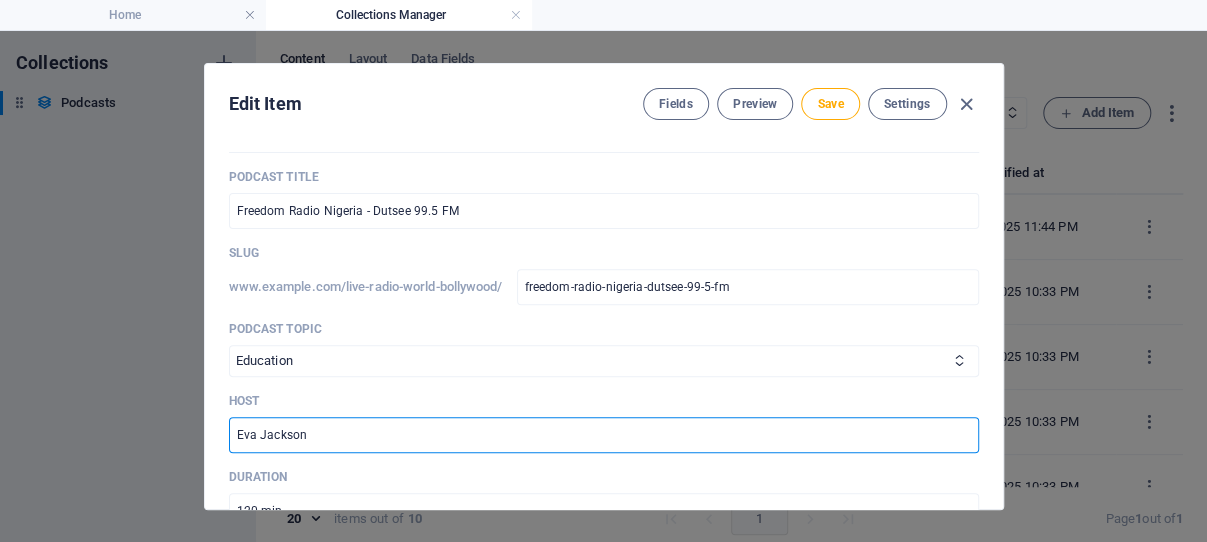 drag, startPoint x: 317, startPoint y: 432, endPoint x: 223, endPoint y: 432, distance: 94 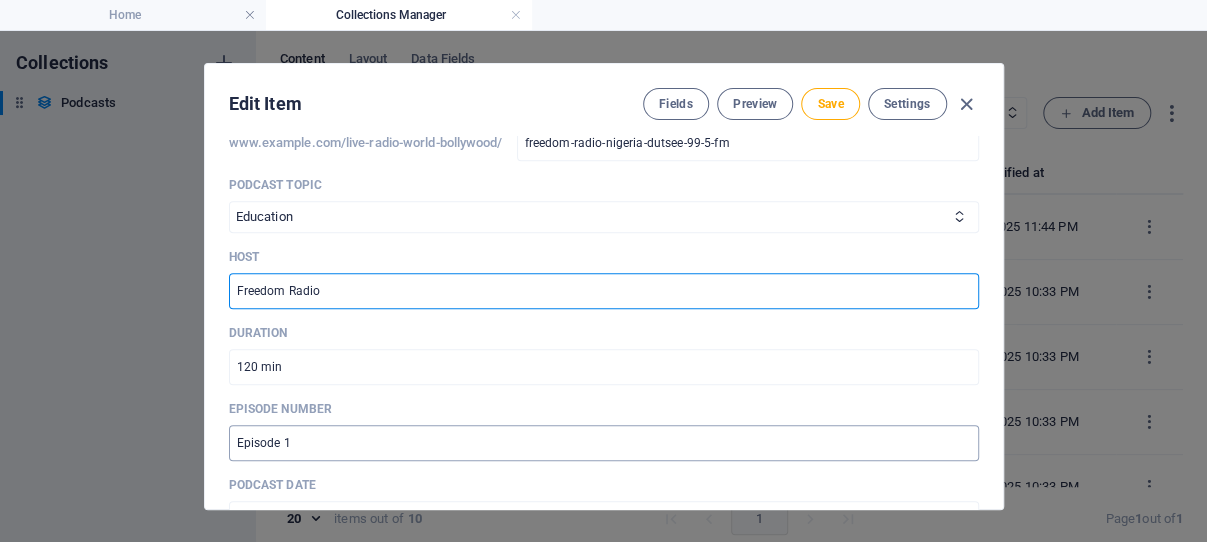 scroll, scrollTop: 477, scrollLeft: 0, axis: vertical 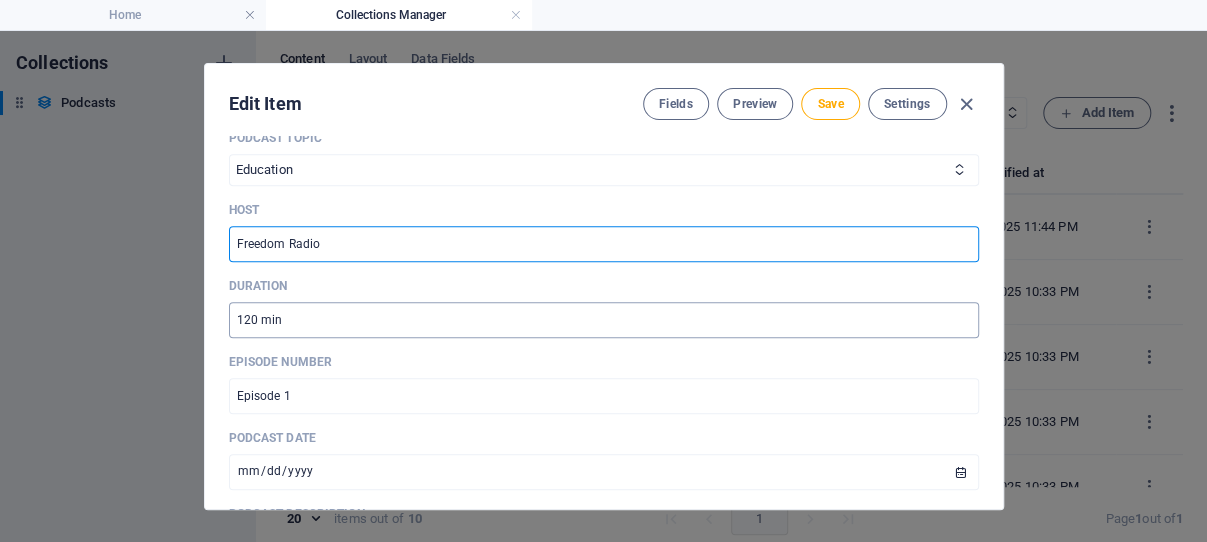 type on "Freedom Radio" 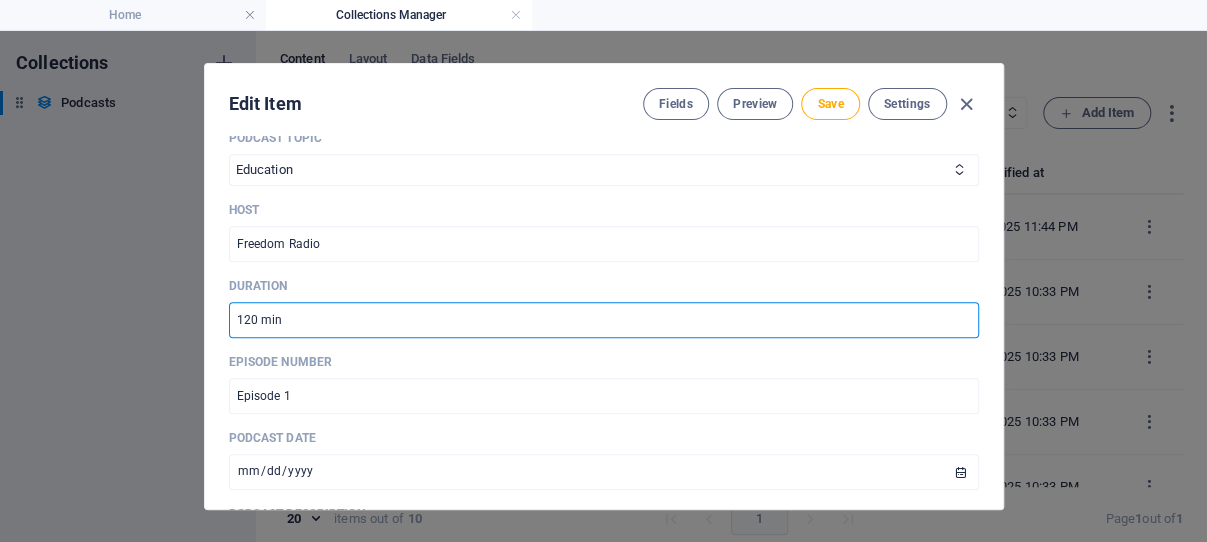 drag, startPoint x: 288, startPoint y: 324, endPoint x: 227, endPoint y: 325, distance: 61.008198 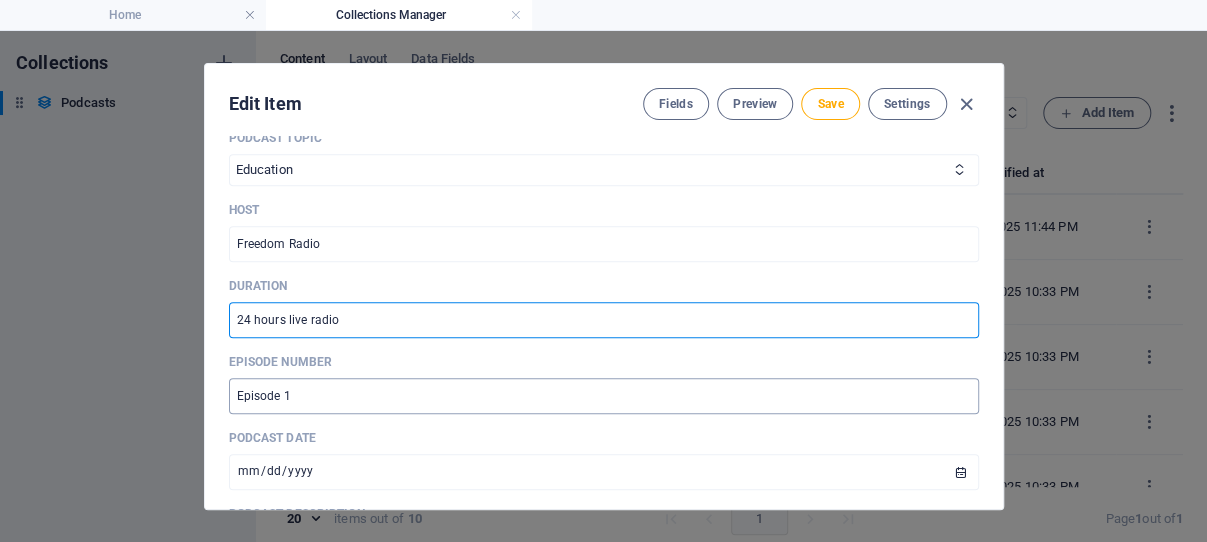 type on "24 hours live radio" 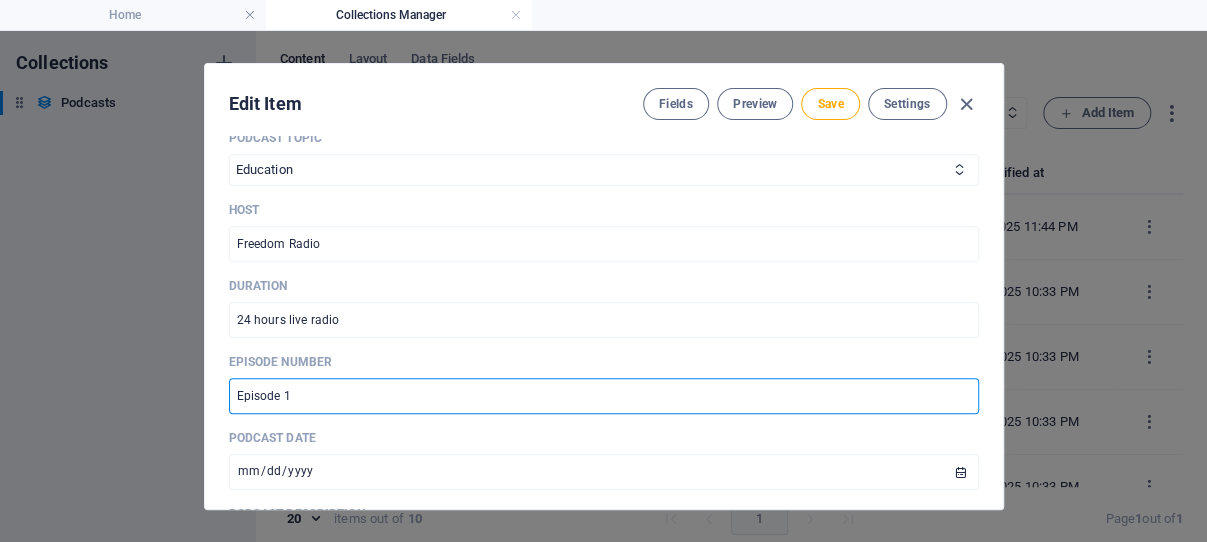 click on "Episode 1" at bounding box center [604, 396] 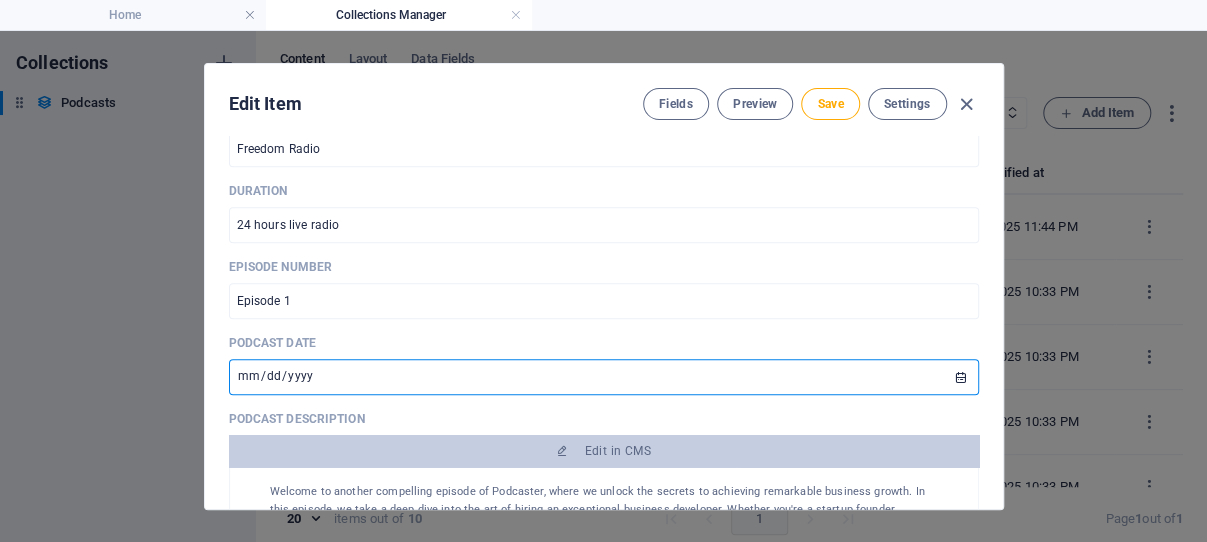 click on "[DATE]" at bounding box center (604, 377) 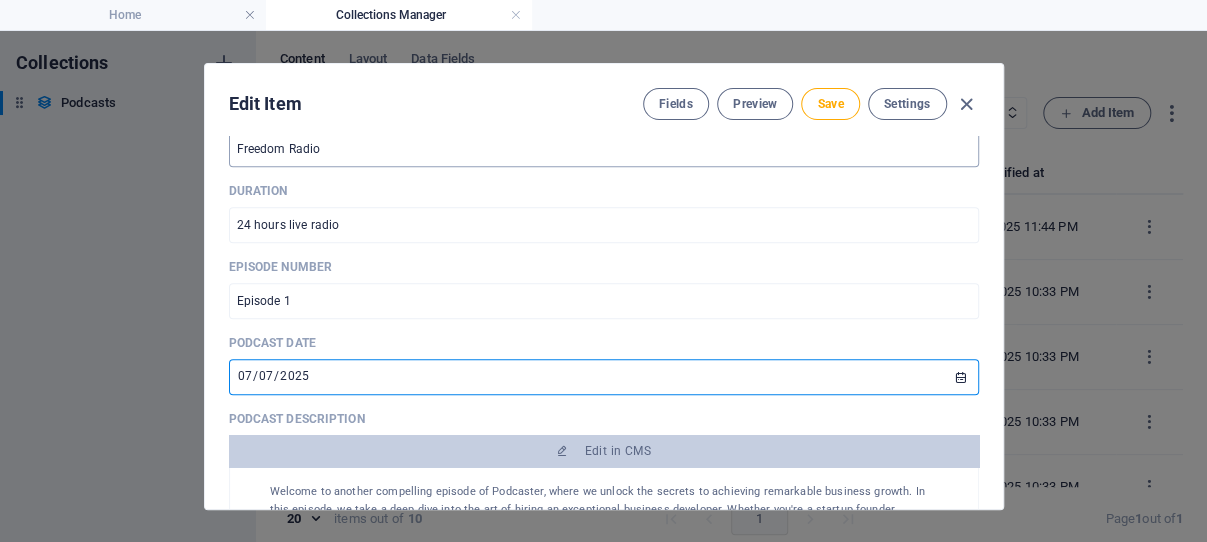 type on "2025-08-07" 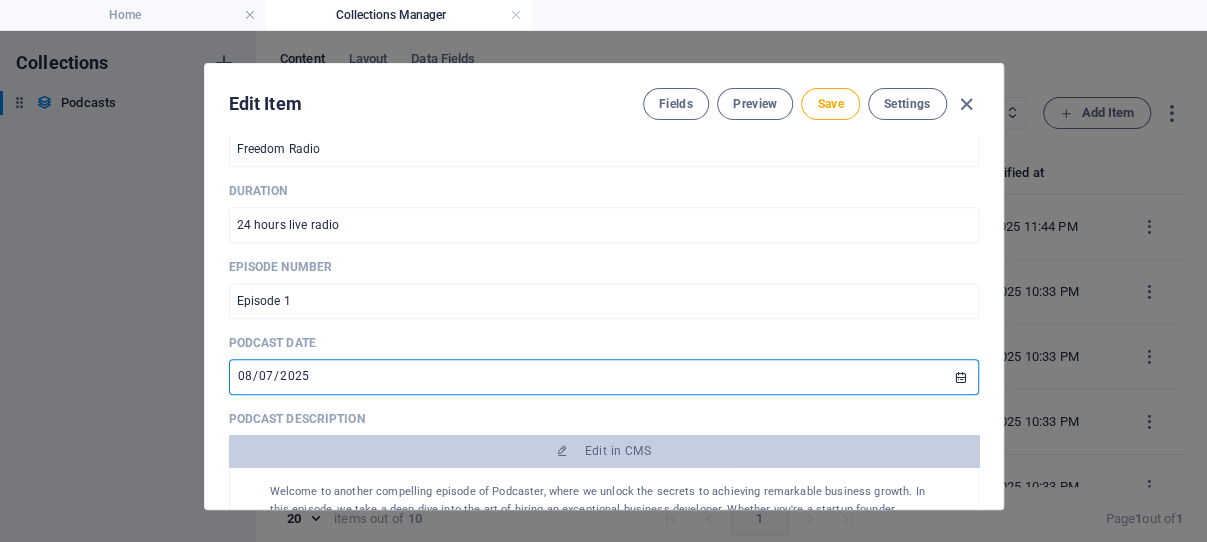 click on "2025-08-07" at bounding box center (604, 377) 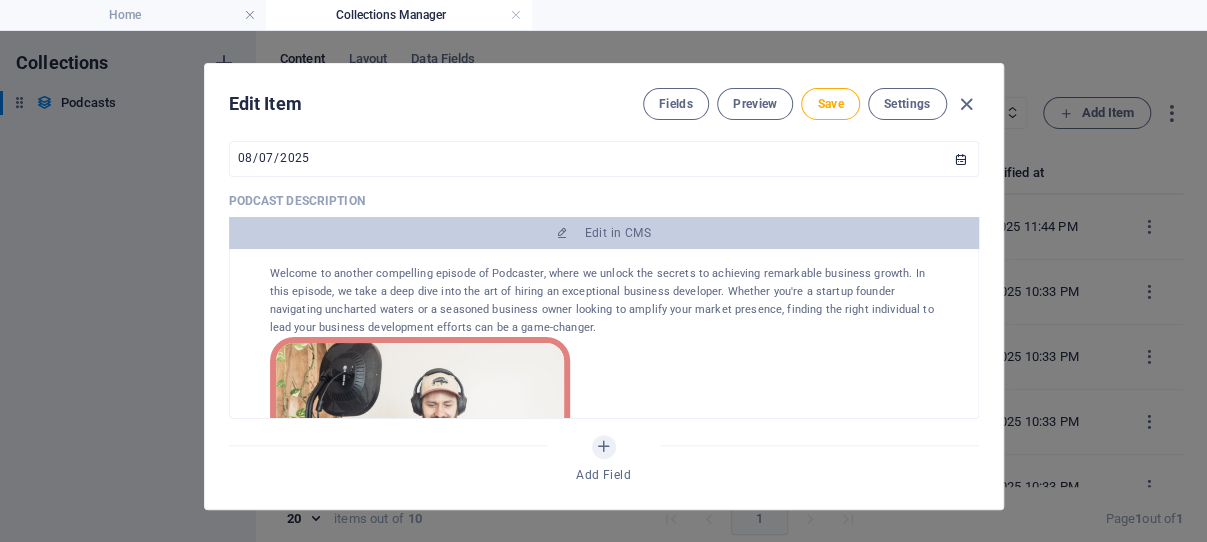 scroll, scrollTop: 763, scrollLeft: 0, axis: vertical 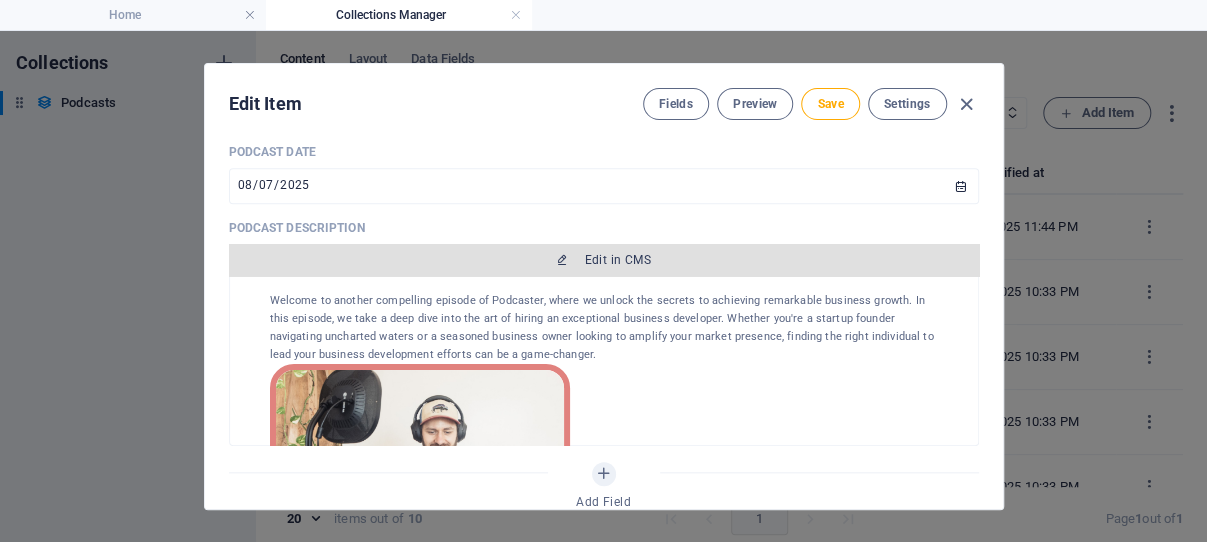click on "Edit in CMS" at bounding box center (618, 260) 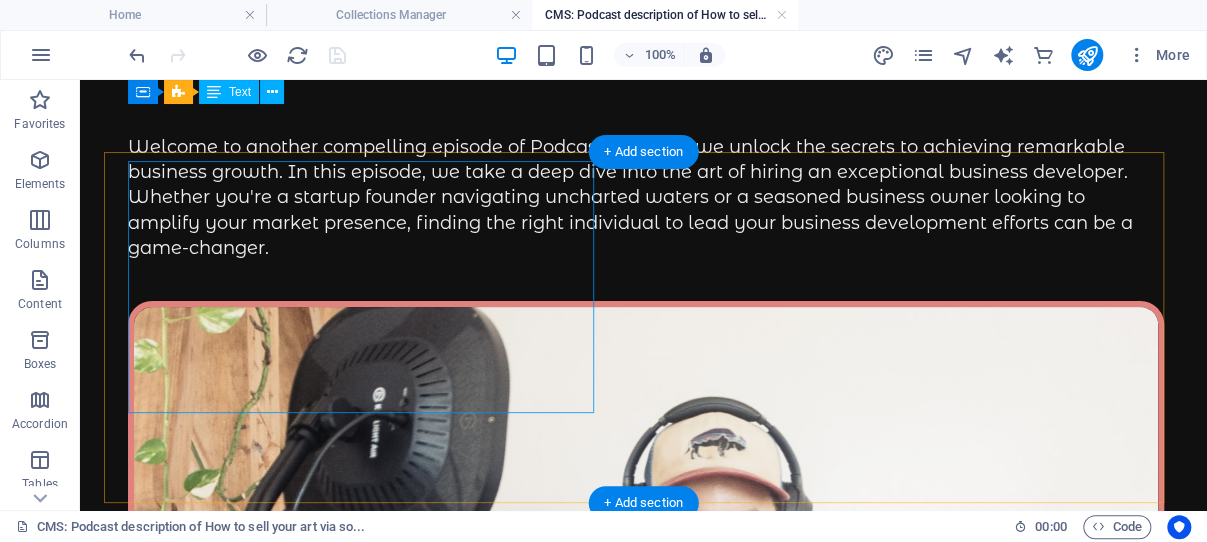 scroll, scrollTop: 0, scrollLeft: 0, axis: both 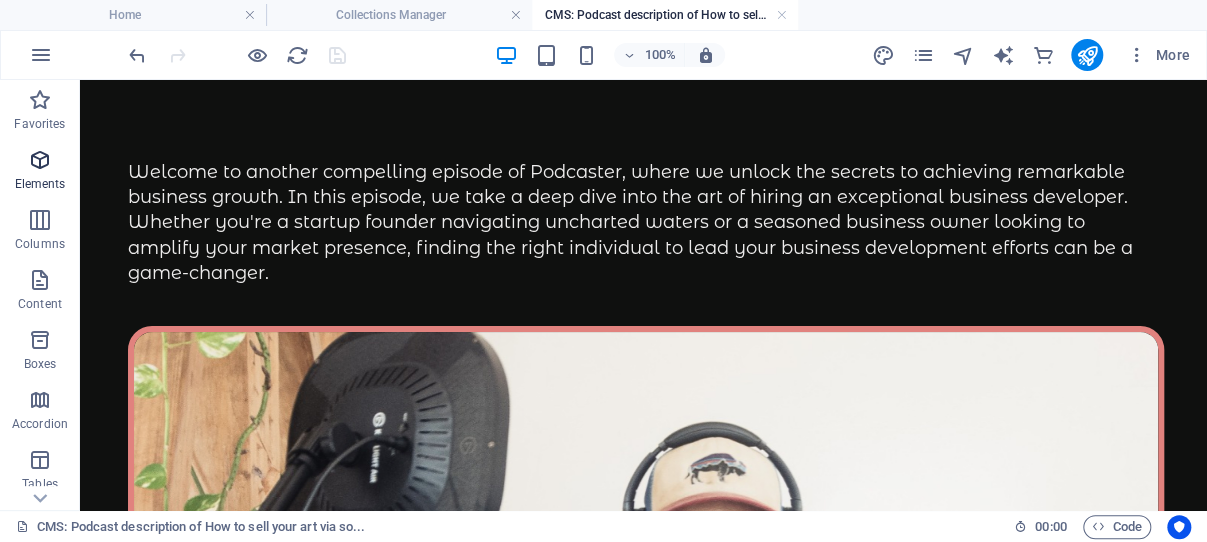 click at bounding box center (40, 160) 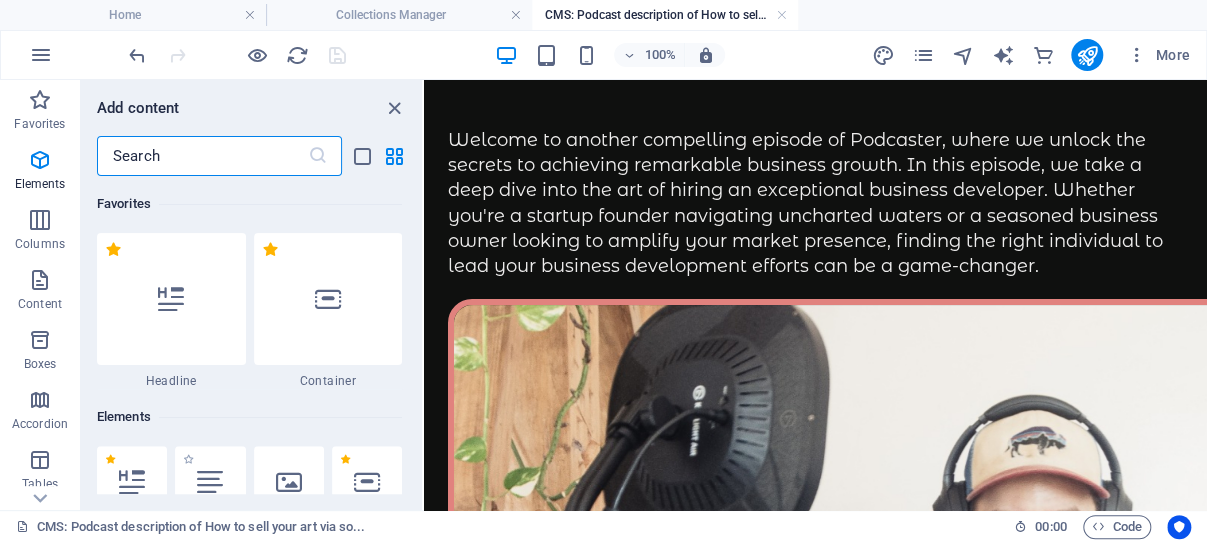 scroll, scrollTop: 213, scrollLeft: 0, axis: vertical 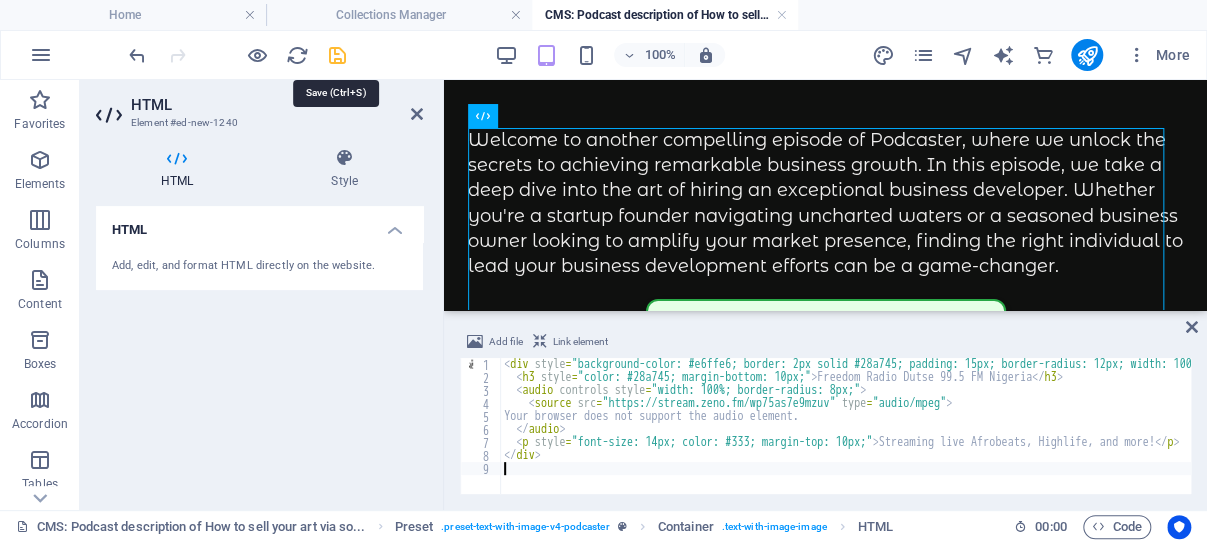 click at bounding box center [337, 55] 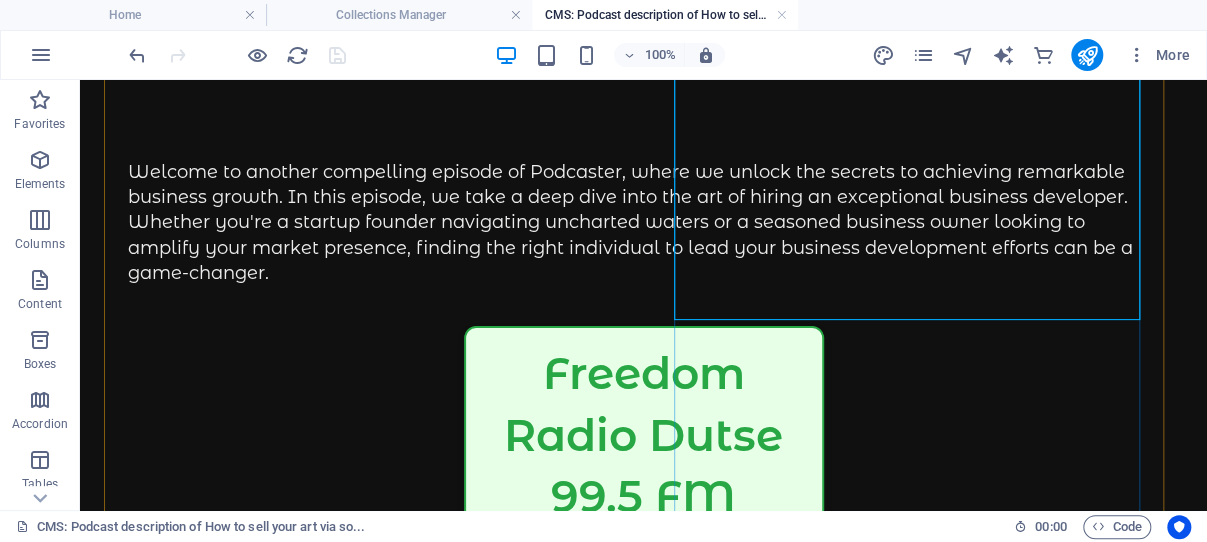 scroll, scrollTop: 212, scrollLeft: 0, axis: vertical 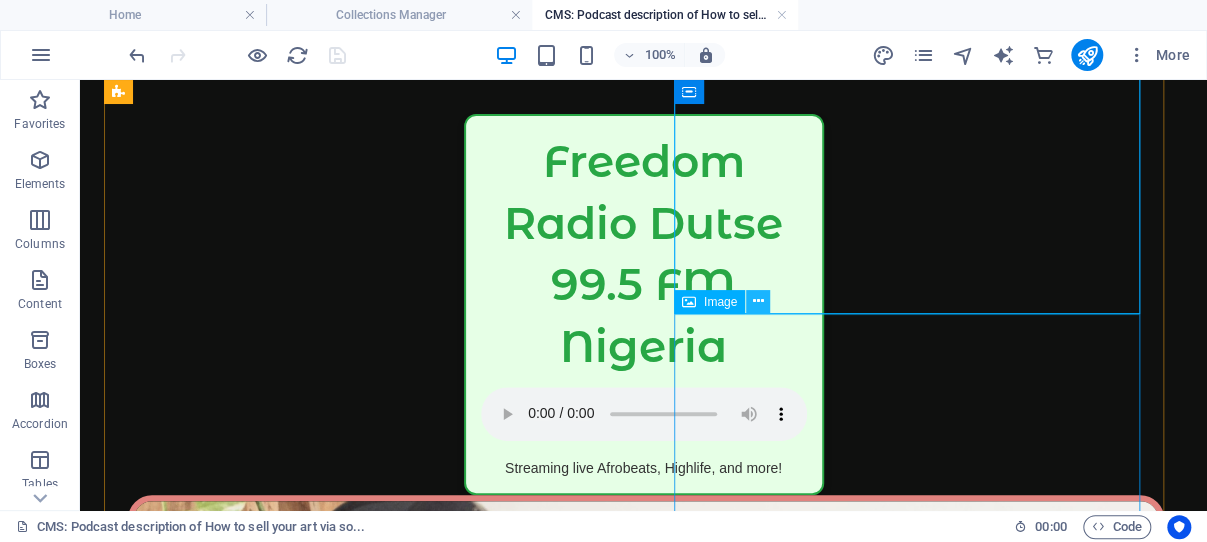 click at bounding box center [758, 301] 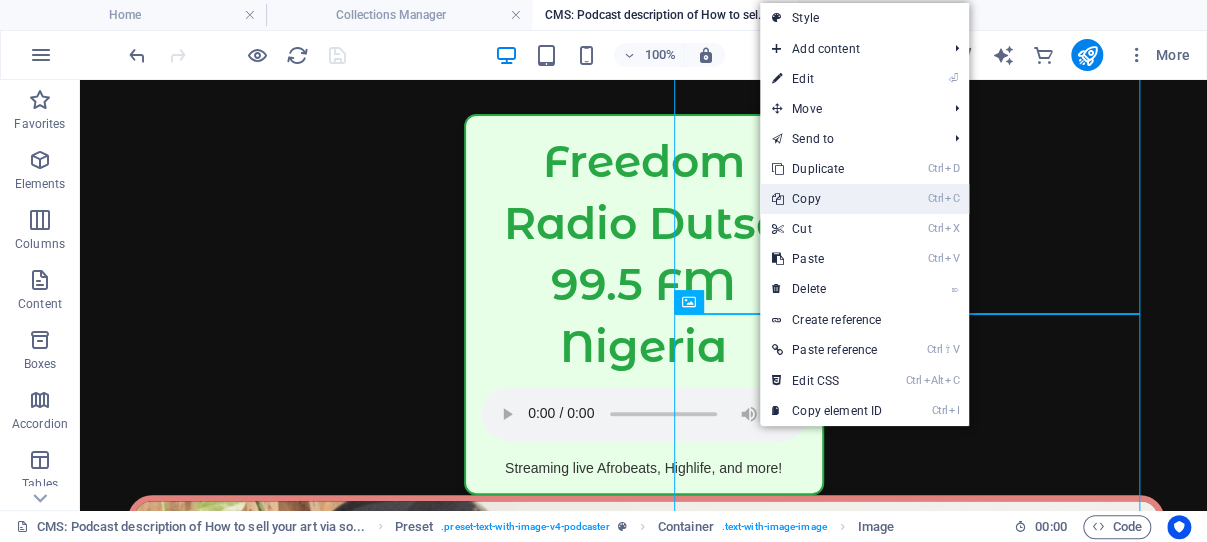 click on "Ctrl C  Copy" at bounding box center (827, 199) 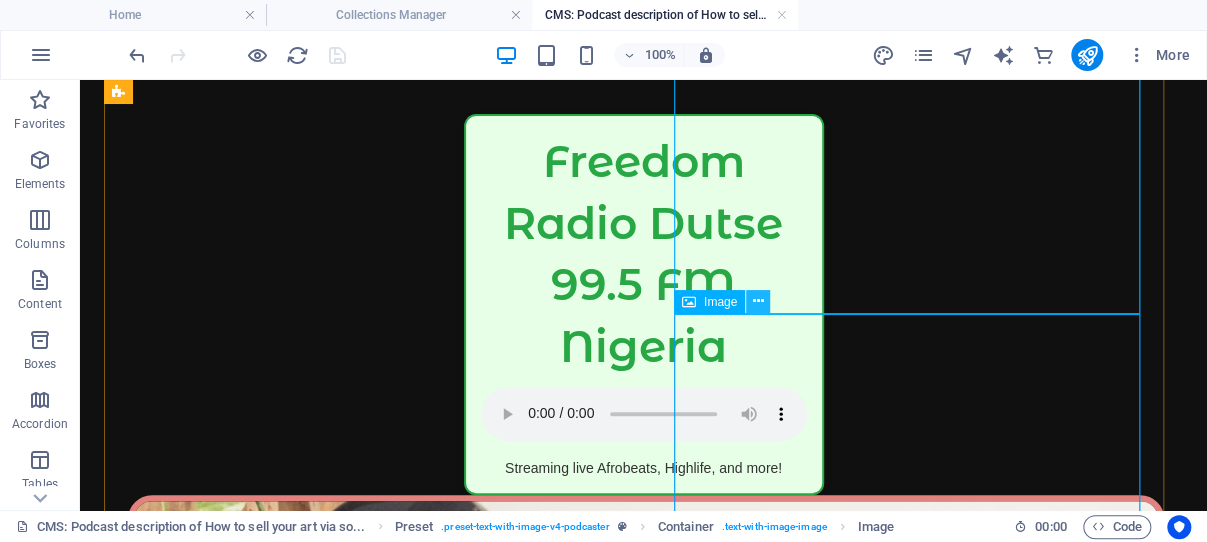 click at bounding box center [758, 301] 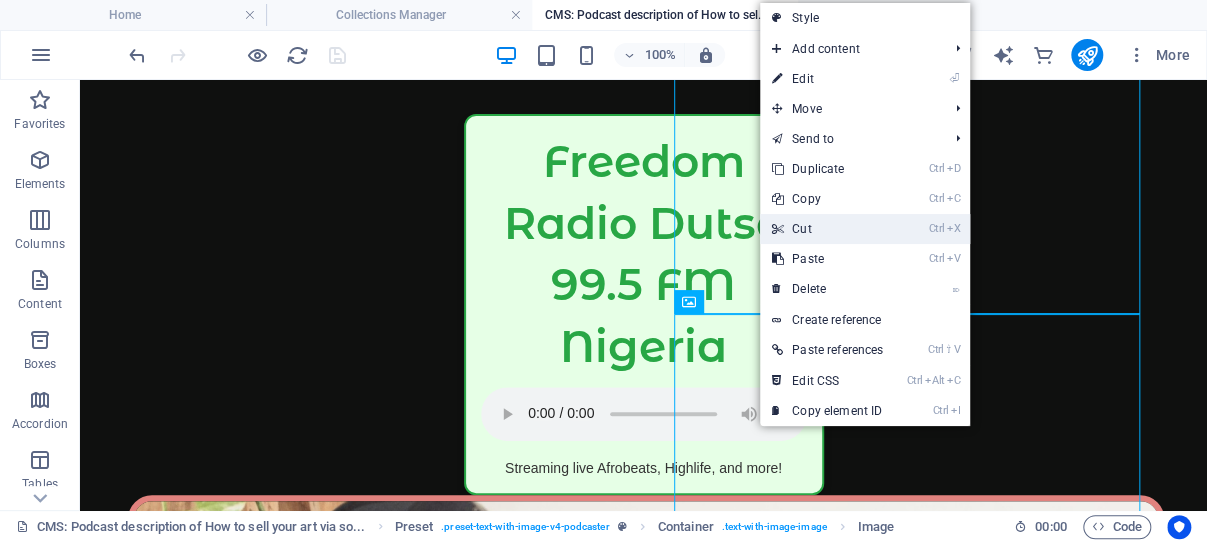 click on "Ctrl X  Cut" at bounding box center [827, 229] 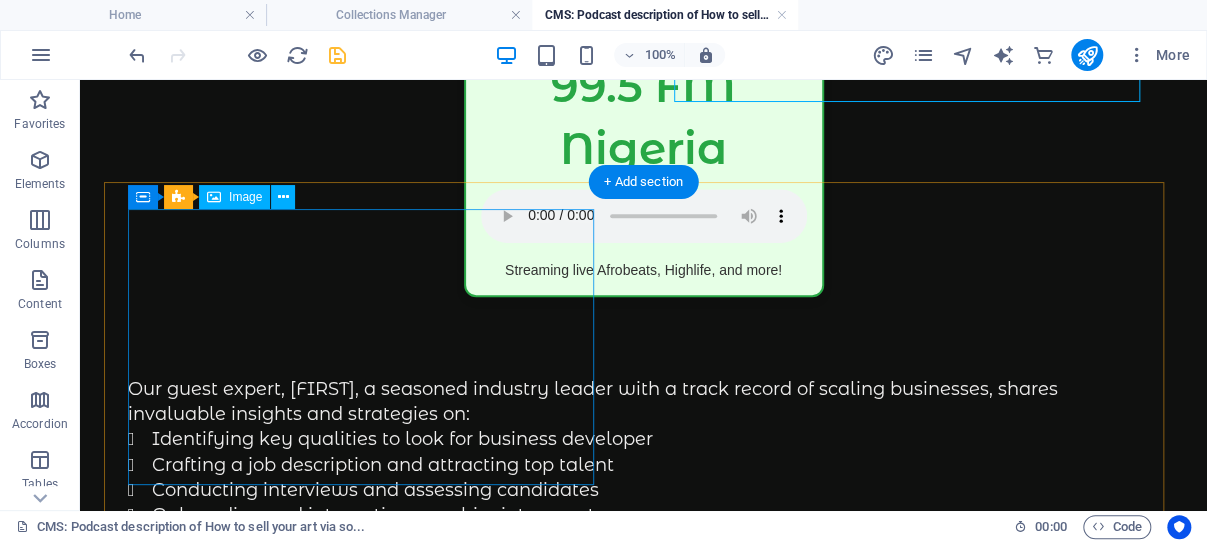 scroll, scrollTop: 424, scrollLeft: 0, axis: vertical 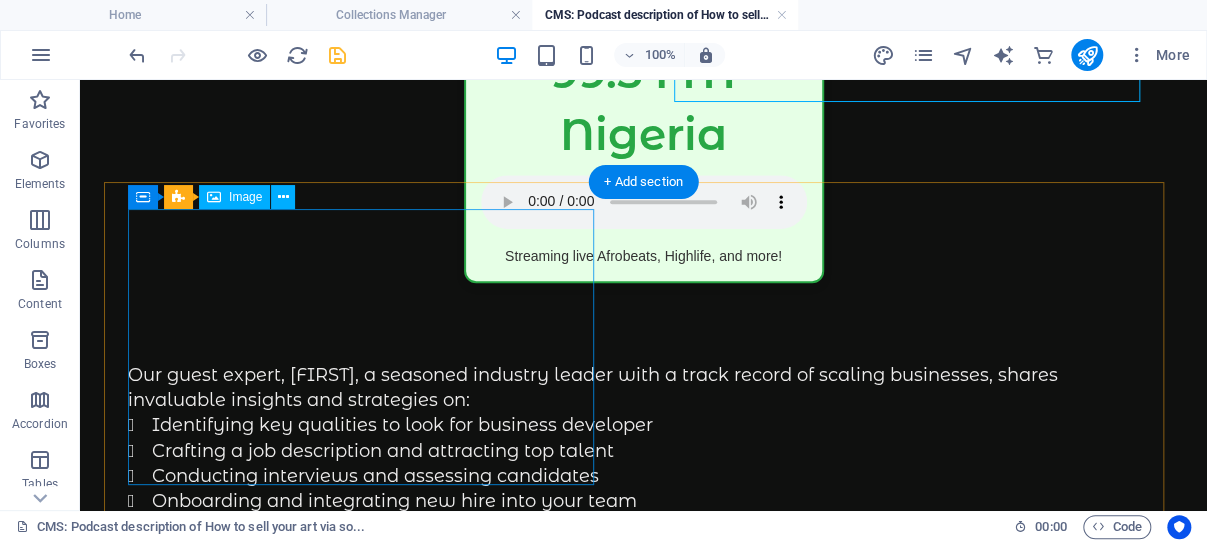 click at bounding box center [643, 883] 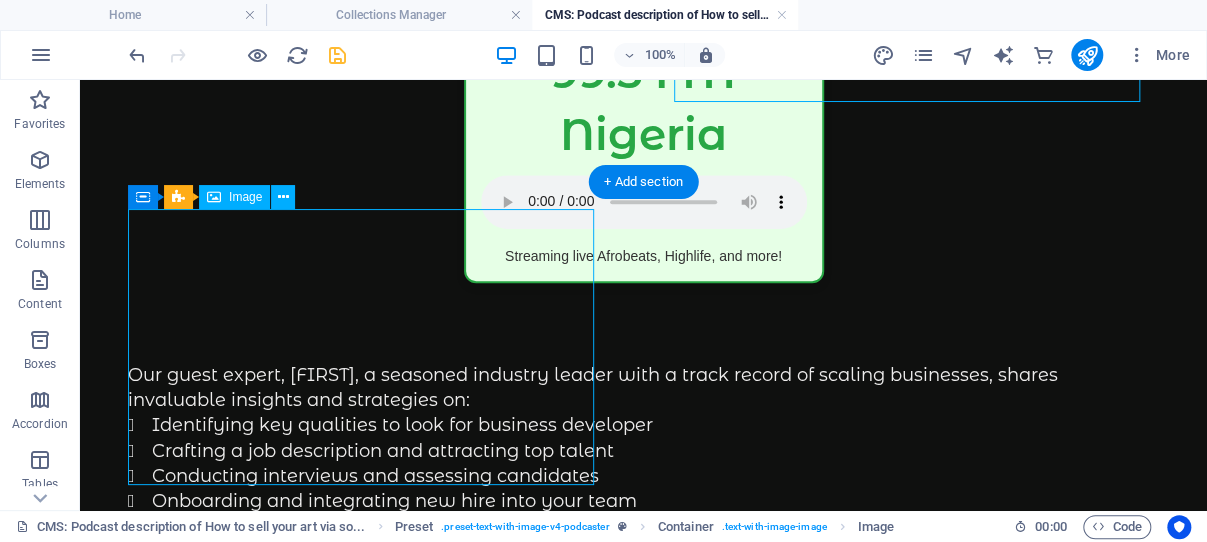 click at bounding box center [643, 883] 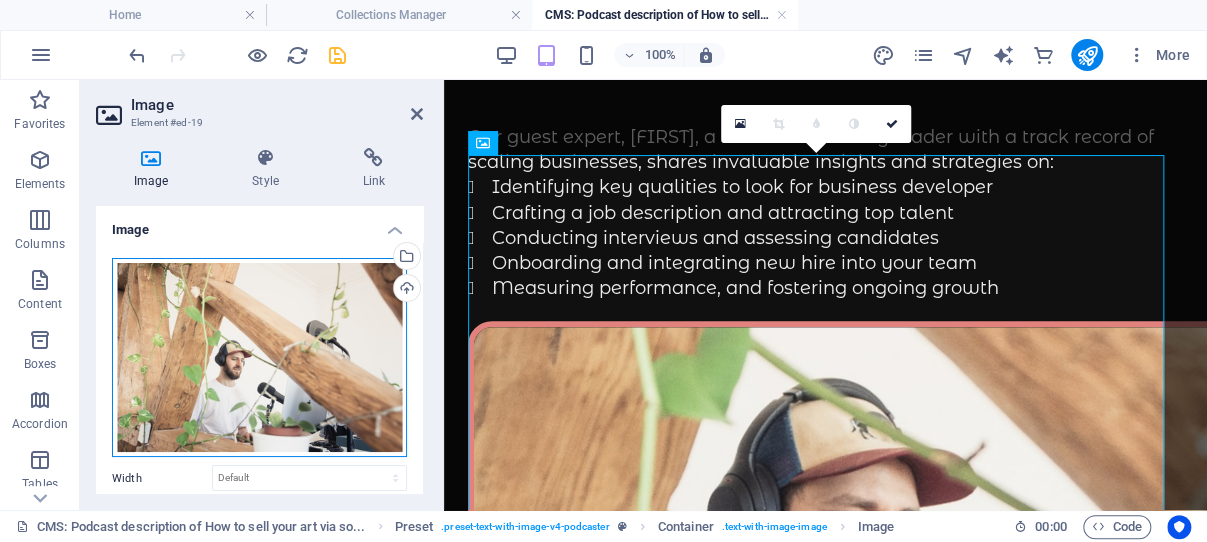 click on "Drag files here, click to choose files or select files from Files or our free stock photos & videos" at bounding box center [259, 358] 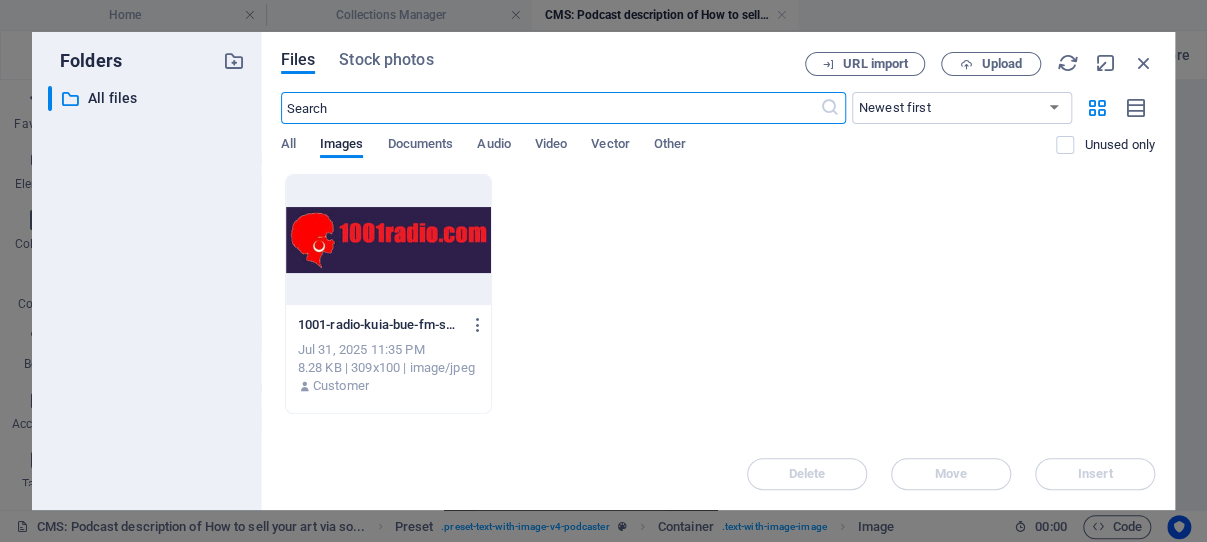 scroll, scrollTop: 460, scrollLeft: 0, axis: vertical 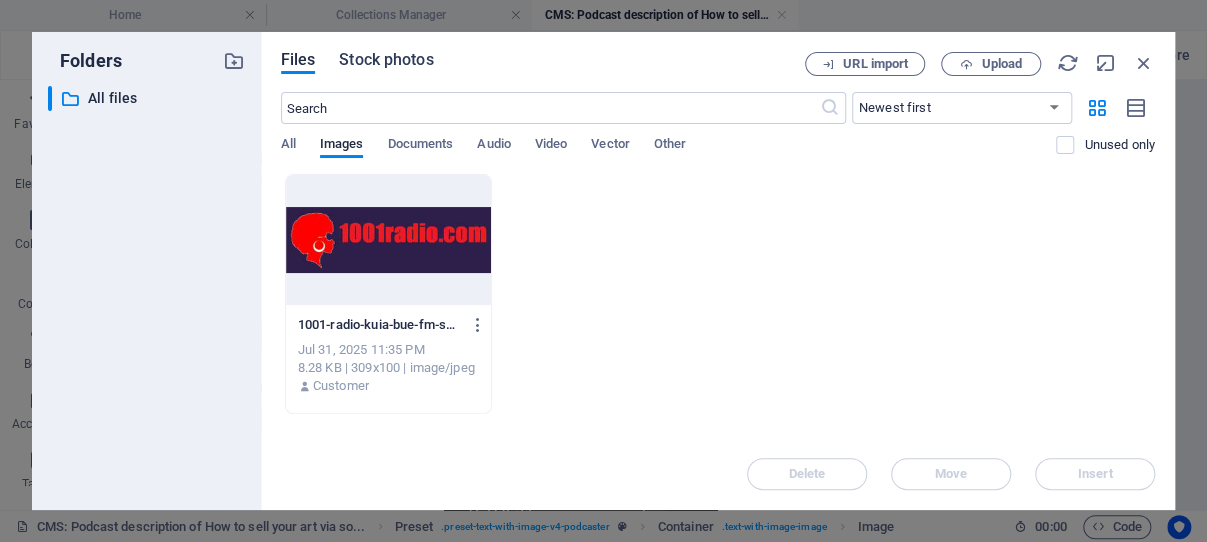 click on "Stock photos" at bounding box center (386, 60) 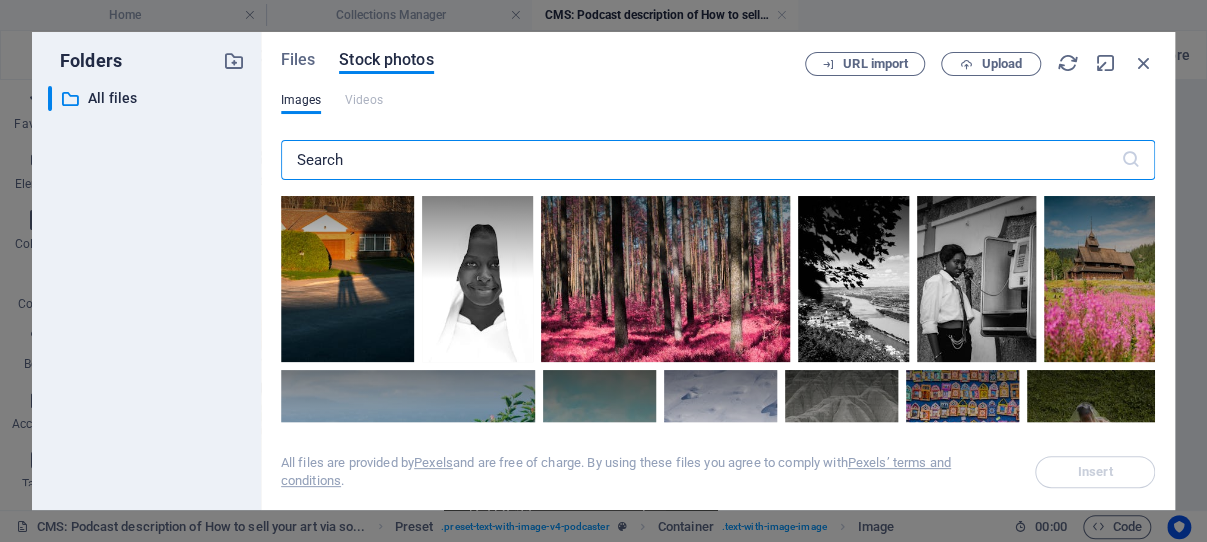 click at bounding box center (701, 160) 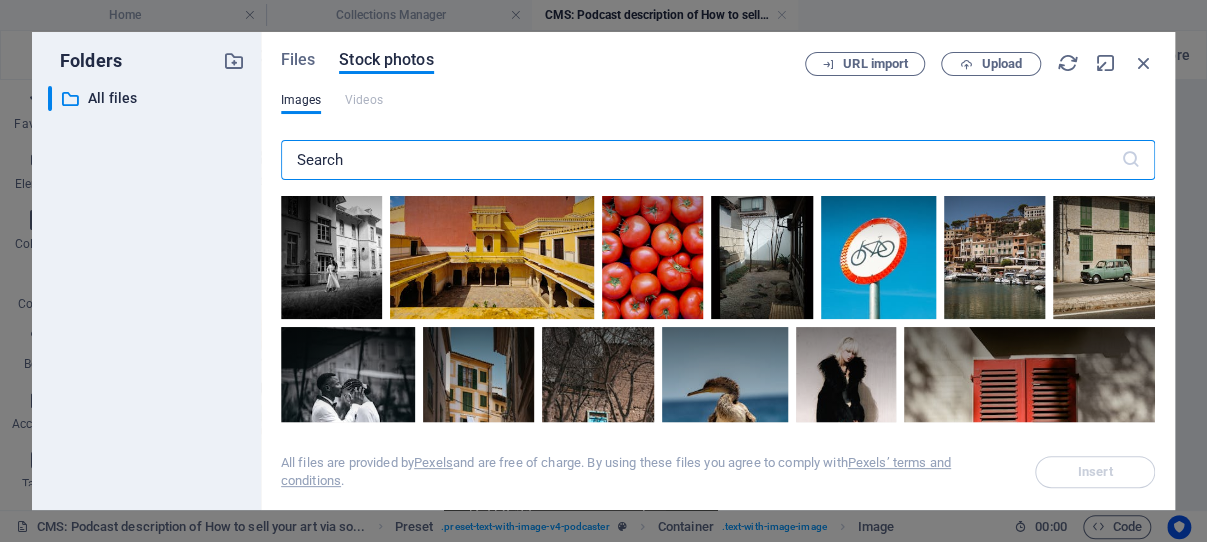 scroll, scrollTop: 0, scrollLeft: 0, axis: both 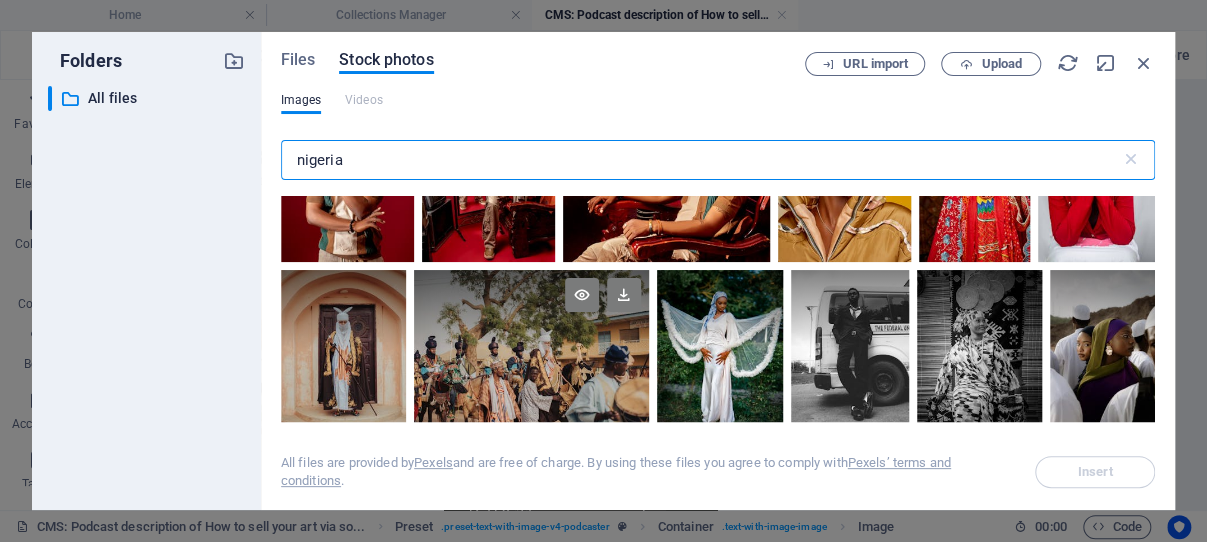 type on "nigeria" 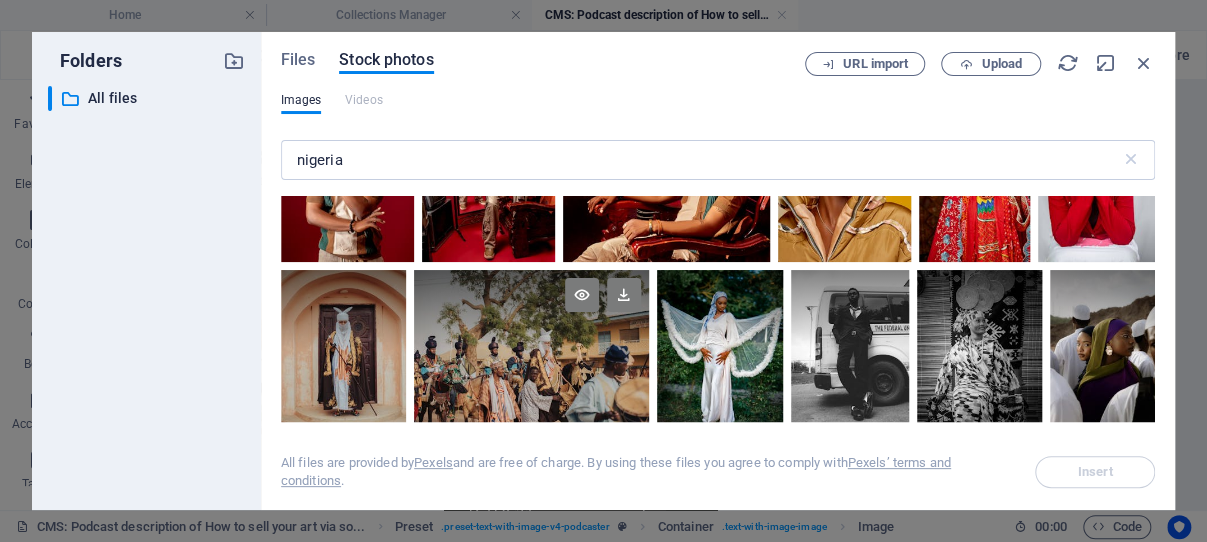 click at bounding box center (531, 309) 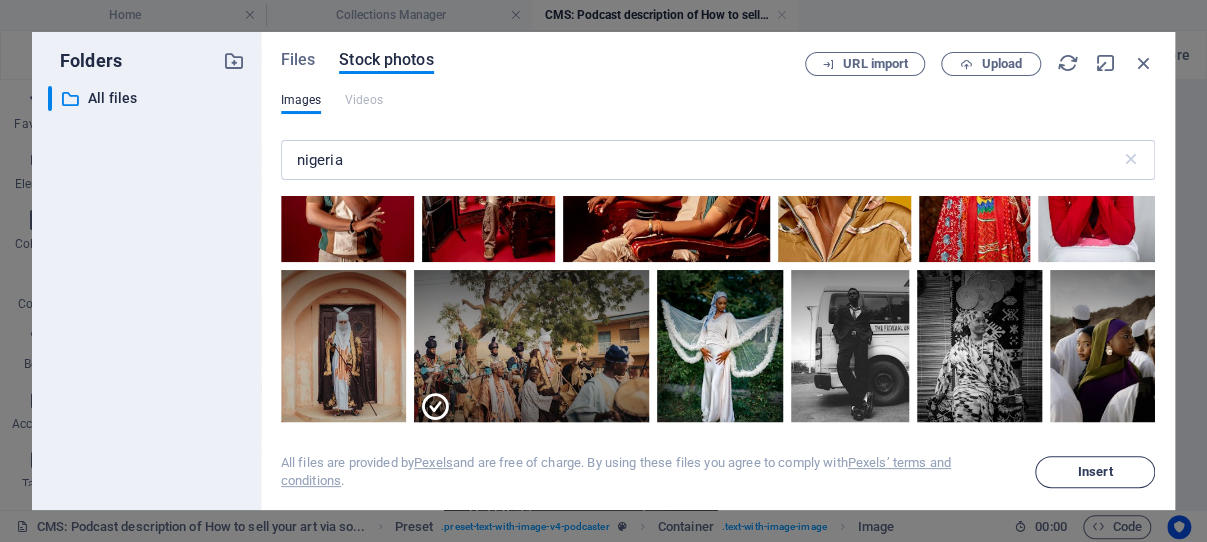 click on "Insert" at bounding box center [1095, 472] 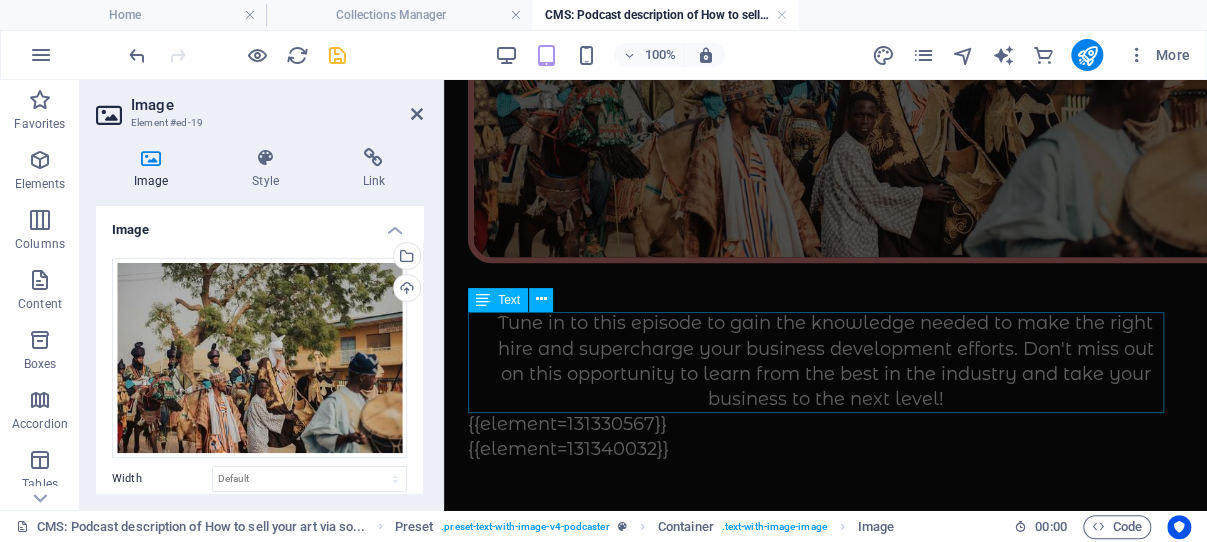 scroll, scrollTop: 944, scrollLeft: 0, axis: vertical 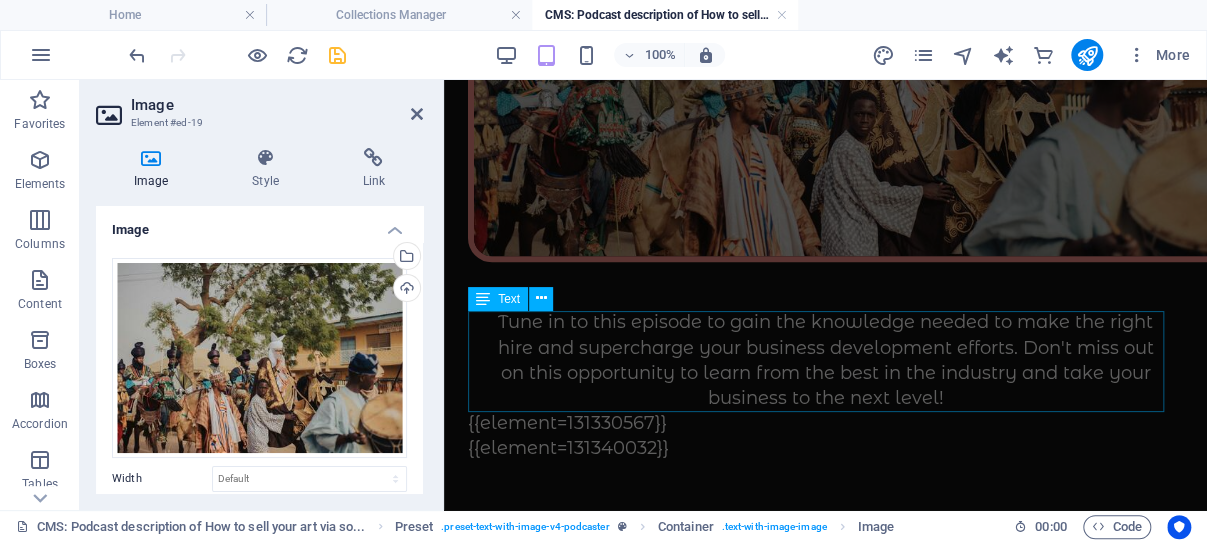 click on "Tune in to this episode to gain the knowledge needed to make the right hire and supercharge your business development efforts. Don't miss out on this opportunity to learn from the best in the industry and take your business to the next level!" at bounding box center (825, 360) 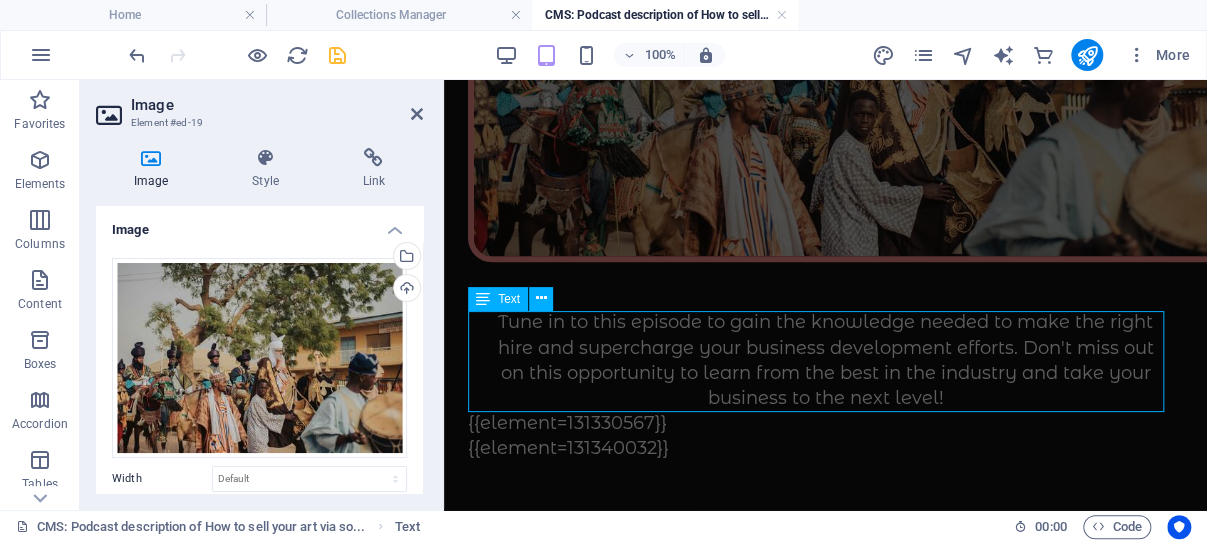 click on "Tune in to this episode to gain the knowledge needed to make the right hire and supercharge your business development efforts. Don't miss out on this opportunity to learn from the best in the industry and take your business to the next level!" at bounding box center (825, 360) 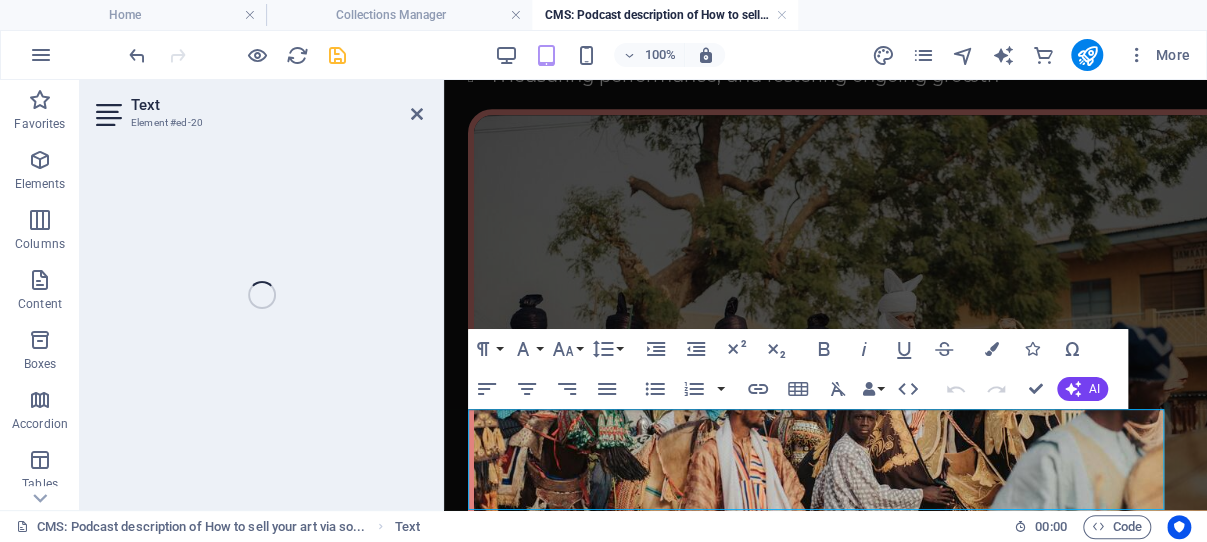 scroll, scrollTop: 846, scrollLeft: 0, axis: vertical 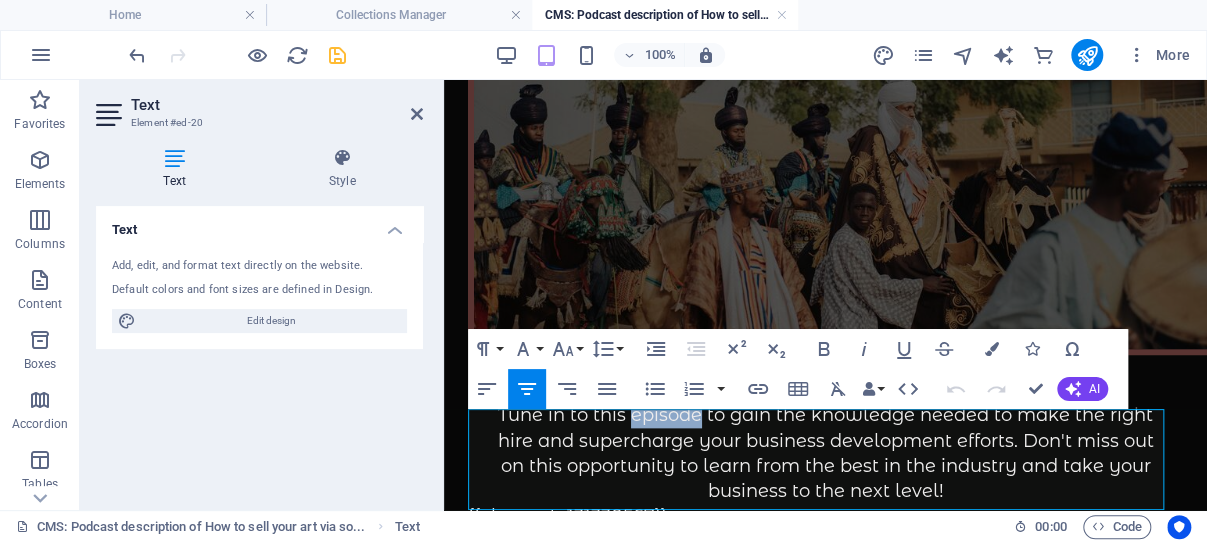 drag, startPoint x: 717, startPoint y: 424, endPoint x: 650, endPoint y: 421, distance: 67.06713 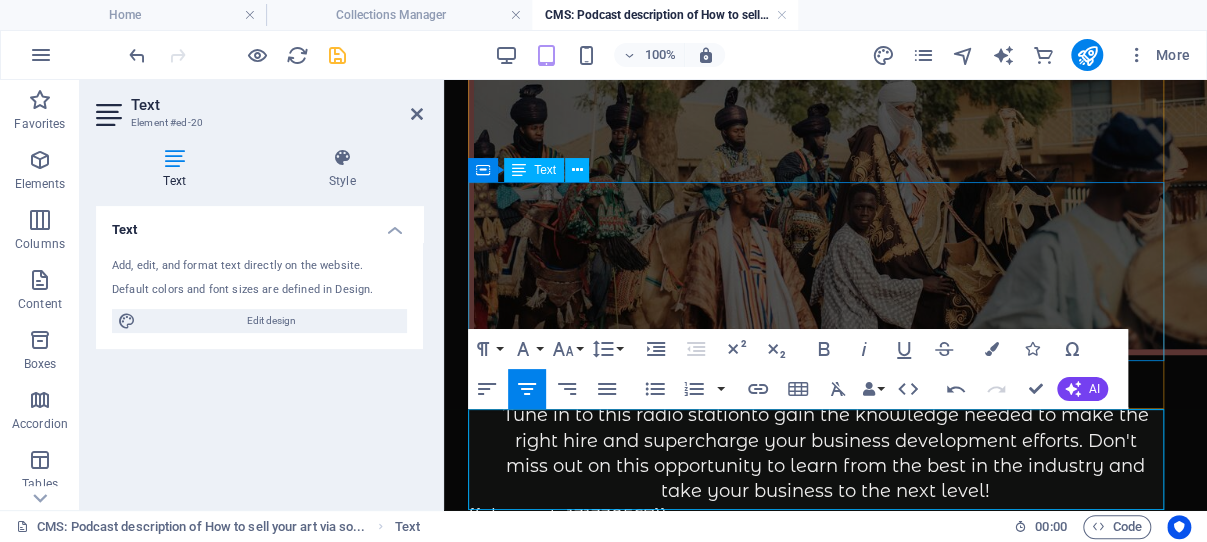 scroll, scrollTop: 740, scrollLeft: 0, axis: vertical 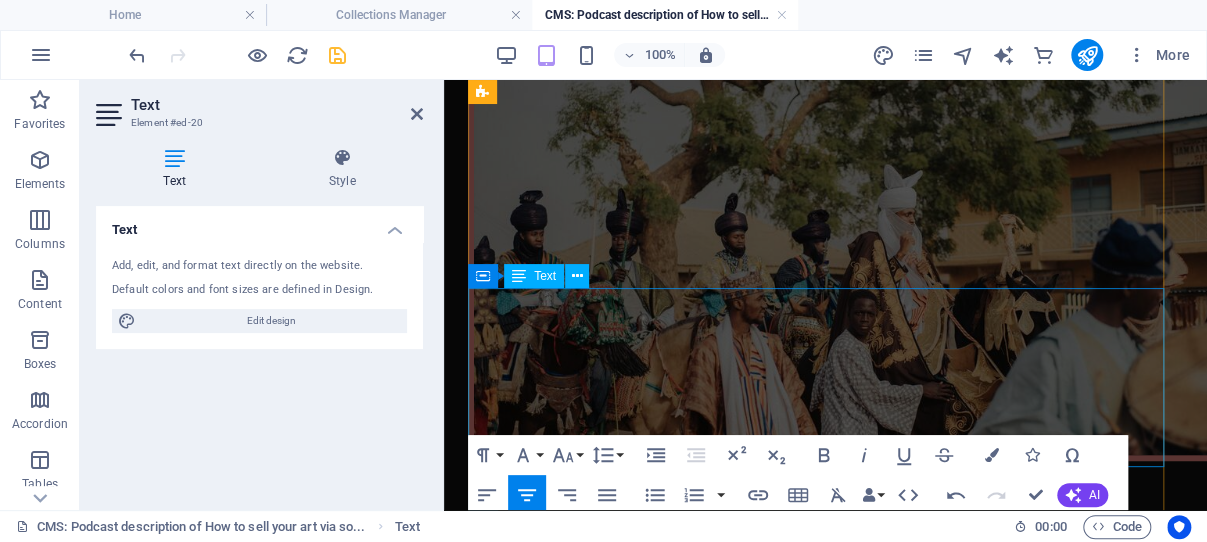 click on "Our guest expert, [FIRST], a seasoned industry leader with a track record of scaling businesses, shares invaluable insights and strategies on: Identifying key qualities to look for business developer Crafting a job description and attracting top talent Conducting interviews and assessing candidates Onboarding and integrating new hire into your team Measuring performance, and fostering ongoing growth" at bounding box center (825, -103) 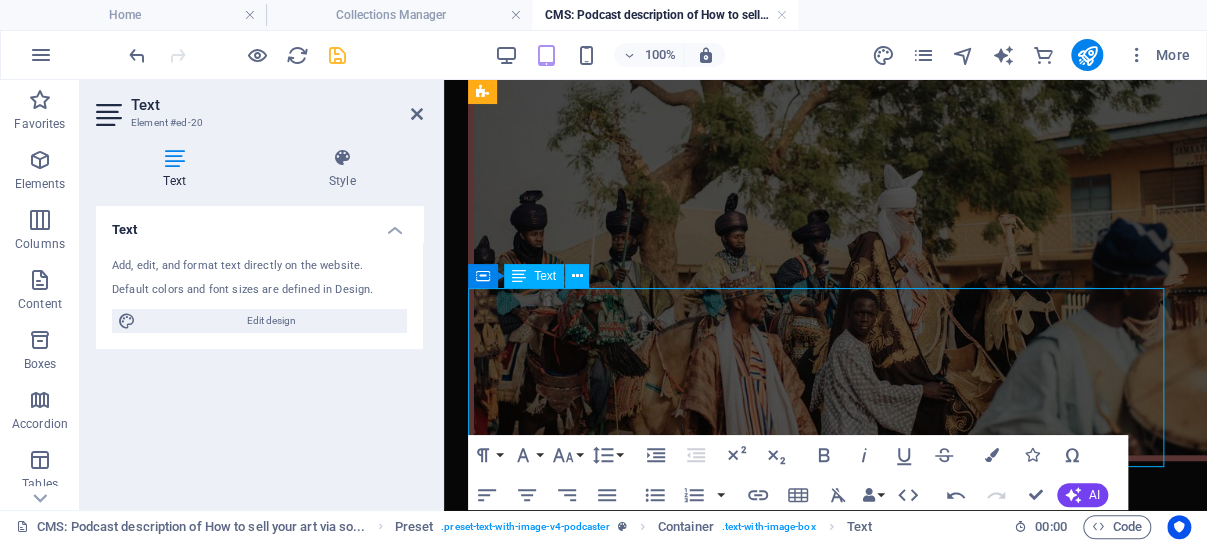 click on "Our guest expert, [FIRST], a seasoned industry leader with a track record of scaling businesses, shares invaluable insights and strategies on: Identifying key qualities to look for business developer Crafting a job description and attracting top talent Conducting interviews and assessing candidates Onboarding and integrating new hire into your team Measuring performance, and fostering ongoing growth" at bounding box center (825, -103) 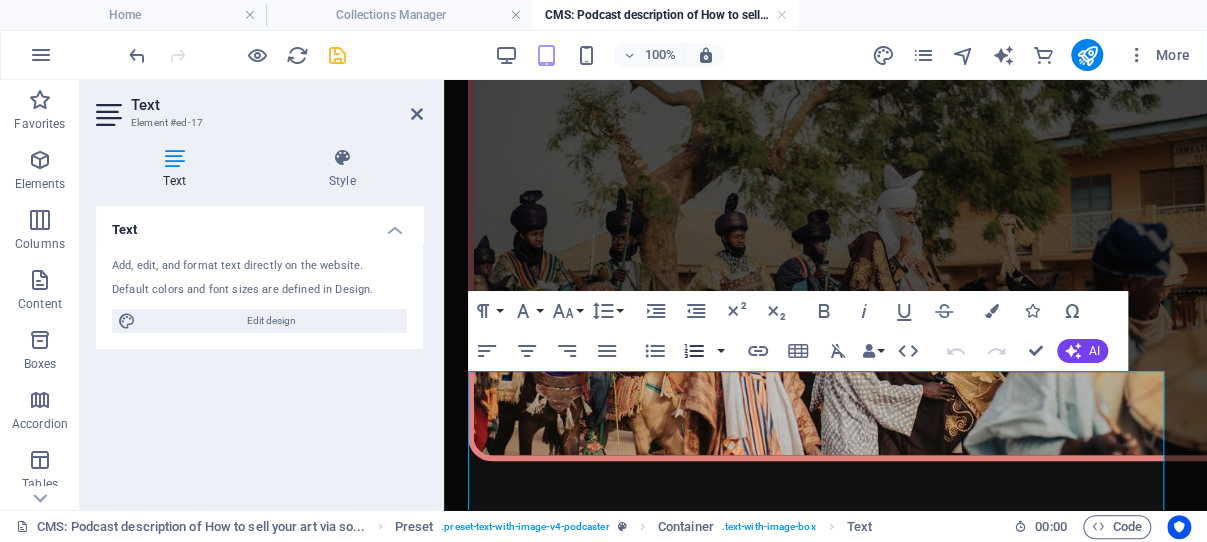 scroll, scrollTop: 657, scrollLeft: 0, axis: vertical 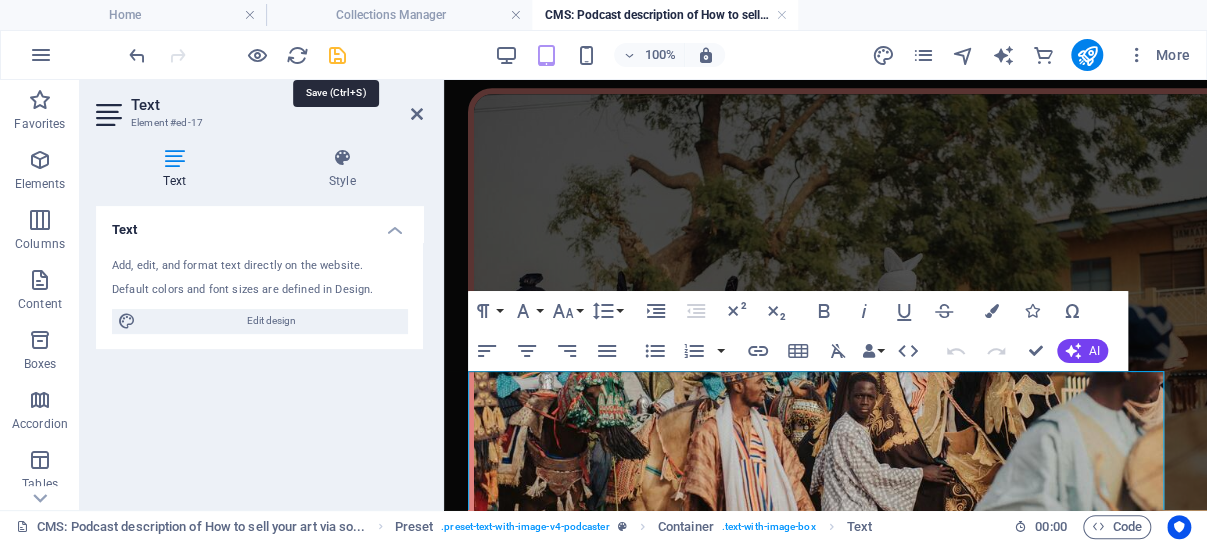 drag, startPoint x: 337, startPoint y: 56, endPoint x: 661, endPoint y: 260, distance: 382.87335 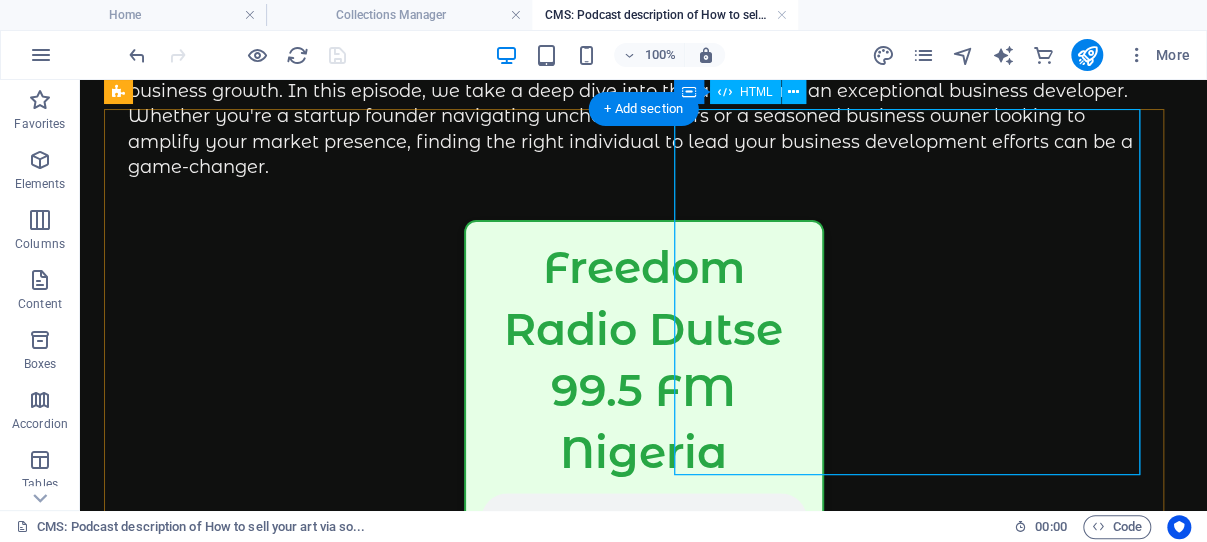 scroll, scrollTop: 21, scrollLeft: 0, axis: vertical 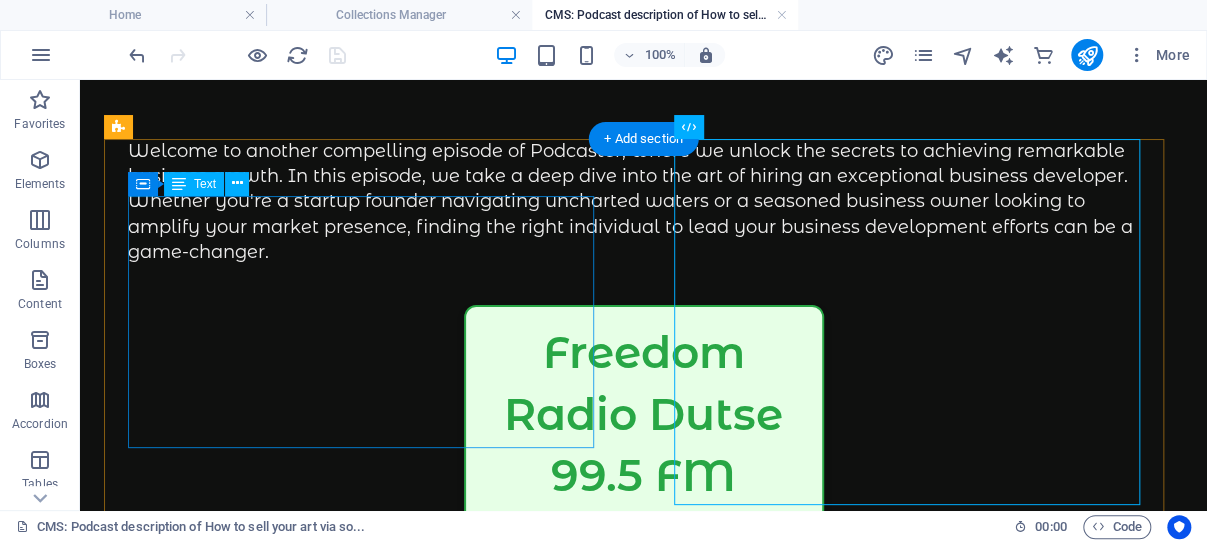 click on "Welcome to another compelling episode of Podcaster, where we unlock the secrets to achieving remarkable business growth. In this episode, we take a deep dive into the art of hiring an exceptional business developer. Whether you're a startup founder navigating uncharted waters or a seasoned business owner looking to amplify your market presence, finding the right individual to lead your business development efforts can be a game-changer." at bounding box center [643, 202] 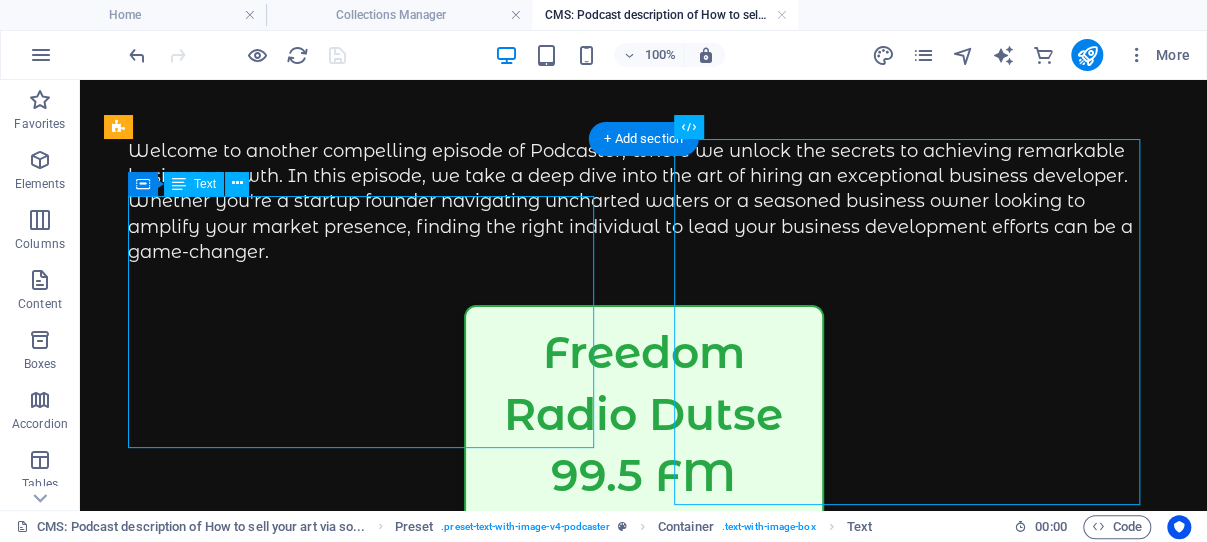 click on "Welcome to another compelling episode of Podcaster, where we unlock the secrets to achieving remarkable business growth. In this episode, we take a deep dive into the art of hiring an exceptional business developer. Whether you're a startup founder navigating uncharted waters or a seasoned business owner looking to amplify your market presence, finding the right individual to lead your business development efforts can be a game-changer." at bounding box center (643, 202) 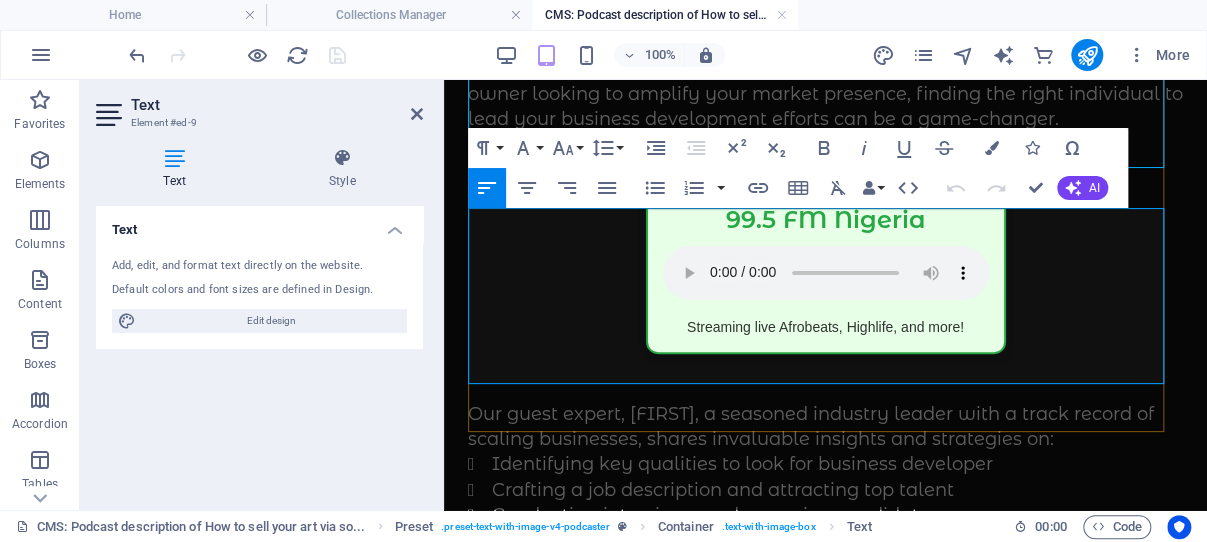 drag, startPoint x: 665, startPoint y: 219, endPoint x: 962, endPoint y: 226, distance: 297.0825 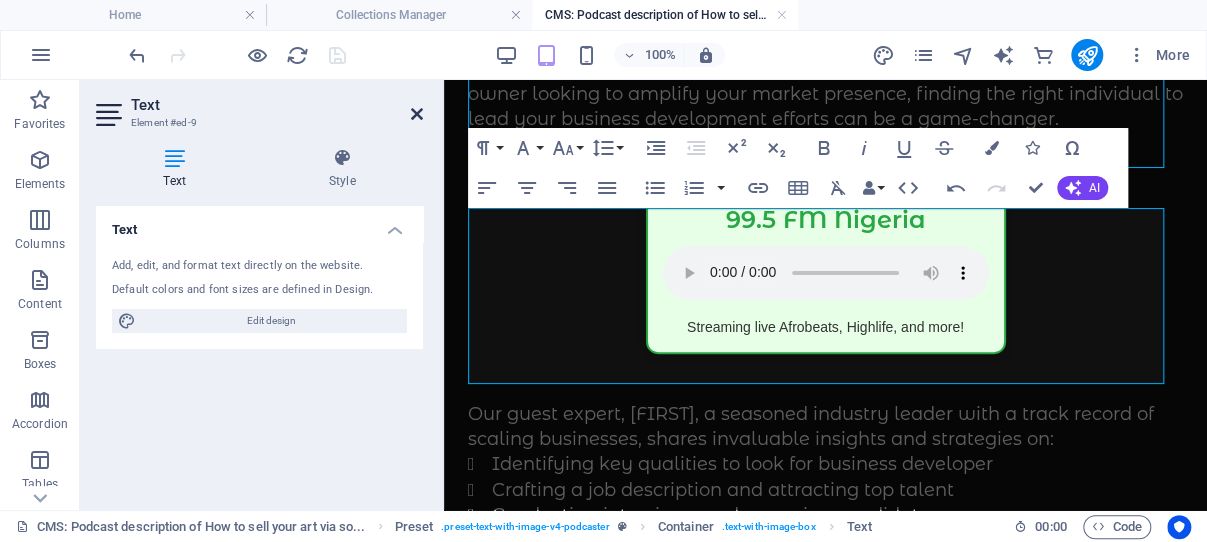 click at bounding box center [417, 114] 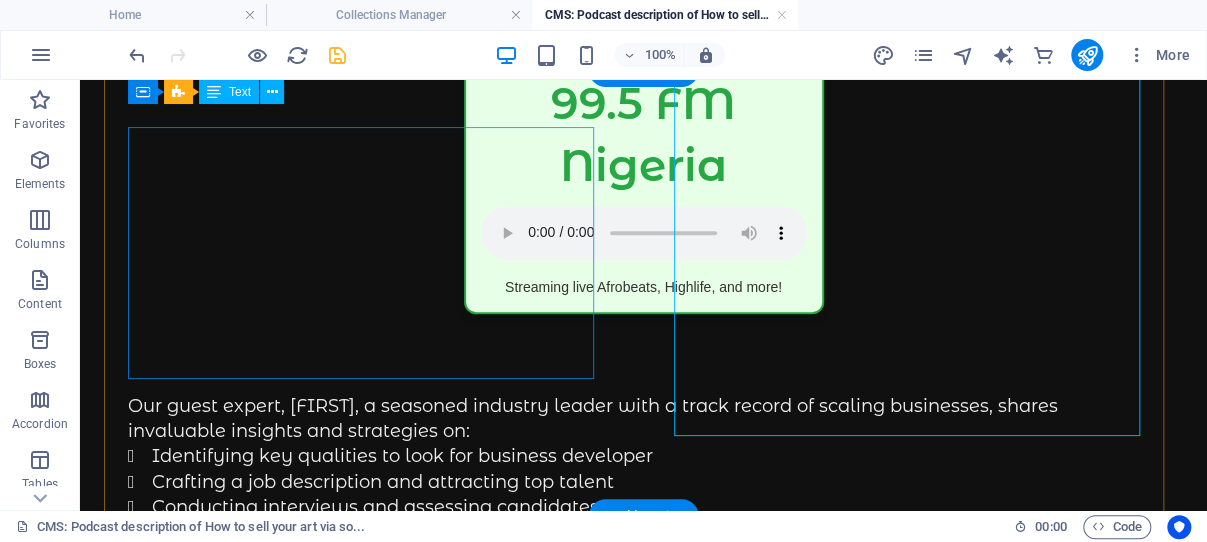 scroll, scrollTop: 75, scrollLeft: 0, axis: vertical 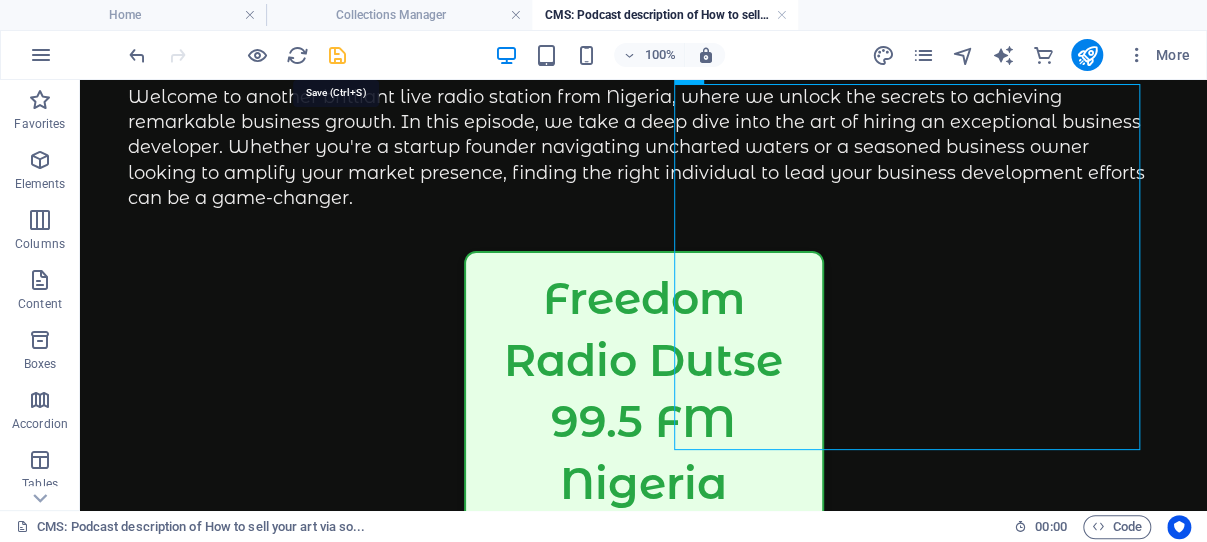 click at bounding box center [337, 55] 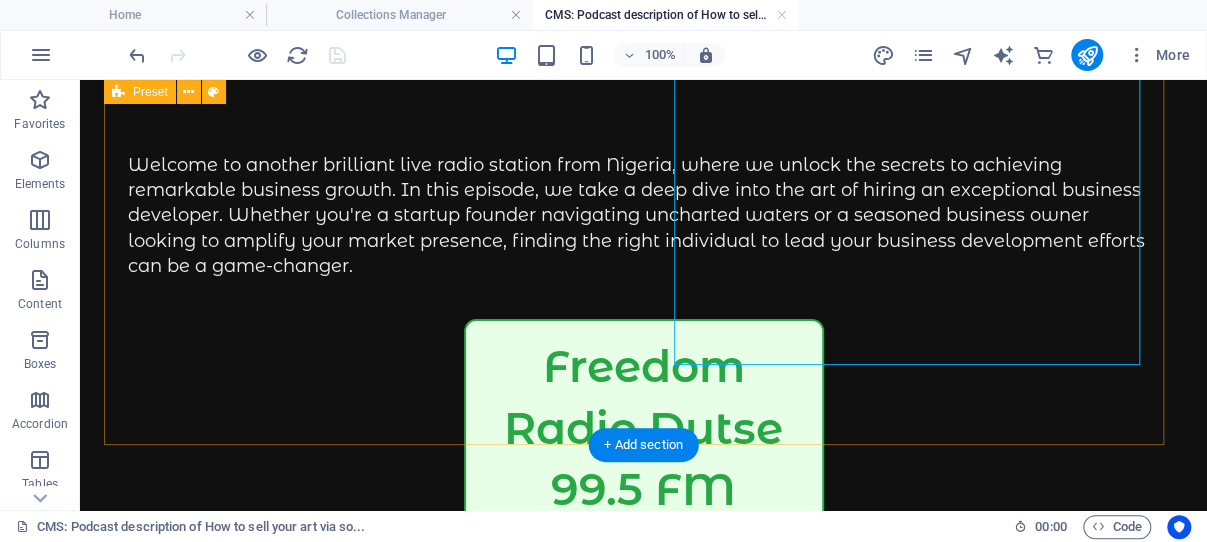 scroll, scrollTop: 0, scrollLeft: 0, axis: both 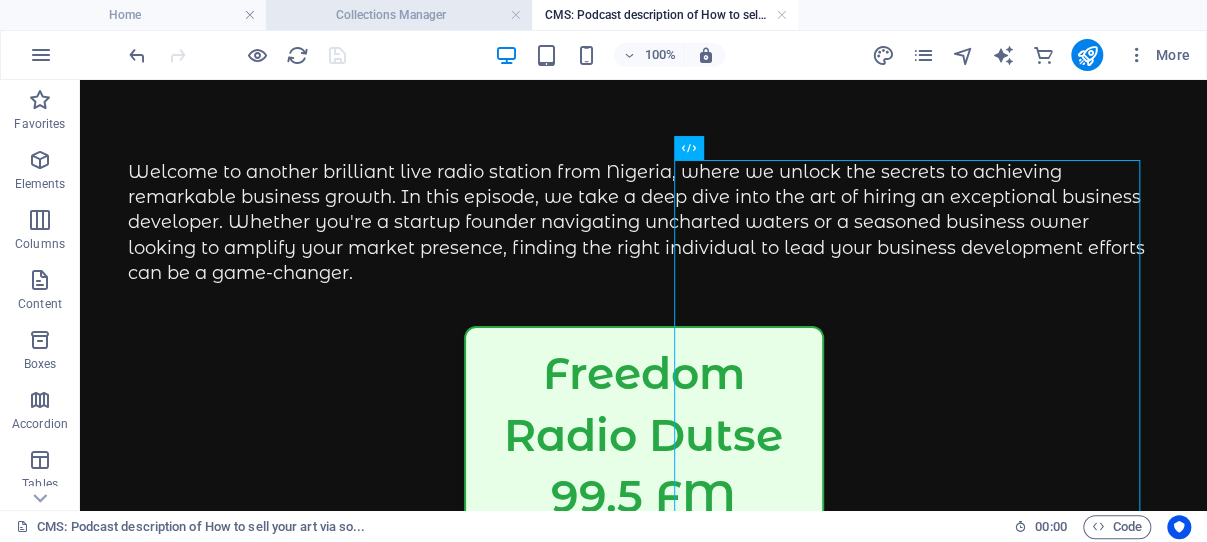 click on "Collections Manager" at bounding box center [399, 15] 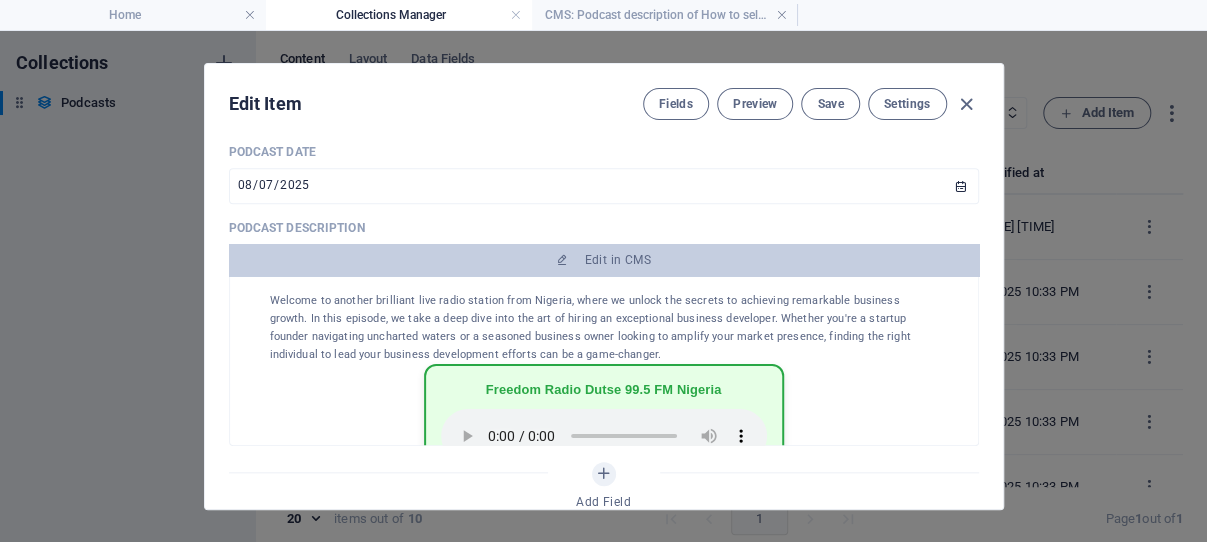 scroll, scrollTop: 763, scrollLeft: 0, axis: vertical 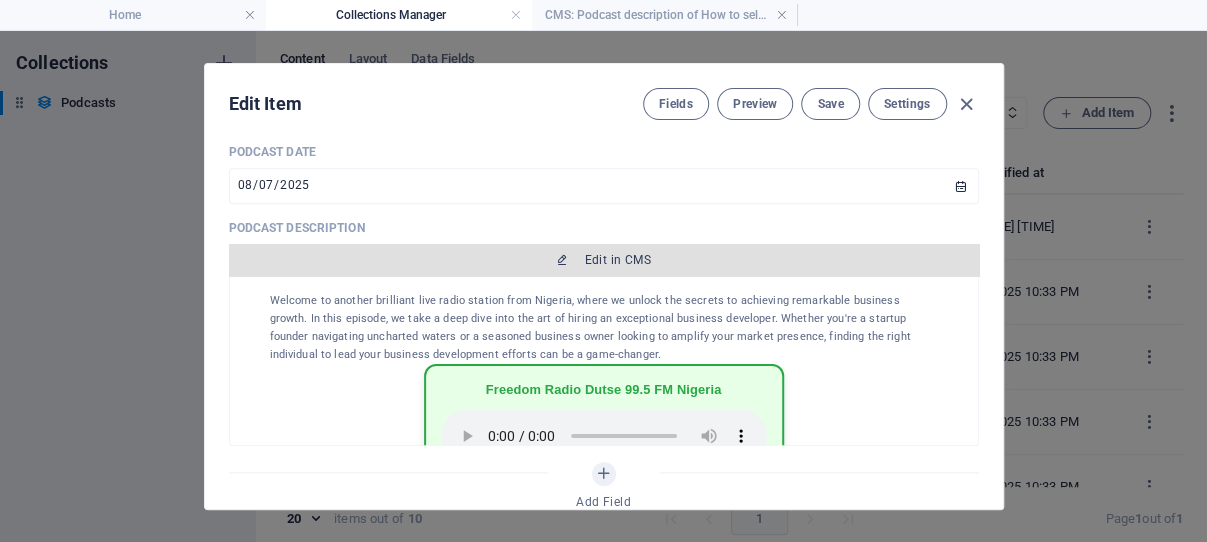 click on "Edit in CMS" at bounding box center [618, 260] 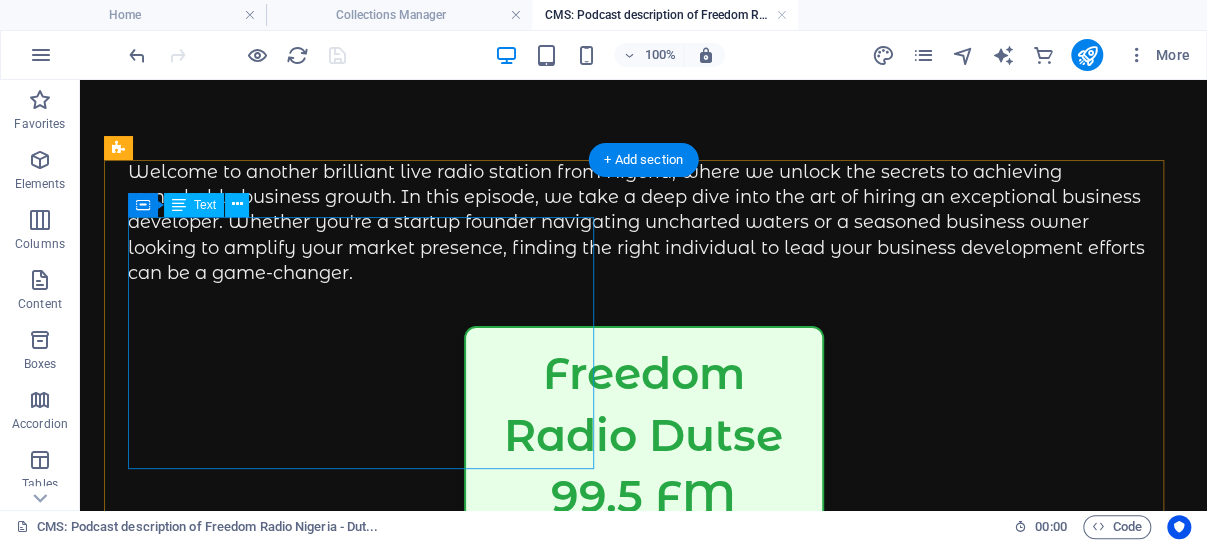 scroll, scrollTop: 0, scrollLeft: 0, axis: both 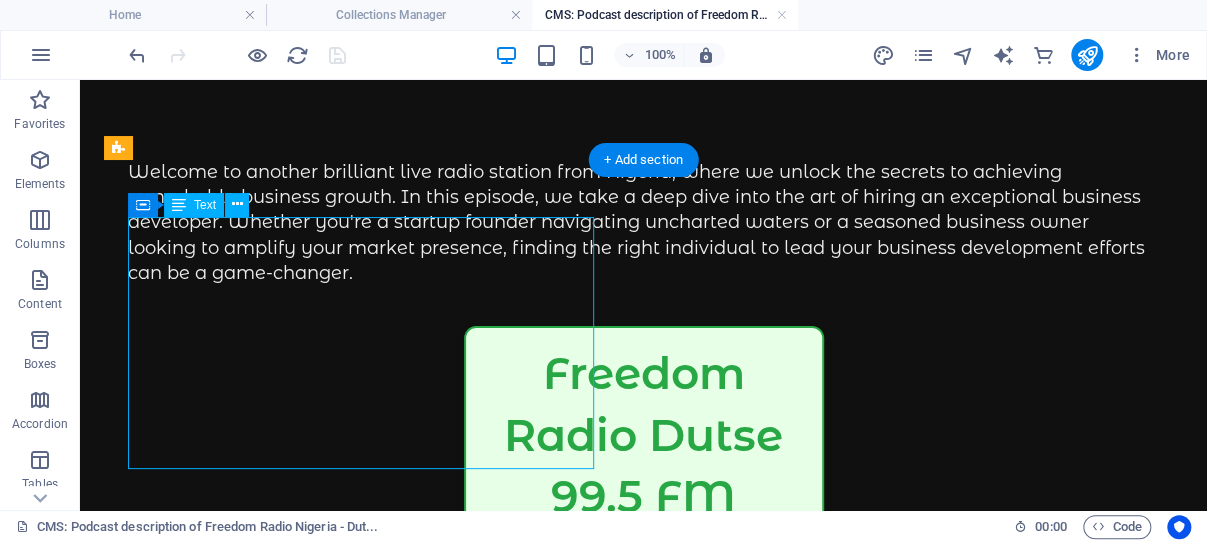 drag, startPoint x: 414, startPoint y: 261, endPoint x: 494, endPoint y: 340, distance: 112.432205 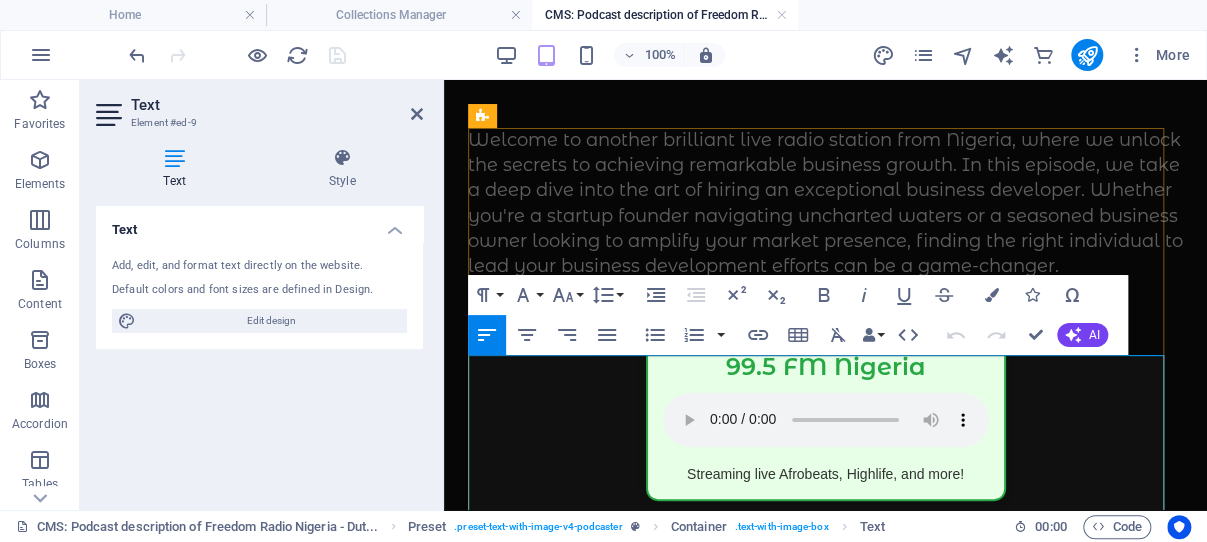 click on "Welcome to another brilliant live radio station from Nigeria, where we unlock the secrets to achieving remarkable business growth. In this episode, we take a deep dive into the art of hiring an exceptional business developer. Whether you're a startup founder navigating uncharted waters or a seasoned business owner looking to amplify your market presence, finding the right individual to lead your business development efforts can be a game-changer." at bounding box center [825, 203] 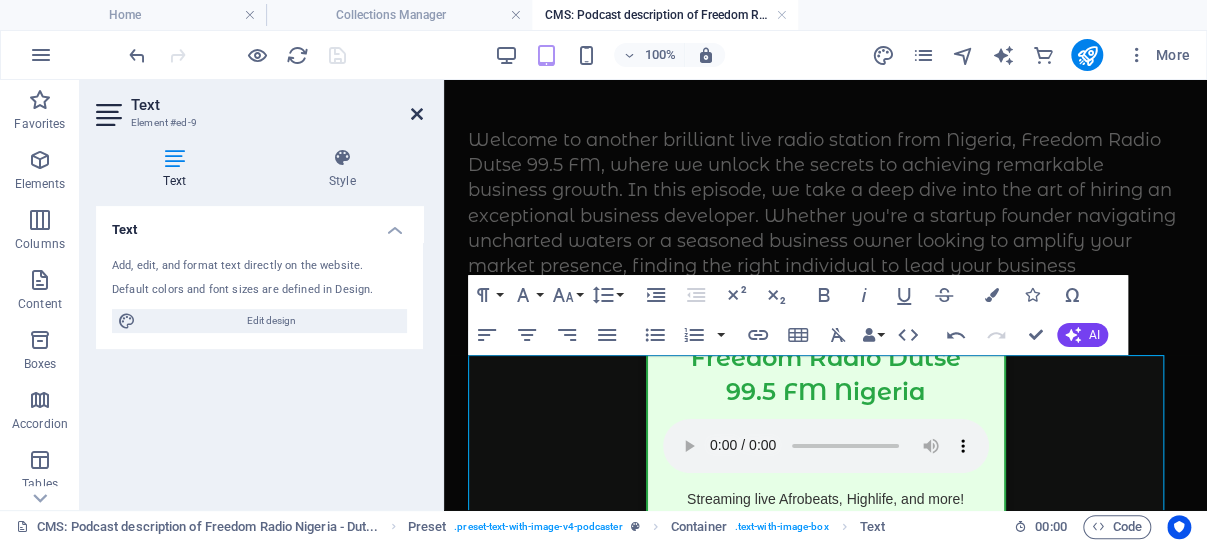 click at bounding box center (417, 114) 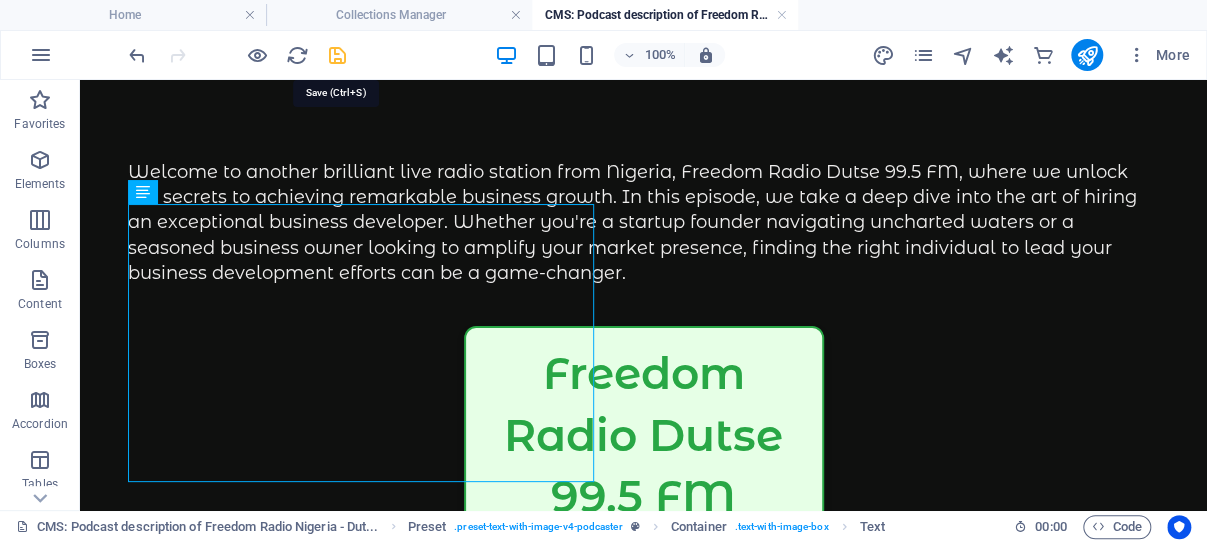 drag, startPoint x: 336, startPoint y: 54, endPoint x: 364, endPoint y: 120, distance: 71.693794 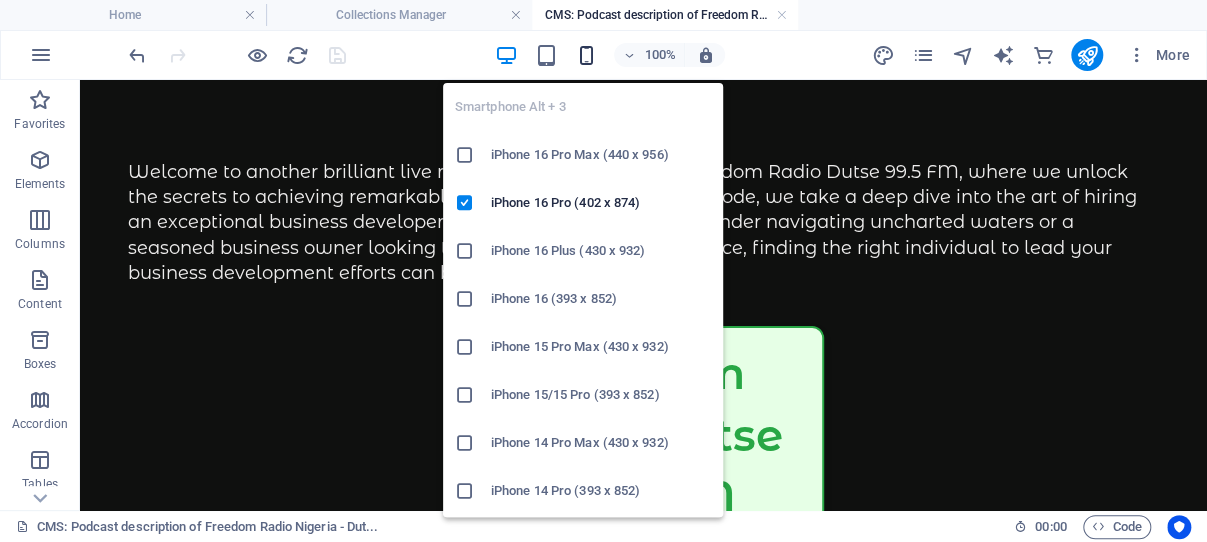 click at bounding box center [586, 55] 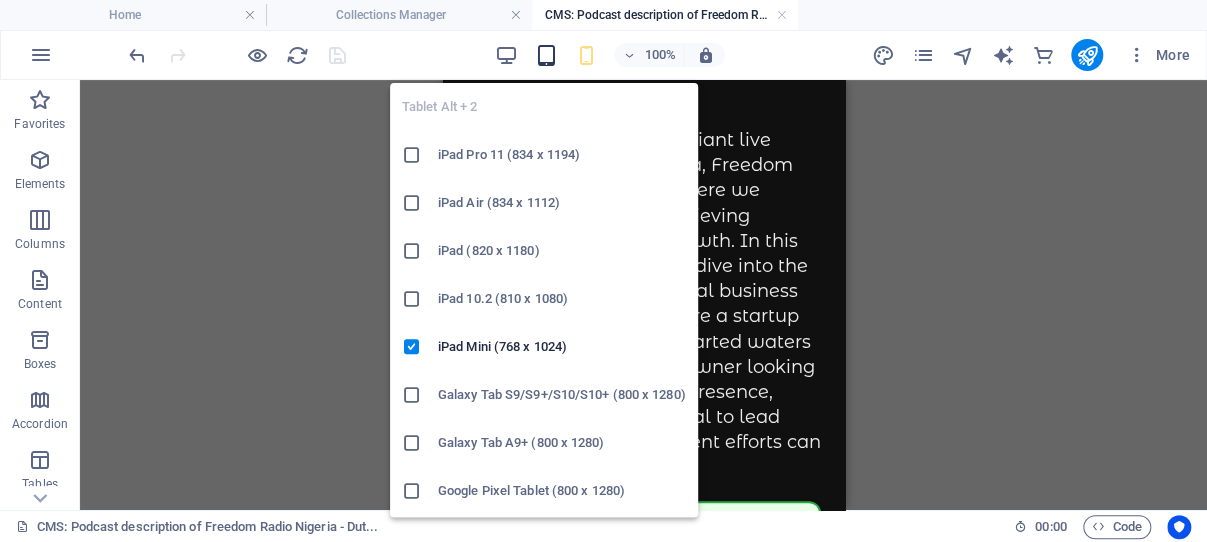 click at bounding box center (546, 55) 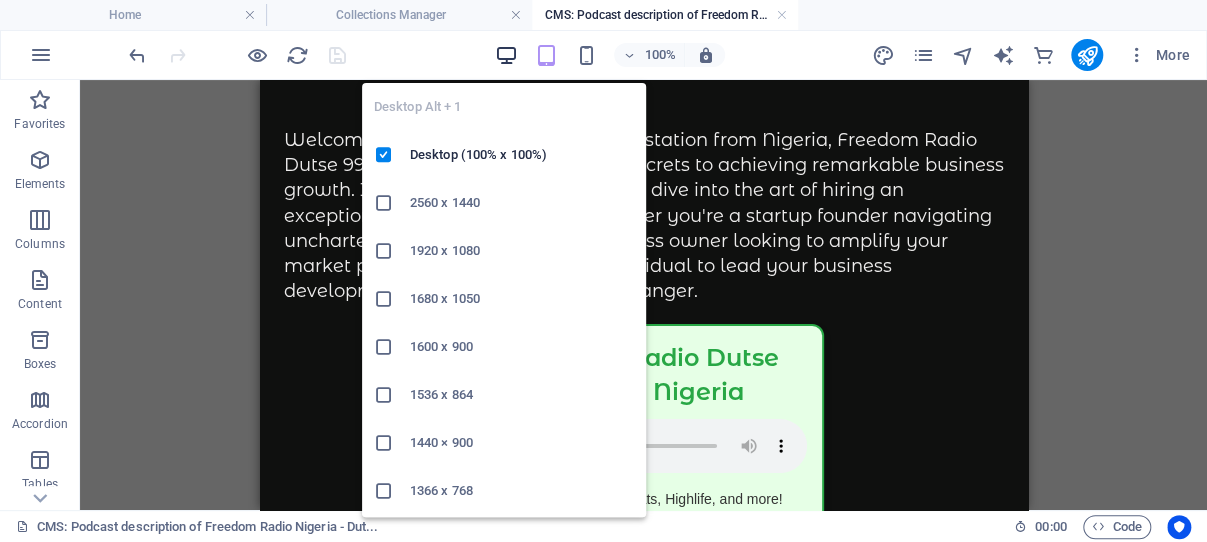 click at bounding box center [506, 55] 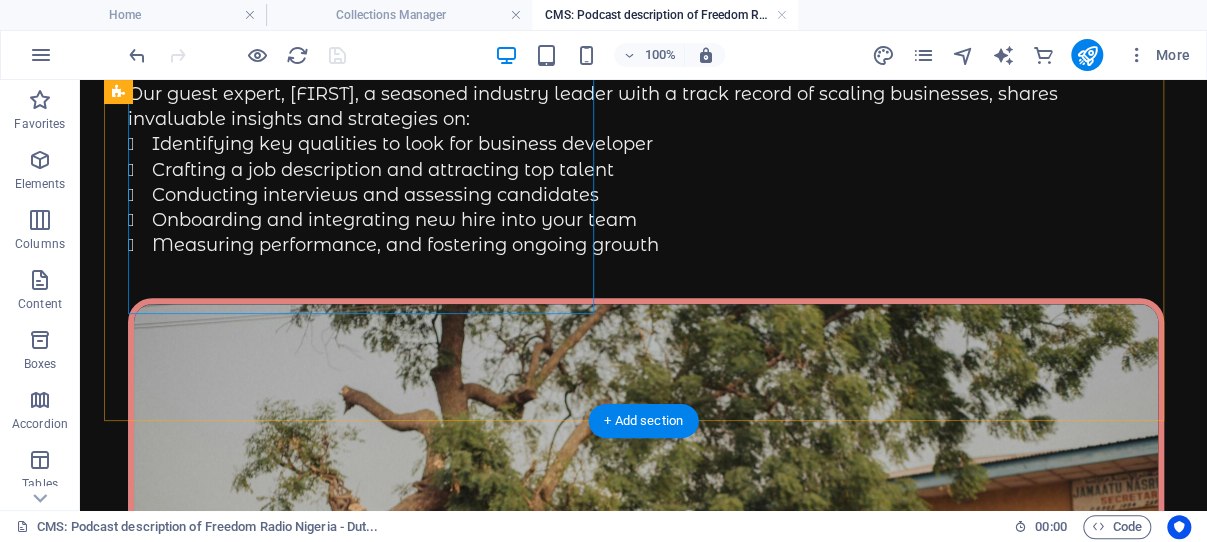 scroll, scrollTop: 711, scrollLeft: 0, axis: vertical 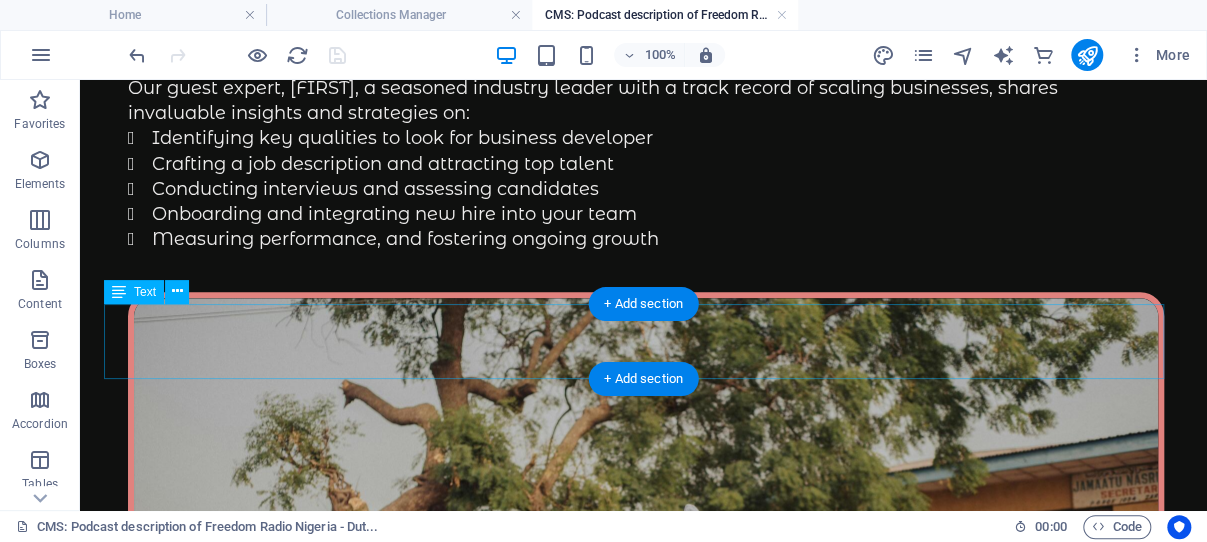 click on "Tune in to this radio station to gain the knowledge needed to make the right hire and supercharge your business development efforts. Don't miss out on this opportunity to learn from the best in the industry and take your business to the next level!" at bounding box center [643, 1018] 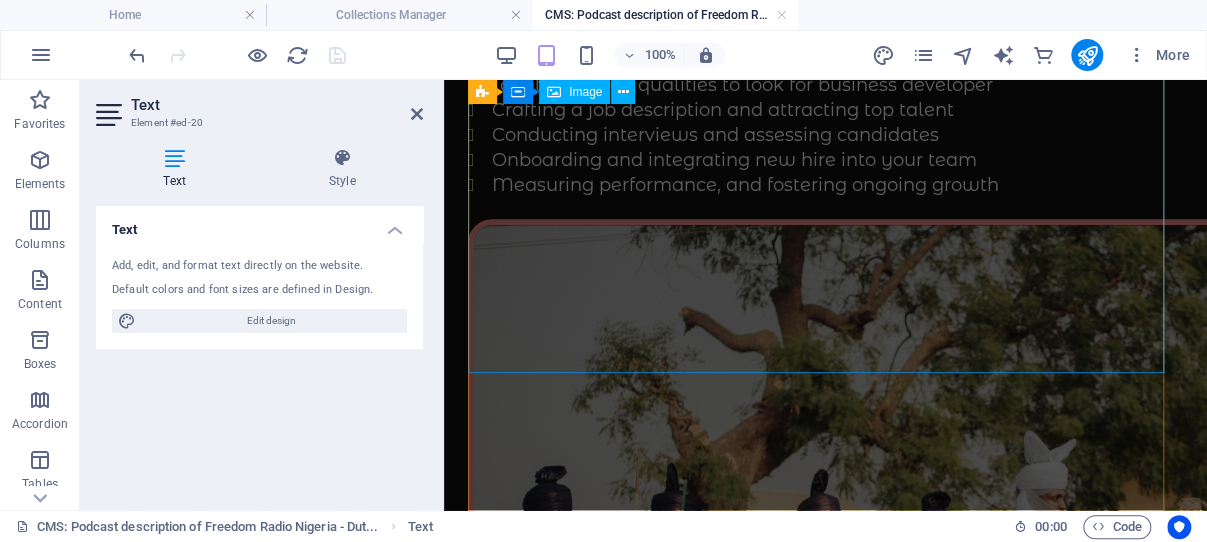 scroll, scrollTop: 520, scrollLeft: 0, axis: vertical 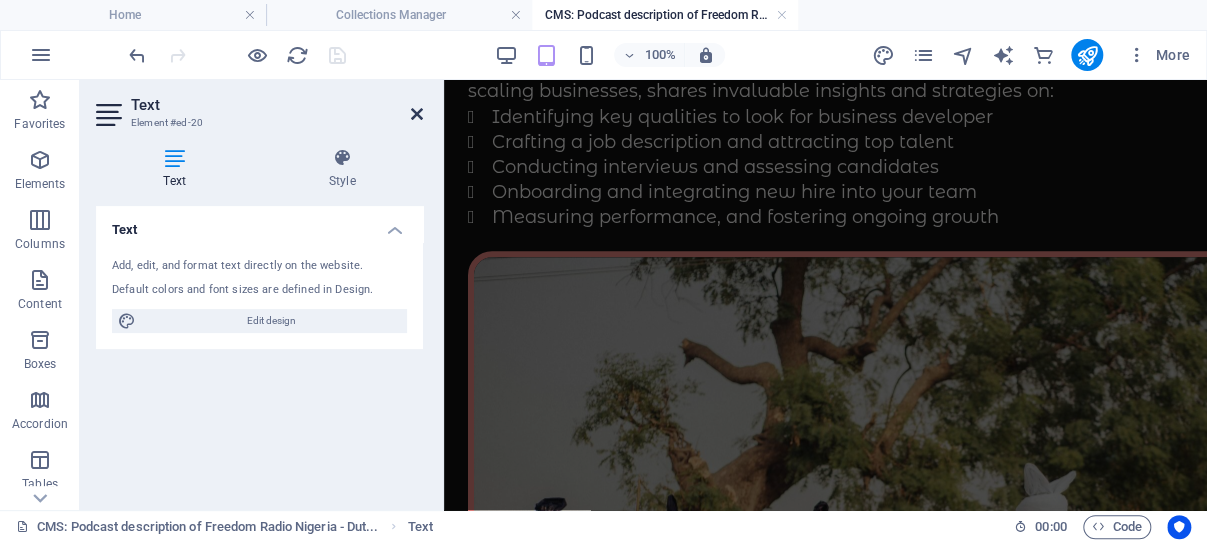 click at bounding box center [417, 114] 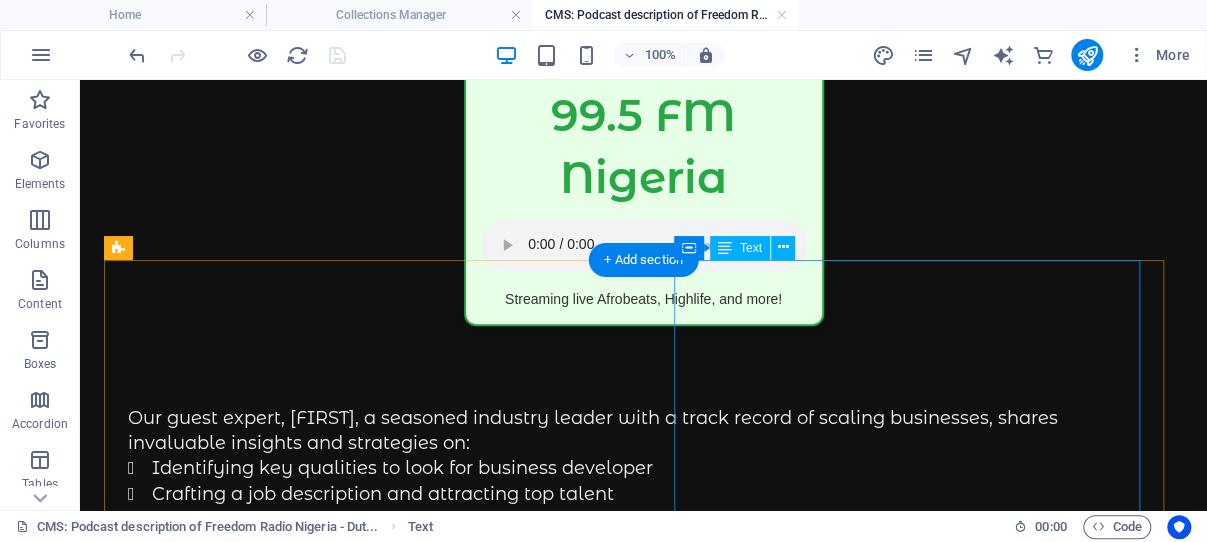 scroll, scrollTop: 202, scrollLeft: 0, axis: vertical 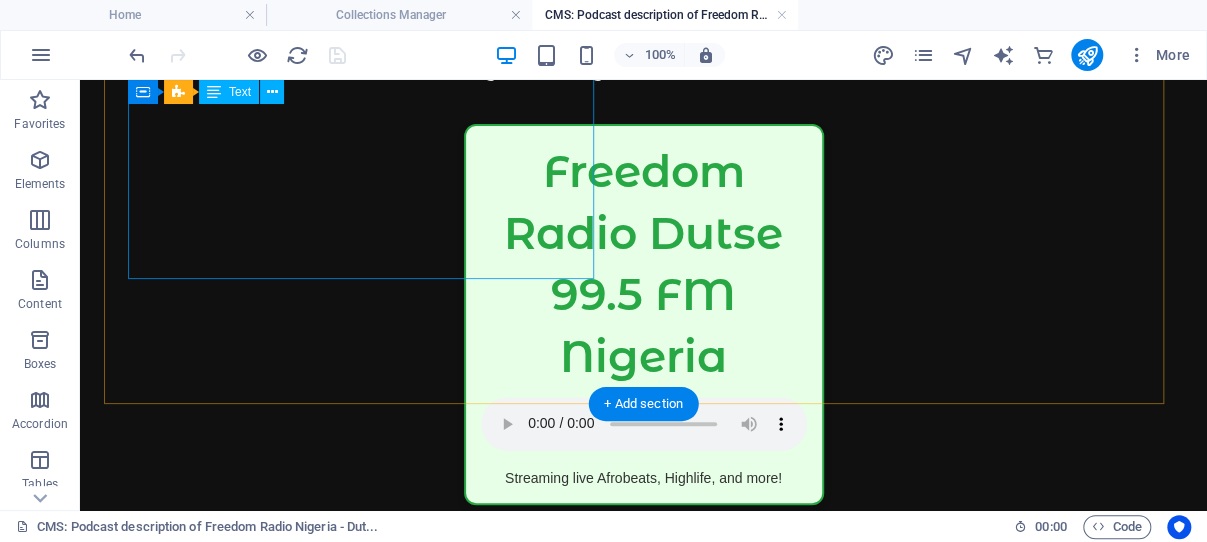 click on "Welcome to another brilliant live radio station from Nigeria, Freedom Radio Dutse 99.5 FM, where we unlock the secrets to achieving remarkable business growth. In this episode, we take a deep dive into the art of hiring an exceptional business developer. Whether you're a startup founder navigating uncharted waters or a seasoned business owner looking to amplify your market presence, finding the right individual to lead your business development efforts can be a game-changer." at bounding box center (643, 21) 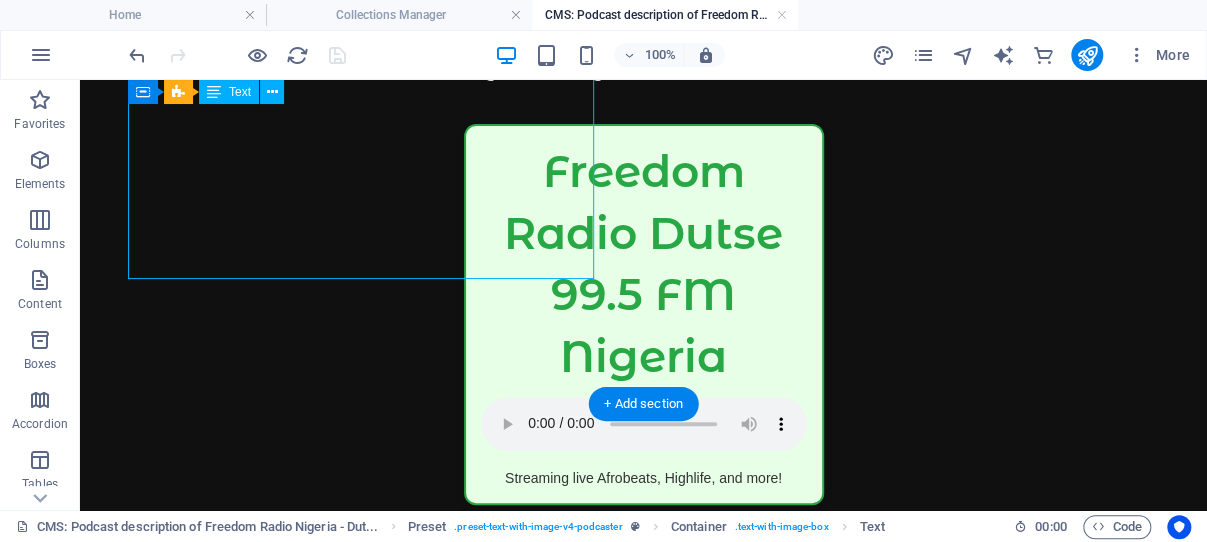 click on "Welcome to another brilliant live radio station from Nigeria, Freedom Radio Dutse 99.5 FM, where we unlock the secrets to achieving remarkable business growth. In this episode, we take a deep dive into the art of hiring an exceptional business developer. Whether you're a startup founder navigating uncharted waters or a seasoned business owner looking to amplify your market presence, finding the right individual to lead your business development efforts can be a game-changer." at bounding box center (643, 21) 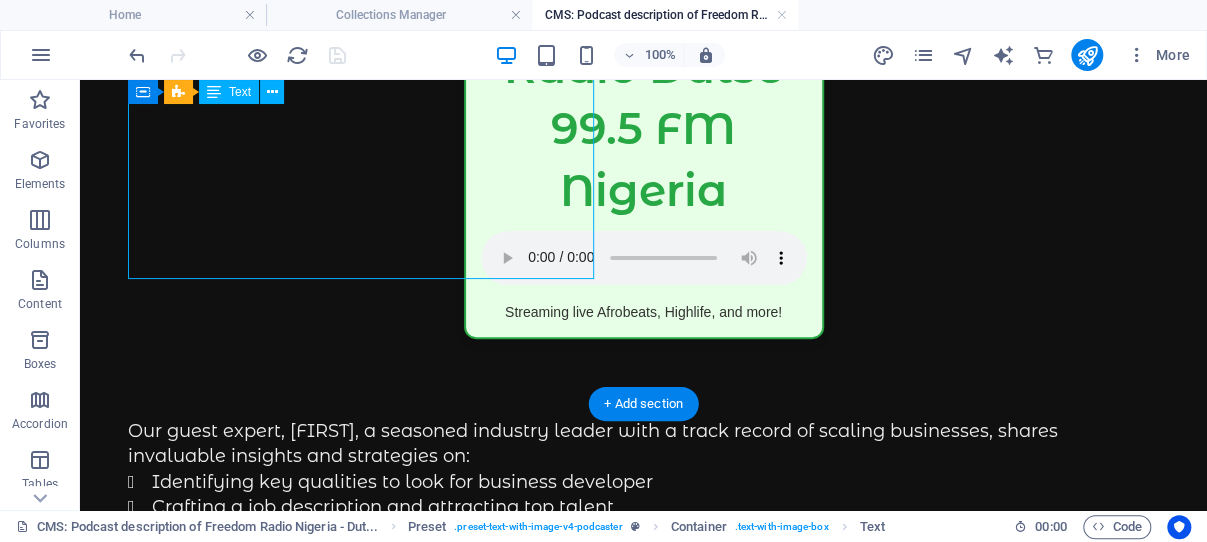 scroll, scrollTop: 274, scrollLeft: 0, axis: vertical 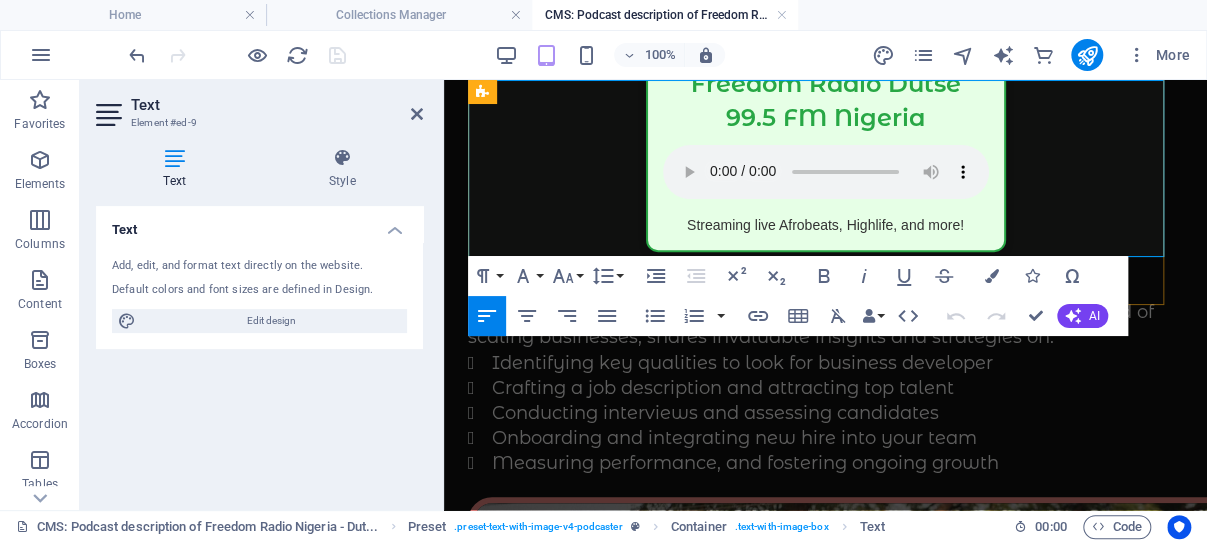 click on "Welcome to another brilliant live radio station from Nigeria, Freedom Radio Dutse 99.5 FM, where we unlock the secrets to achieving remarkable business growth. In this episode, we take a deep dive into the art of hiring an exceptional business developer. Whether you're a startup founder navigating uncharted waters or a seasoned business owner looking to amplify your market presence, finding the right individual to lead your business development efforts can be a game-changer." at bounding box center [825, -58] 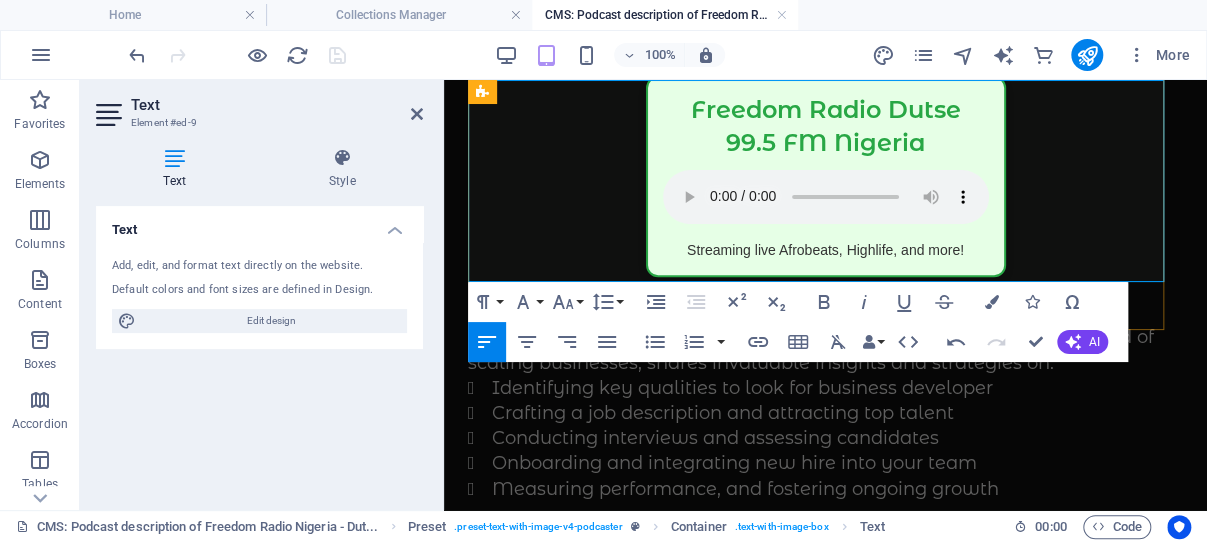 drag, startPoint x: 982, startPoint y: 243, endPoint x: 588, endPoint y: 276, distance: 395.37958 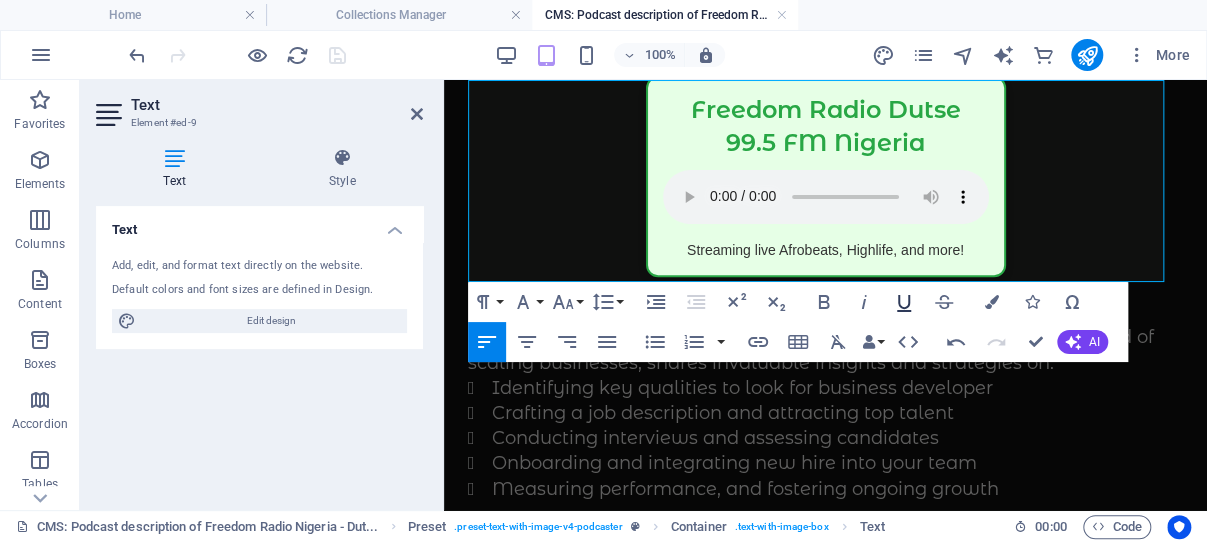 click 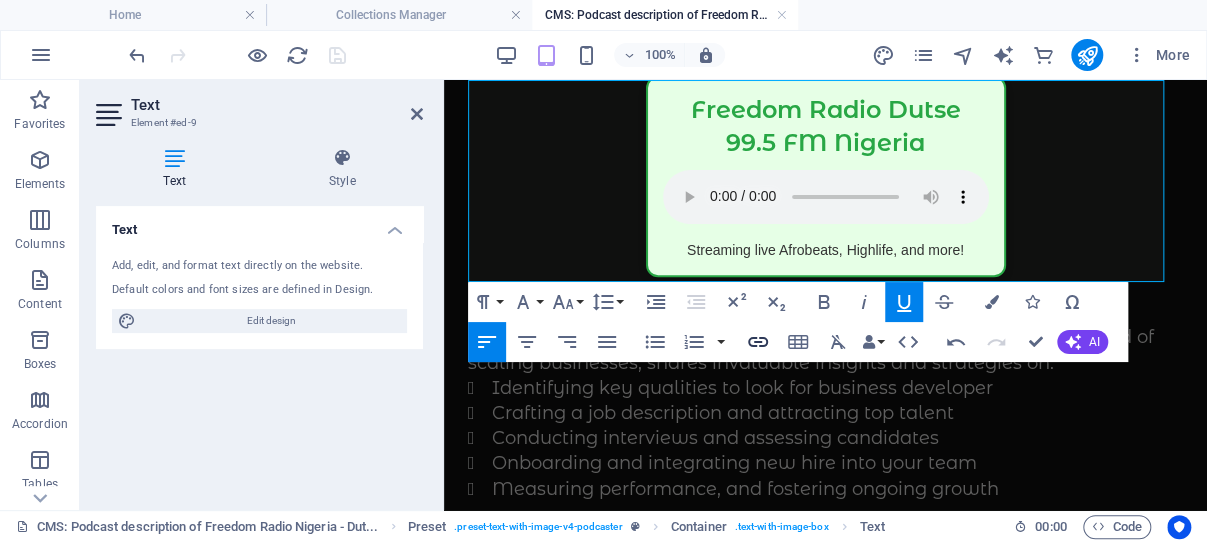 click 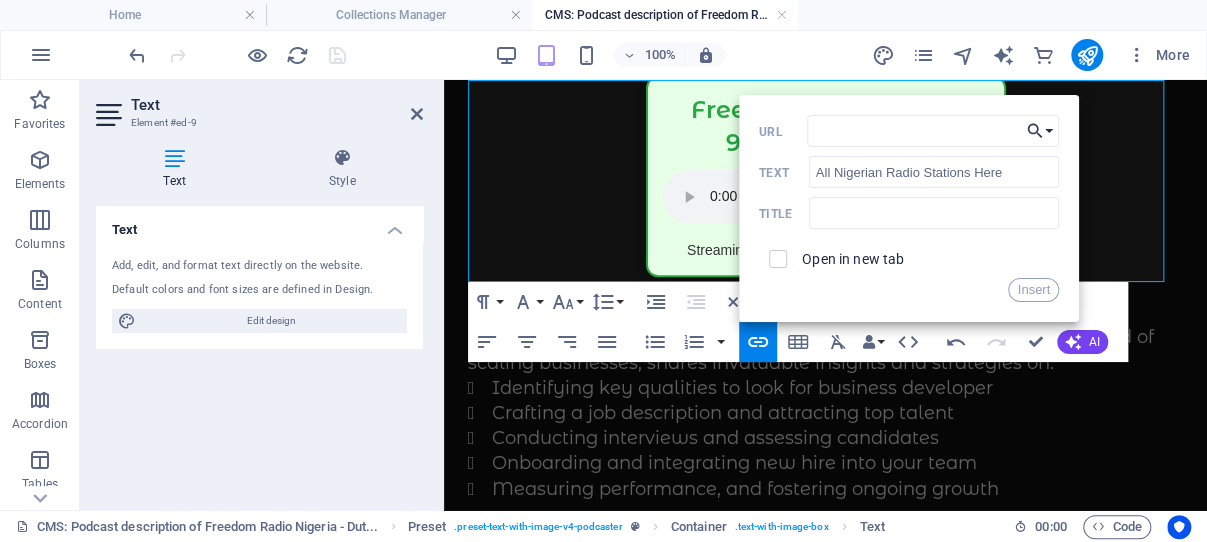 click on "Choose Link" at bounding box center (1040, 131) 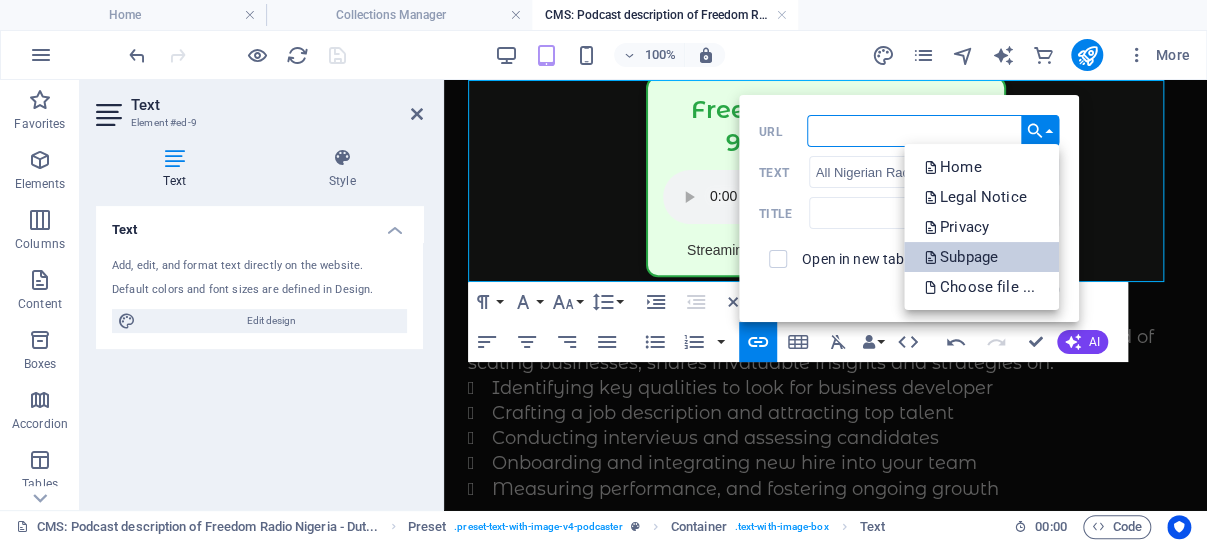 click on "Subpage" at bounding box center (963, 257) 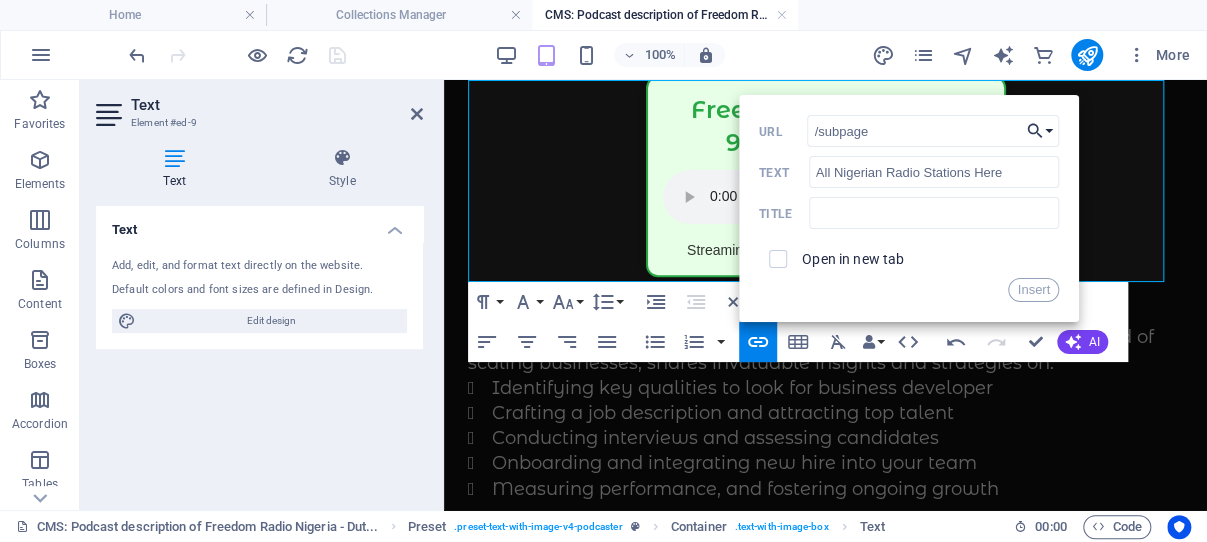 click on "Choose Link" at bounding box center [1040, 131] 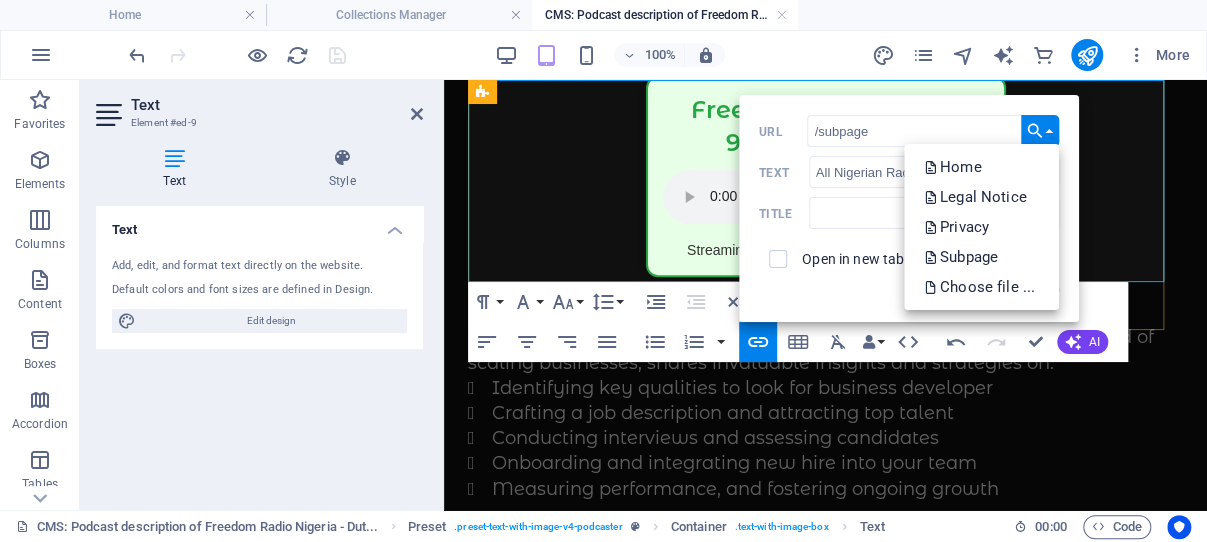 click on "Welcome to another brilliant live radio station from Nigeria, Freedom Radio Dutse 99.5 FM, where we unlock the secrets to achieving remarkable business growth. In this episode, we take a deep dive into the art of hiring an exceptional business developer. Whether you're a startup founder navigating uncharted waters or a seasoned business owner looking to amplify your market presence, finding the right individual to lead your business development efforts can be a game-changer. -  All Nigerian Radio Stations Here  -" at bounding box center (825, -45) 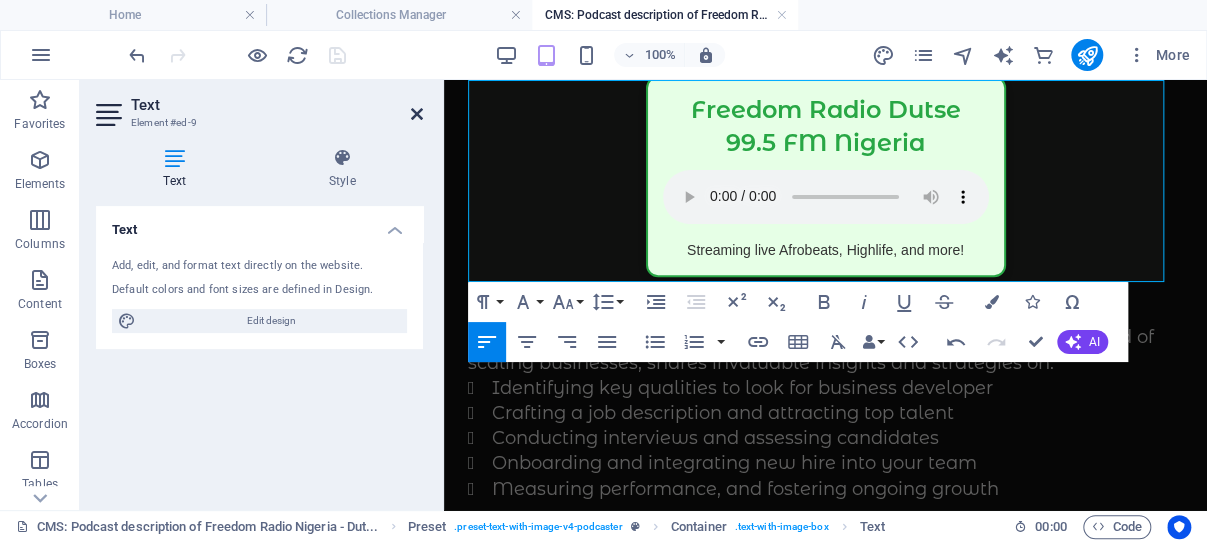click at bounding box center (417, 114) 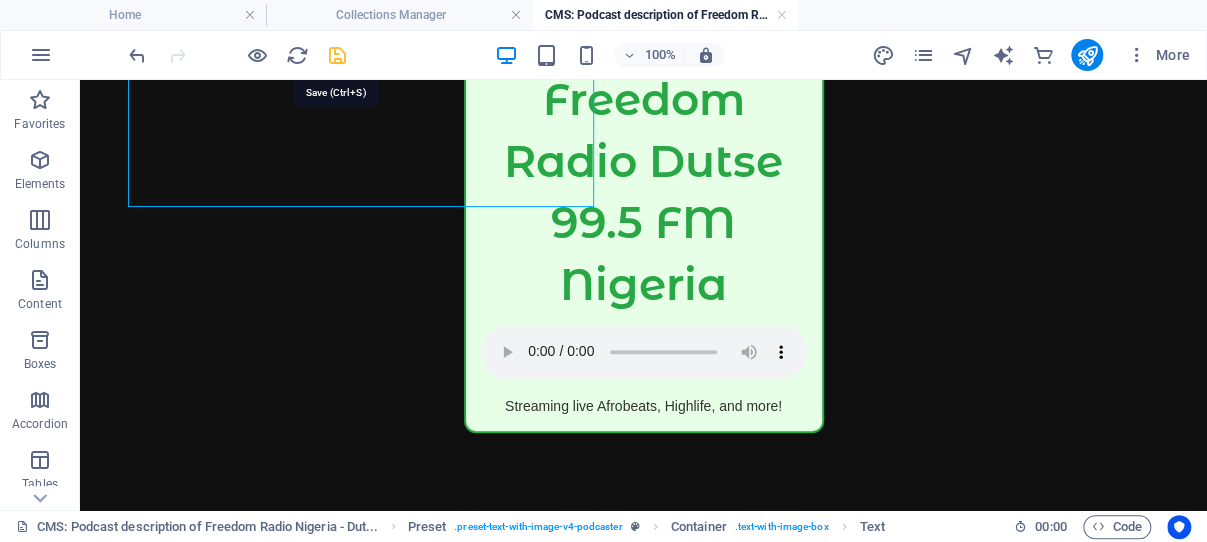 click at bounding box center [337, 55] 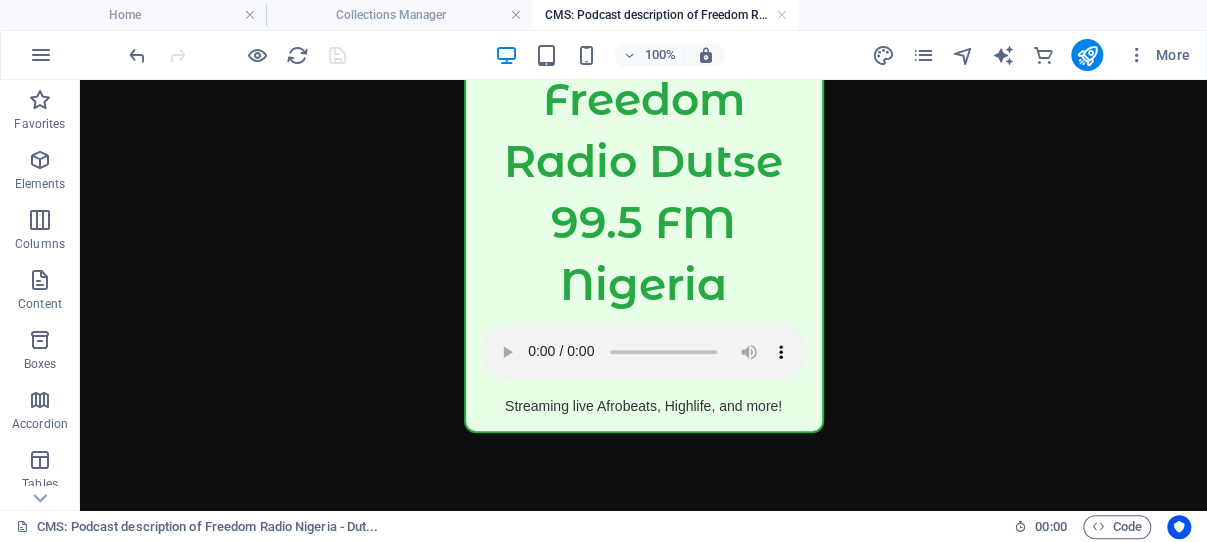 scroll, scrollTop: 0, scrollLeft: 0, axis: both 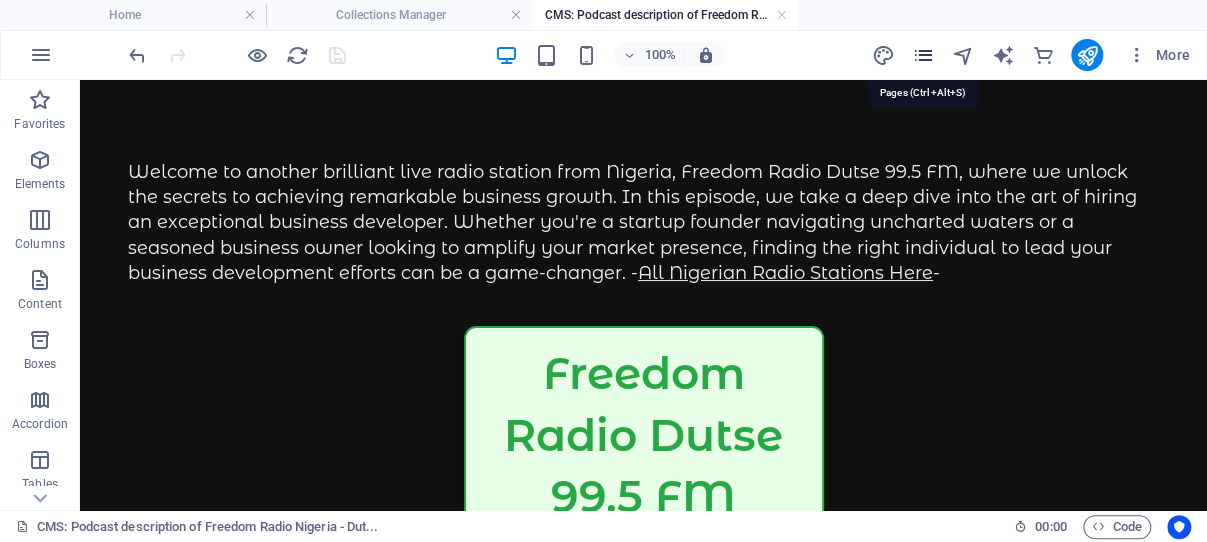 click at bounding box center [922, 55] 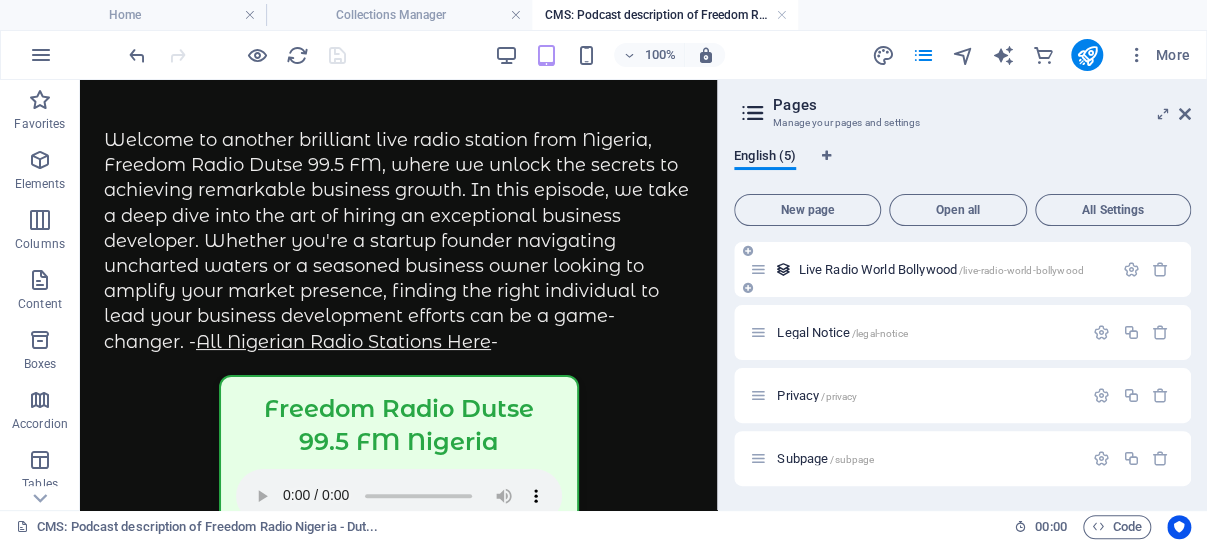 scroll, scrollTop: 0, scrollLeft: 0, axis: both 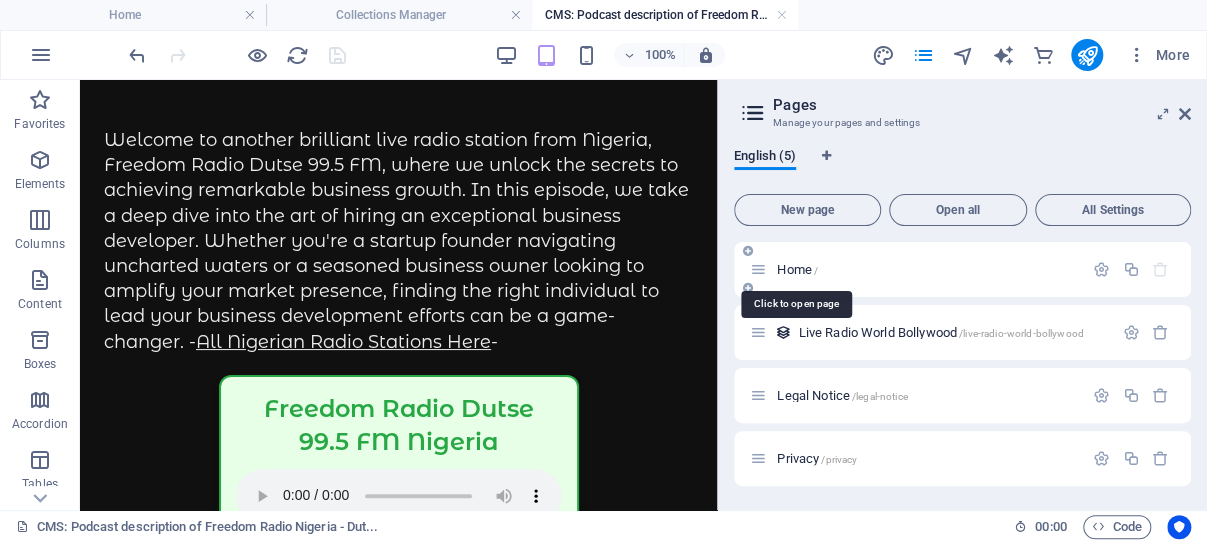 click on "Home /" at bounding box center [797, 269] 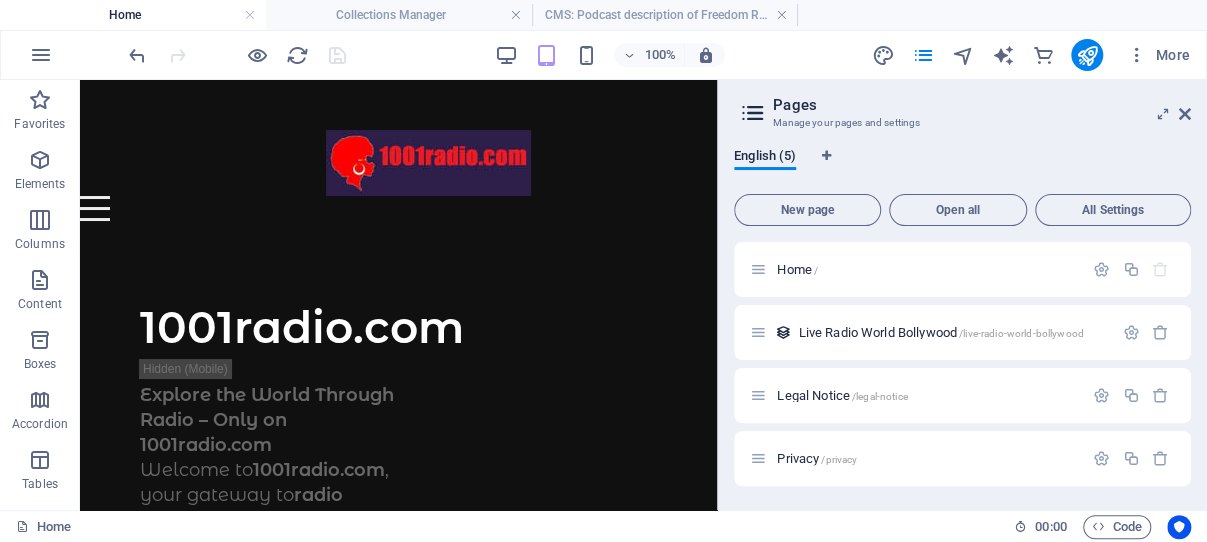 drag, startPoint x: 1185, startPoint y: 111, endPoint x: 1165, endPoint y: 113, distance: 20.09975 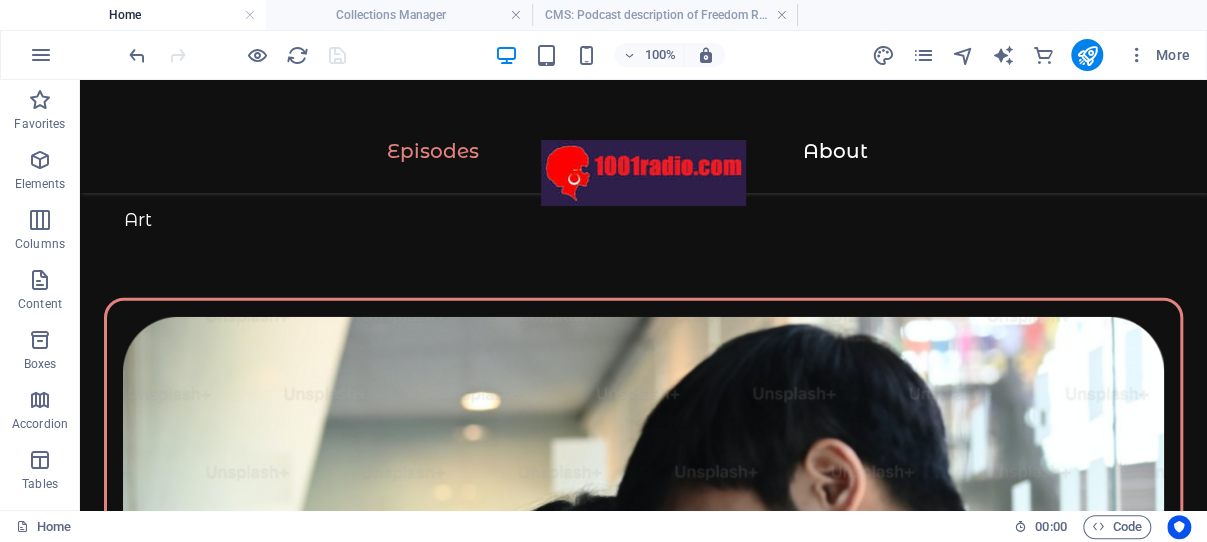 scroll, scrollTop: 1802, scrollLeft: 0, axis: vertical 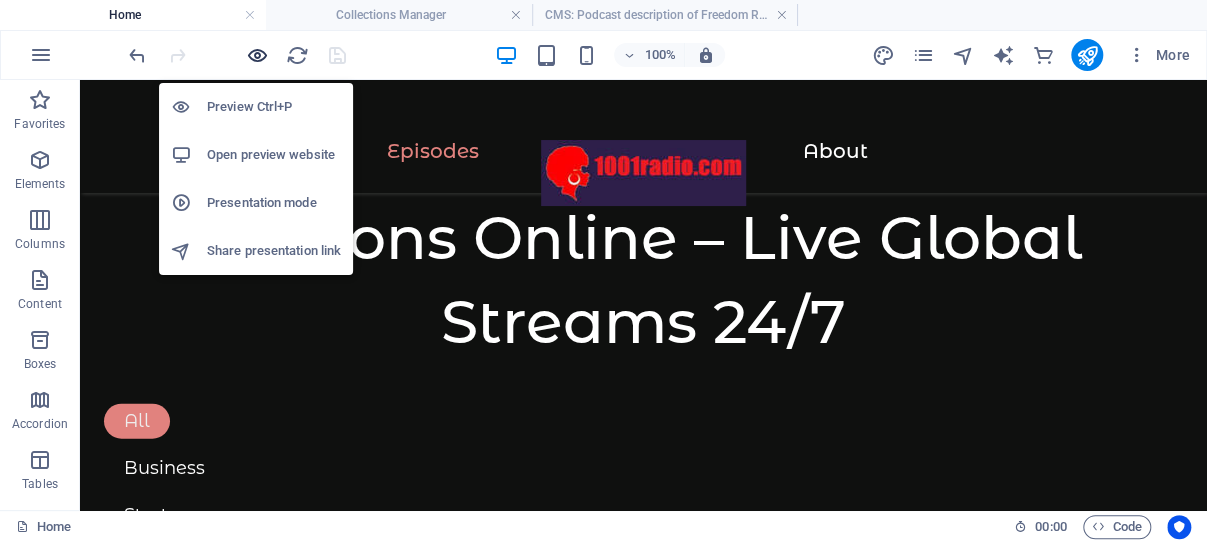 click at bounding box center (257, 55) 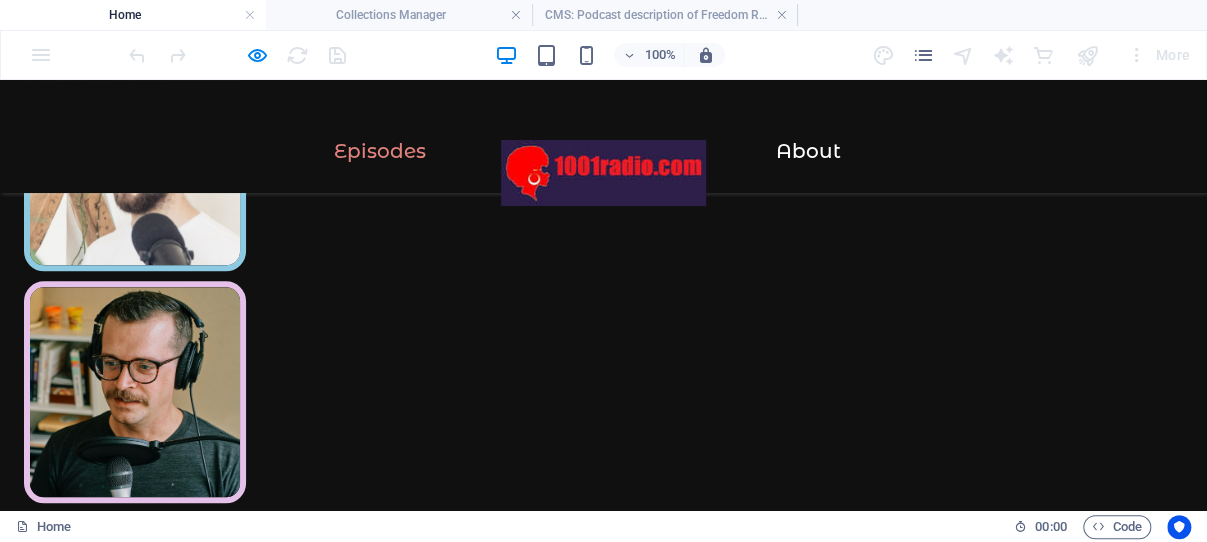 scroll, scrollTop: 771, scrollLeft: 0, axis: vertical 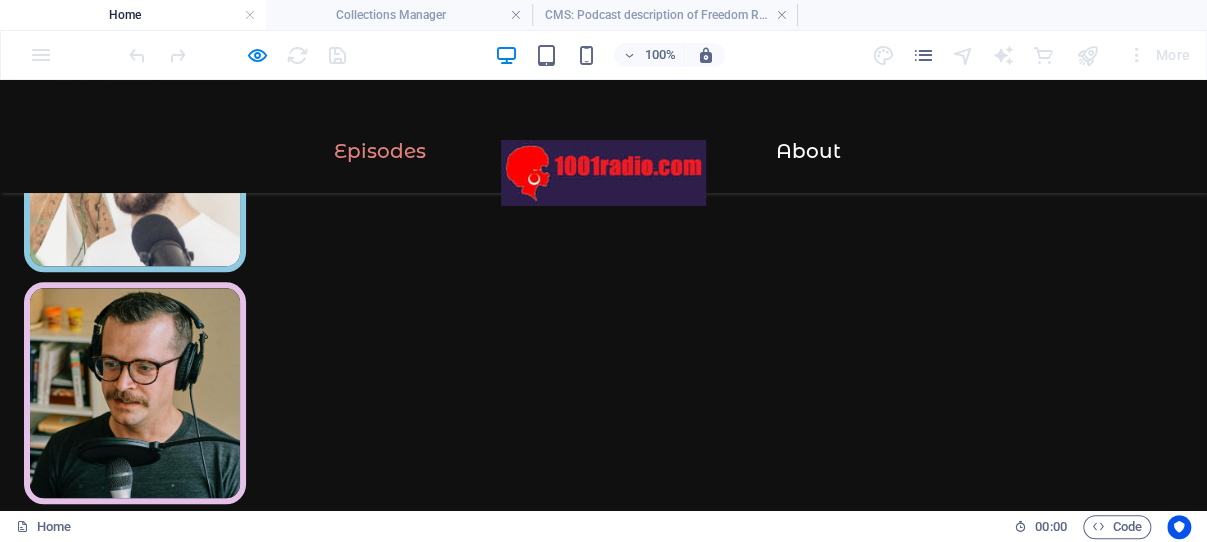 click on "Business" at bounding box center [84, 1304] 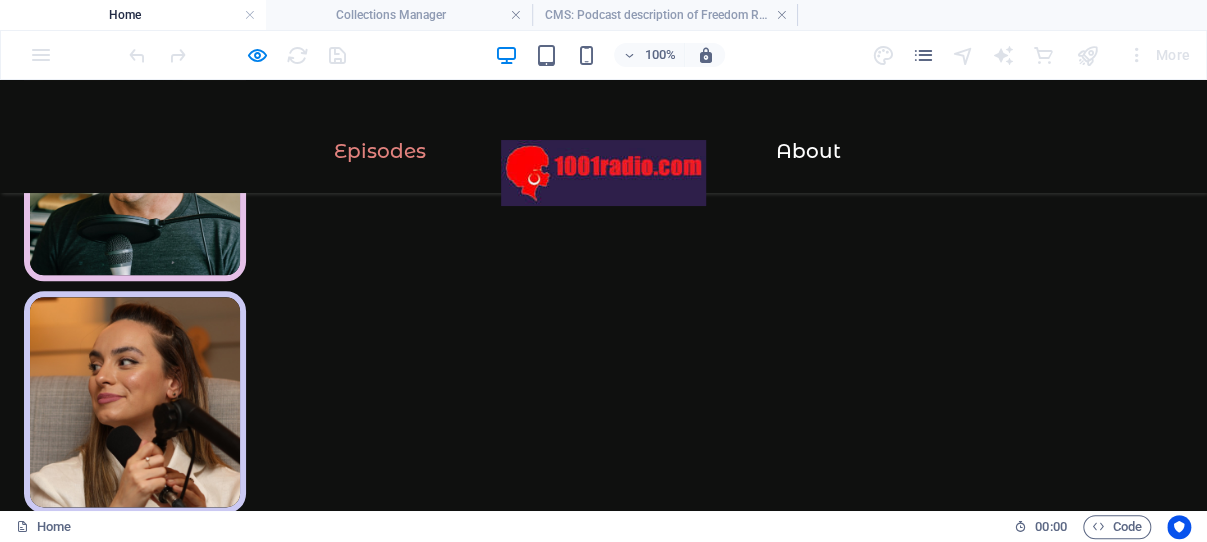 scroll, scrollTop: 771, scrollLeft: 0, axis: vertical 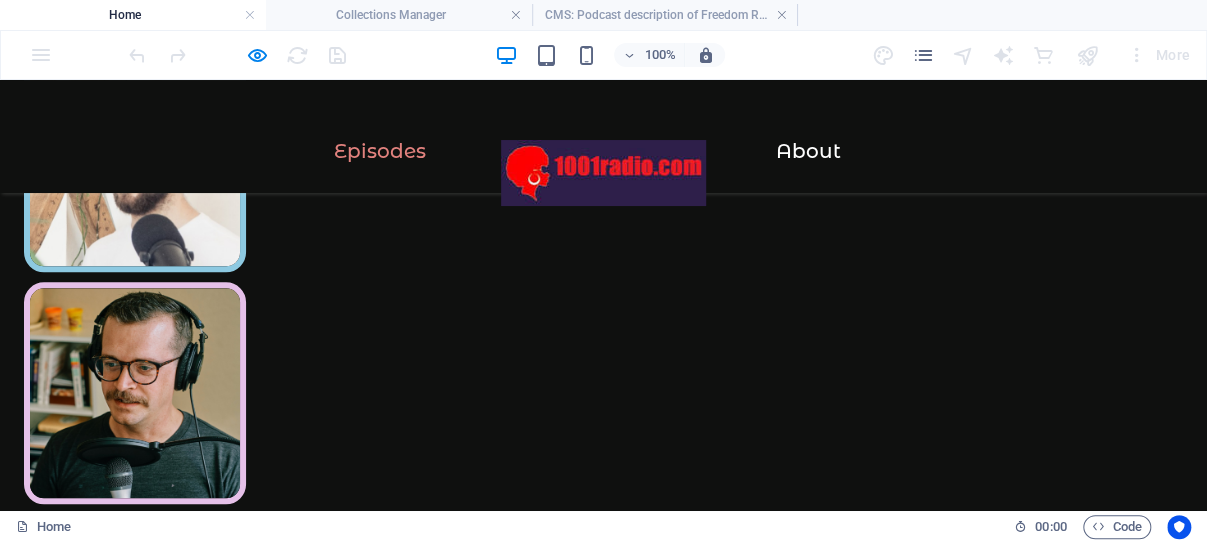 click on "Art" at bounding box center (58, 1540) 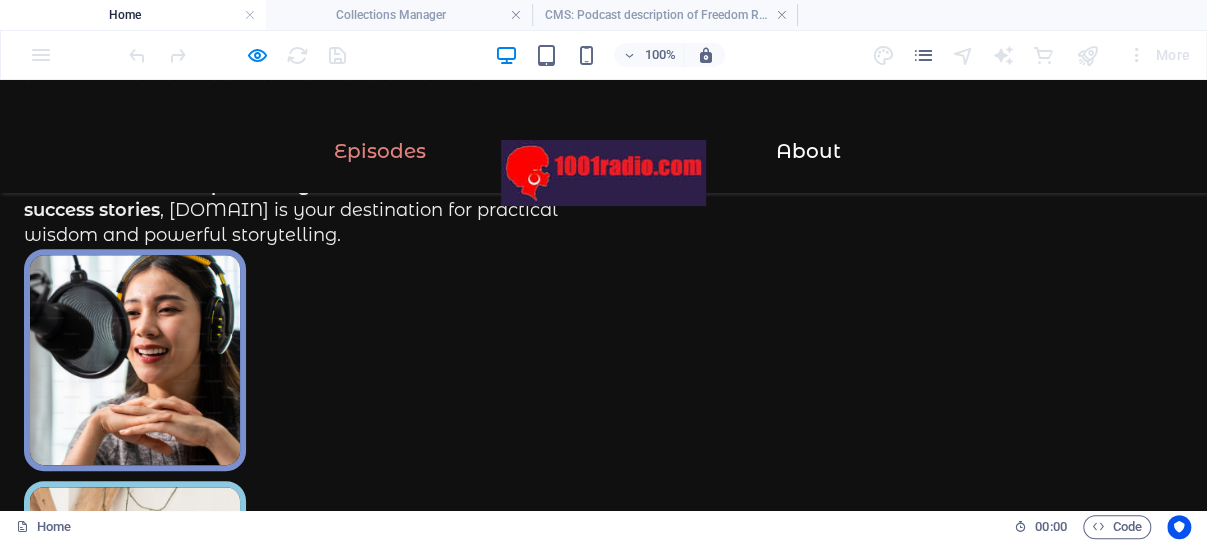 scroll, scrollTop: 241, scrollLeft: 0, axis: vertical 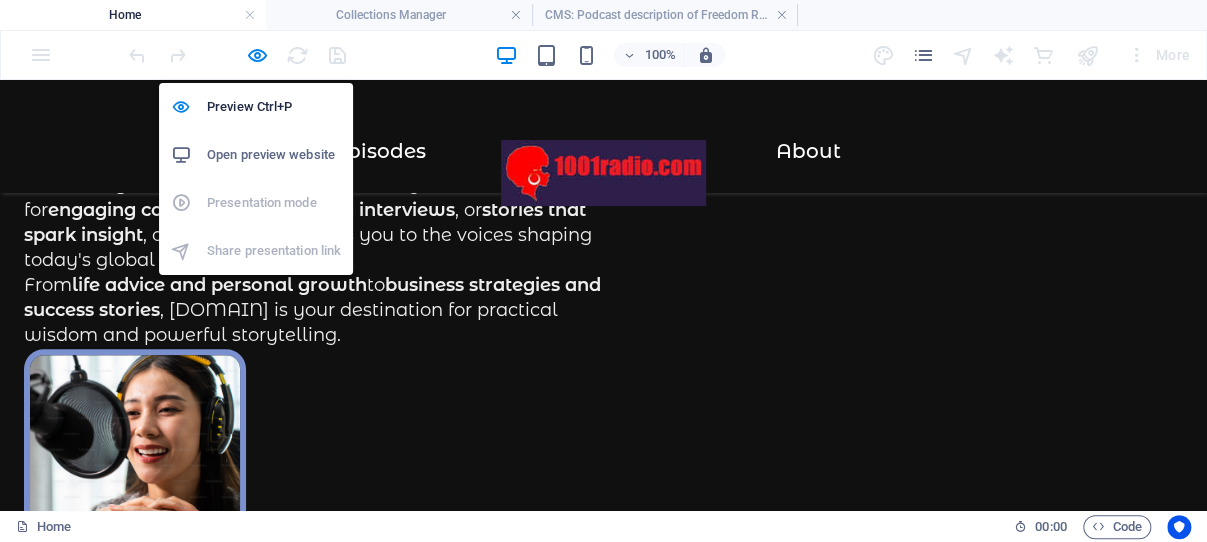 click on "Open preview website" at bounding box center [274, 155] 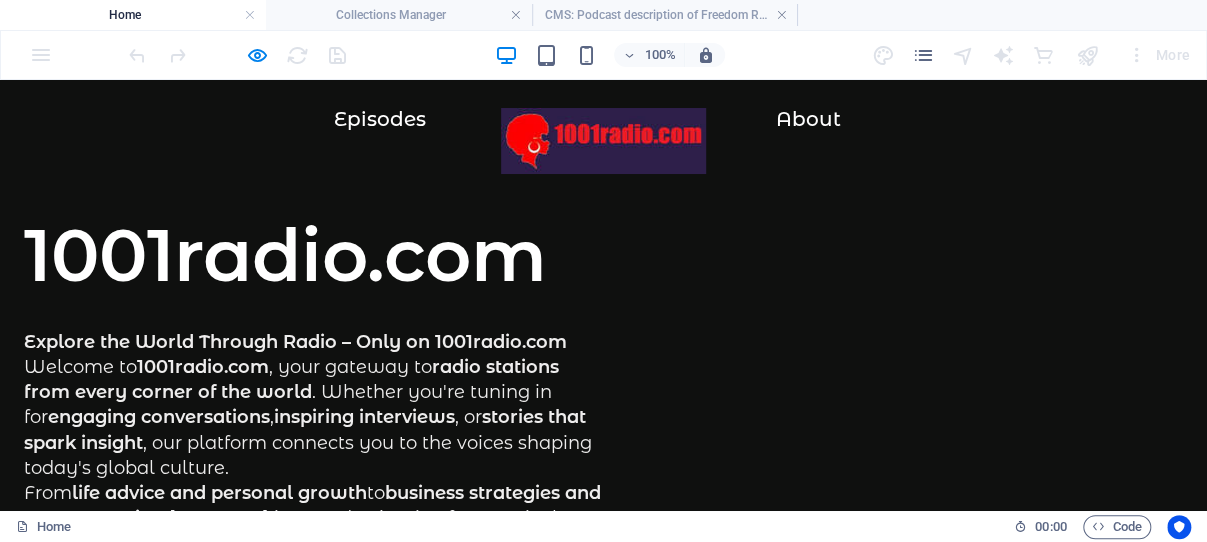 scroll, scrollTop: 0, scrollLeft: 0, axis: both 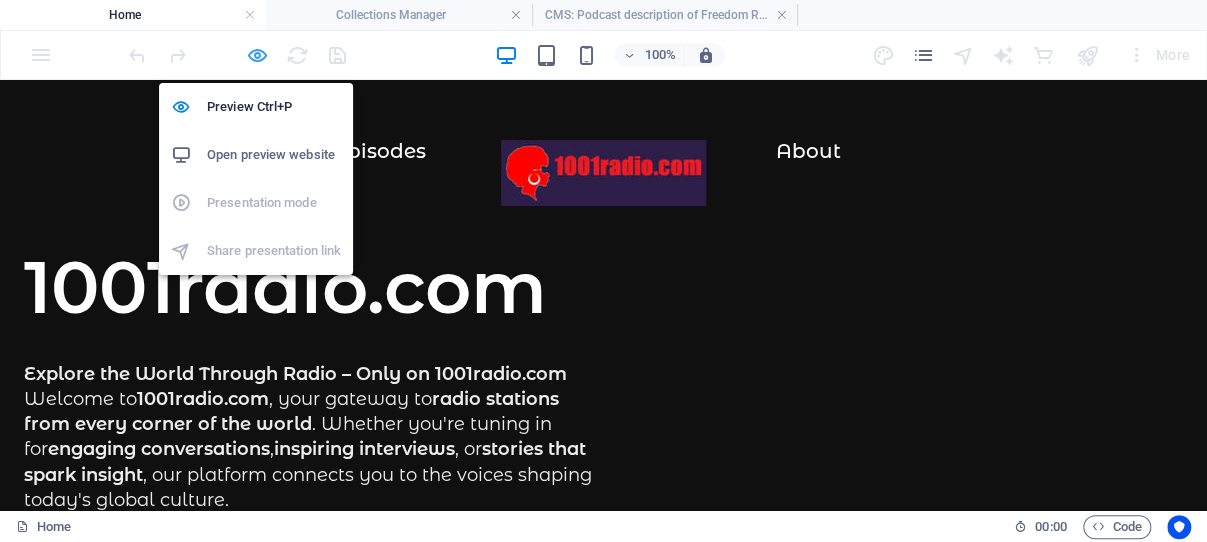 click at bounding box center [257, 55] 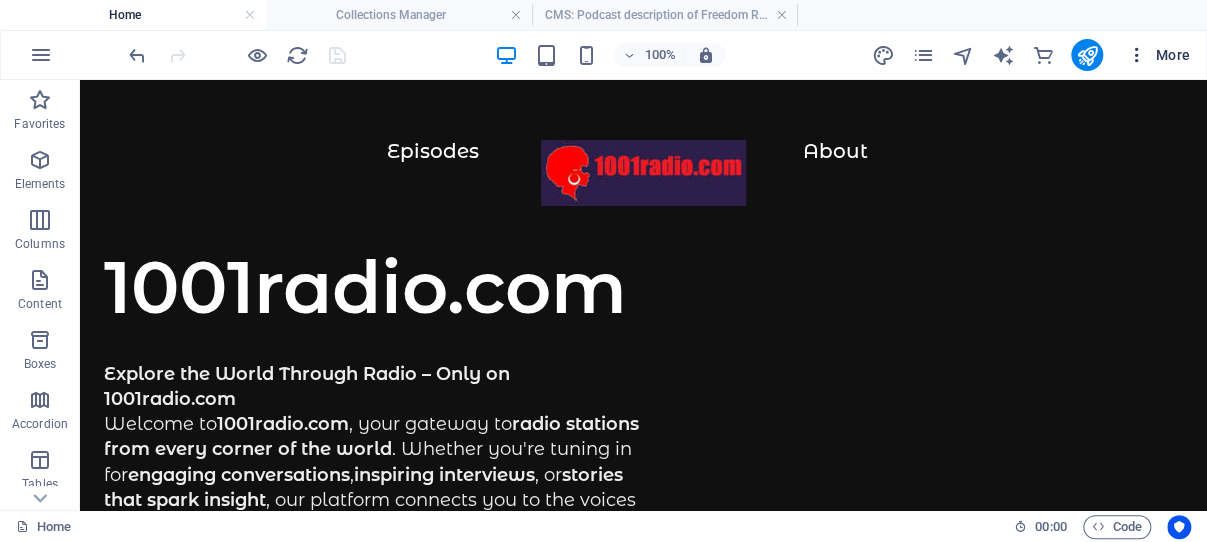click at bounding box center [1137, 55] 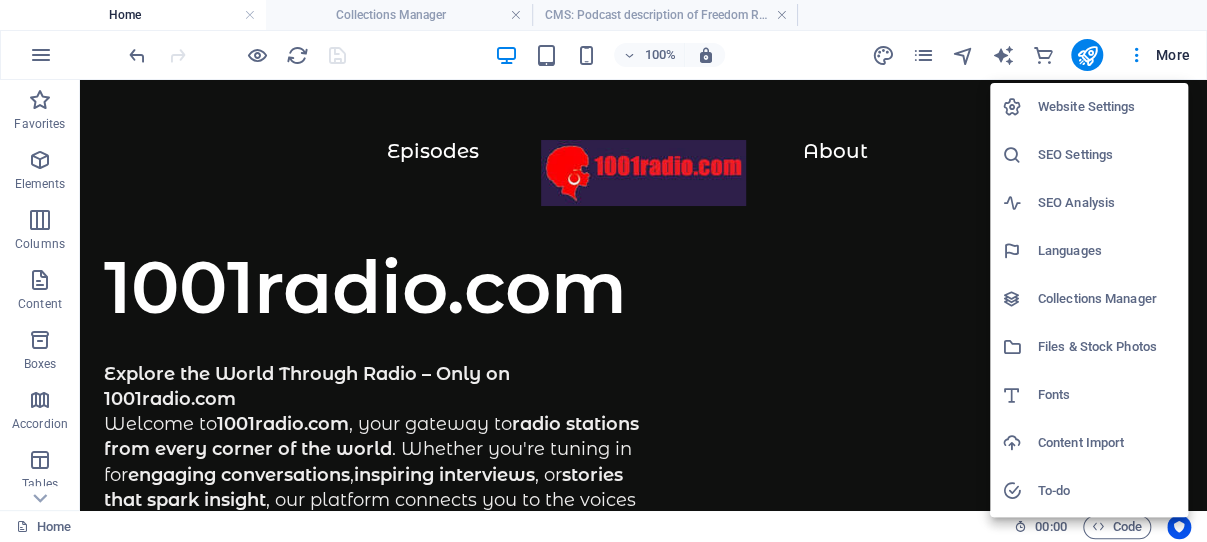 click at bounding box center [603, 271] 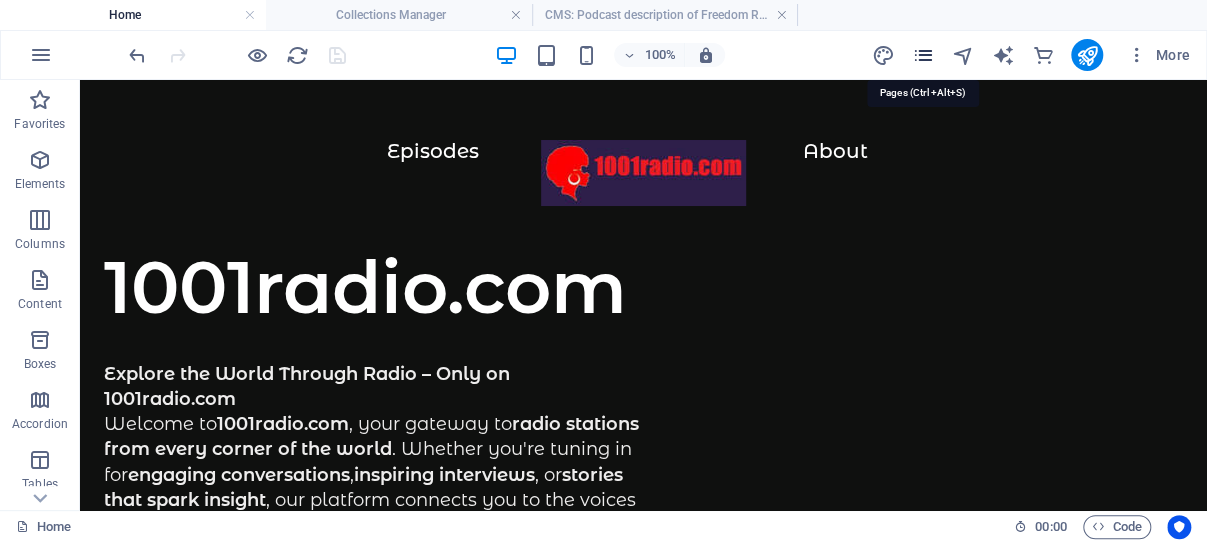 click at bounding box center [922, 55] 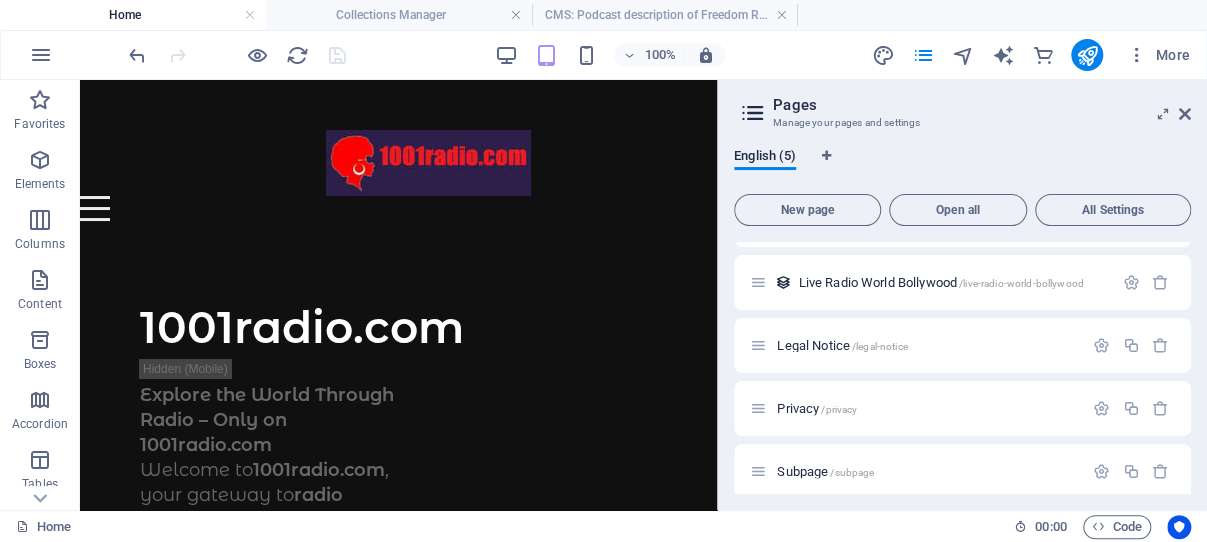 scroll, scrollTop: 63, scrollLeft: 0, axis: vertical 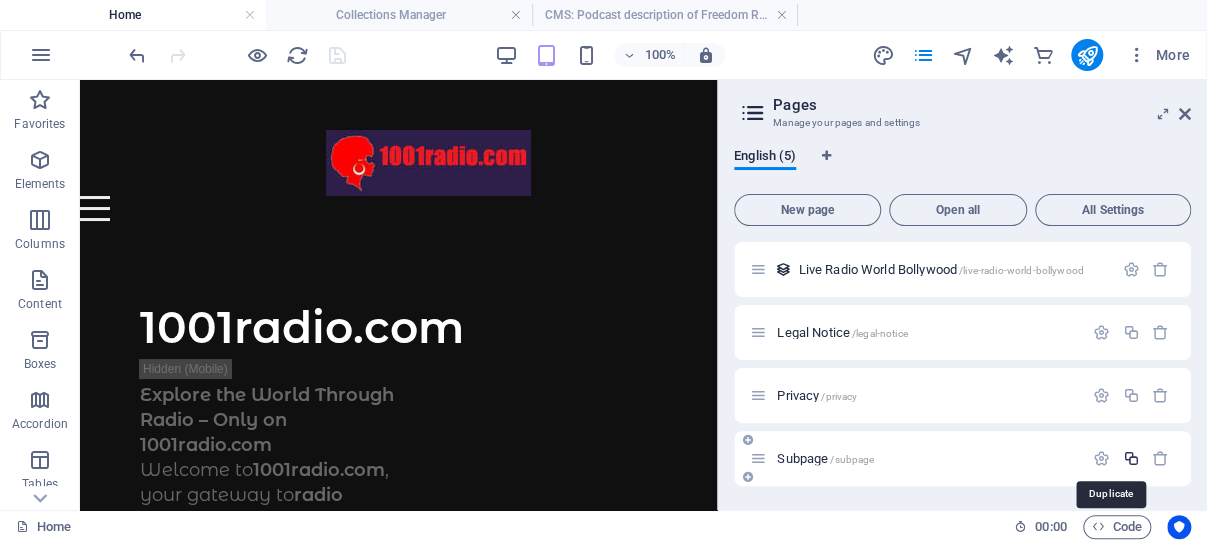 click at bounding box center (1130, 458) 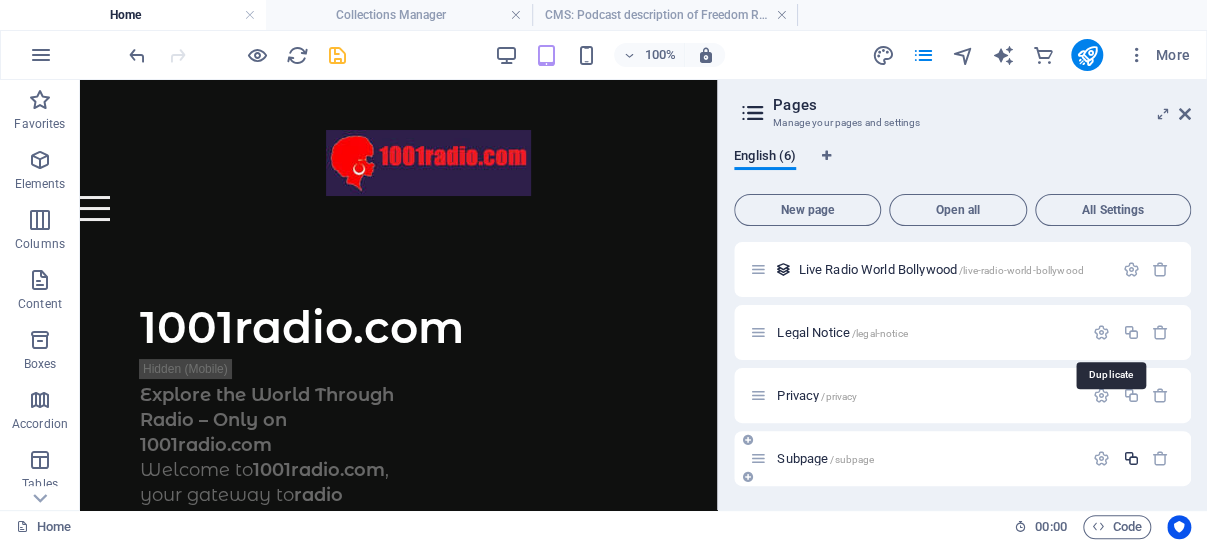 scroll, scrollTop: 182, scrollLeft: 0, axis: vertical 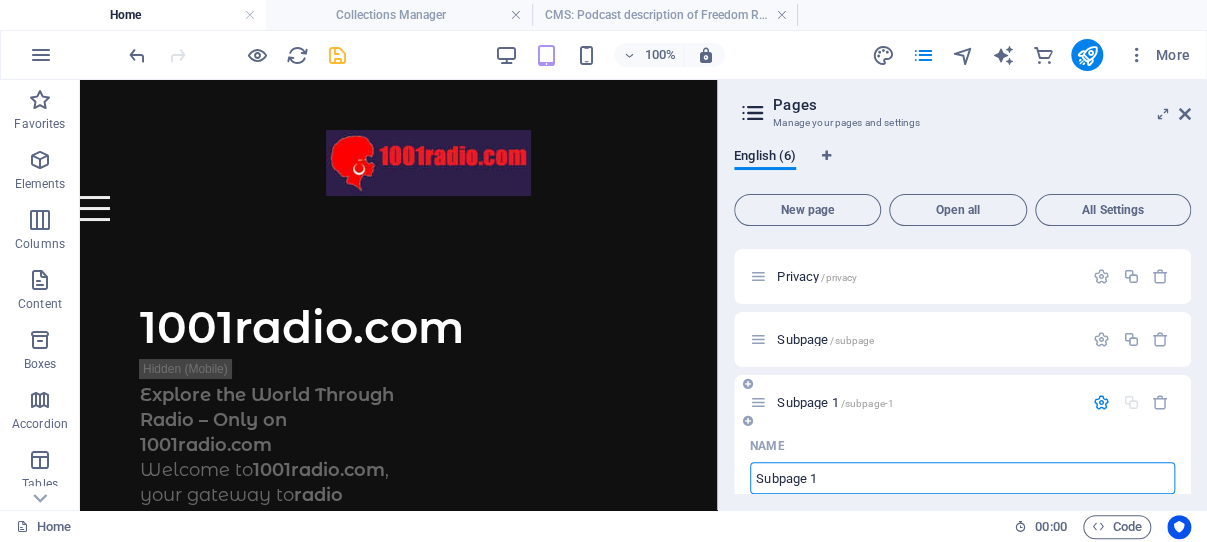 drag, startPoint x: 822, startPoint y: 477, endPoint x: 759, endPoint y: 475, distance: 63.03174 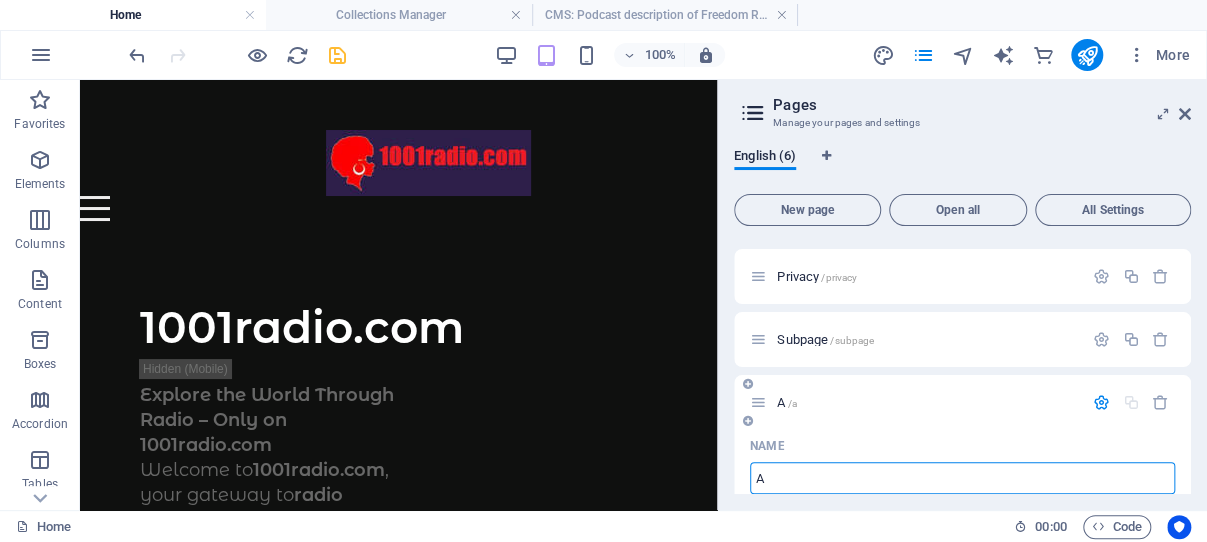 type on "A" 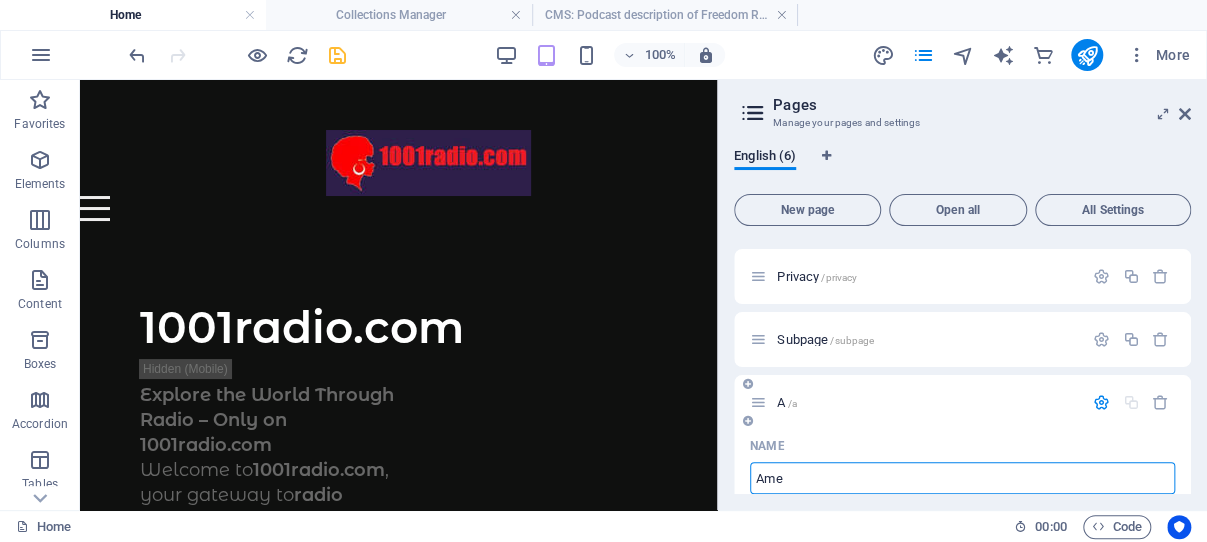 type on "Ame" 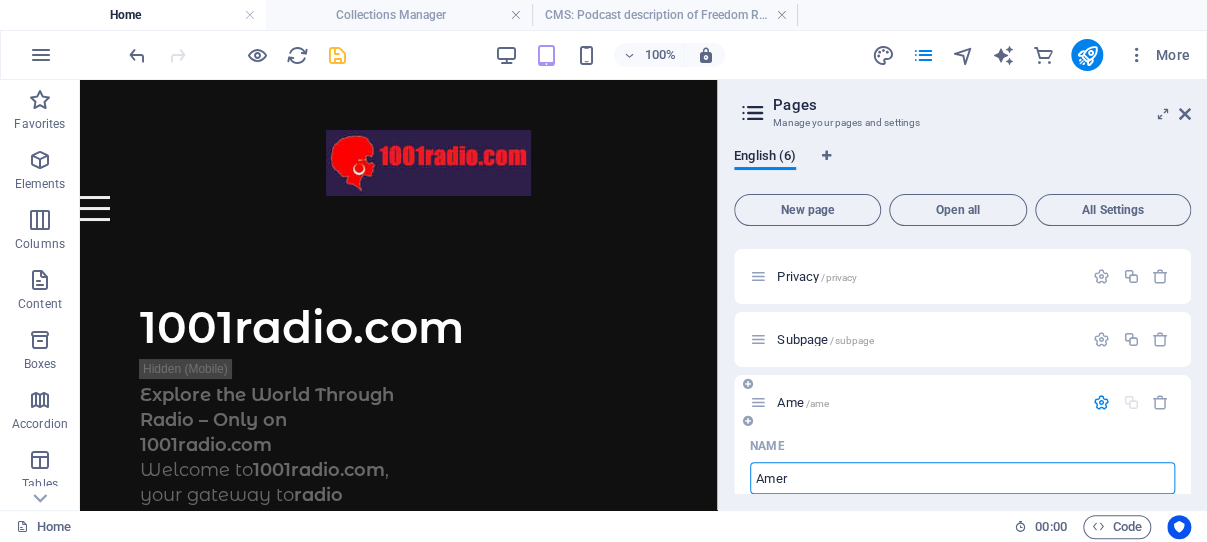 type on "Ameri" 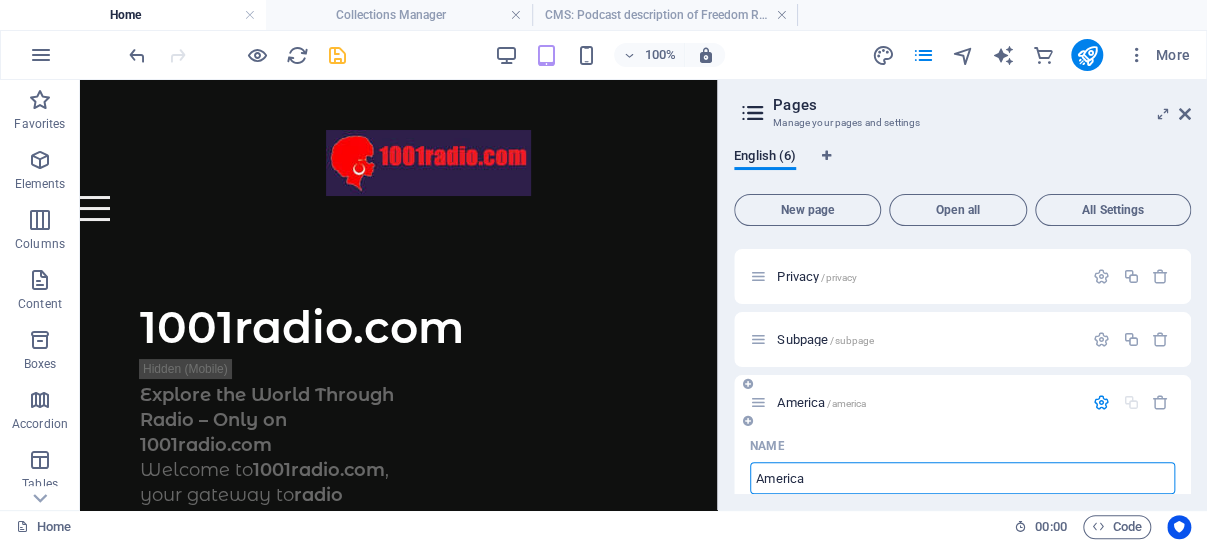 type on "America" 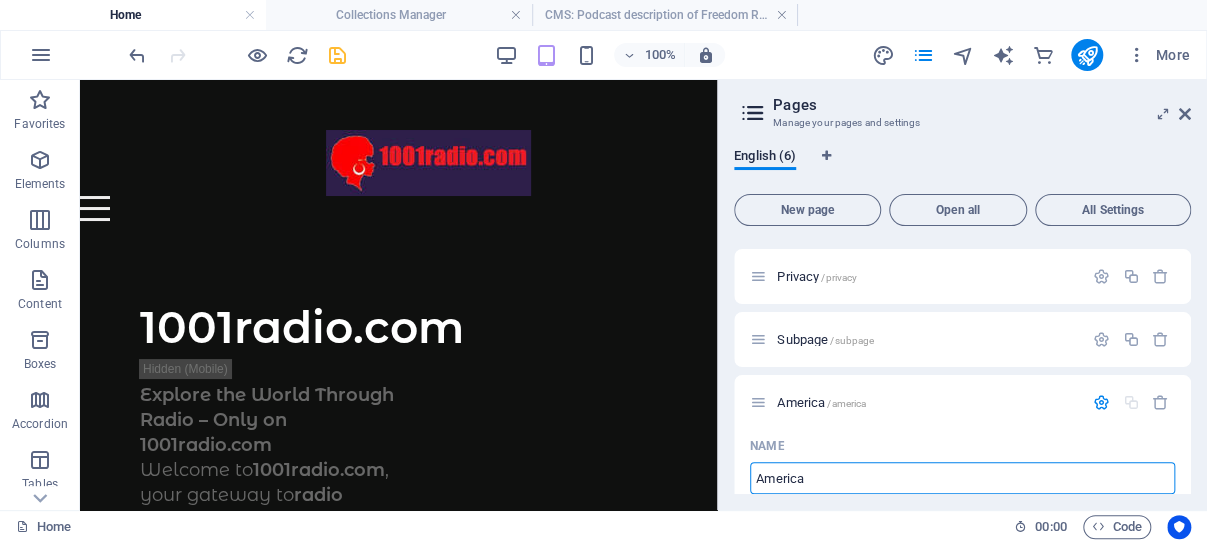 type on "America" 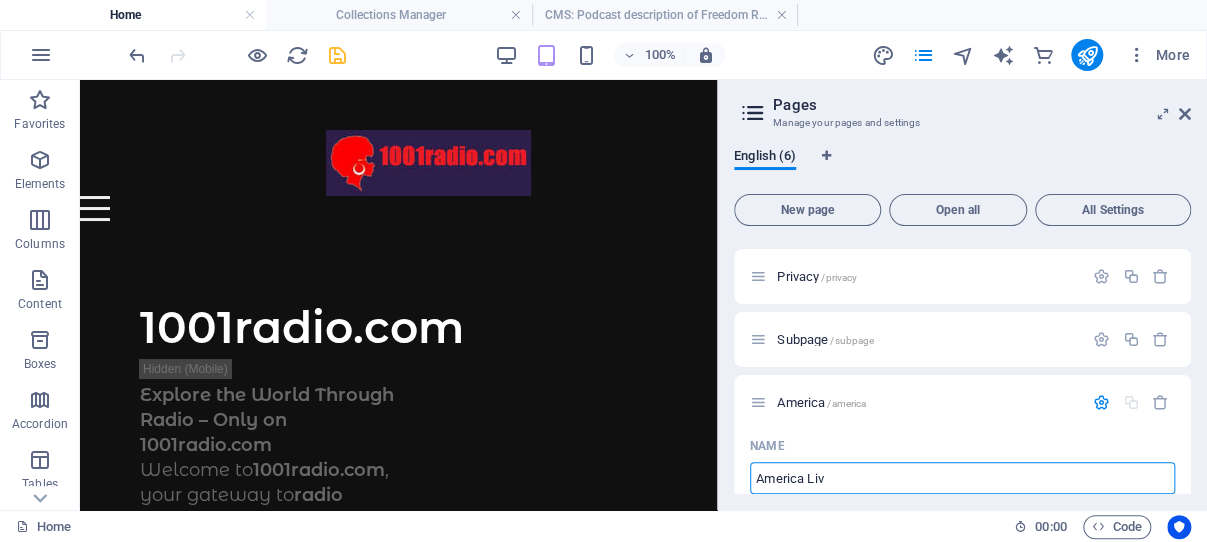 type on "America Live" 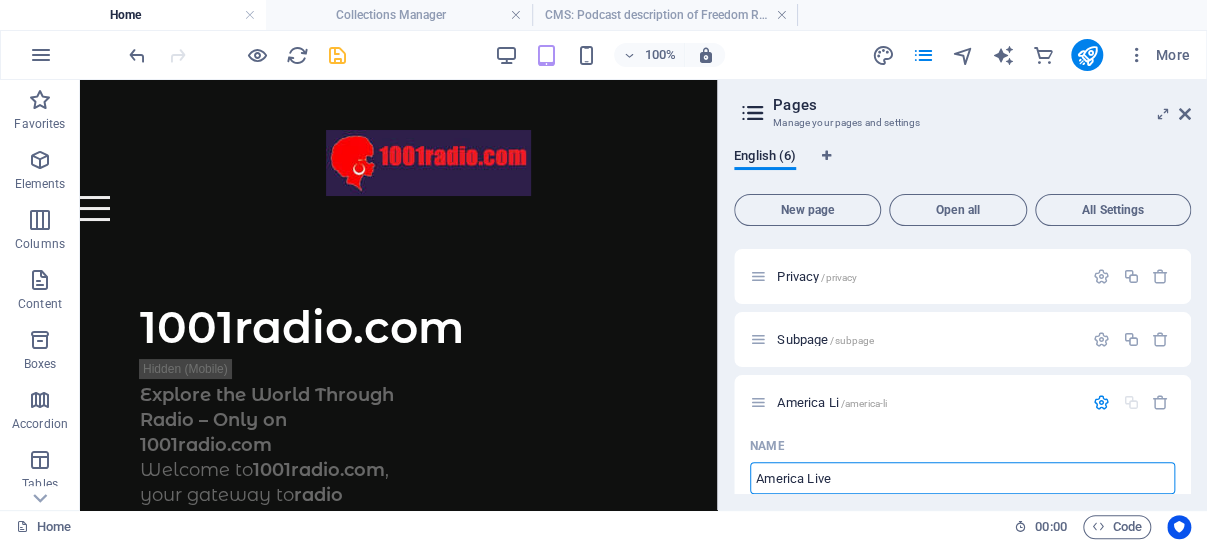 type on "/america-li" 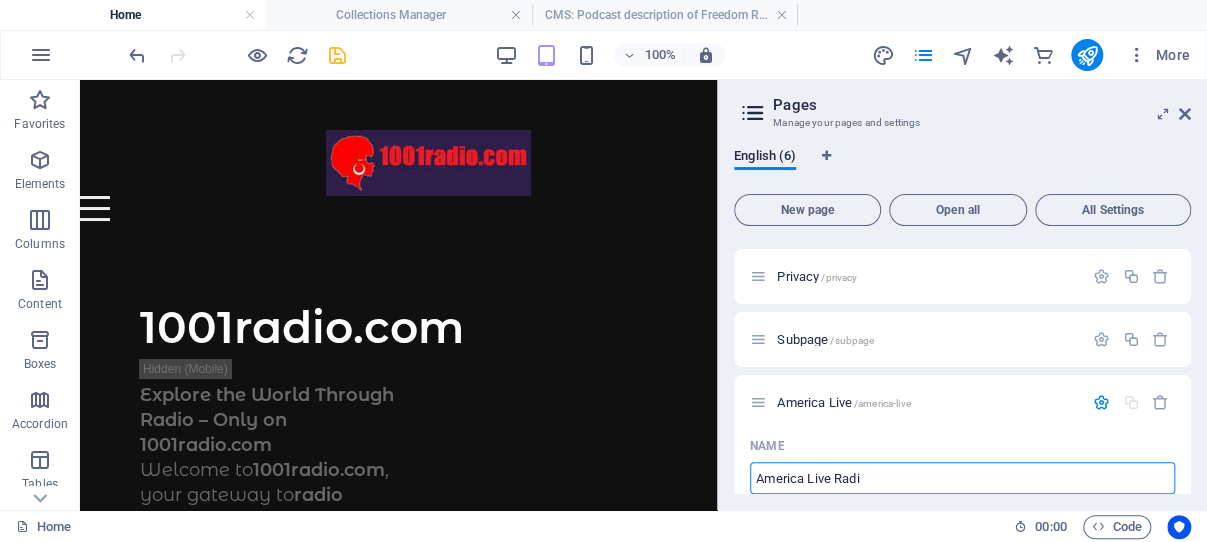 type on "America Live Radio" 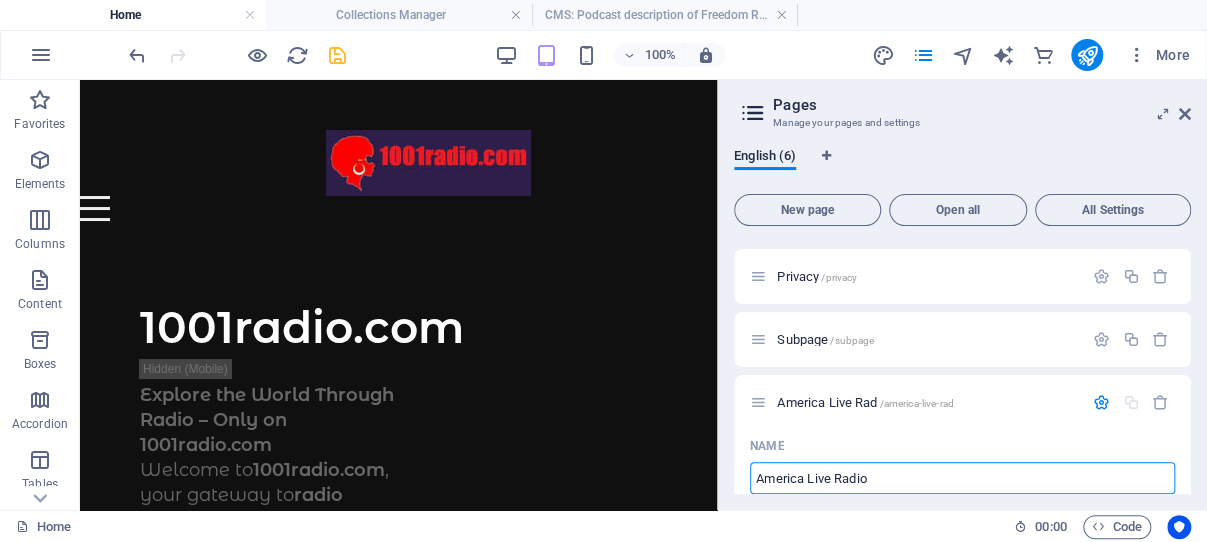 type on "/america-live-rad" 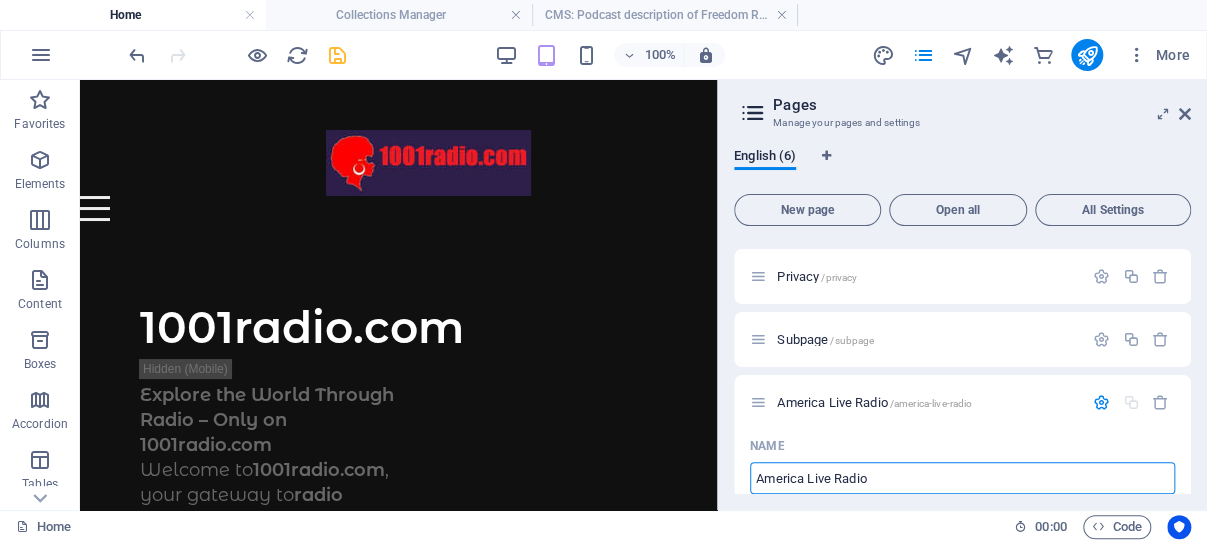 type on "America Live Radio" 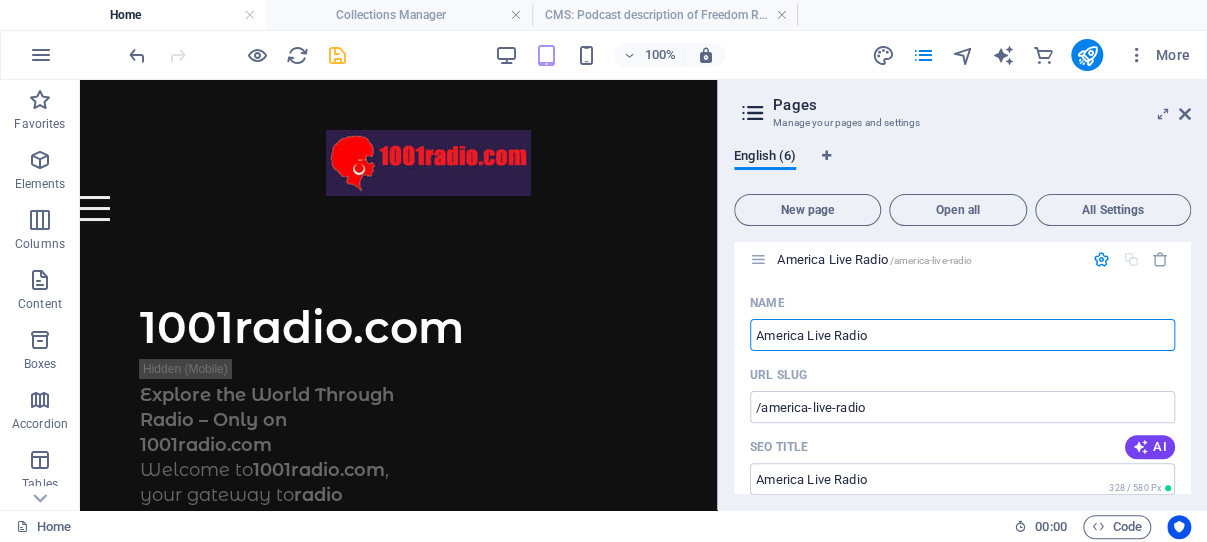 scroll, scrollTop: 339, scrollLeft: 0, axis: vertical 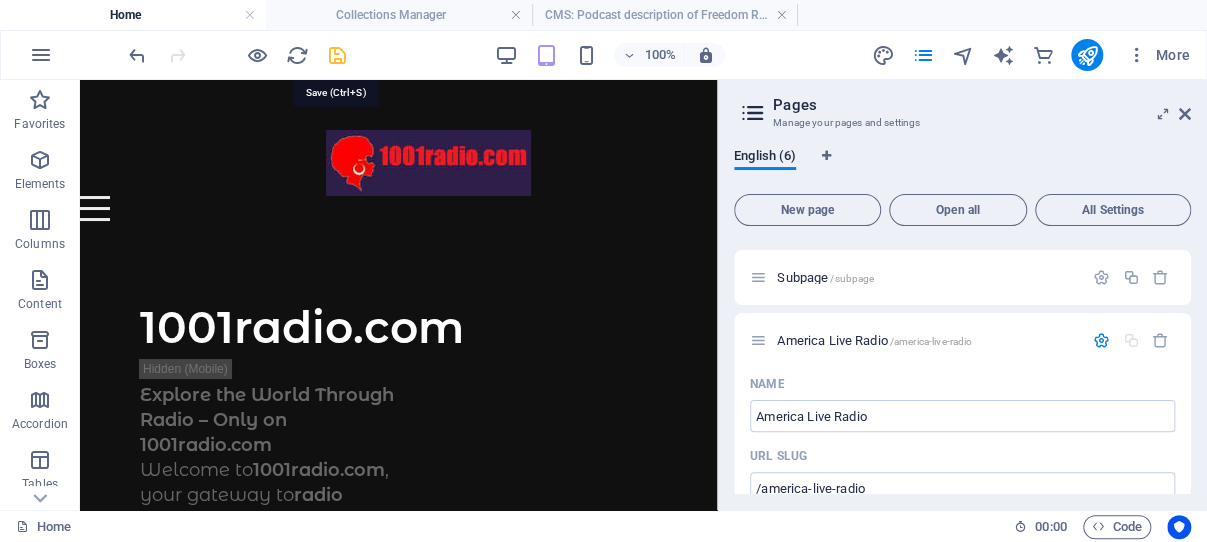 drag, startPoint x: 337, startPoint y: 51, endPoint x: 484, endPoint y: 97, distance: 154.02922 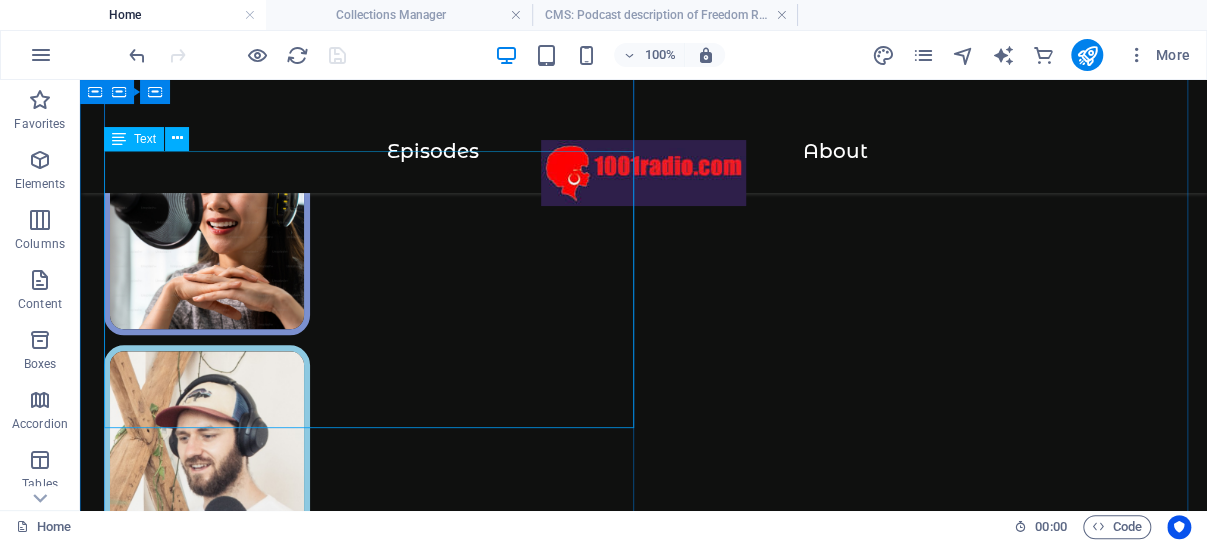 scroll, scrollTop: 212, scrollLeft: 0, axis: vertical 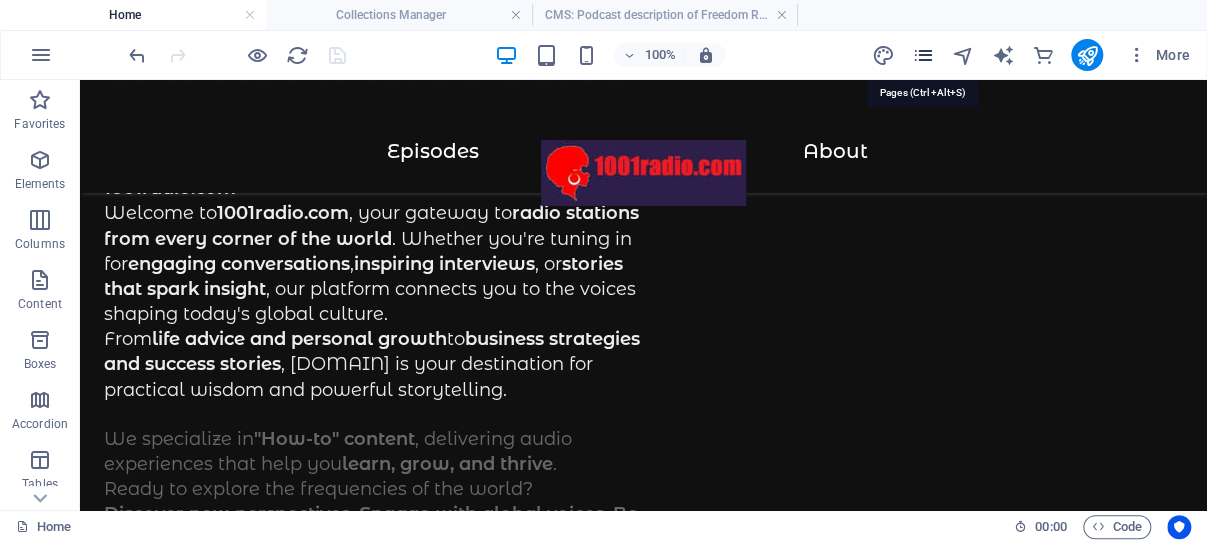 click at bounding box center [922, 55] 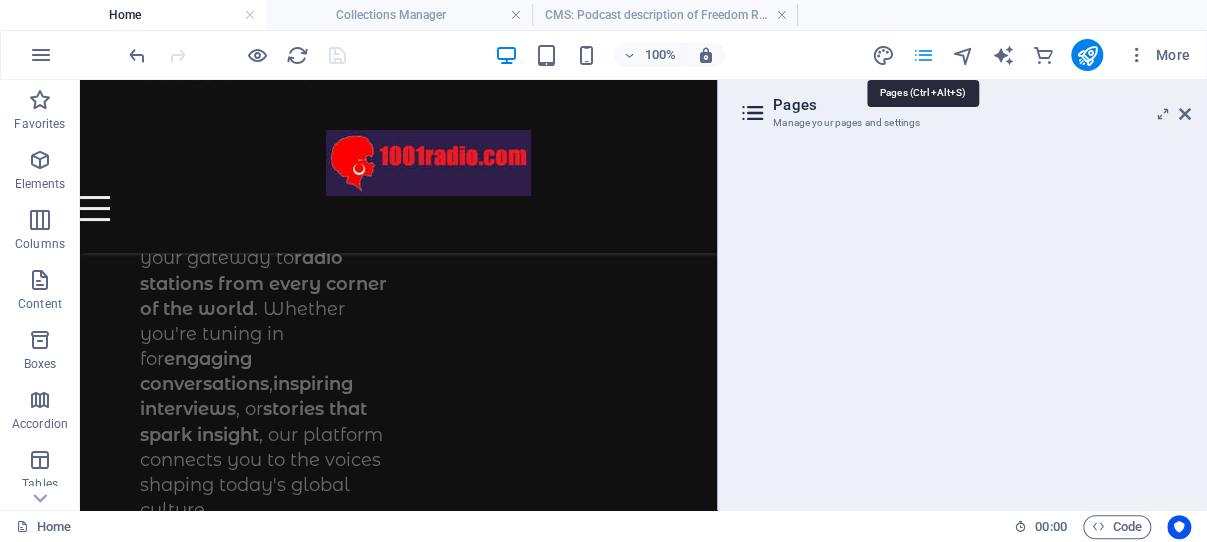 scroll, scrollTop: 245, scrollLeft: 0, axis: vertical 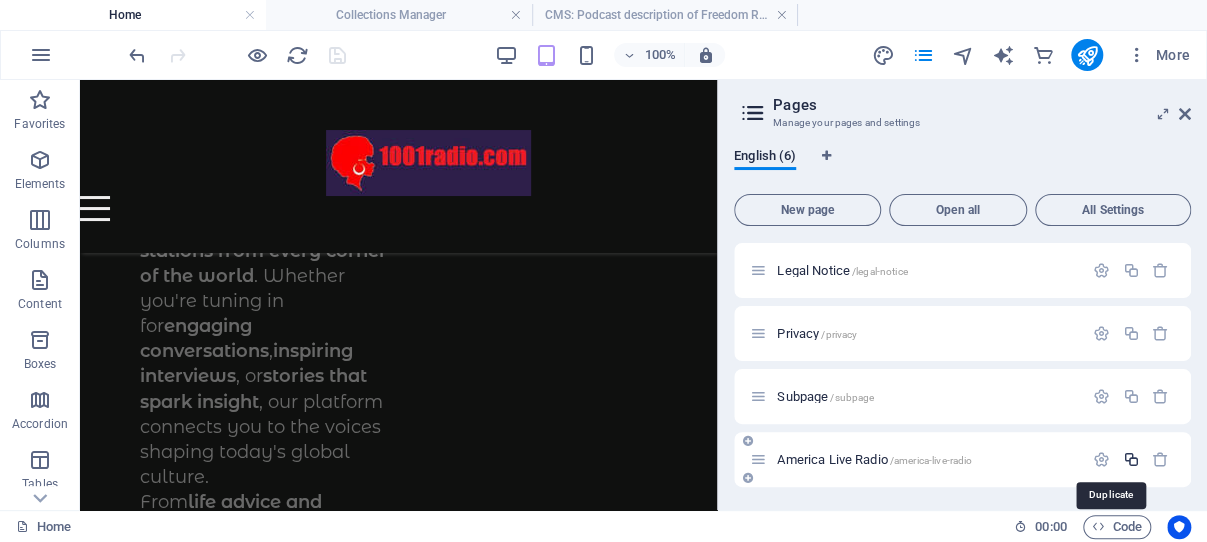 click at bounding box center (1130, 459) 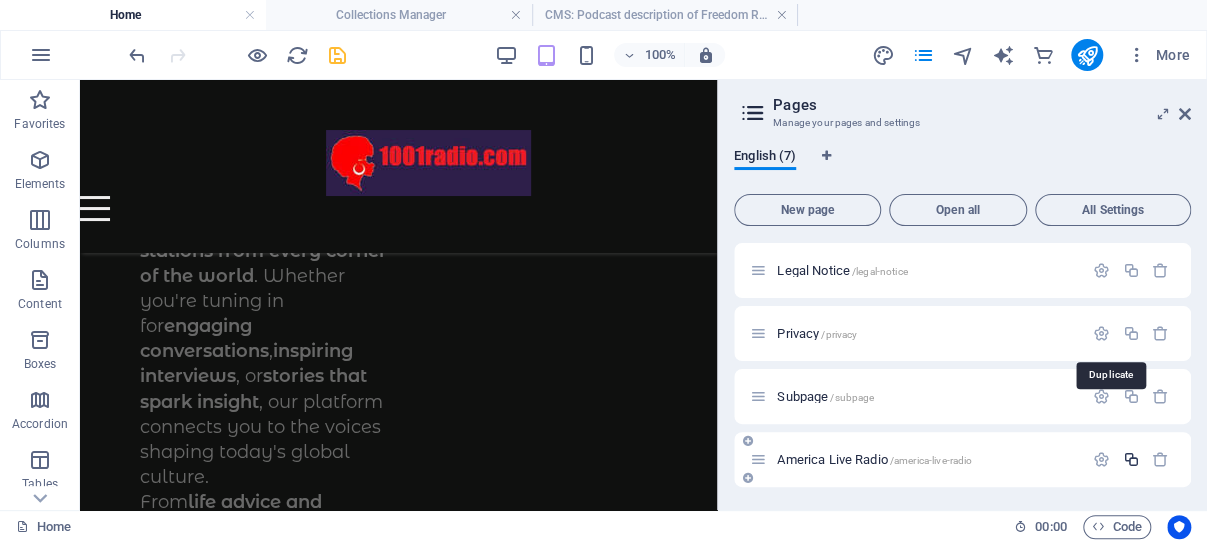 scroll, scrollTop: 245, scrollLeft: 0, axis: vertical 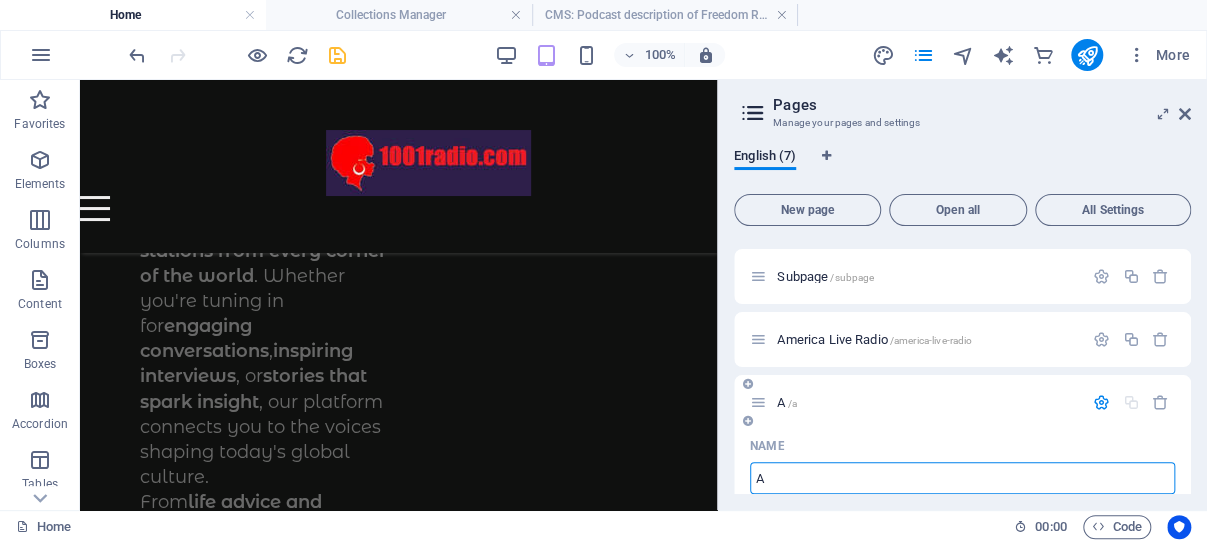 type on "A" 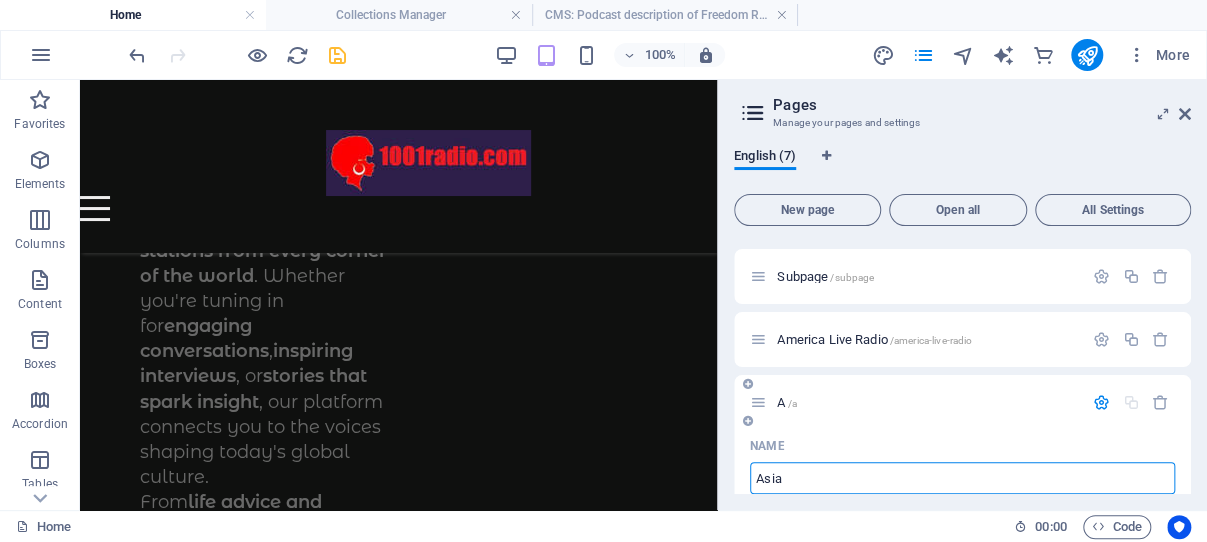 type on "Asia" 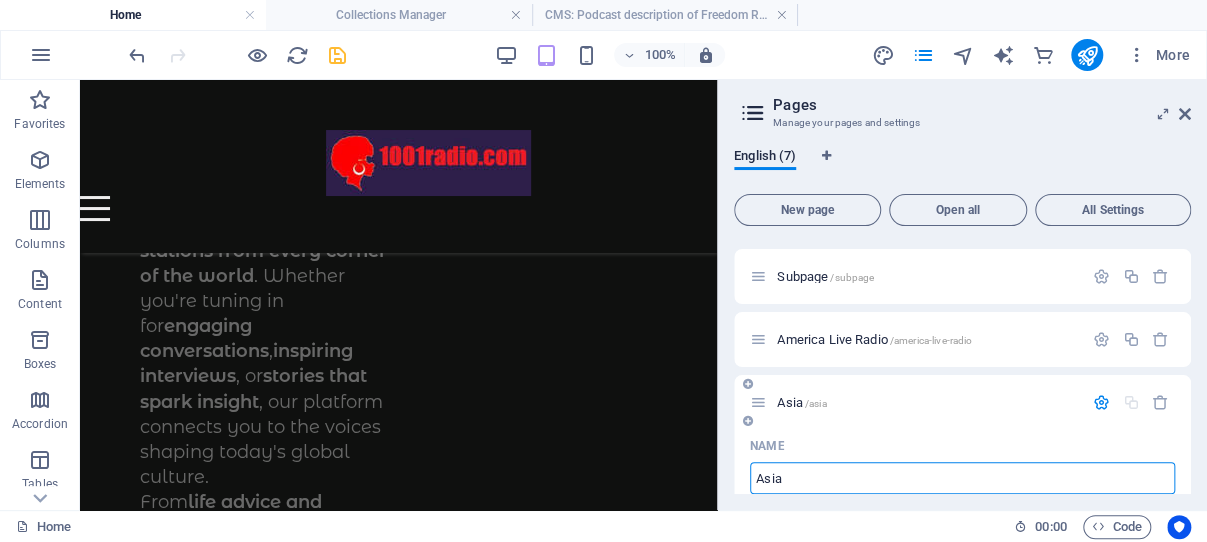 type on "Asia" 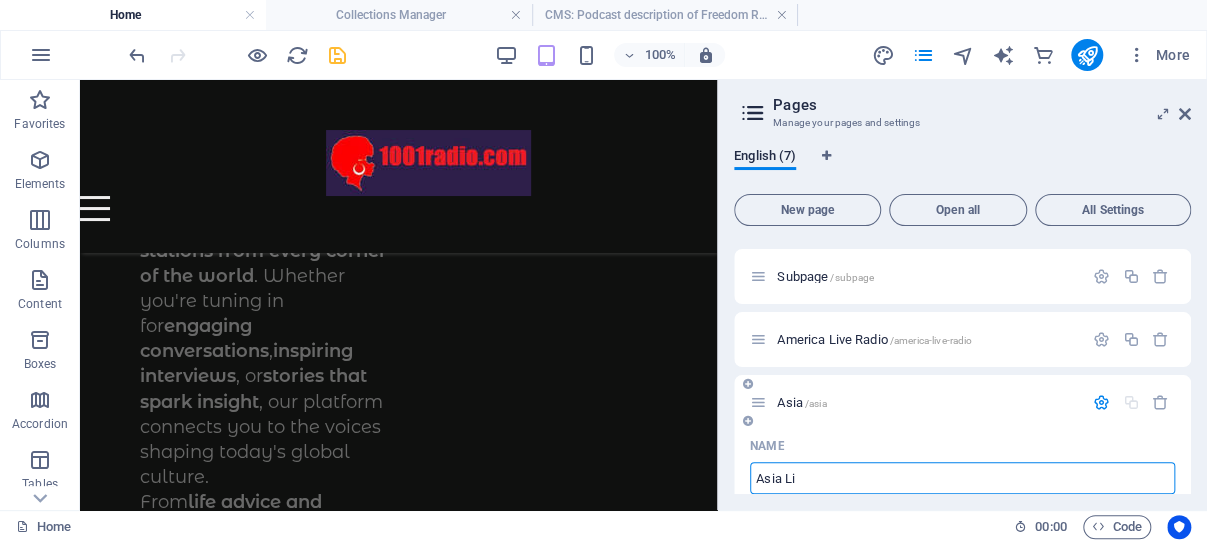 type on "Asia Liv" 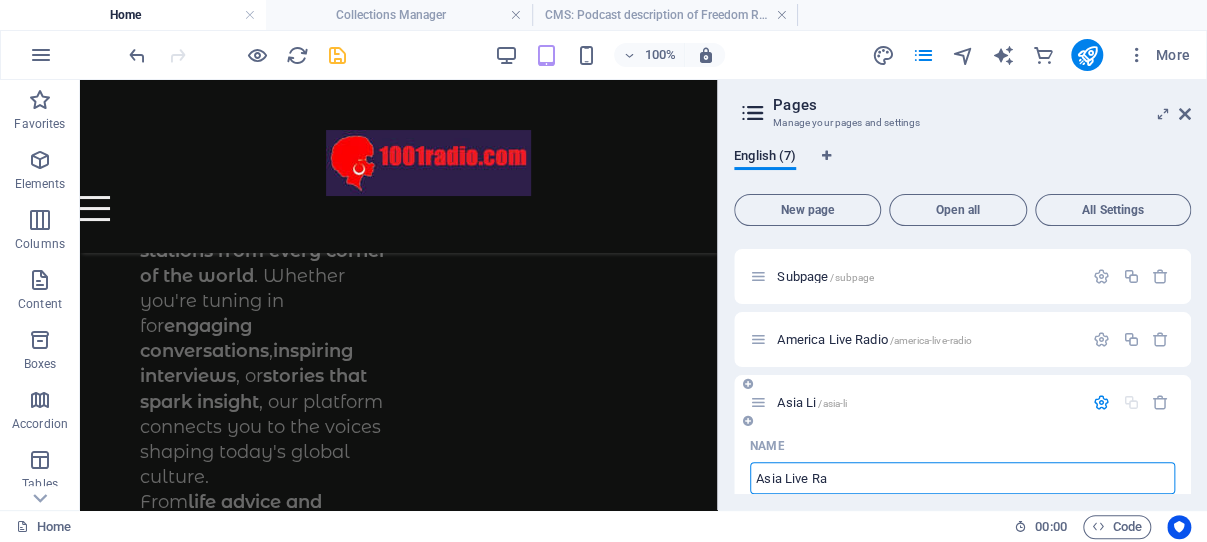 type on "Asia Live Rad" 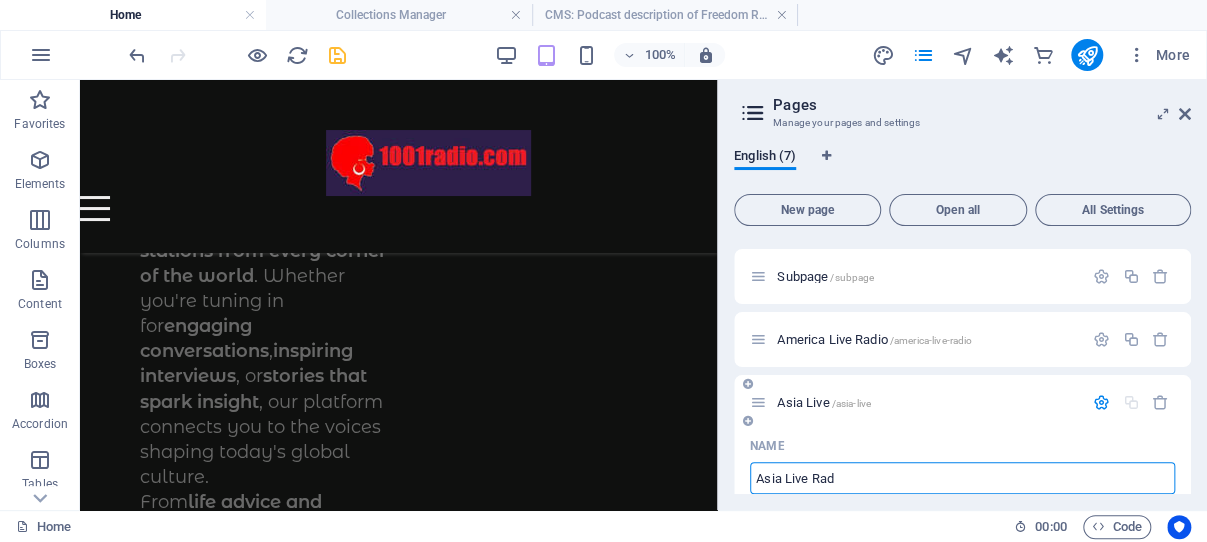 type on "/asia-live" 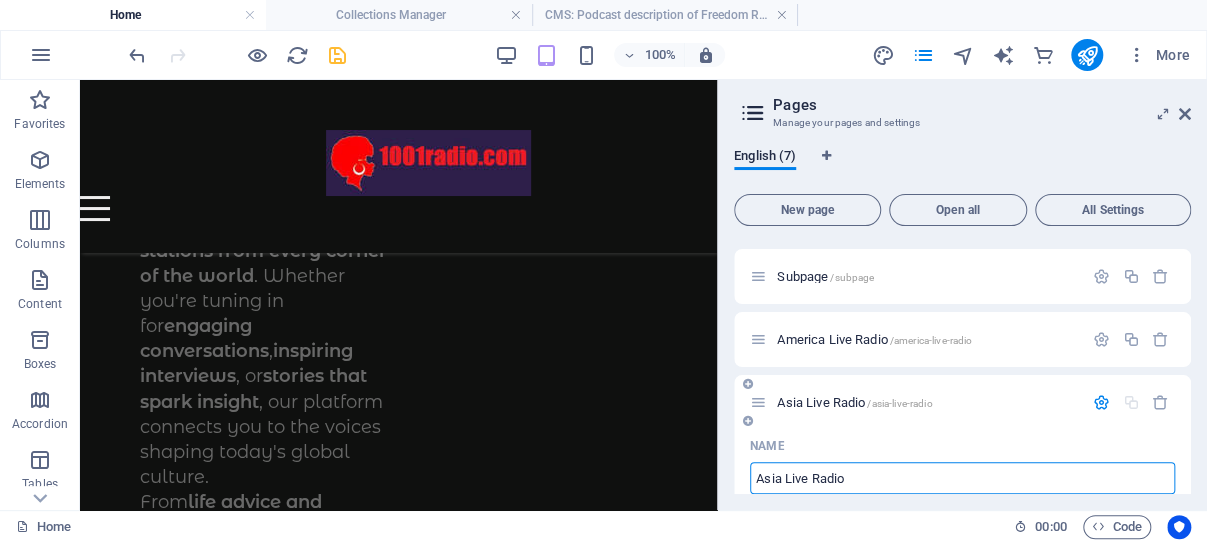 type on "Asia Live Radio" 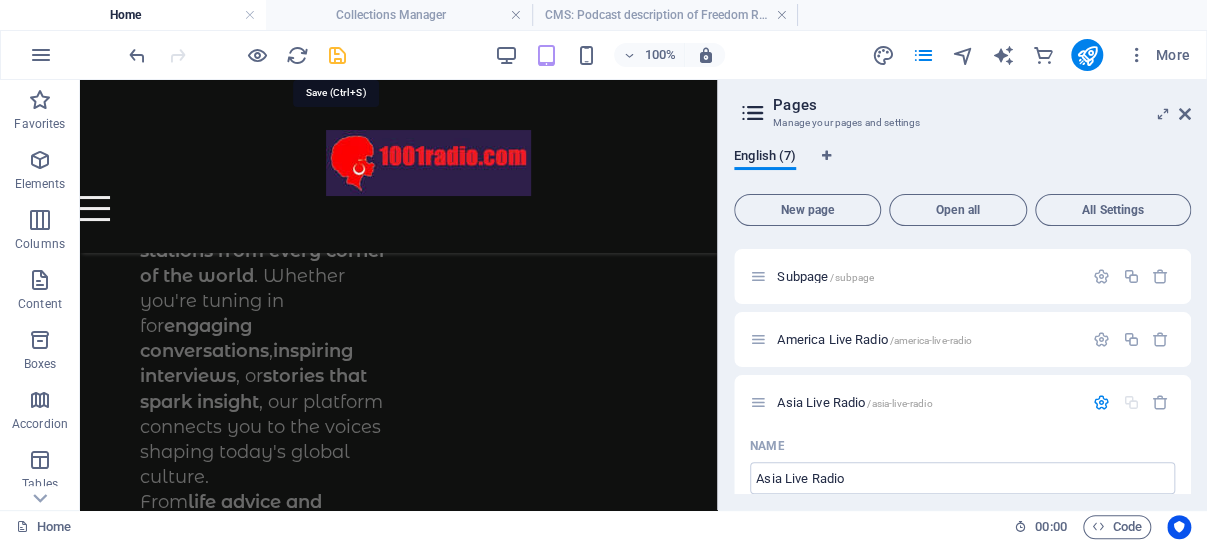drag, startPoint x: 329, startPoint y: 54, endPoint x: 633, endPoint y: 163, distance: 322.95047 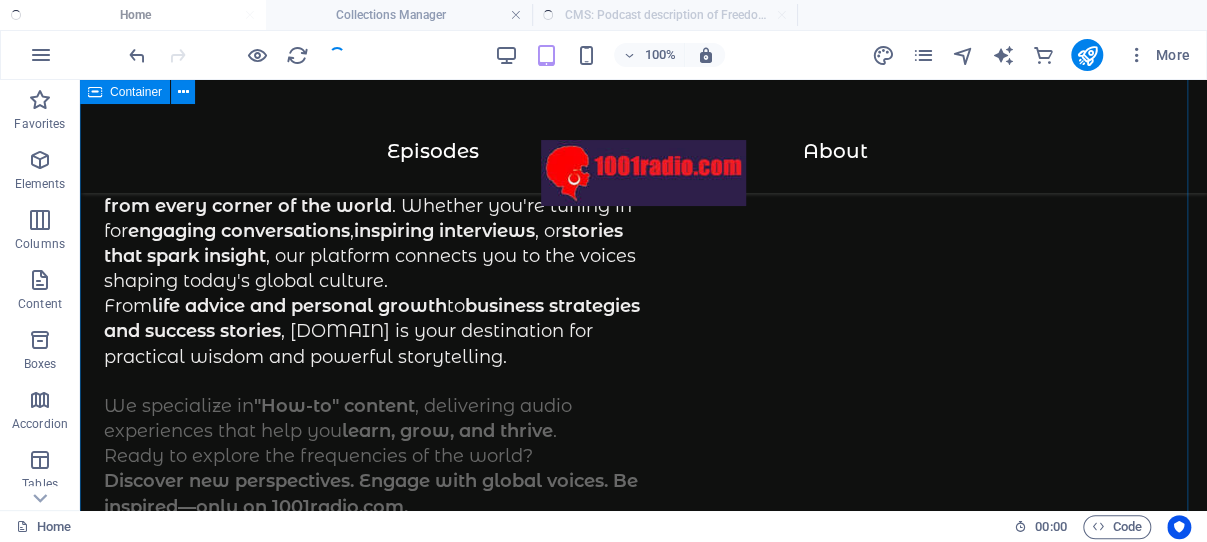 scroll, scrollTop: 212, scrollLeft: 0, axis: vertical 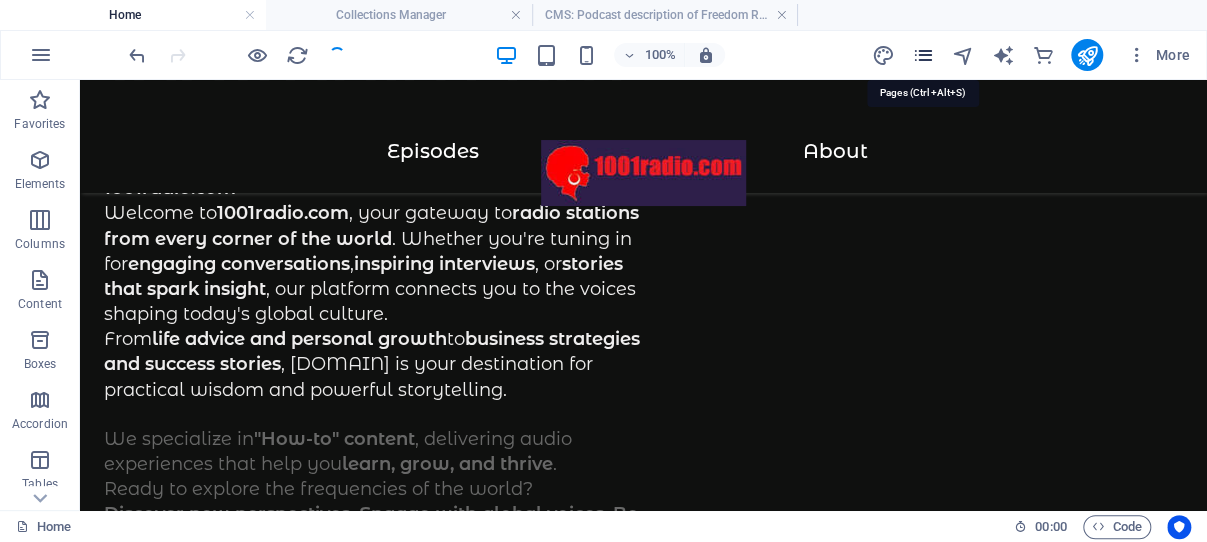 click at bounding box center [922, 55] 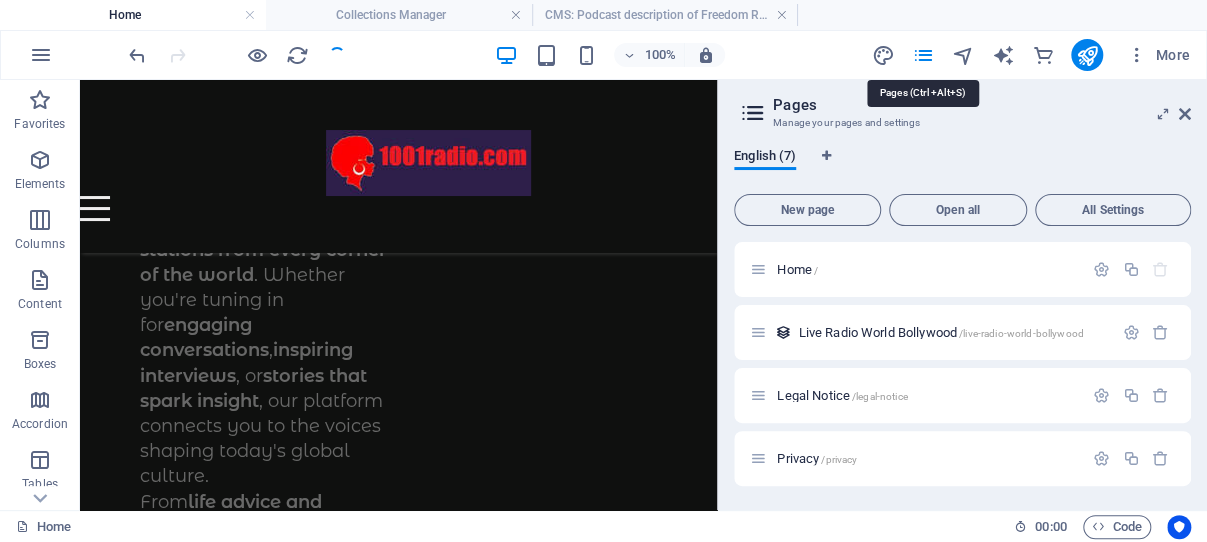 scroll, scrollTop: 245, scrollLeft: 0, axis: vertical 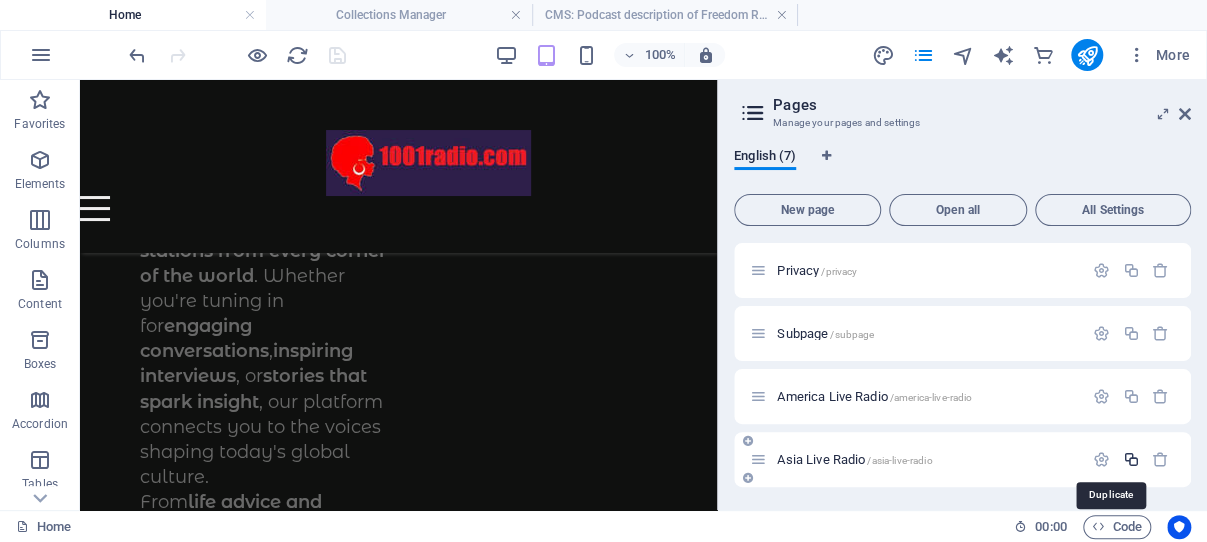 click at bounding box center [1130, 459] 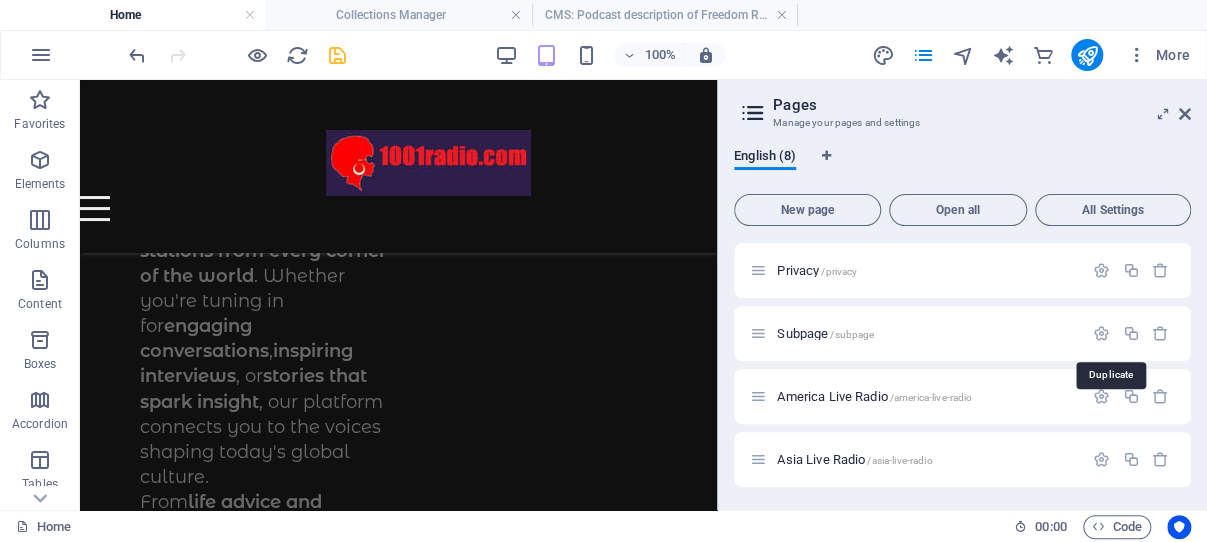 scroll, scrollTop: 308, scrollLeft: 0, axis: vertical 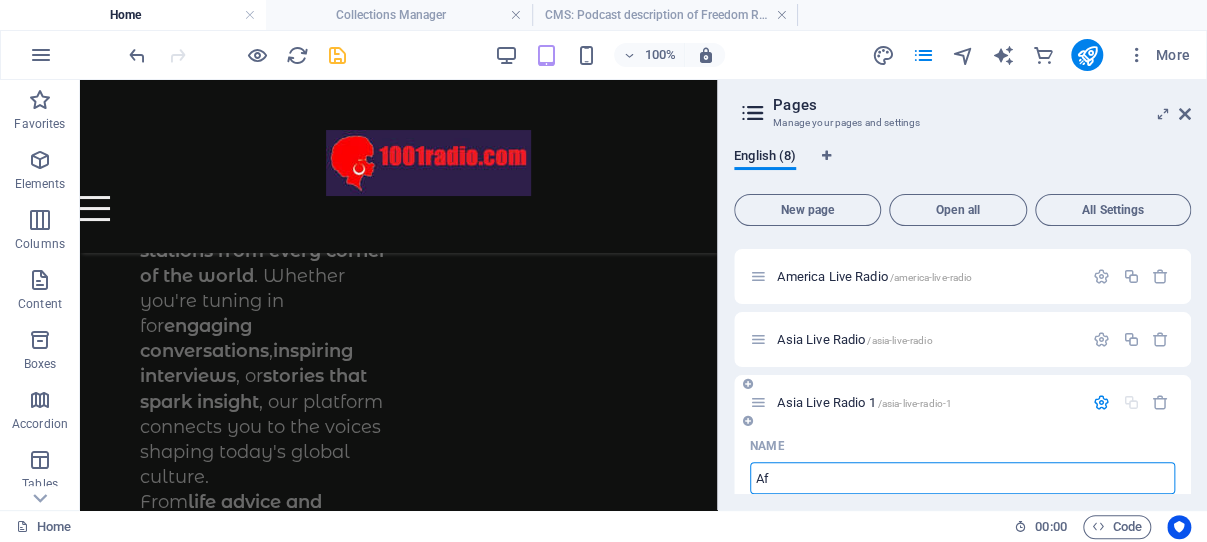 type on "Afr" 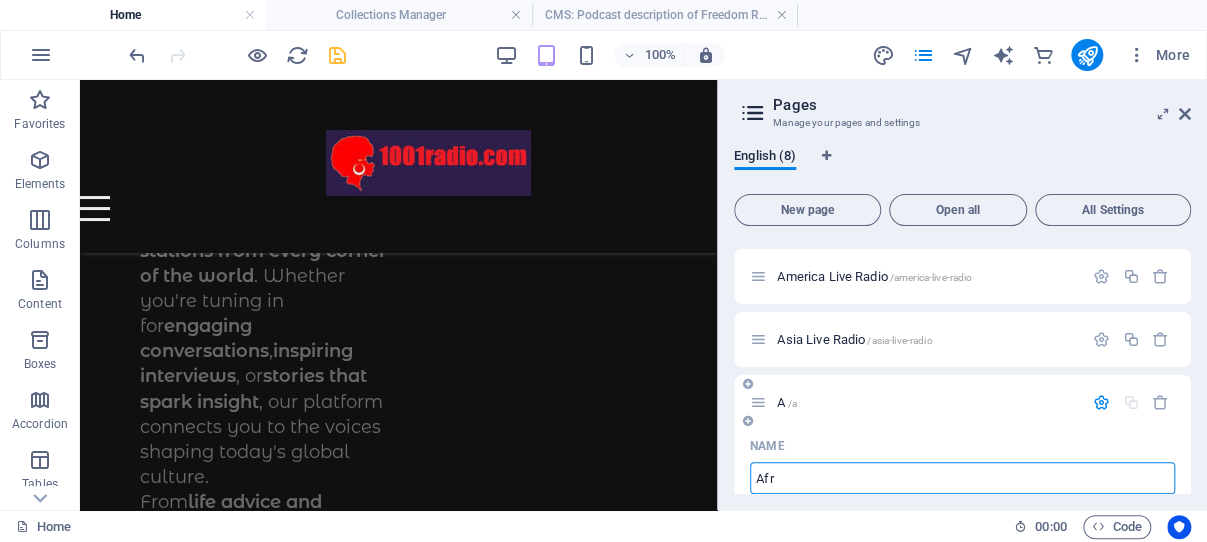 type on "/a" 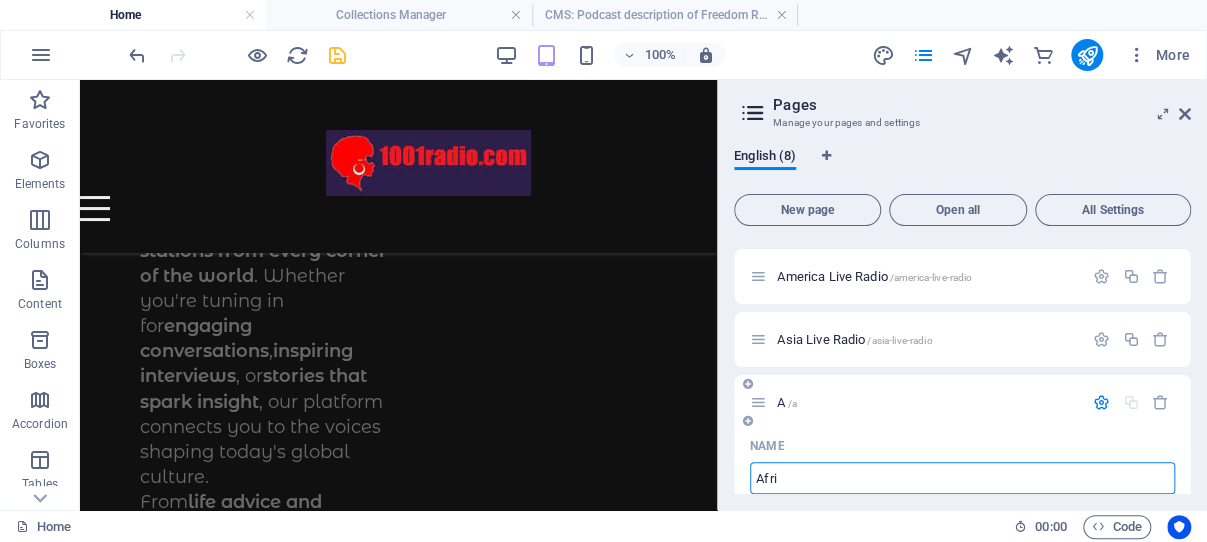 type 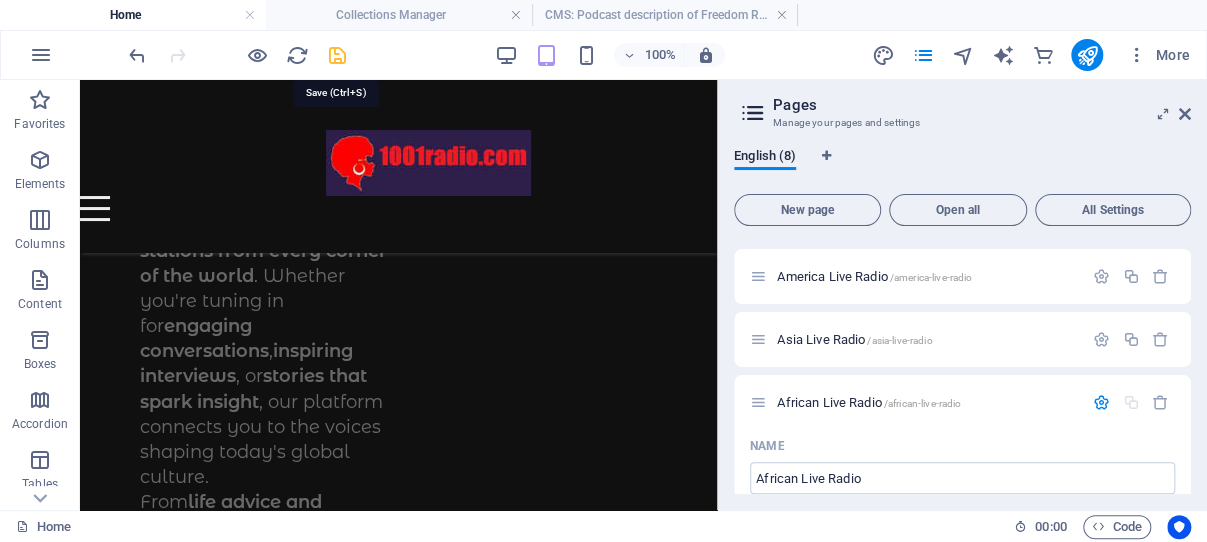 click at bounding box center (337, 55) 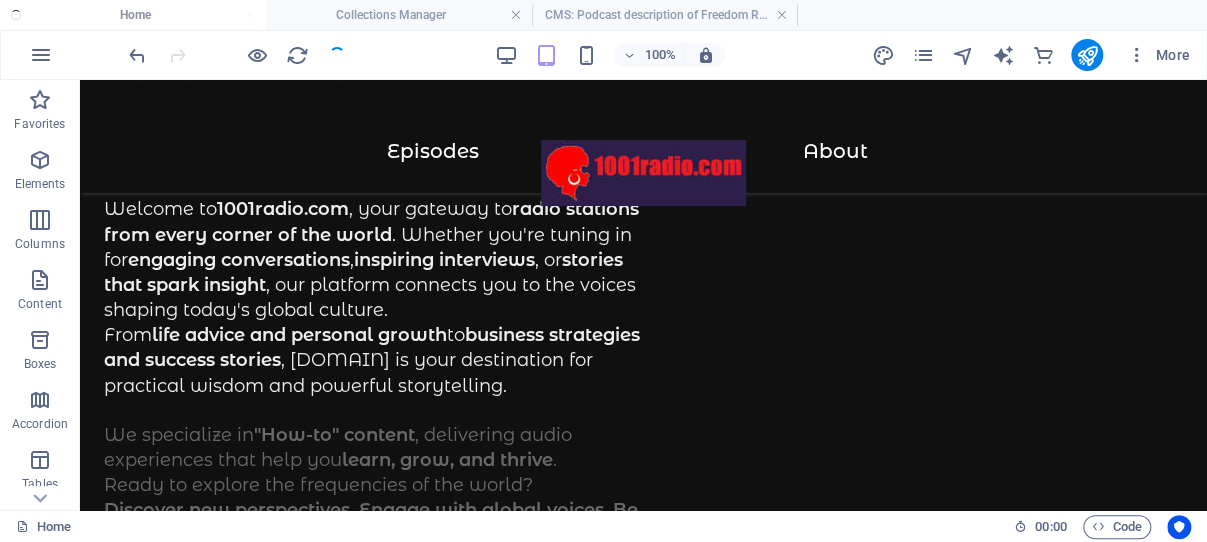 scroll, scrollTop: 212, scrollLeft: 0, axis: vertical 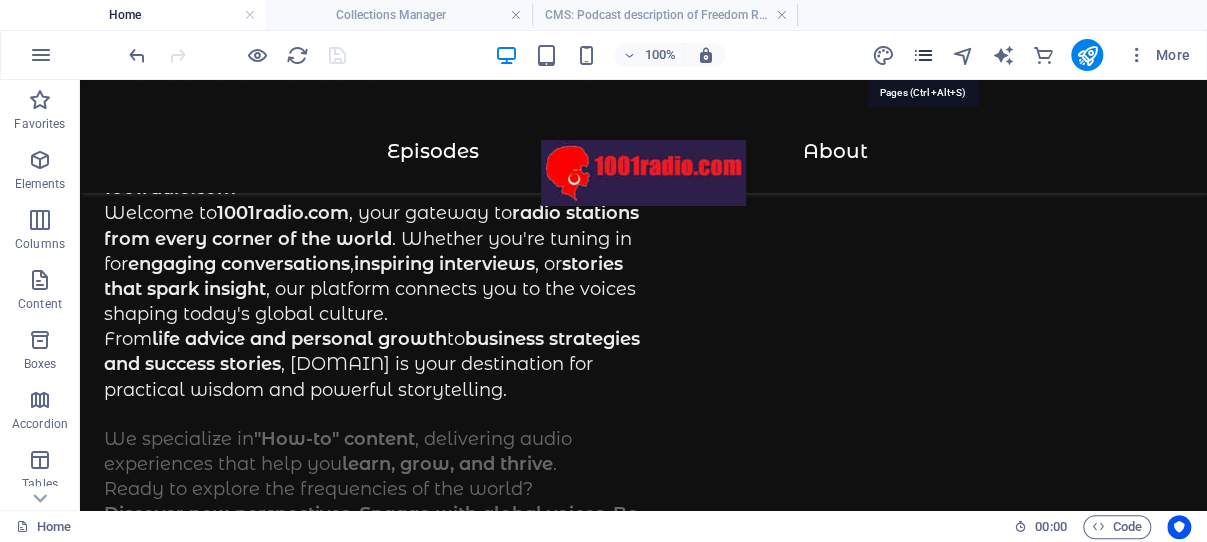 click at bounding box center (922, 55) 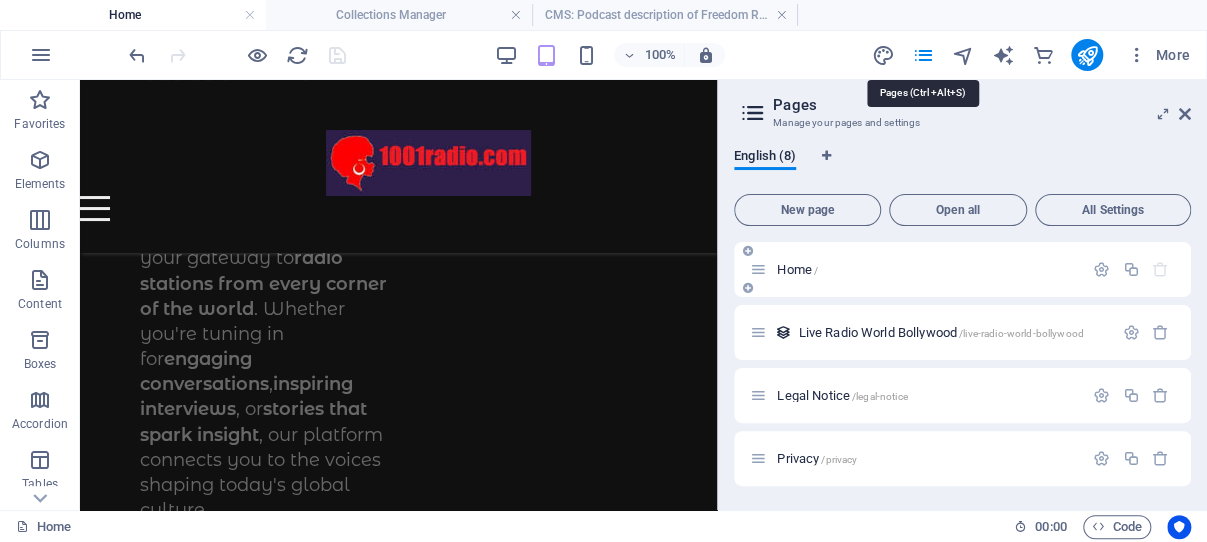 scroll, scrollTop: 245, scrollLeft: 0, axis: vertical 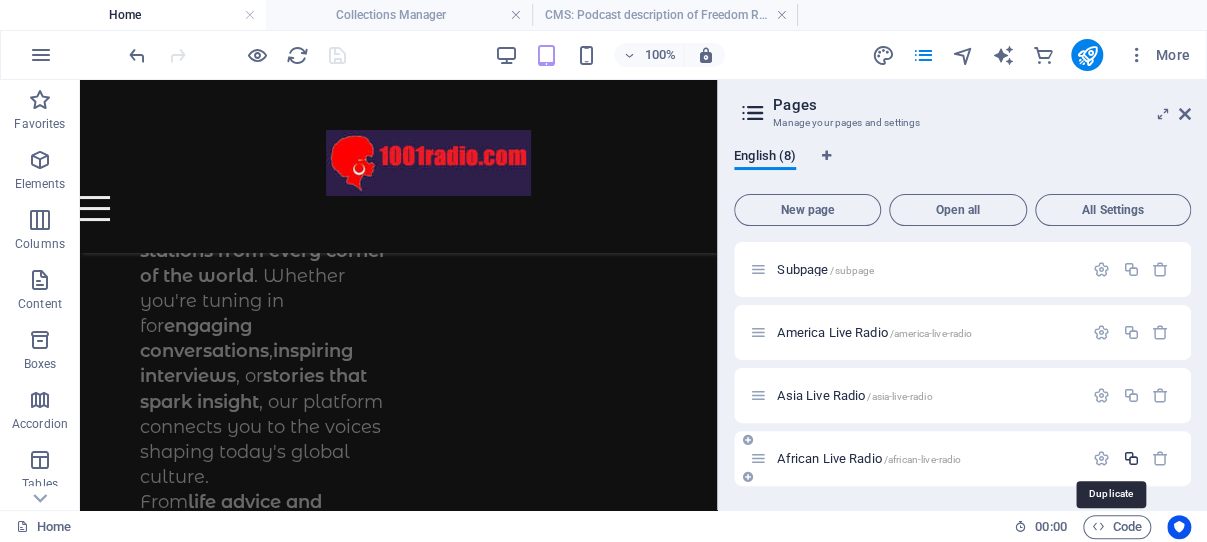 click at bounding box center [1130, 458] 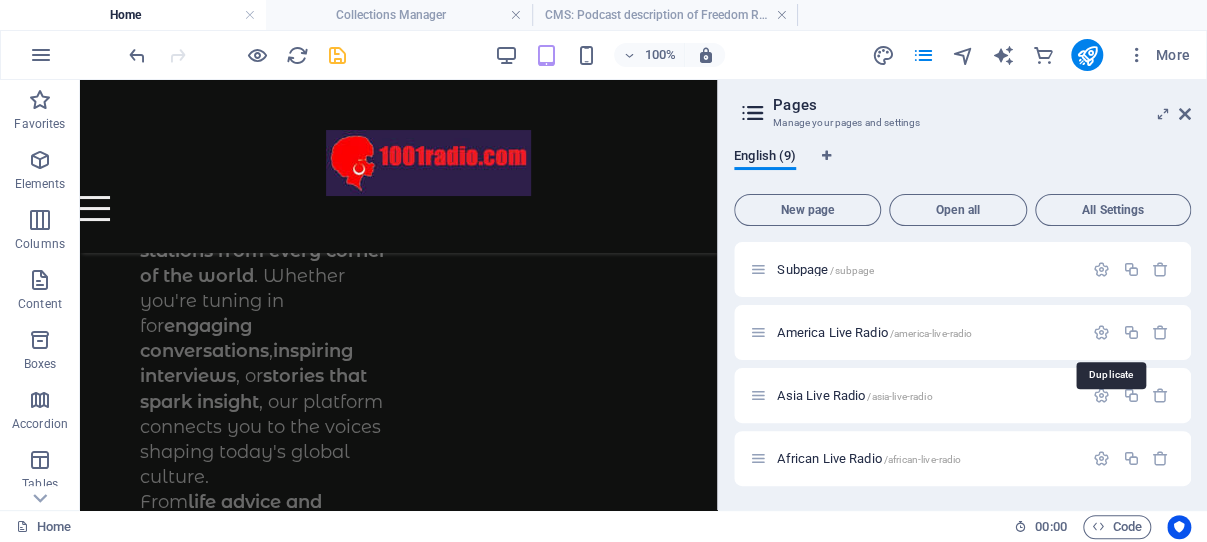 scroll, scrollTop: 371, scrollLeft: 0, axis: vertical 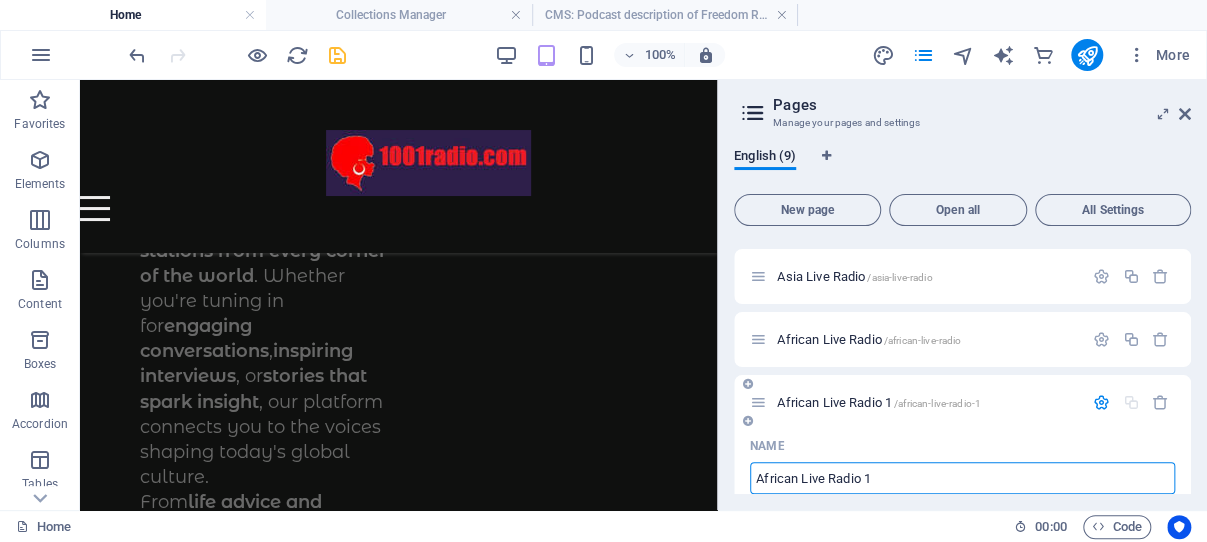 click on "African Live Radio 1" at bounding box center [962, 478] 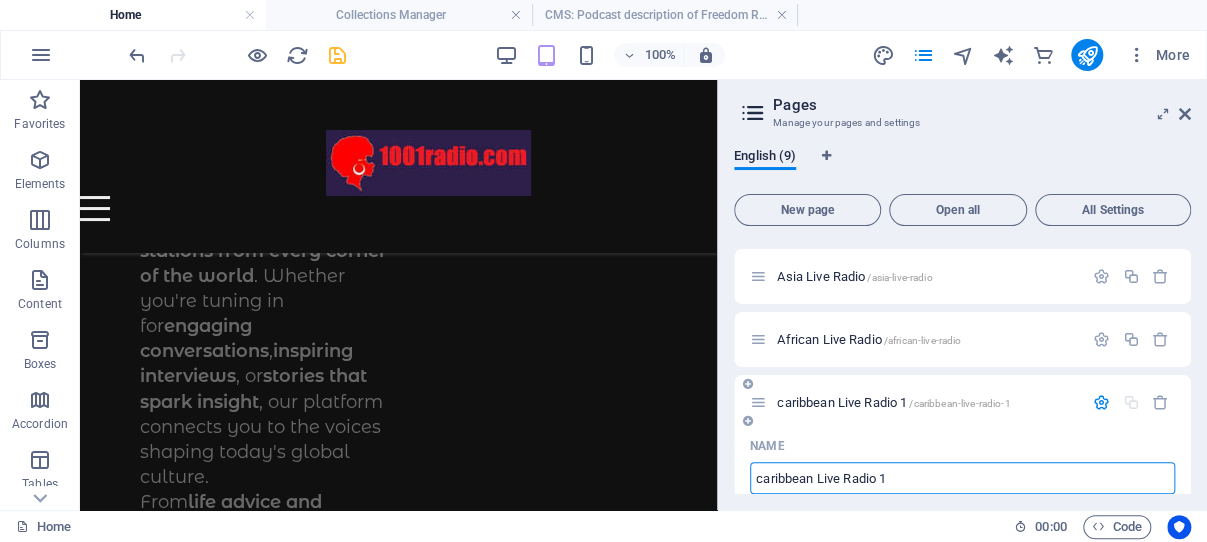 click on "caribbean Live Radio 1" at bounding box center [962, 478] 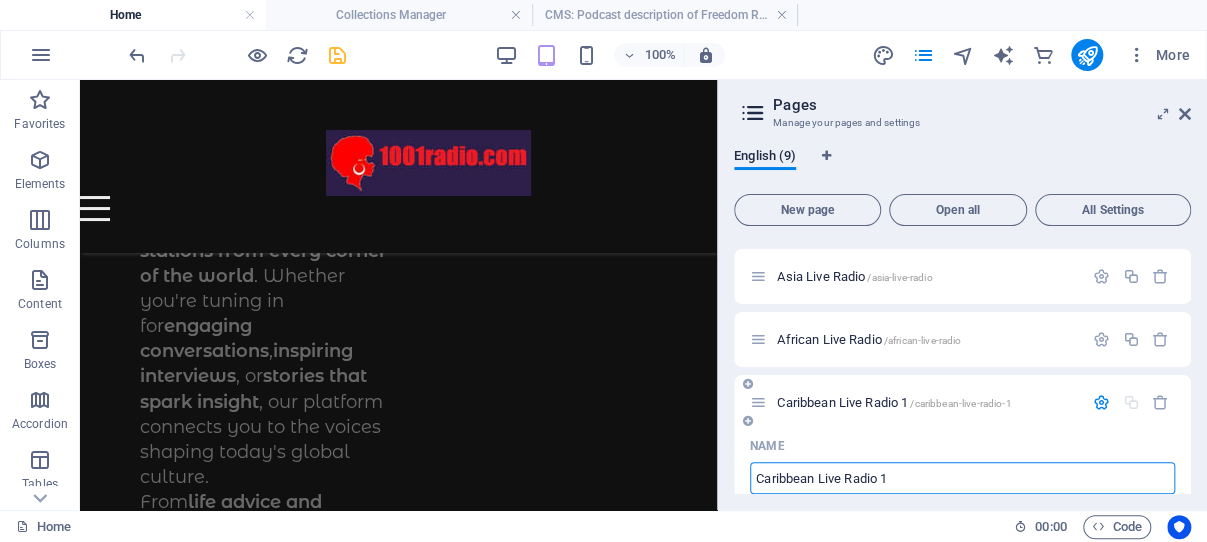 click on "Caribbean Live Radio 1" at bounding box center (962, 478) 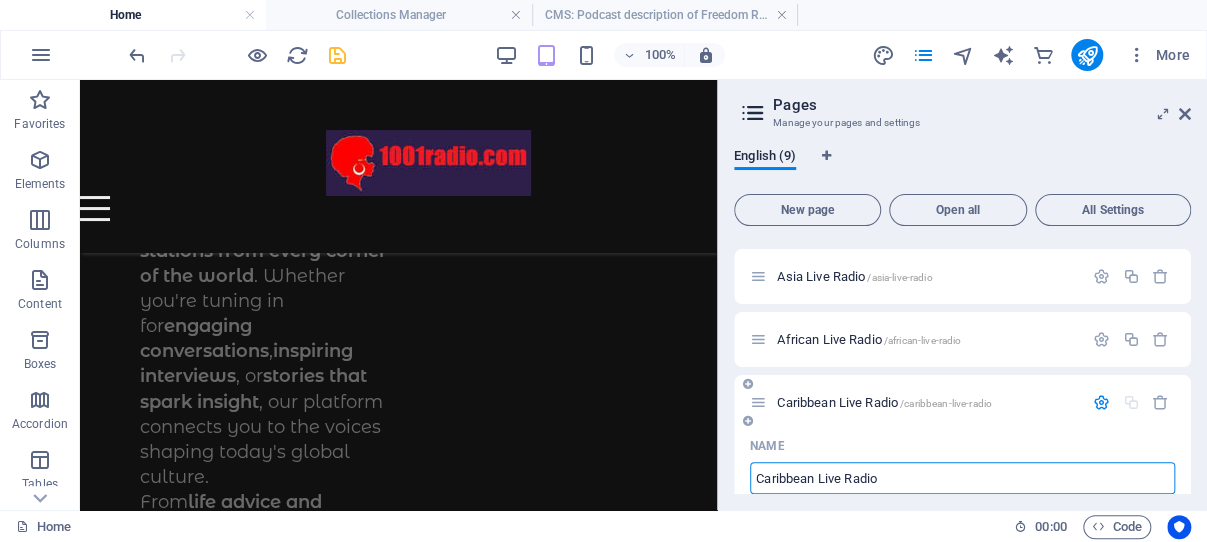 click on "Caribbean Live Radio" at bounding box center [962, 478] 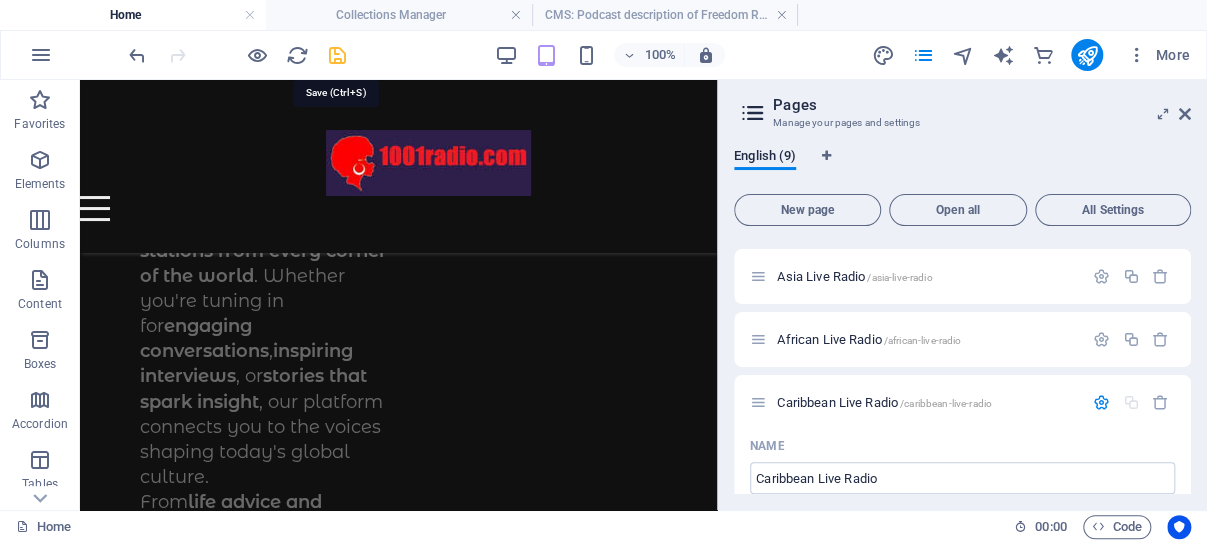 click at bounding box center (337, 55) 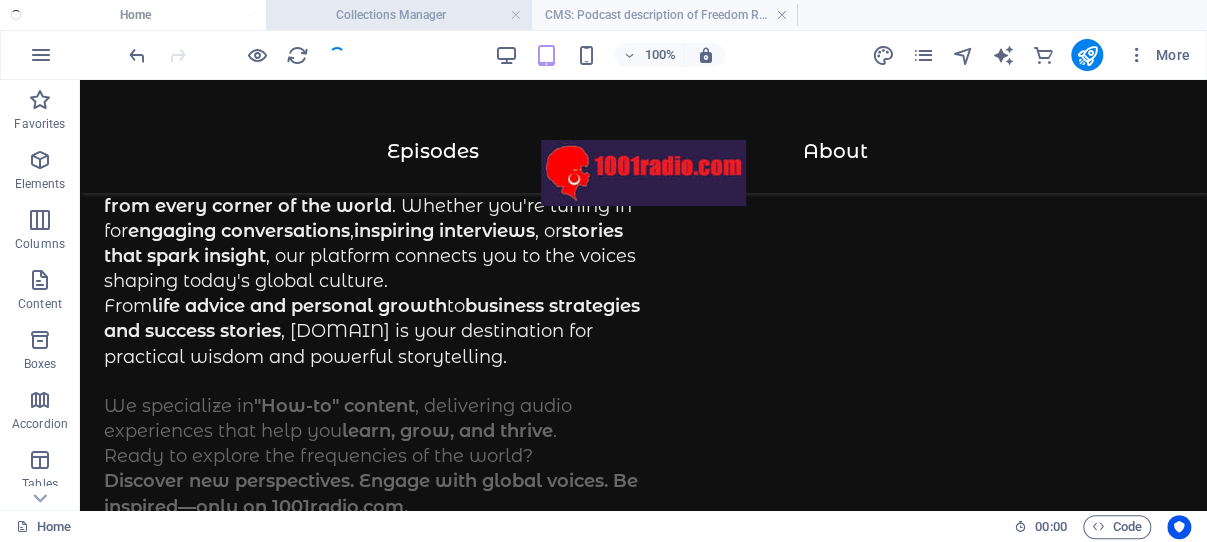 scroll, scrollTop: 212, scrollLeft: 0, axis: vertical 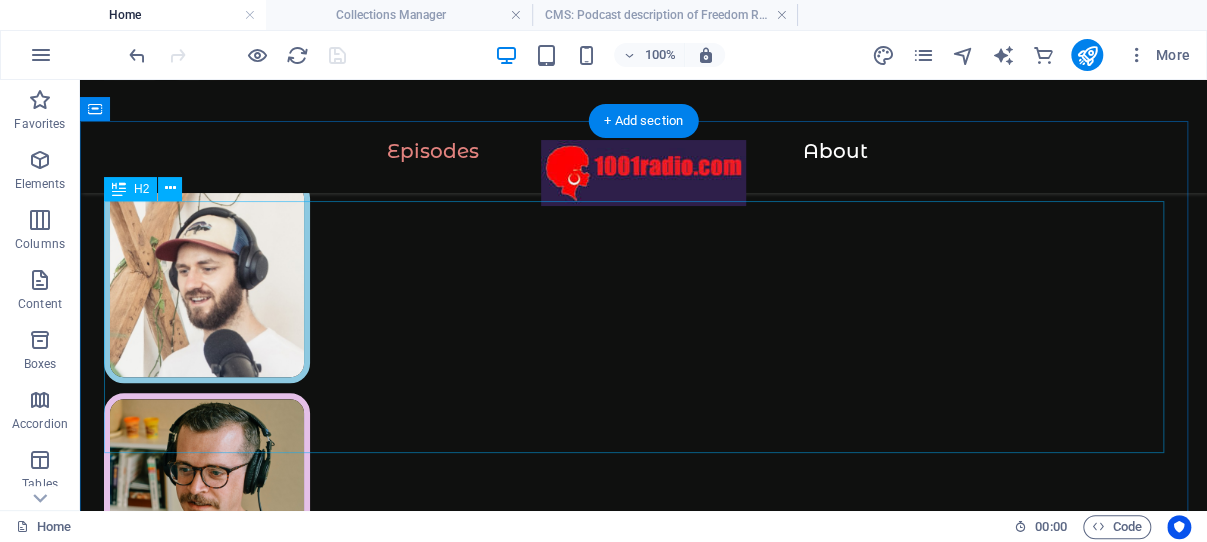 click on "Tune In to Worldwide Radio Stations Online – Live Global Streams 24/7" at bounding box center (643, 1237) 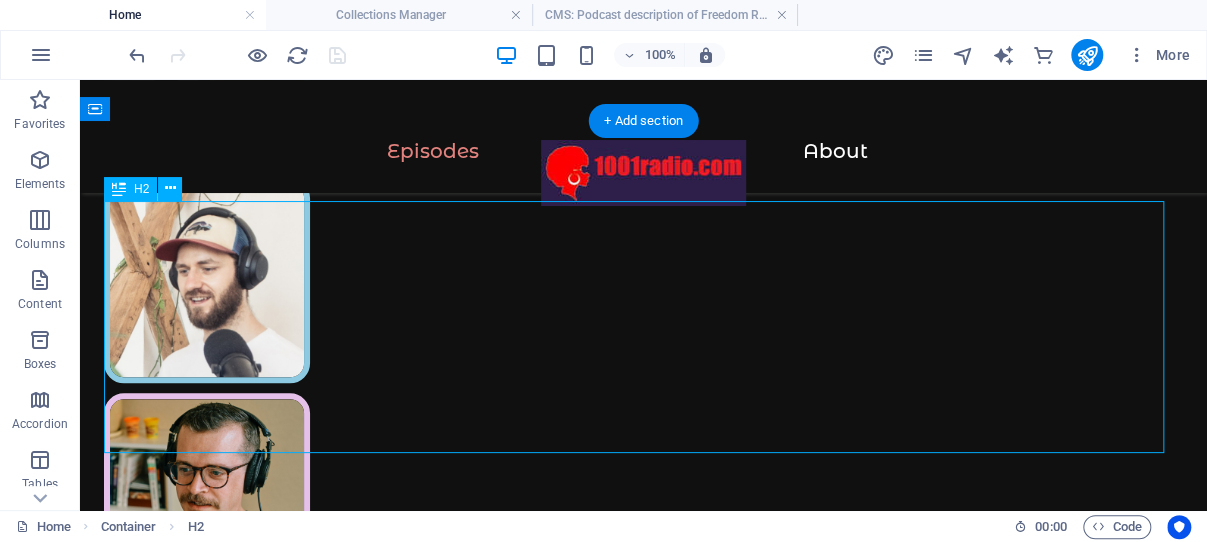 click on "Tune In to Worldwide Radio Stations Online – Live Global Streams 24/7" at bounding box center (643, 1237) 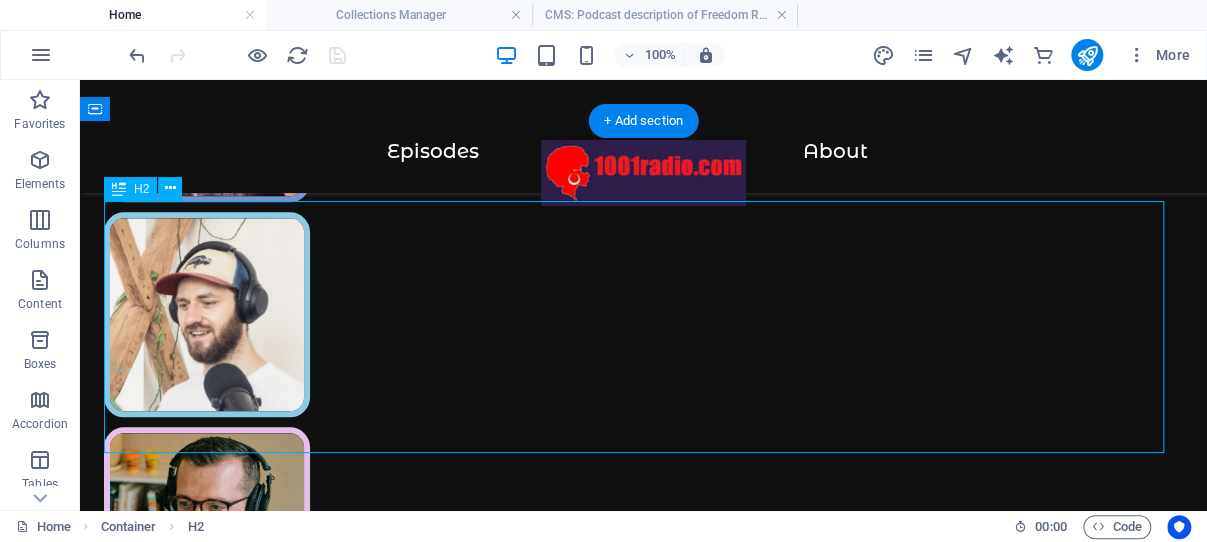 scroll, scrollTop: 837, scrollLeft: 0, axis: vertical 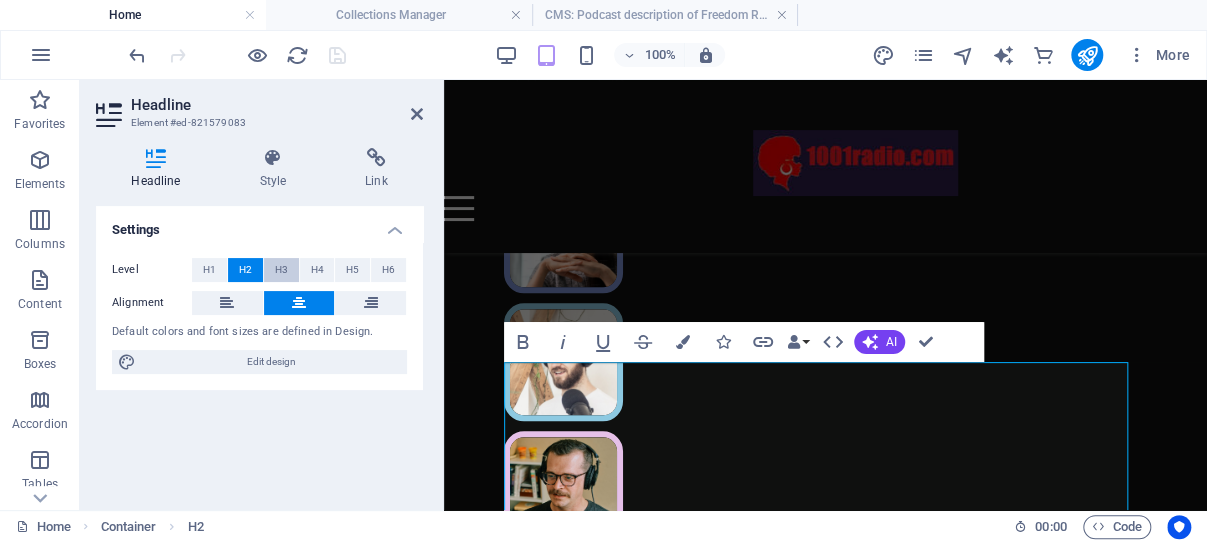 click on "H3" at bounding box center (281, 270) 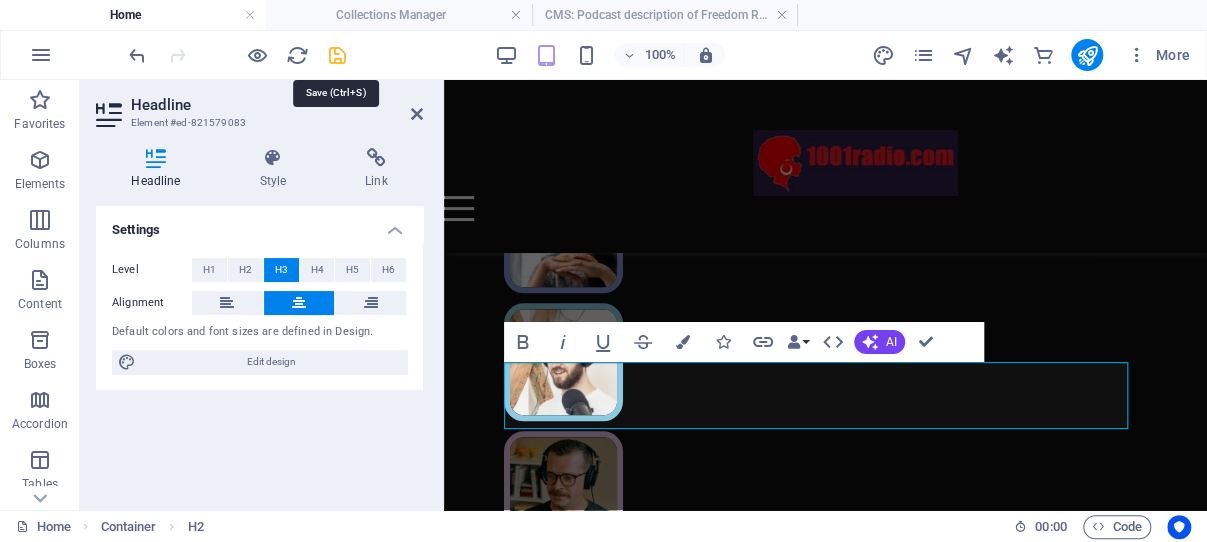 click at bounding box center [337, 55] 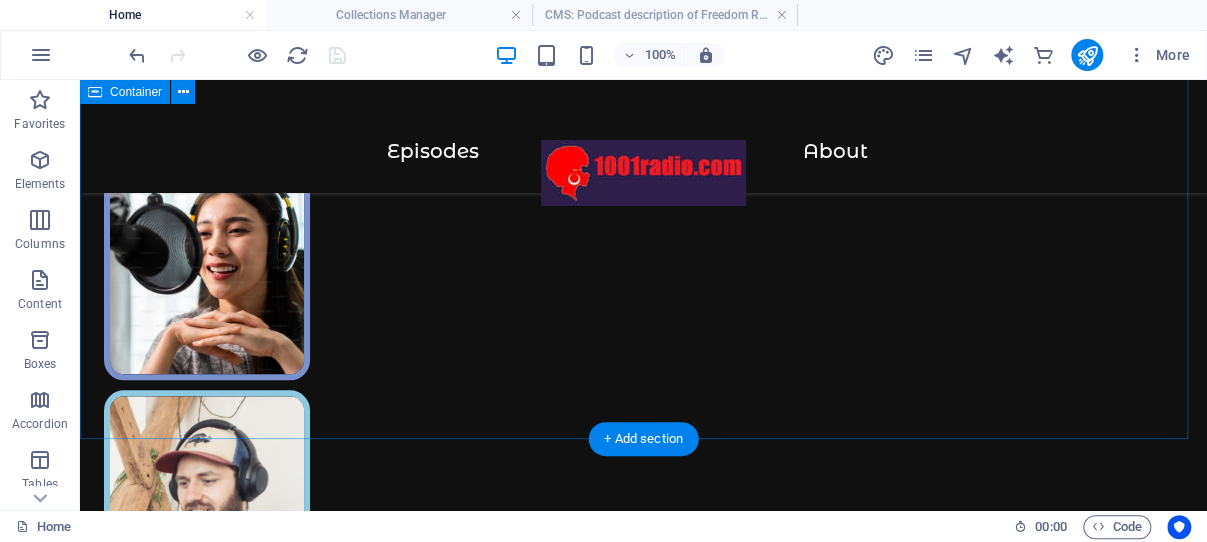 scroll, scrollTop: 61, scrollLeft: 0, axis: vertical 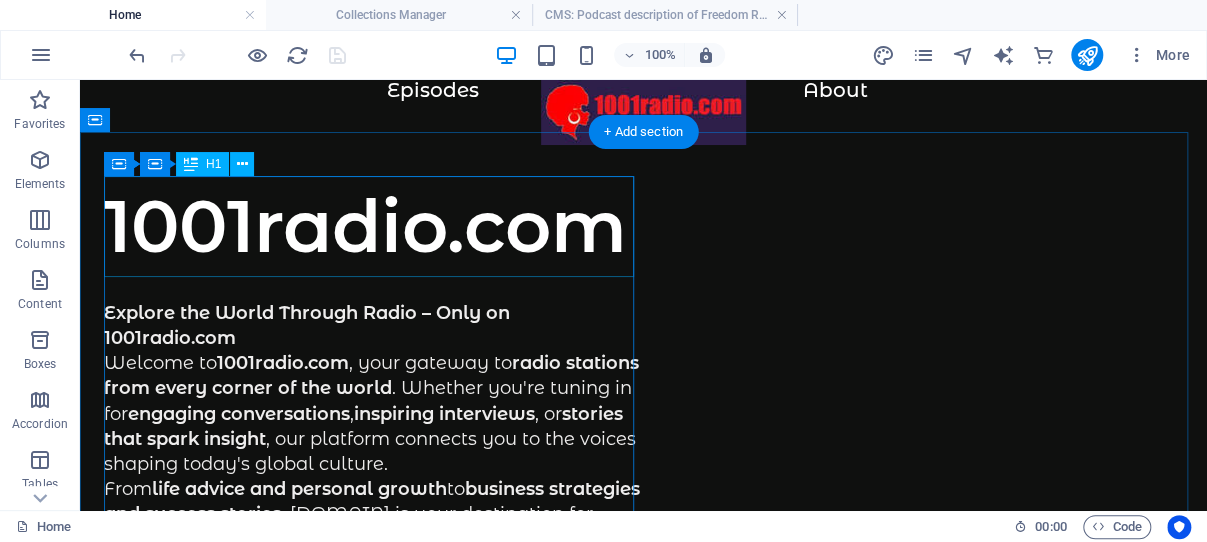 click on "1001radio.com" at bounding box center [374, 226] 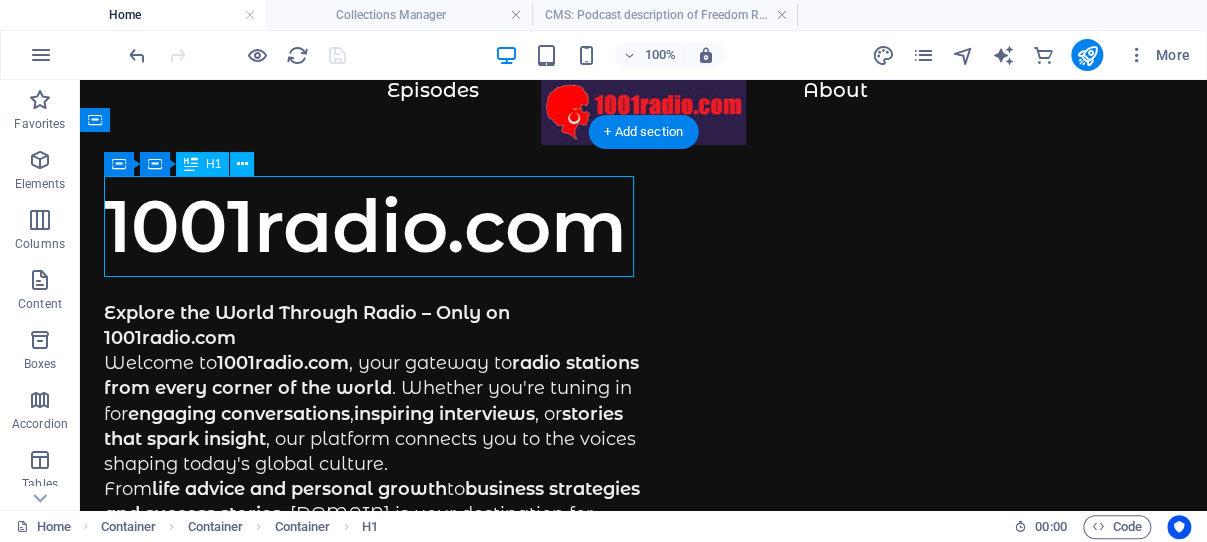 click on "1001radio.com" at bounding box center [374, 226] 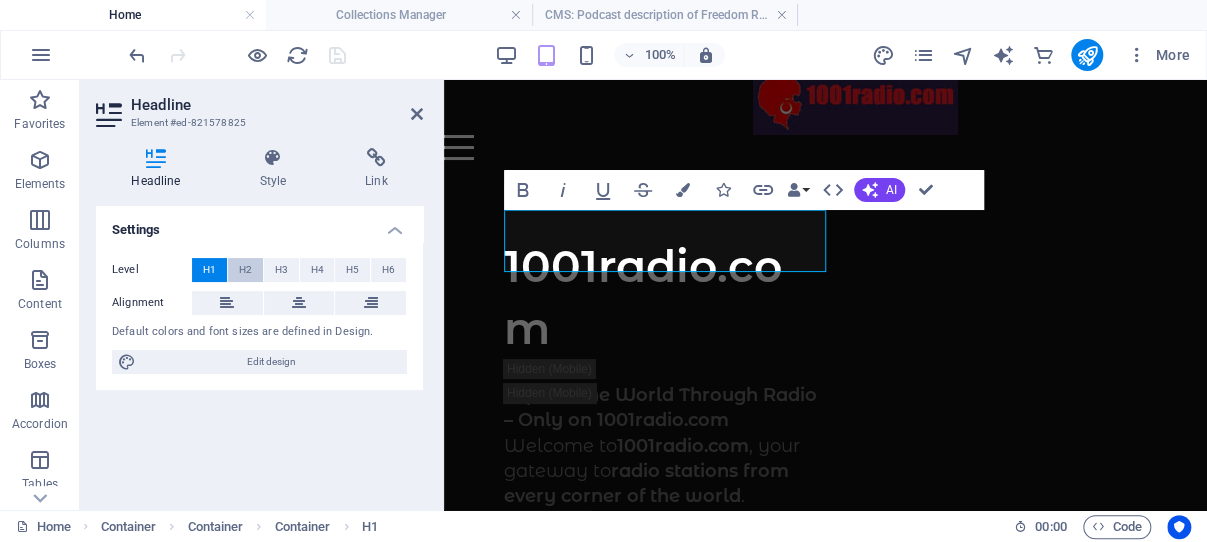 click on "H2" at bounding box center [245, 270] 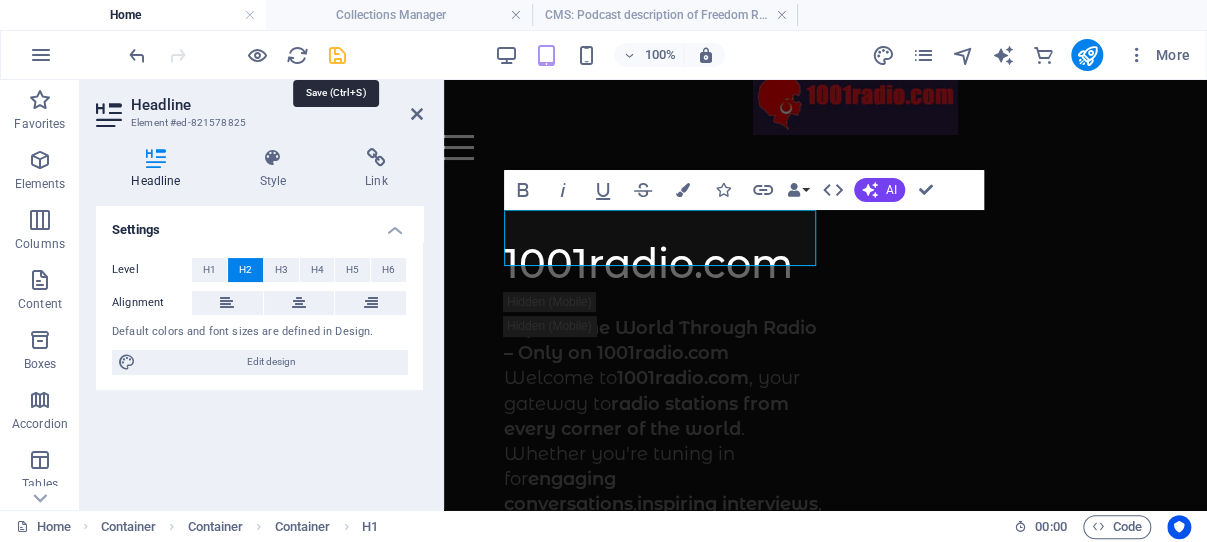 click at bounding box center (337, 55) 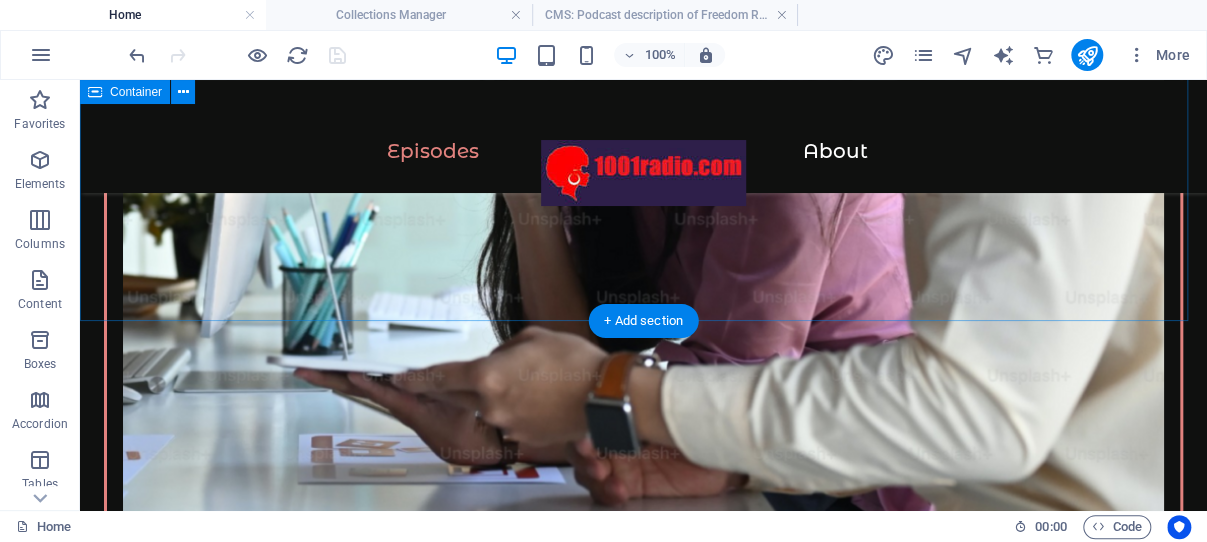 scroll, scrollTop: 3180, scrollLeft: 0, axis: vertical 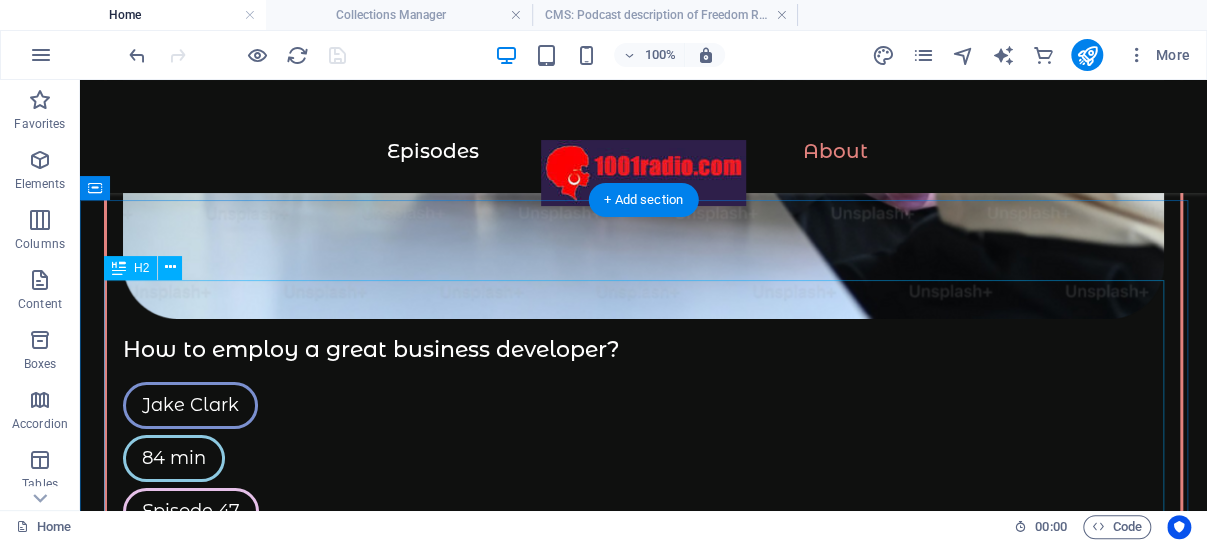 click on "Listen to Global Talk, Music & News Radio Stations Online – Anytime, Anywhere" at bounding box center (643, 12164) 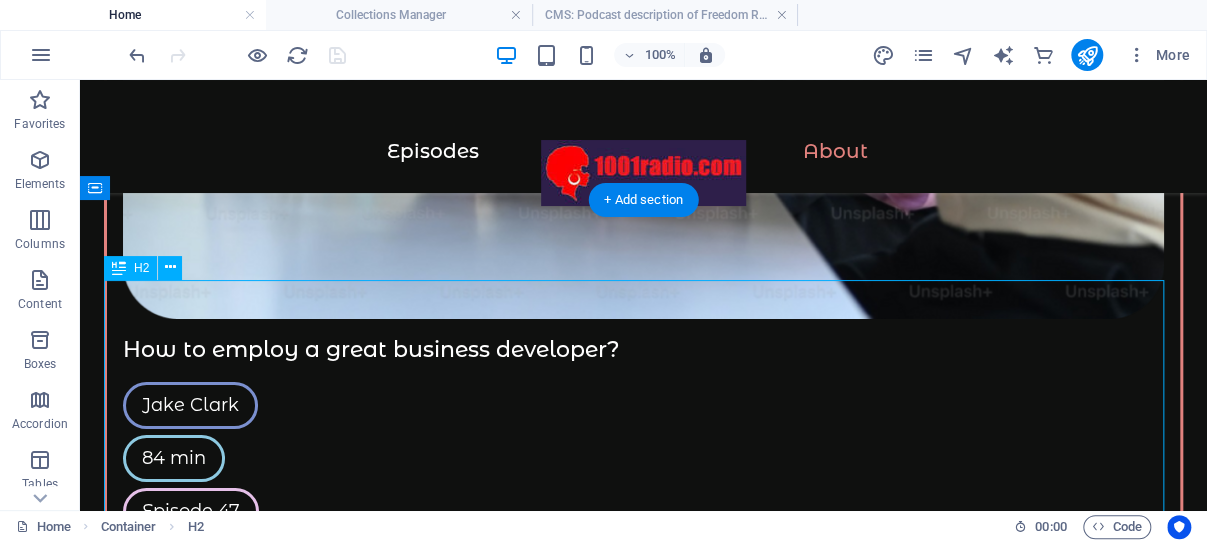 click on "Listen to Global Talk, Music & News Radio Stations Online – Anytime, Anywhere" at bounding box center (643, 12164) 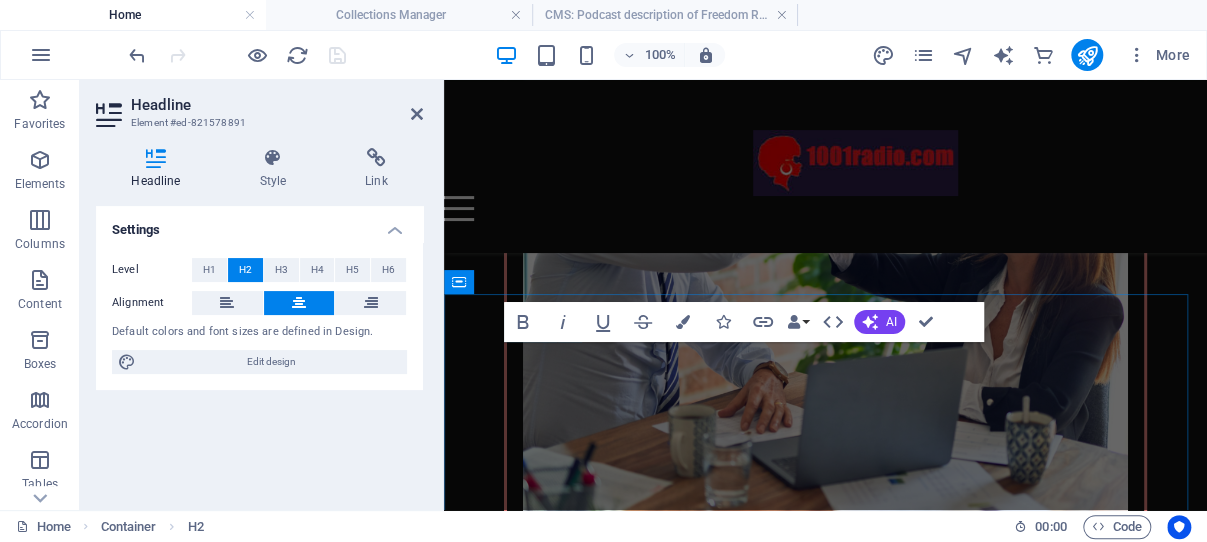 scroll, scrollTop: 4236, scrollLeft: 0, axis: vertical 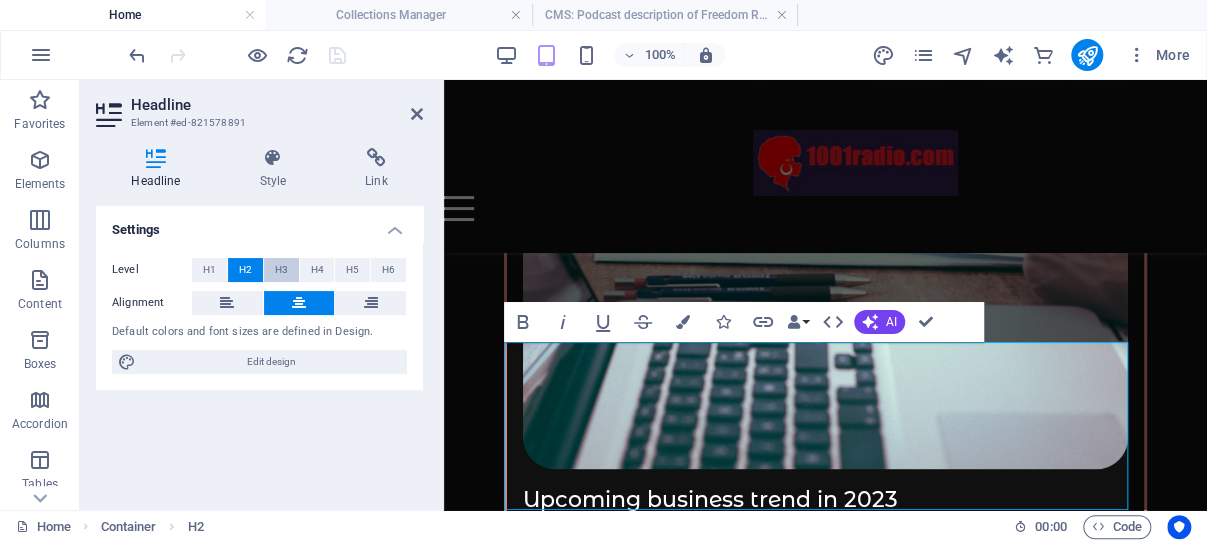 click on "H3" at bounding box center [281, 270] 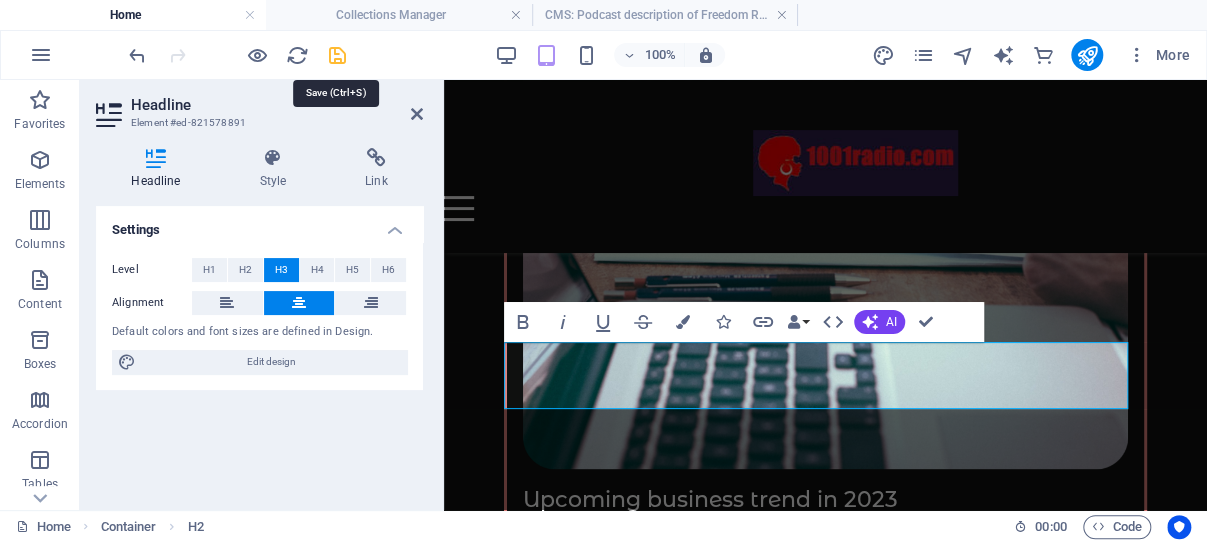 drag, startPoint x: 336, startPoint y: 55, endPoint x: 268, endPoint y: 4, distance: 85 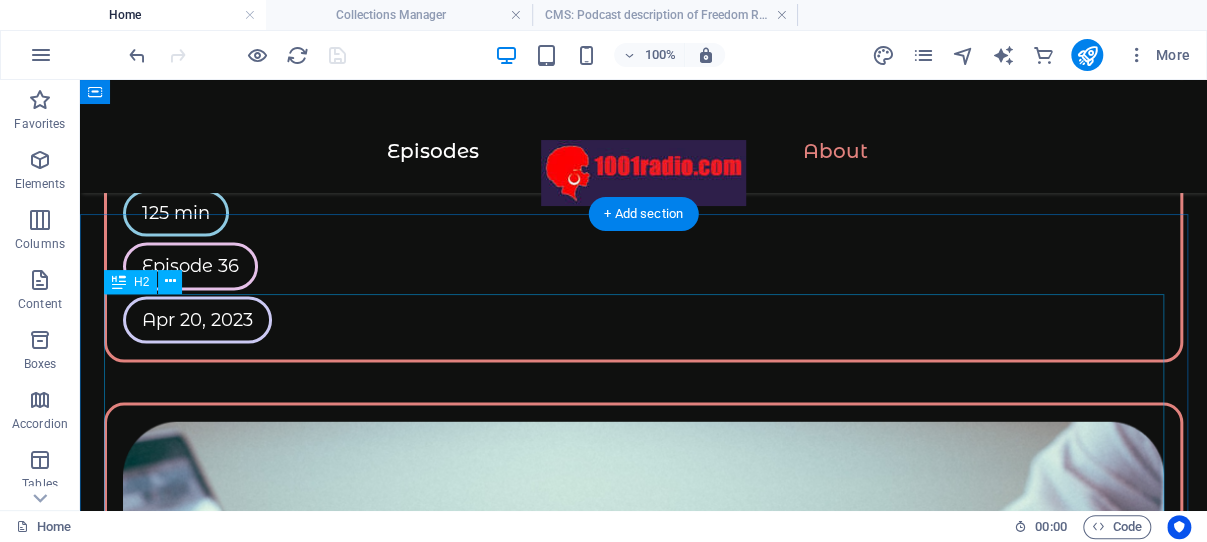 scroll, scrollTop: 4709, scrollLeft: 0, axis: vertical 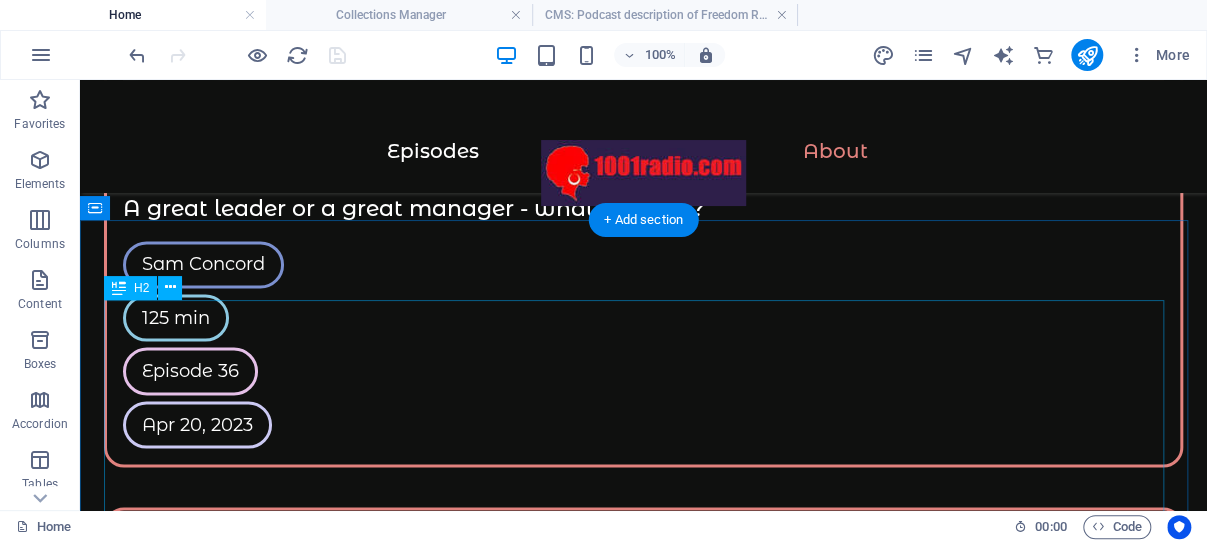 click on "Free Radio Station Listing – Share Your Sound with a Global Audience" at bounding box center [643, 13895] 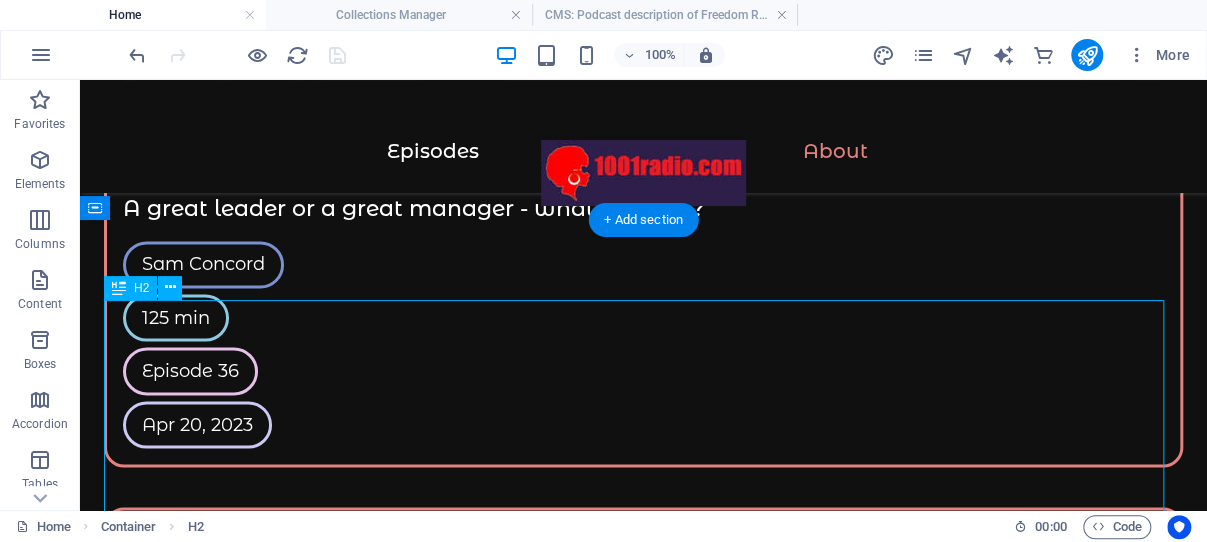 click on "Free Radio Station Listing – Share Your Sound with a Global Audience" at bounding box center (643, 13895) 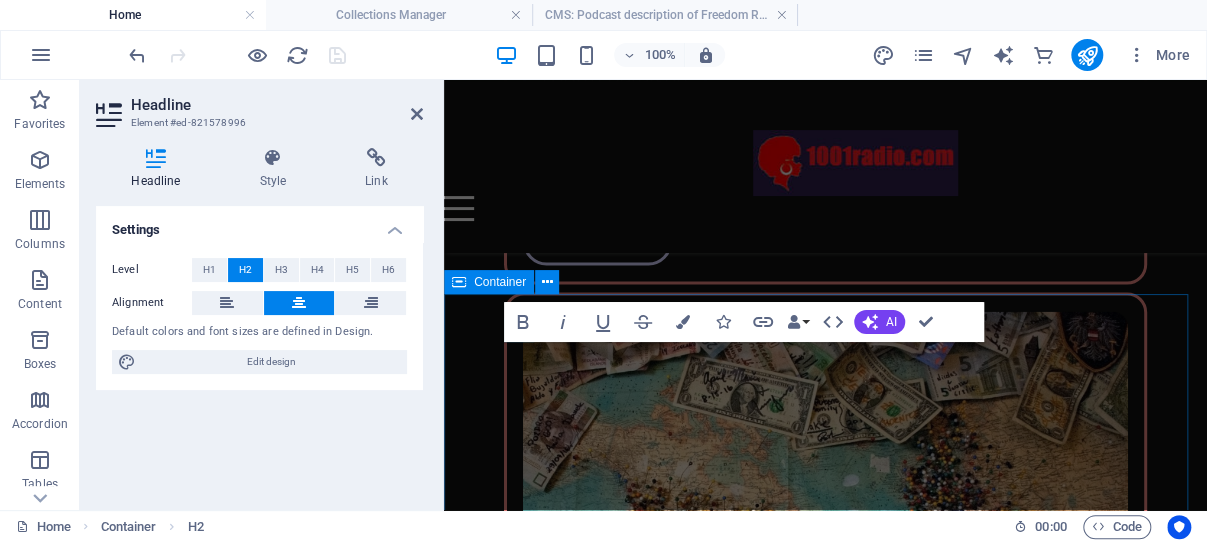 scroll, scrollTop: 6579, scrollLeft: 0, axis: vertical 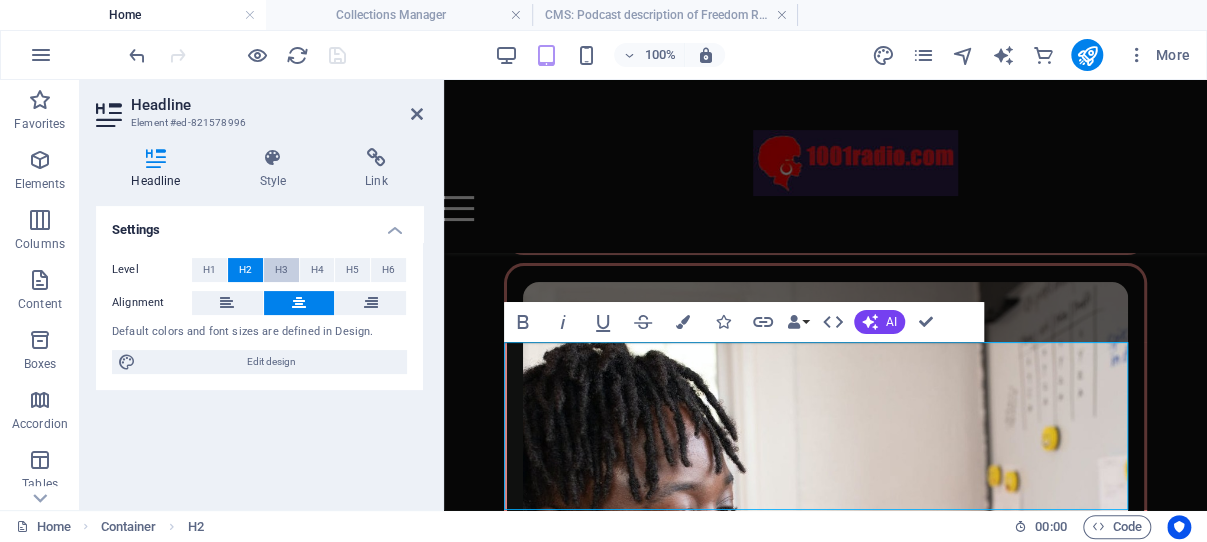 click on "H3" at bounding box center [281, 270] 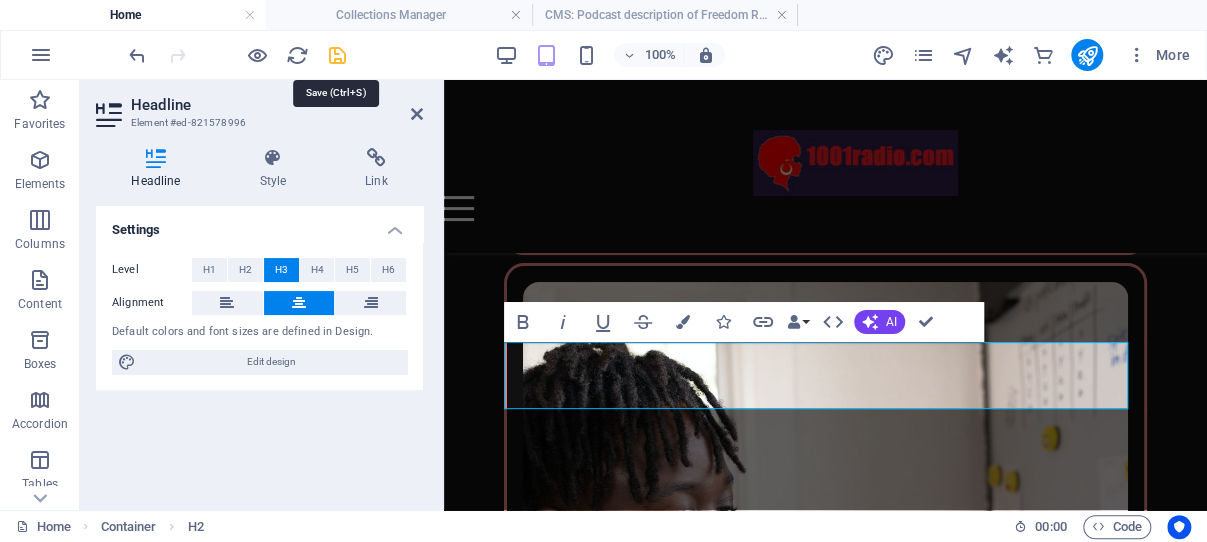 click at bounding box center (337, 55) 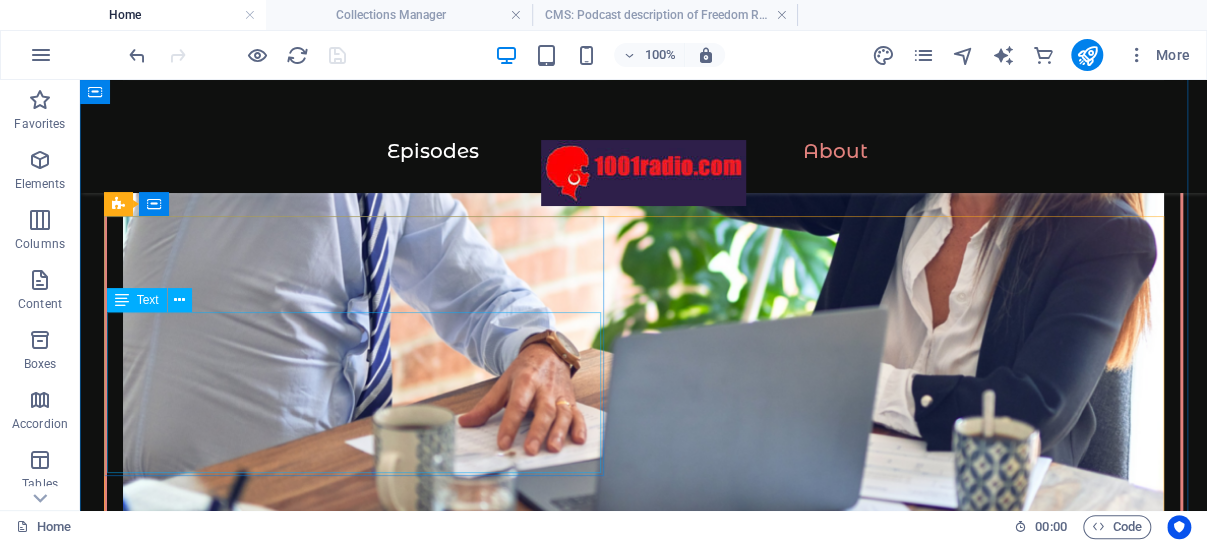 scroll, scrollTop: 3927, scrollLeft: 0, axis: vertical 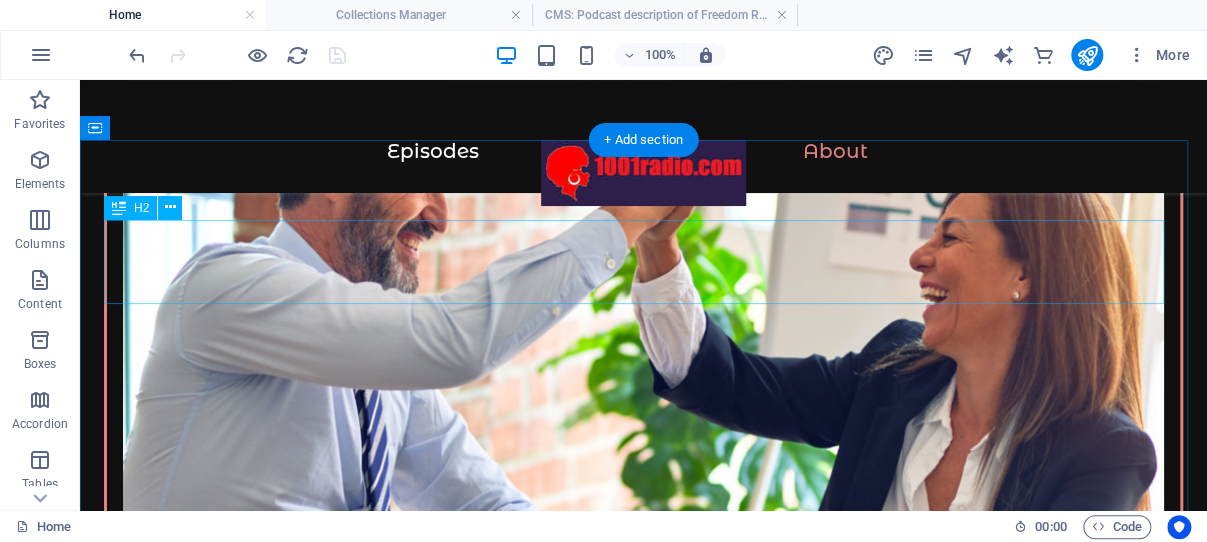 click on "Sponsored by" at bounding box center [643, 13173] 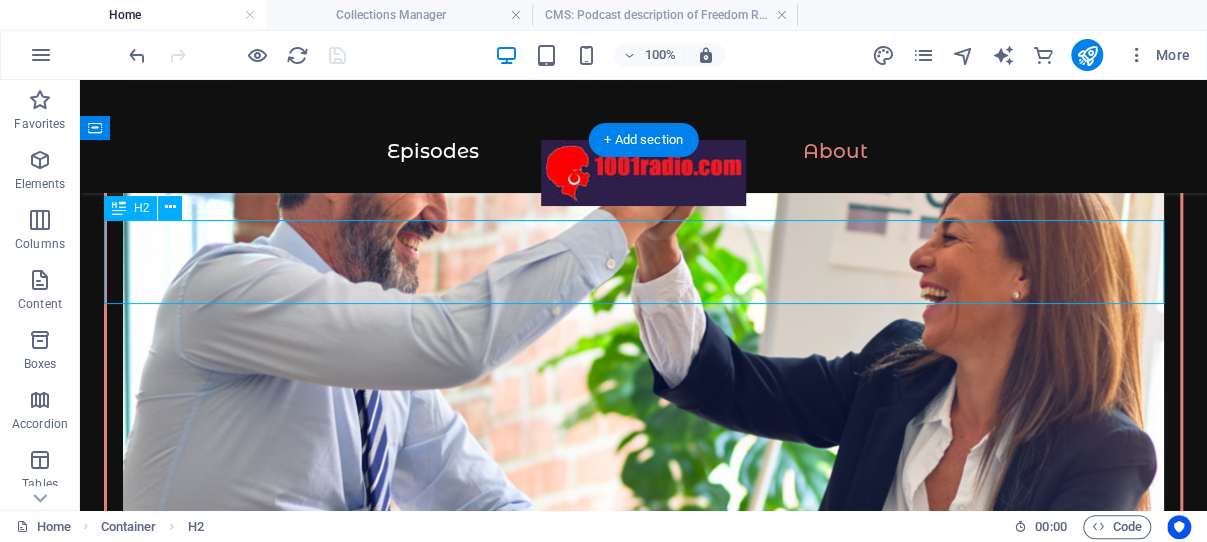 click on "Sponsored by" at bounding box center [643, 13173] 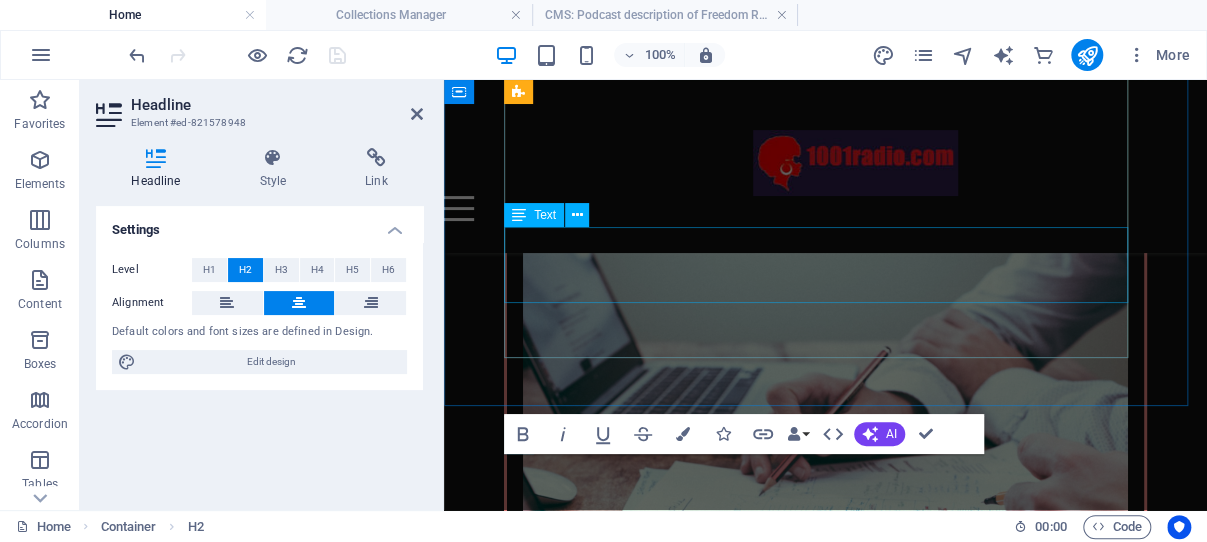 scroll, scrollTop: 5176, scrollLeft: 0, axis: vertical 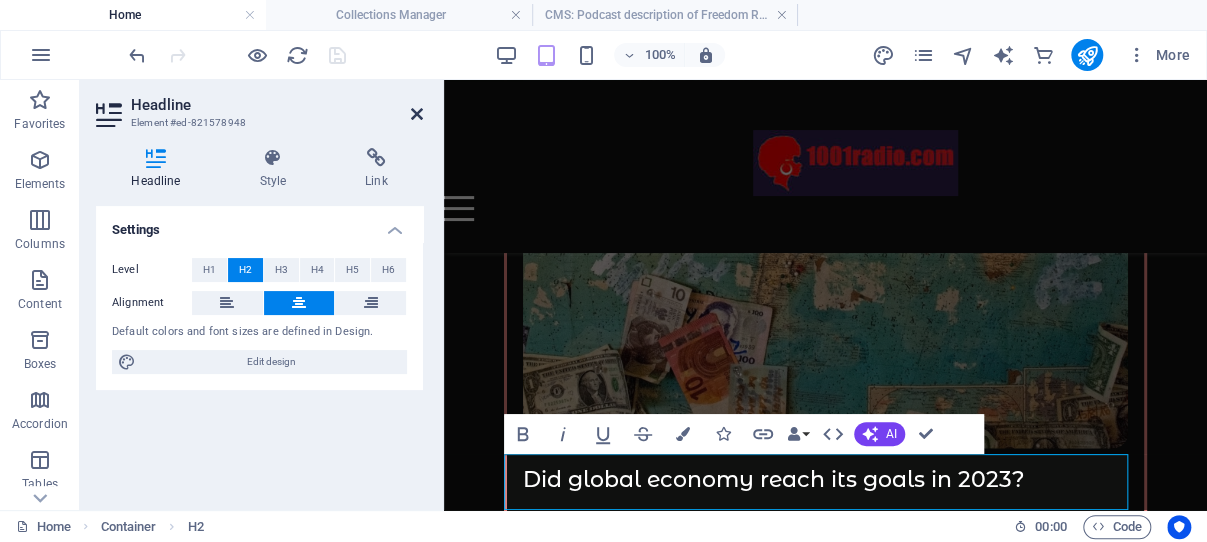 drag, startPoint x: 418, startPoint y: 110, endPoint x: 263, endPoint y: 242, distance: 203.59027 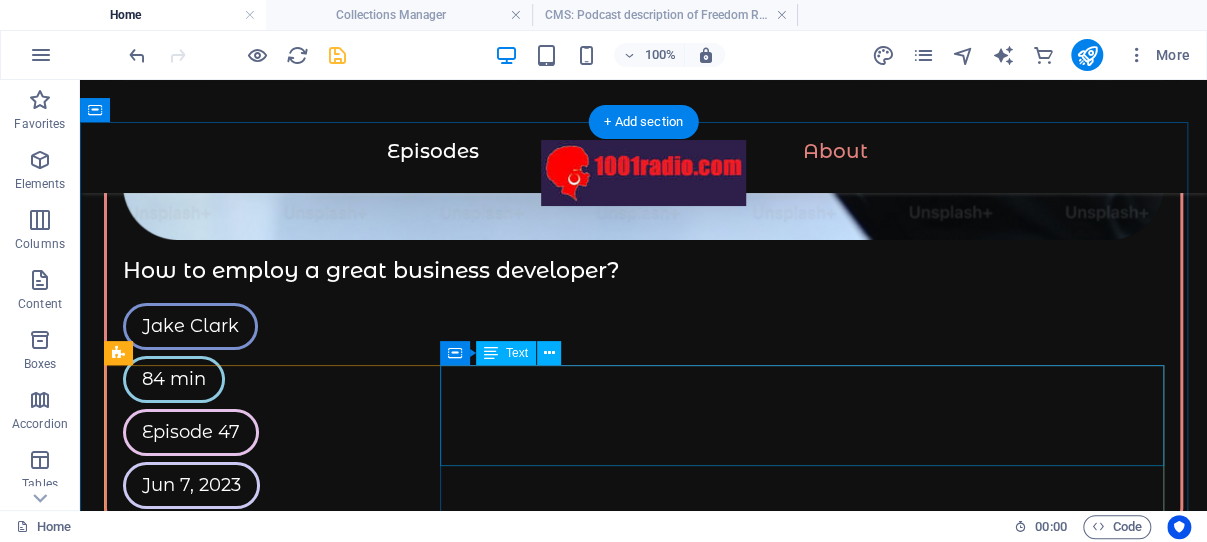 scroll, scrollTop: 3257, scrollLeft: 0, axis: vertical 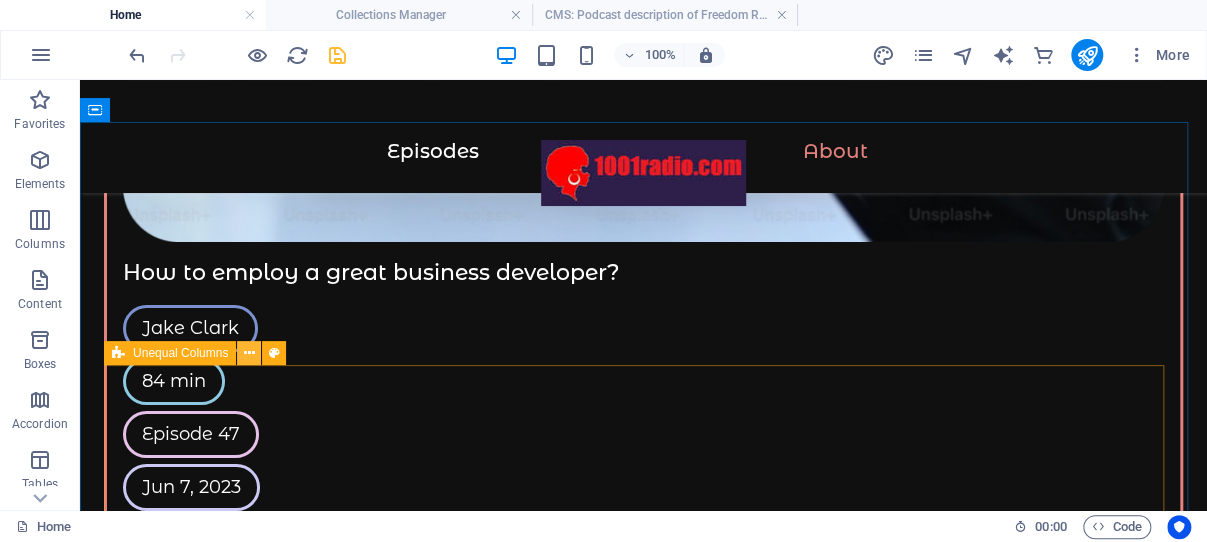 click at bounding box center [249, 353] 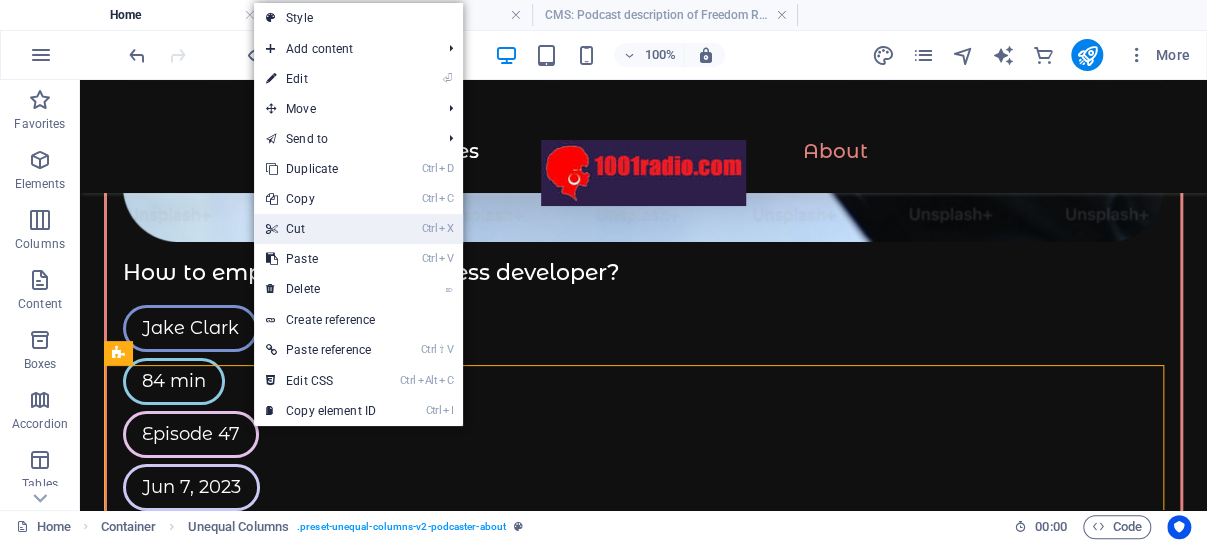 click on "Ctrl X  Cut" at bounding box center [321, 229] 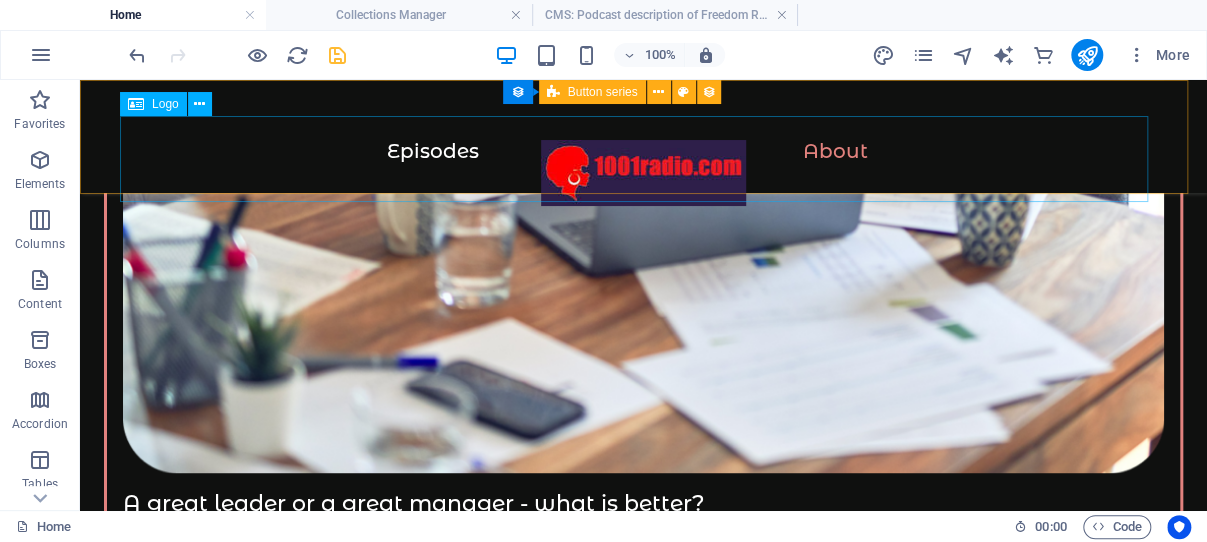 scroll, scrollTop: 4635, scrollLeft: 0, axis: vertical 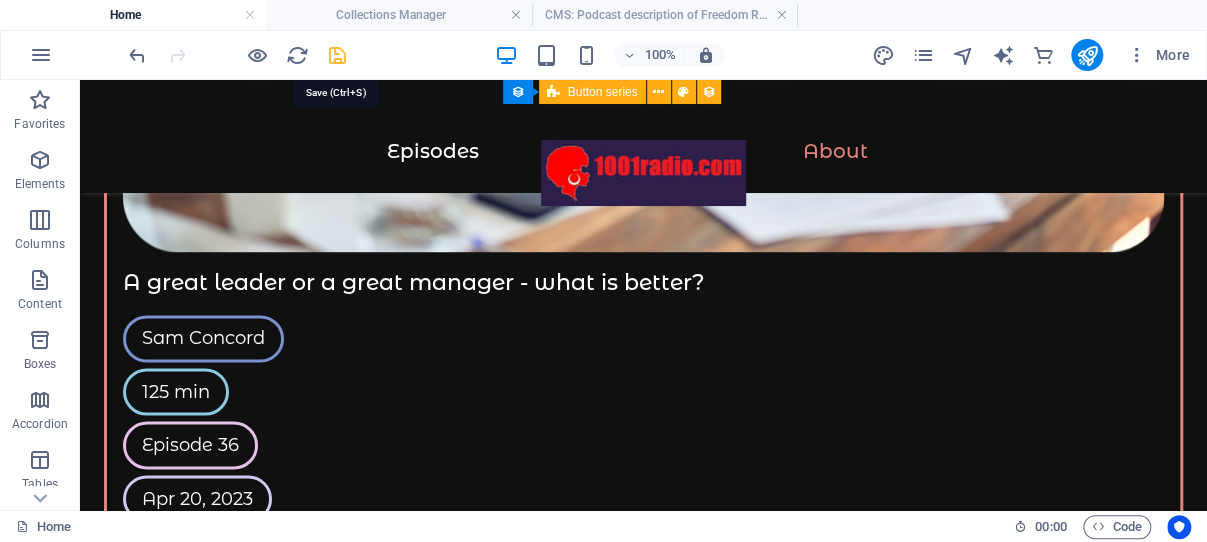 click at bounding box center [337, 55] 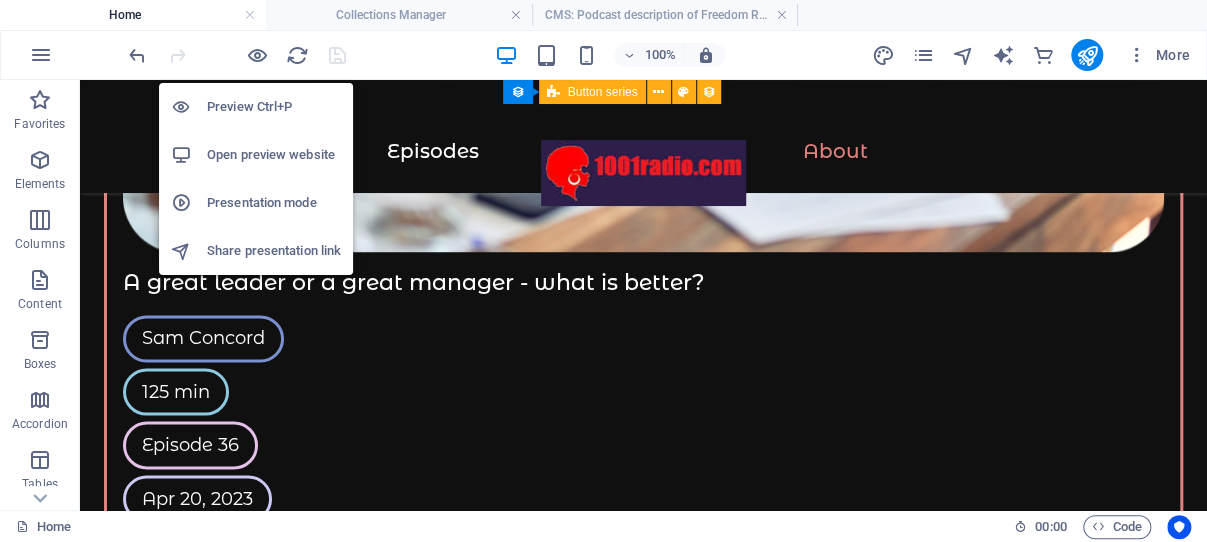 click on "Open preview website" at bounding box center [274, 155] 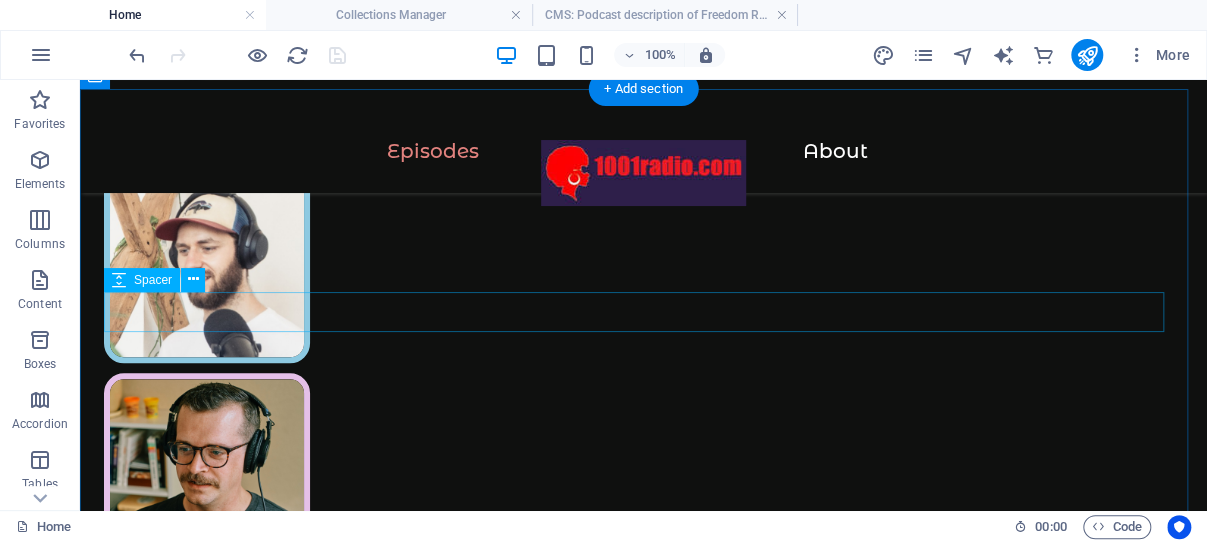 scroll, scrollTop: 819, scrollLeft: 0, axis: vertical 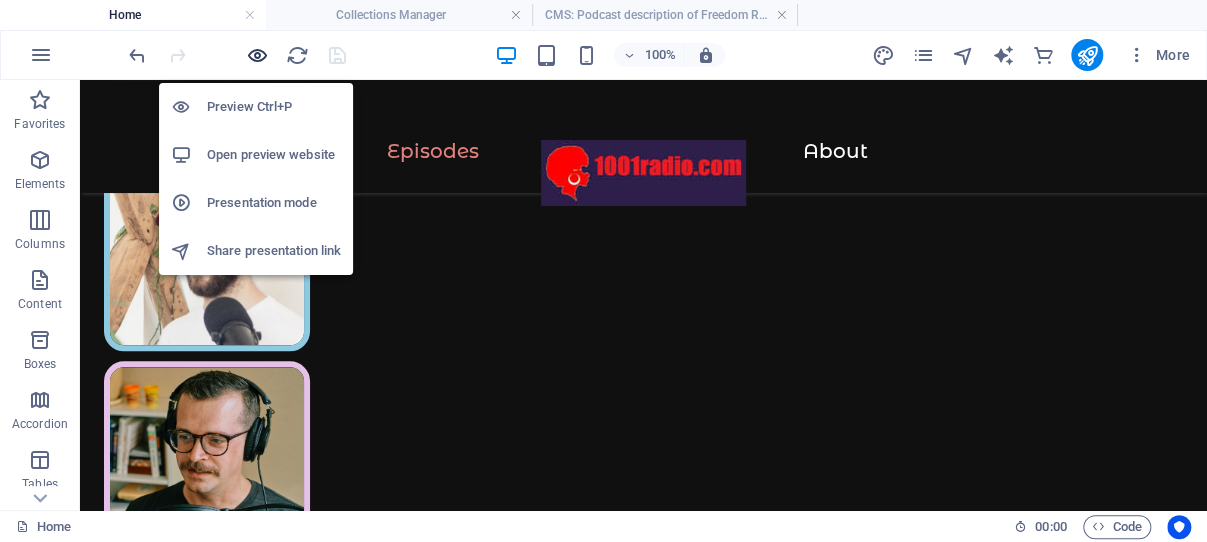 click at bounding box center (257, 55) 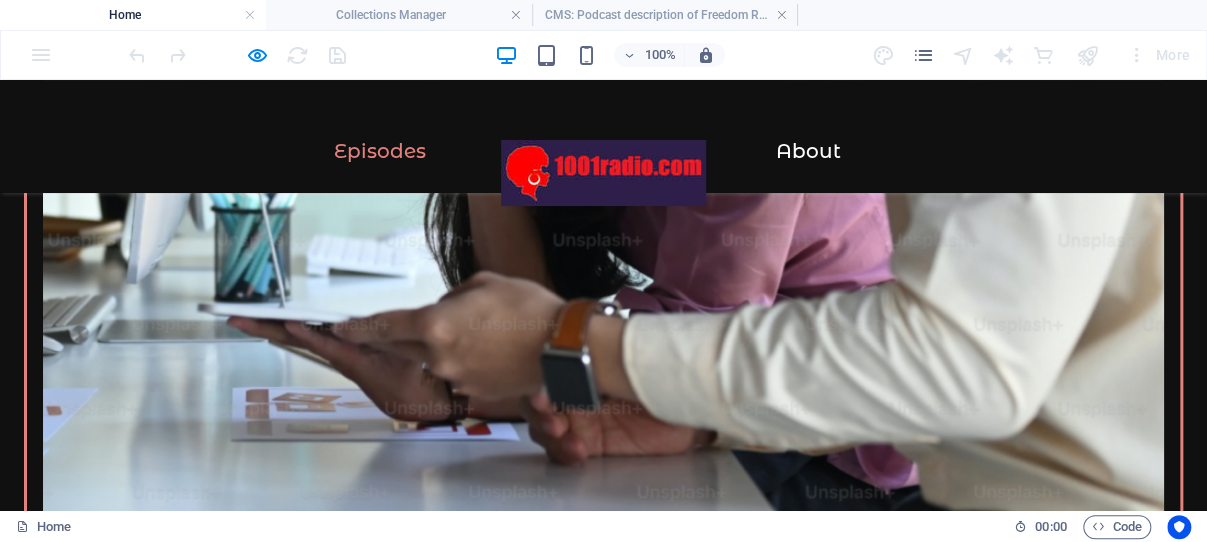 scroll, scrollTop: 2650, scrollLeft: 0, axis: vertical 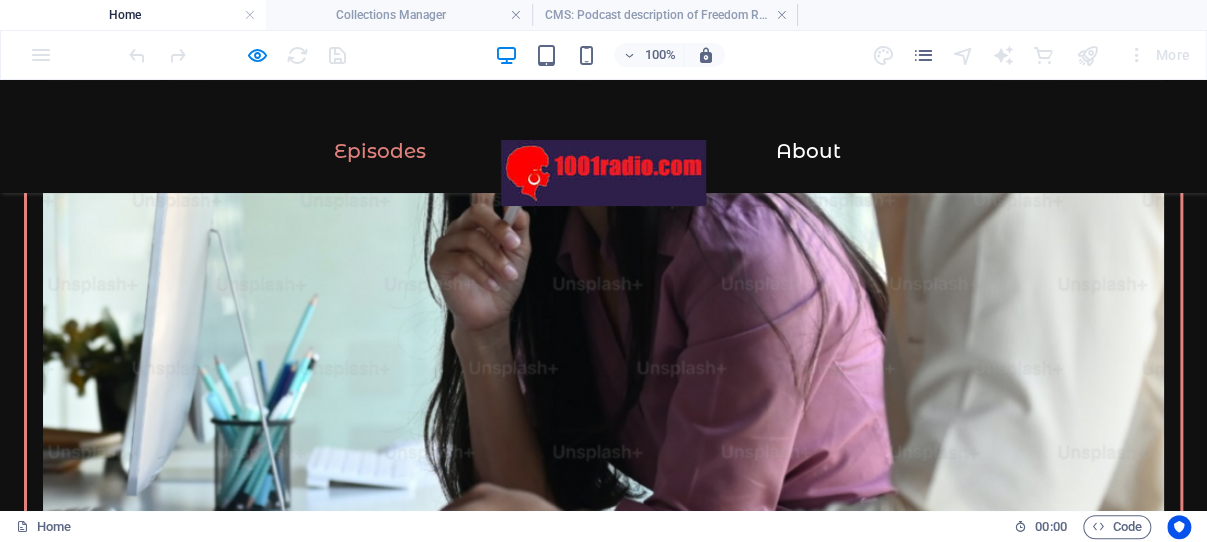 click on "Mark Donovan" at bounding box center (132, 9715) 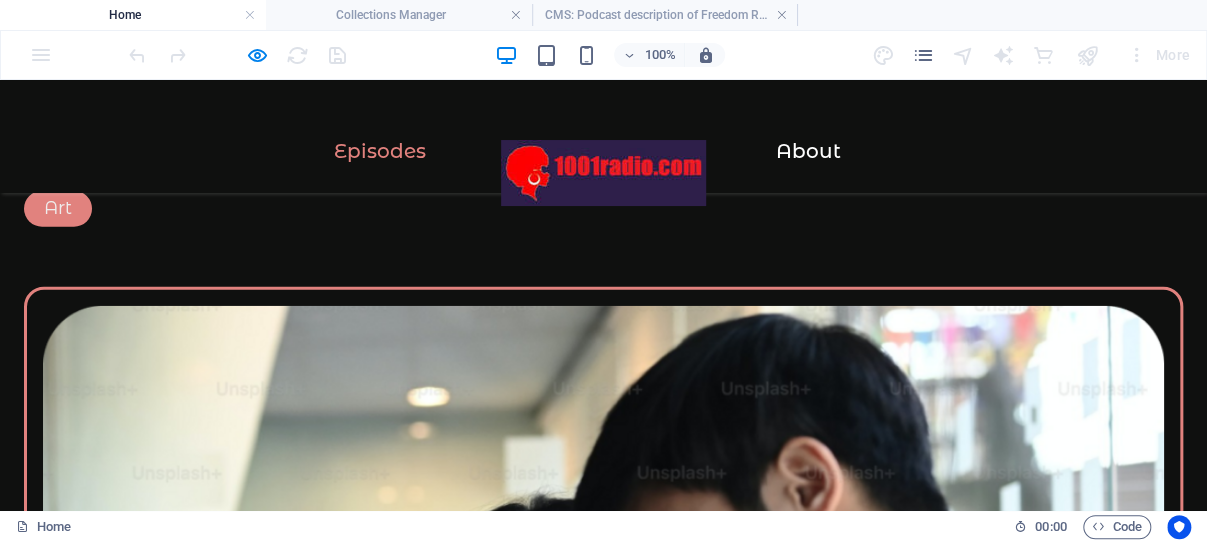 scroll, scrollTop: 2014, scrollLeft: 0, axis: vertical 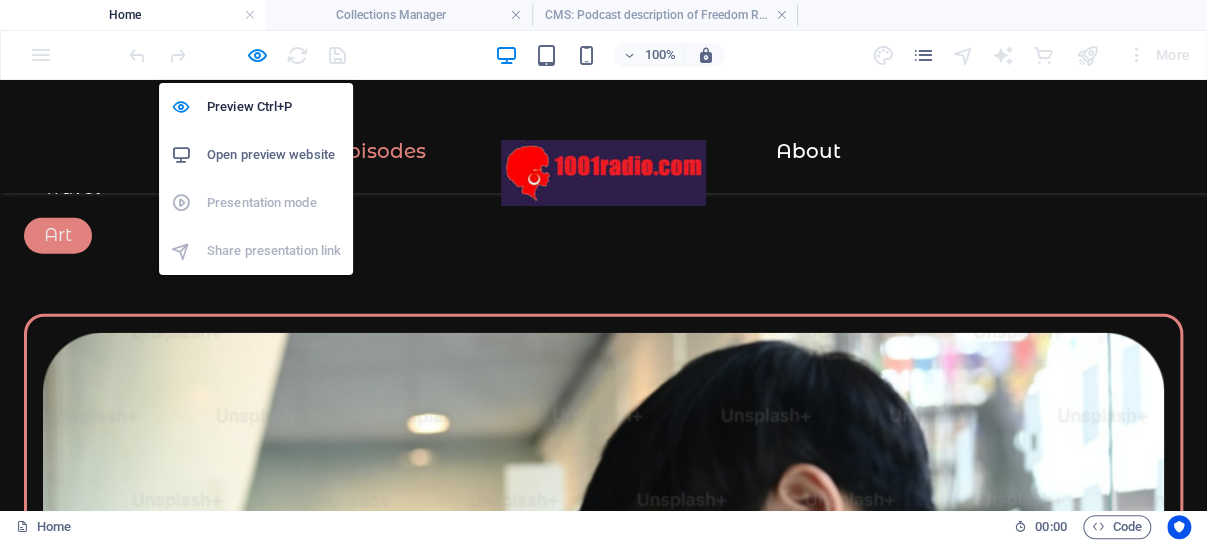 click on "Open preview website" at bounding box center [274, 155] 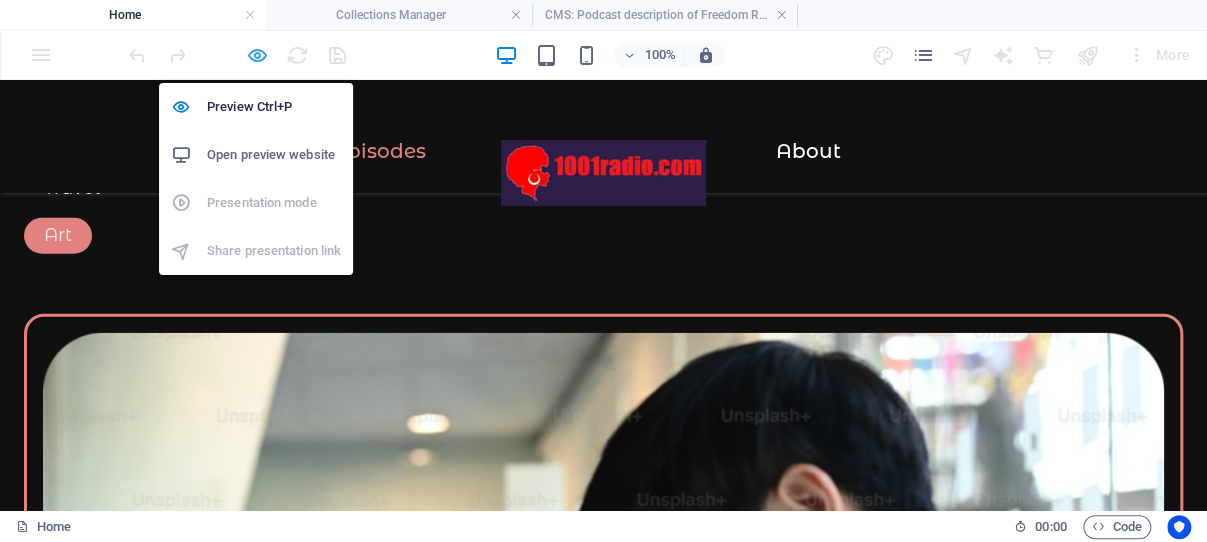 click at bounding box center (257, 55) 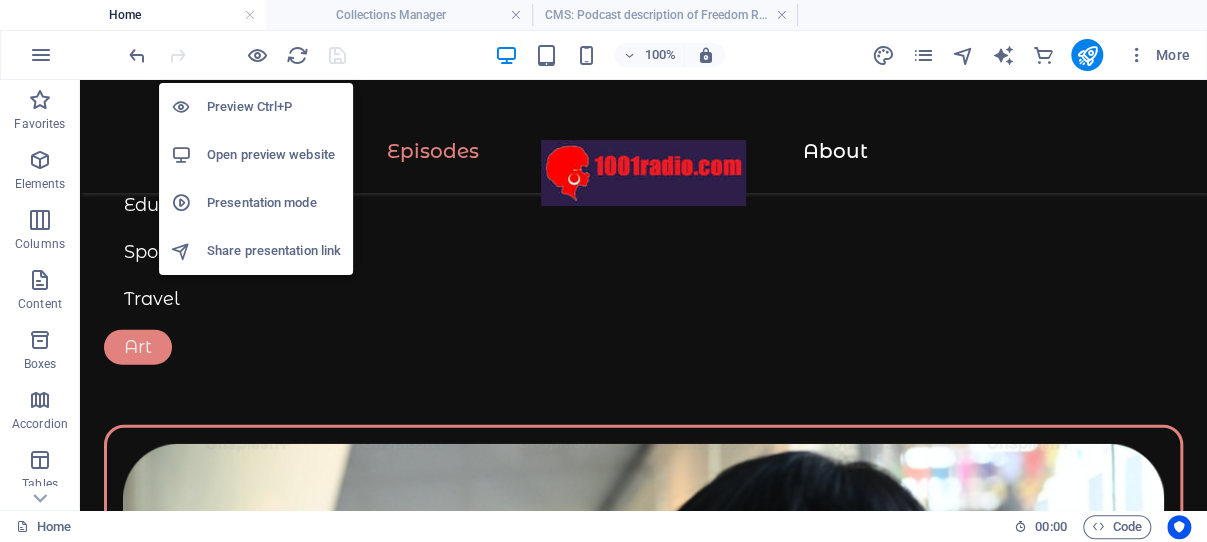 scroll, scrollTop: 2066, scrollLeft: 0, axis: vertical 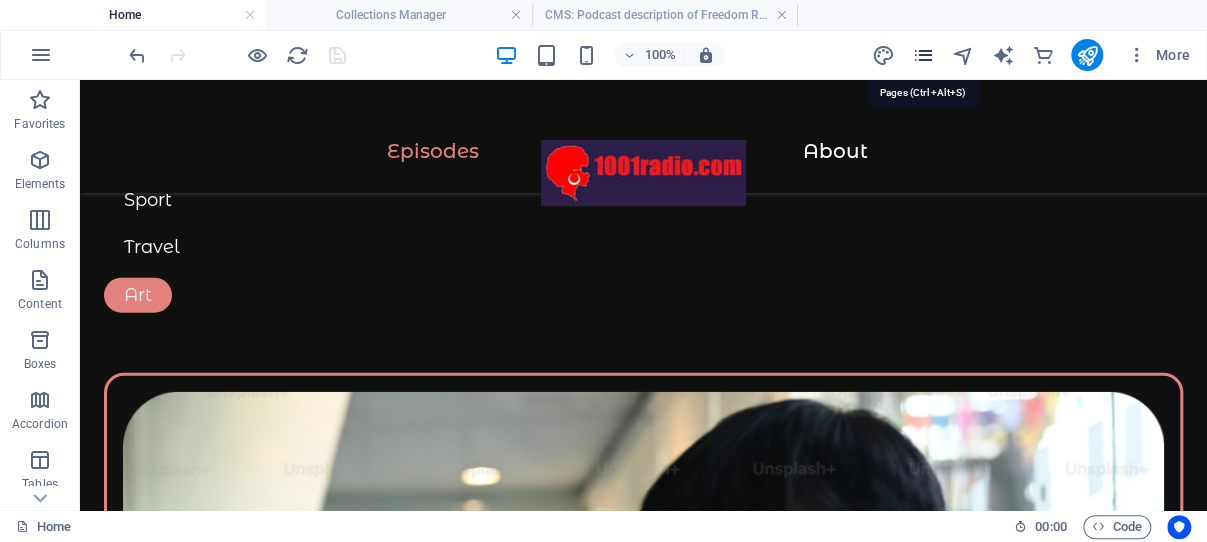 click at bounding box center (922, 55) 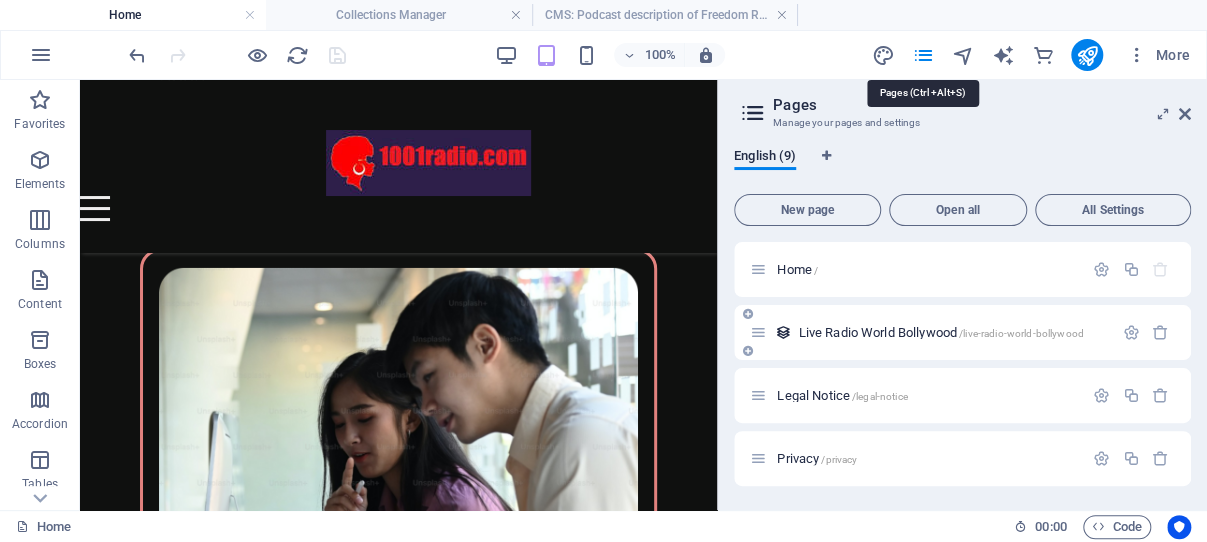 scroll, scrollTop: 2099, scrollLeft: 0, axis: vertical 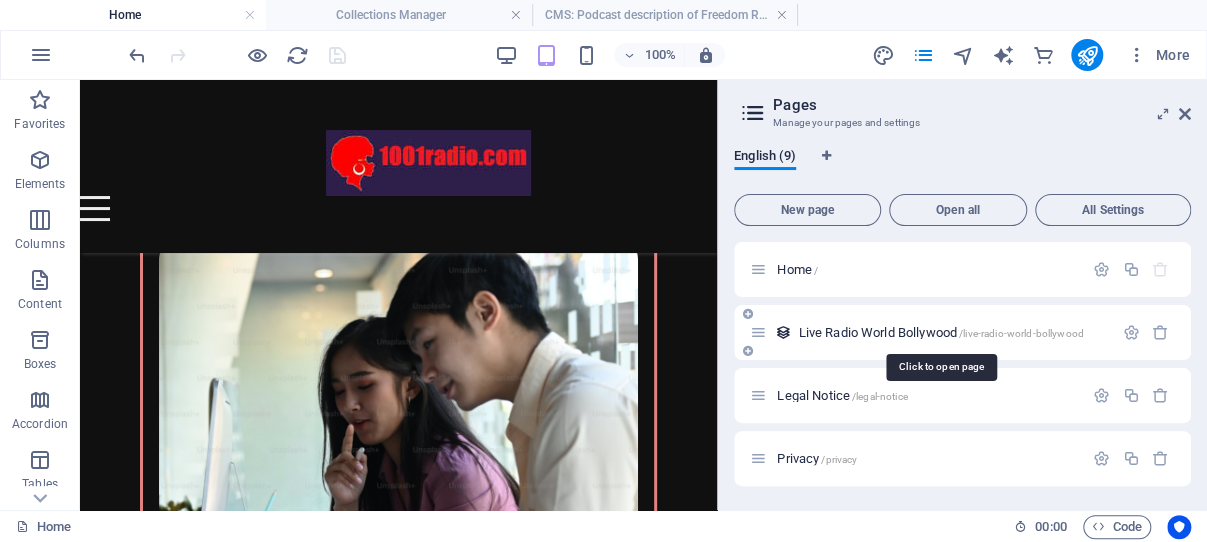 click on "Live Radio World Bollywood /live-radio-world-bollywood" at bounding box center (940, 332) 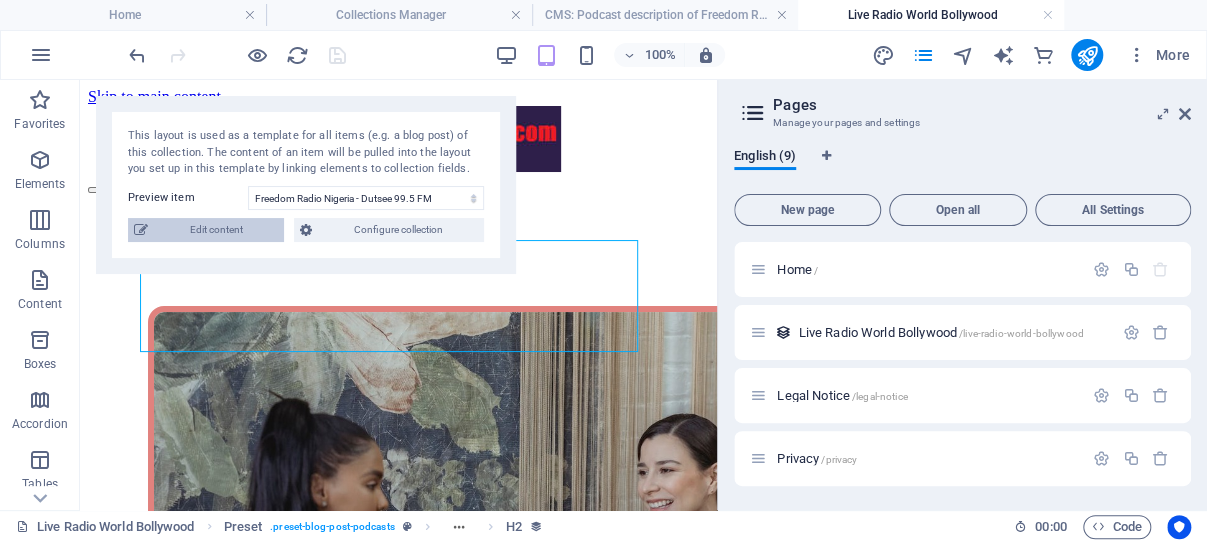 scroll, scrollTop: 563, scrollLeft: 0, axis: vertical 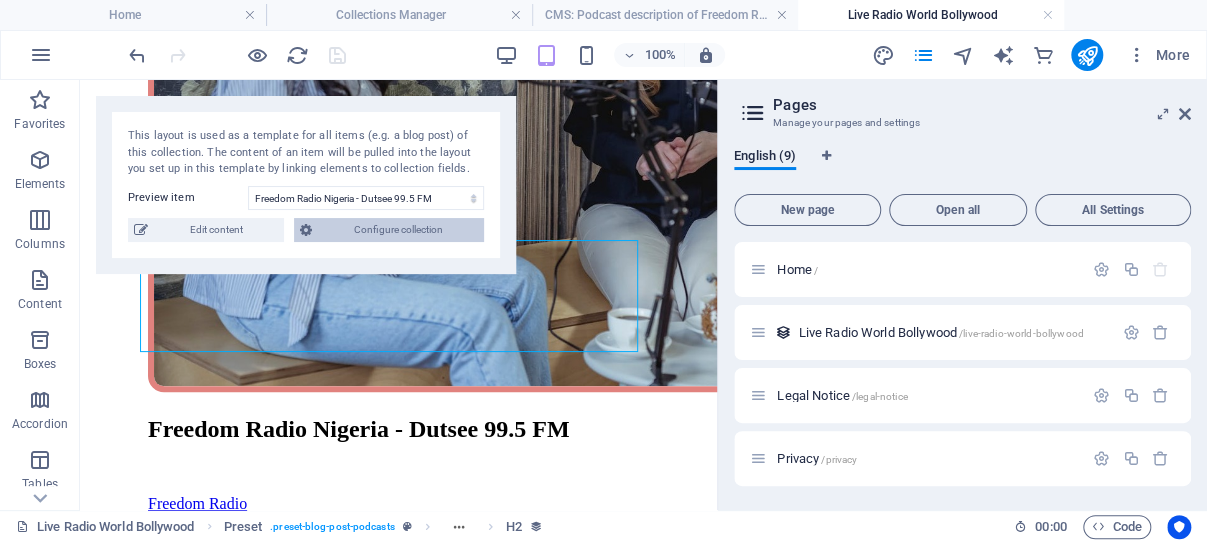 click on "Configure collection" at bounding box center (398, 230) 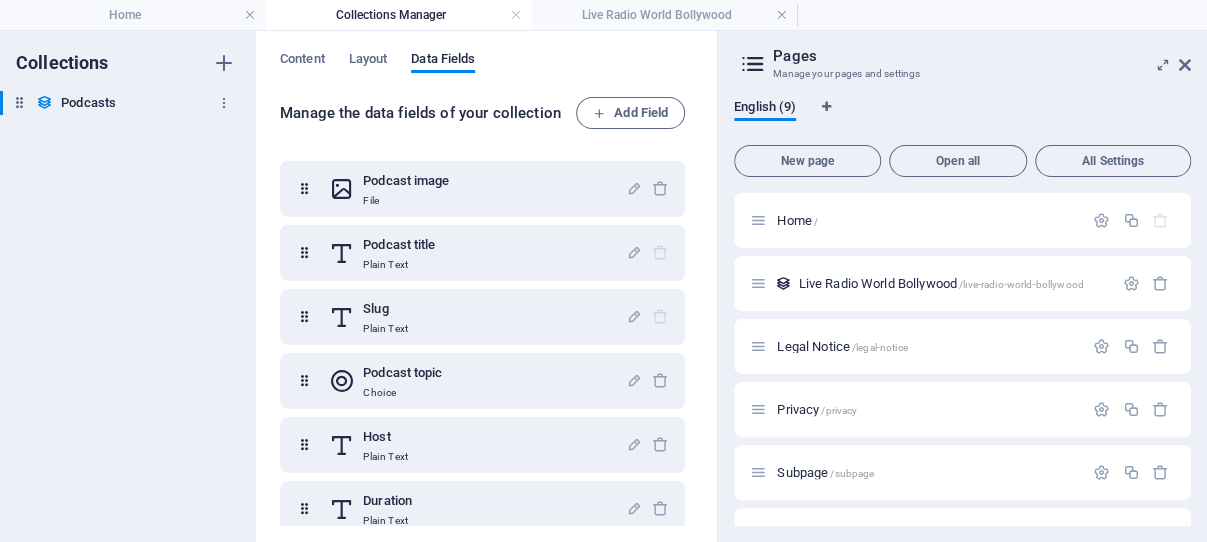 click on "Podcasts" at bounding box center (88, 103) 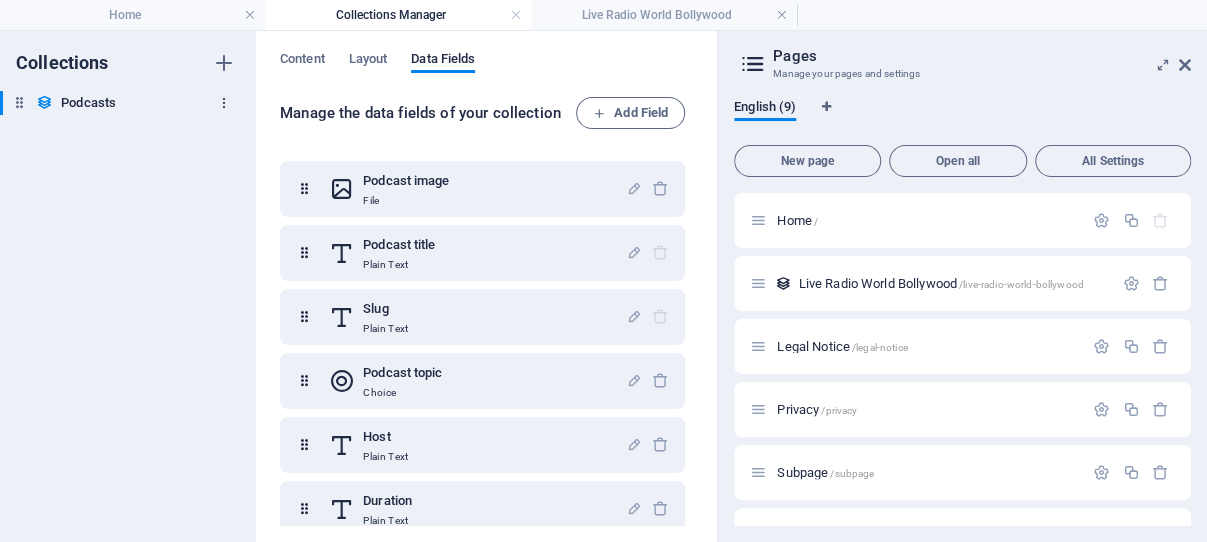 click at bounding box center [224, 103] 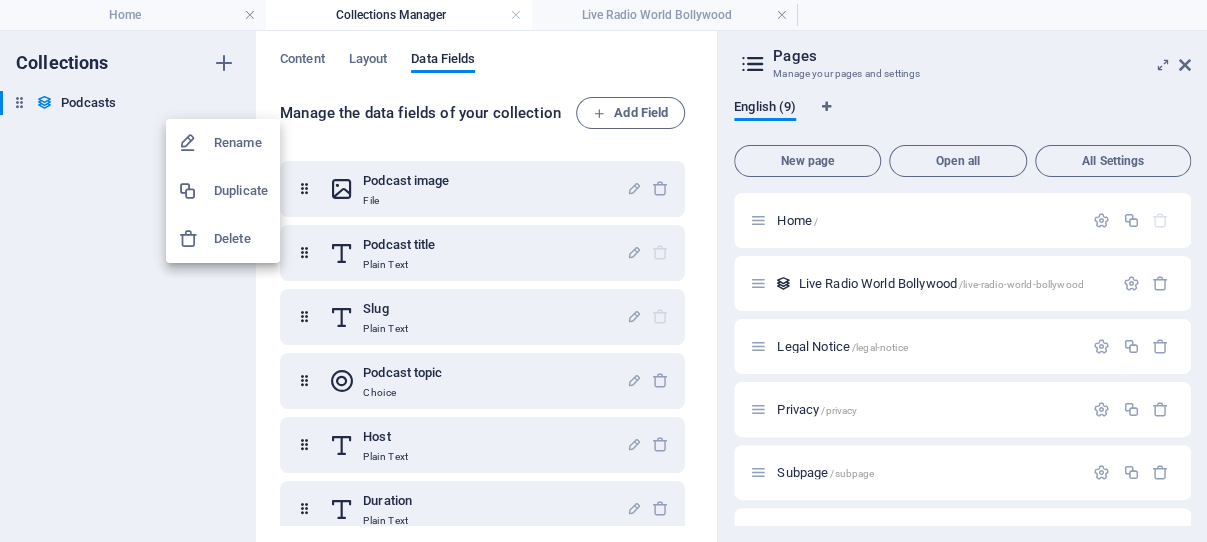 click at bounding box center (603, 271) 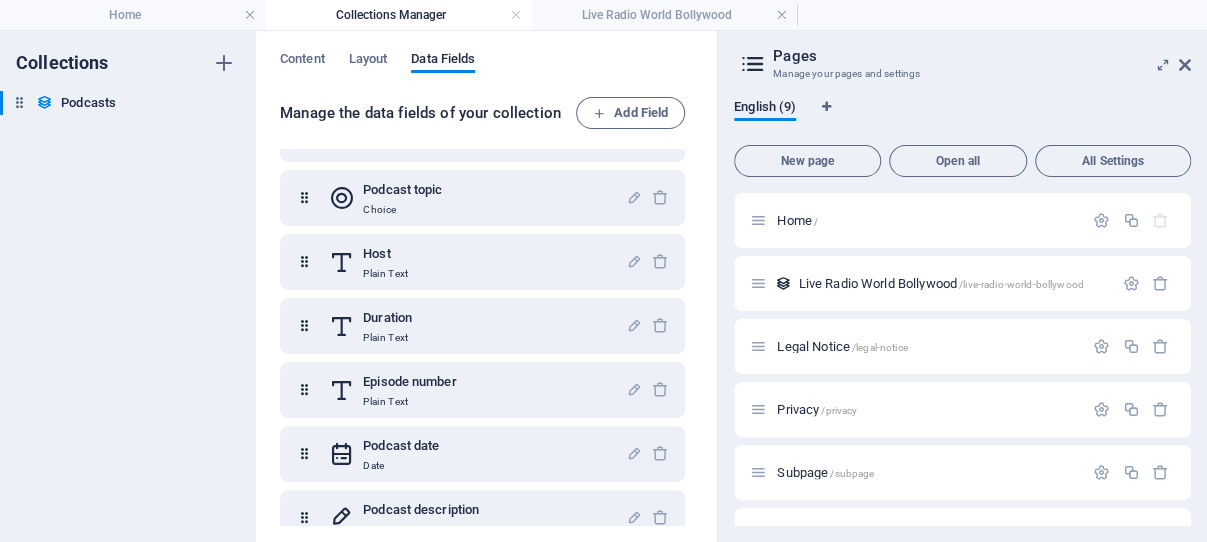 scroll, scrollTop: 187, scrollLeft: 0, axis: vertical 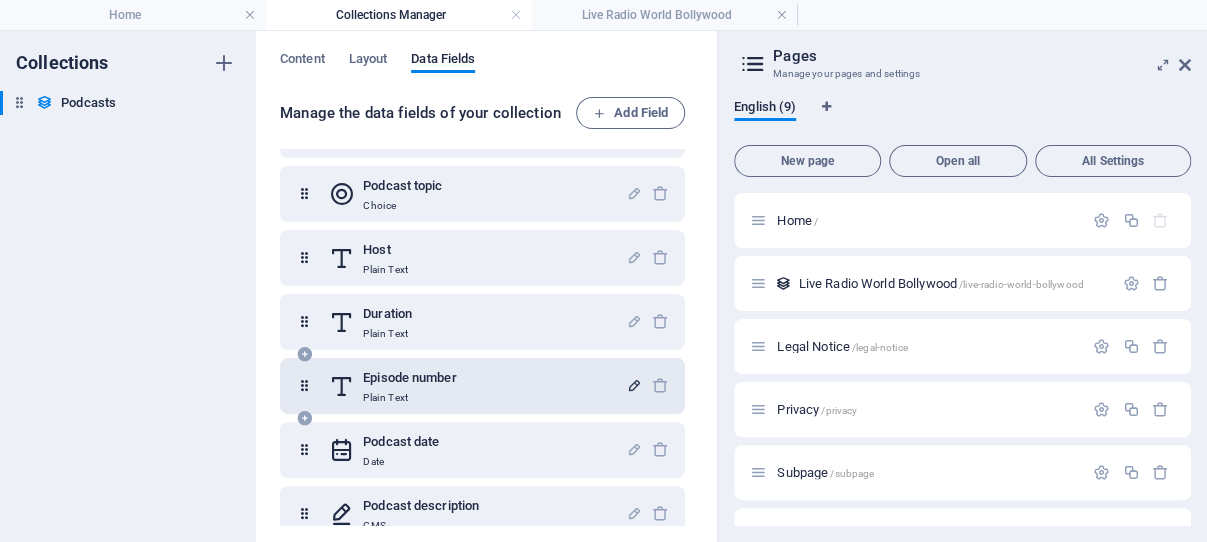 click at bounding box center (634, 385) 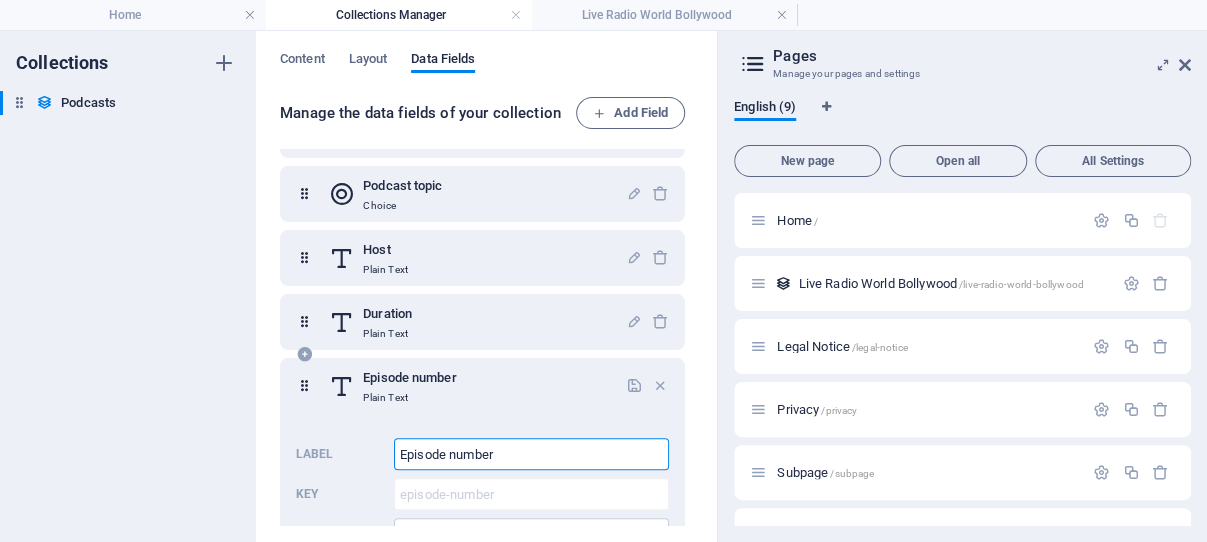 drag, startPoint x: 519, startPoint y: 453, endPoint x: 400, endPoint y: 453, distance: 119 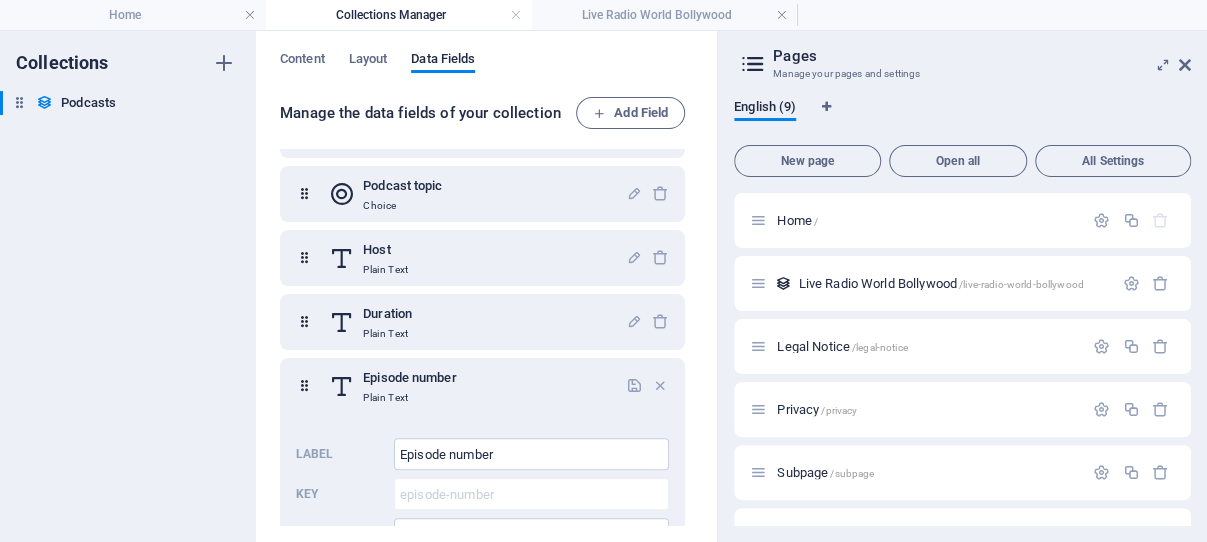 click on "Collections Podcasts Podcasts" at bounding box center (128, 286) 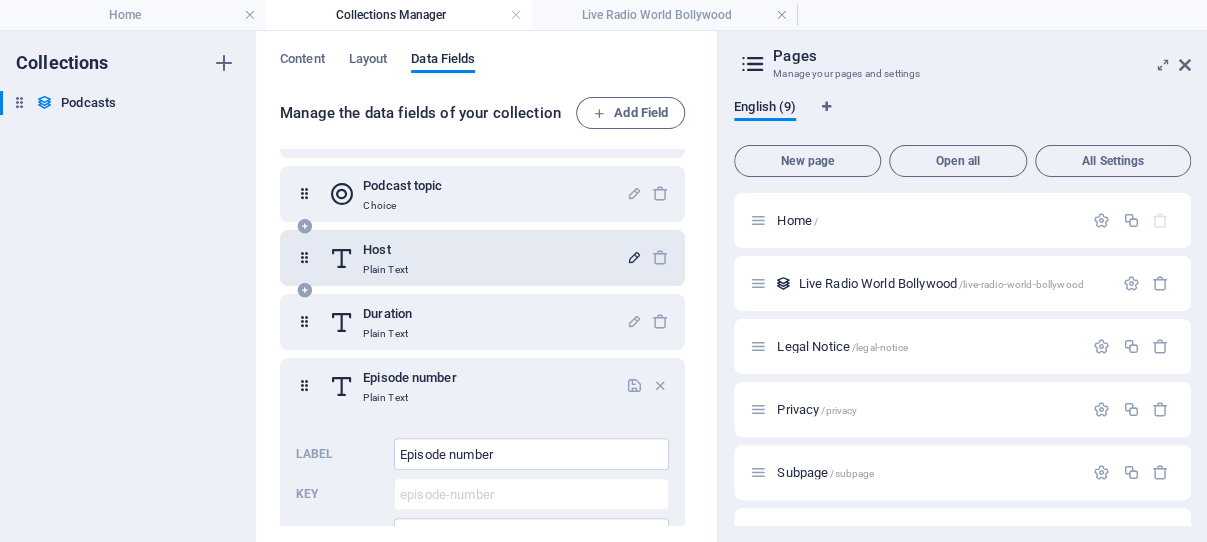 click at bounding box center (634, 257) 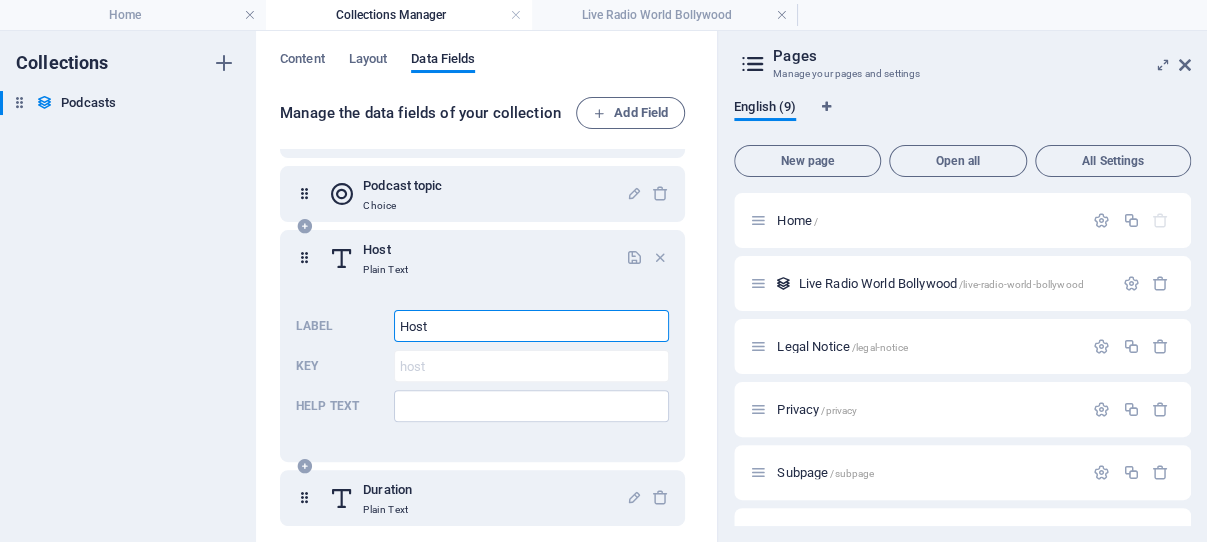 drag, startPoint x: 444, startPoint y: 325, endPoint x: 391, endPoint y: 322, distance: 53.08484 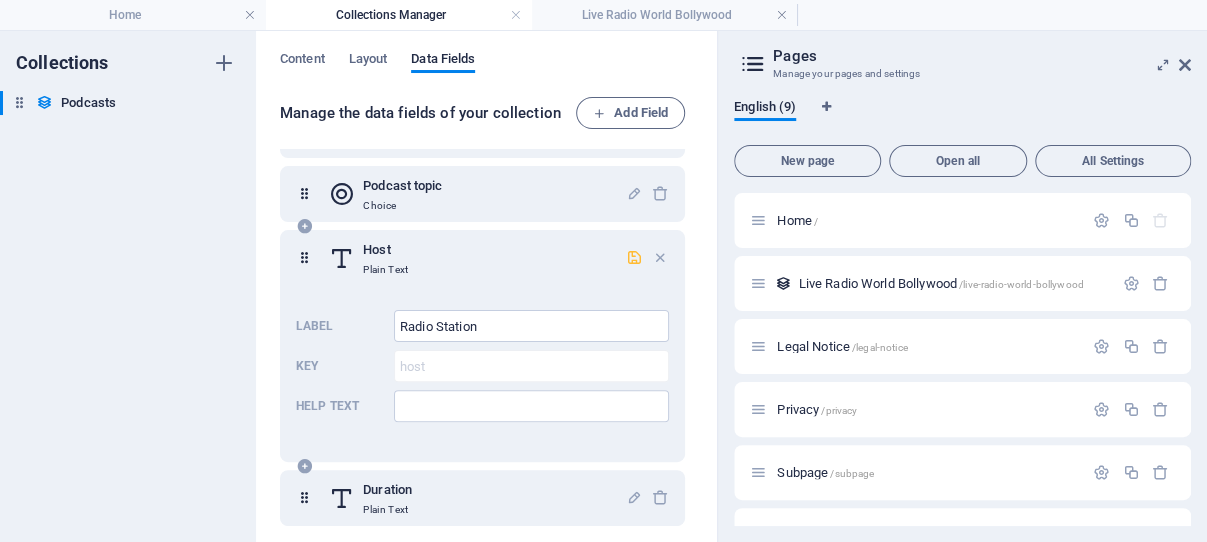 click at bounding box center [634, 257] 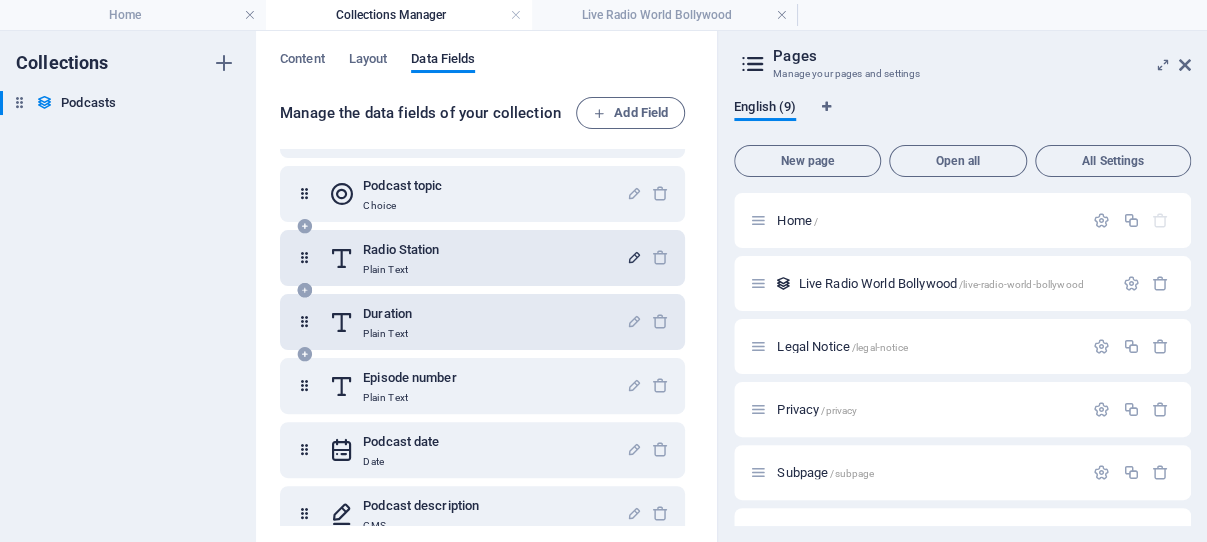 scroll, scrollTop: 211, scrollLeft: 0, axis: vertical 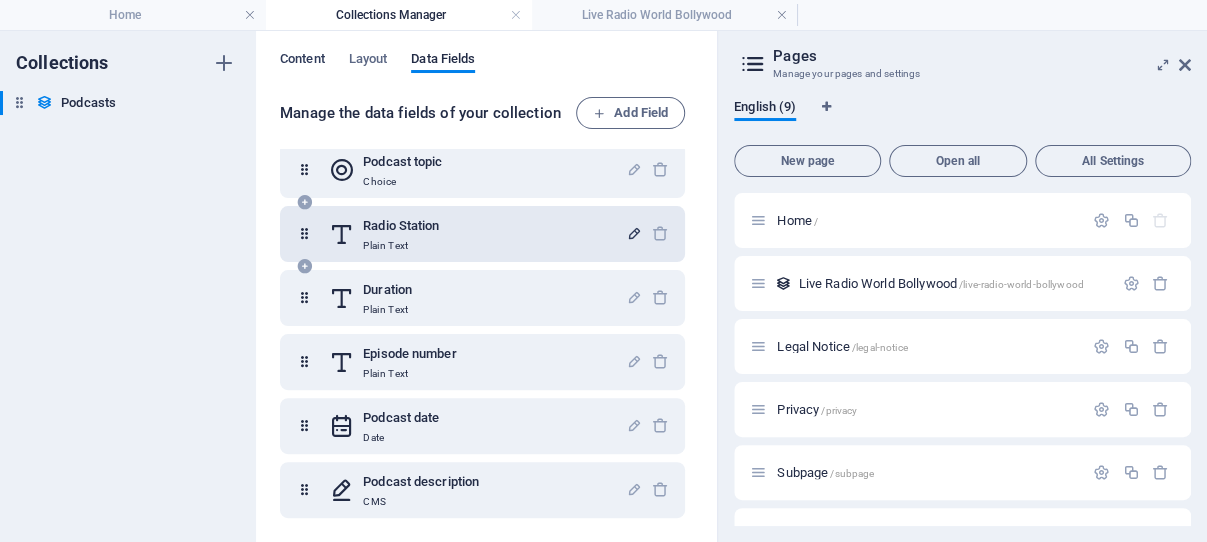 click on "Content" at bounding box center (302, 61) 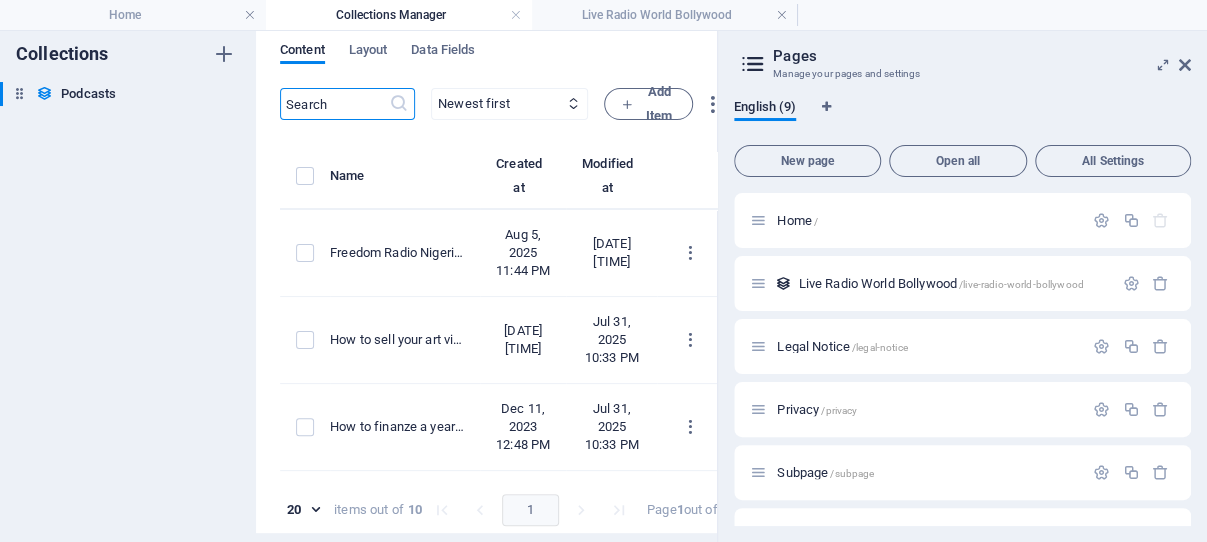 scroll, scrollTop: 0, scrollLeft: 0, axis: both 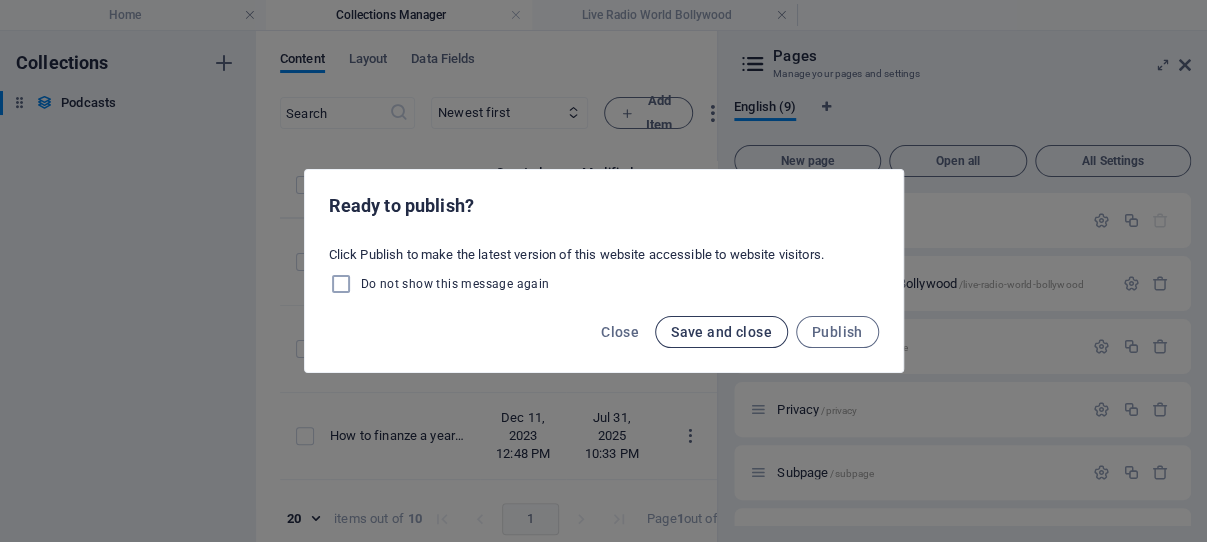 click on "Save and close" at bounding box center [721, 332] 